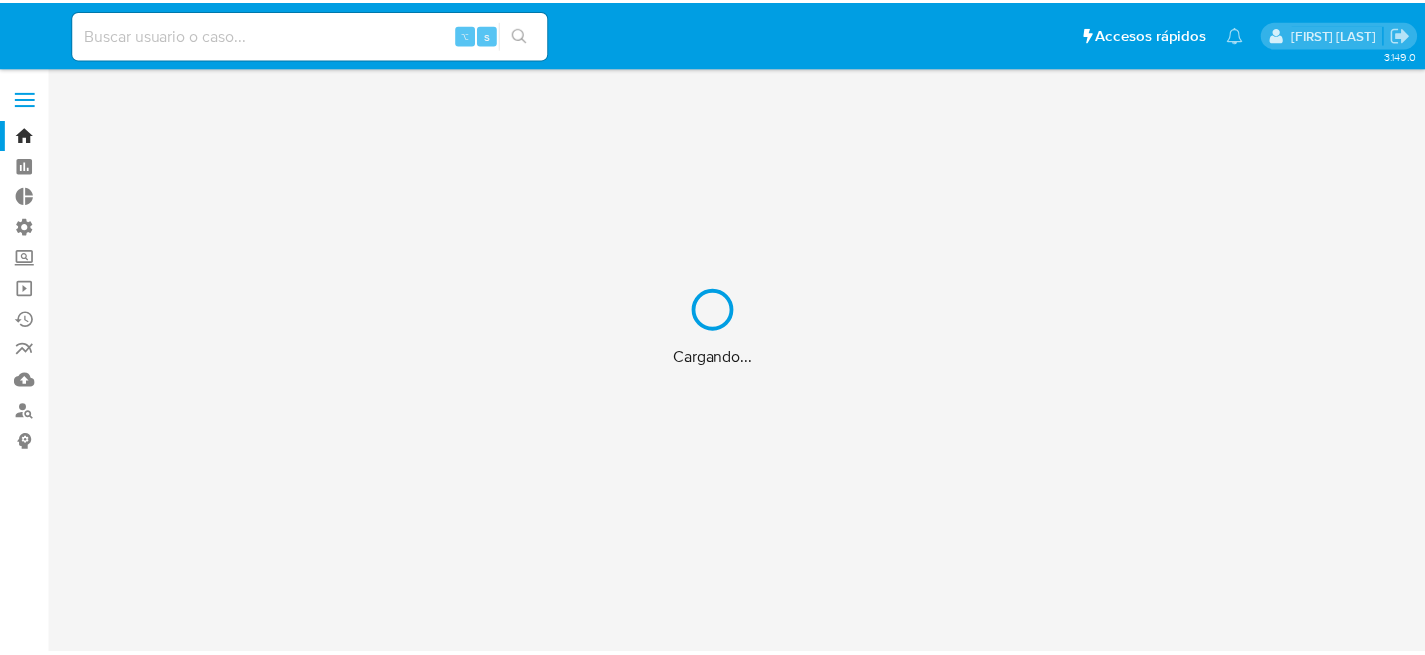 scroll, scrollTop: 0, scrollLeft: 0, axis: both 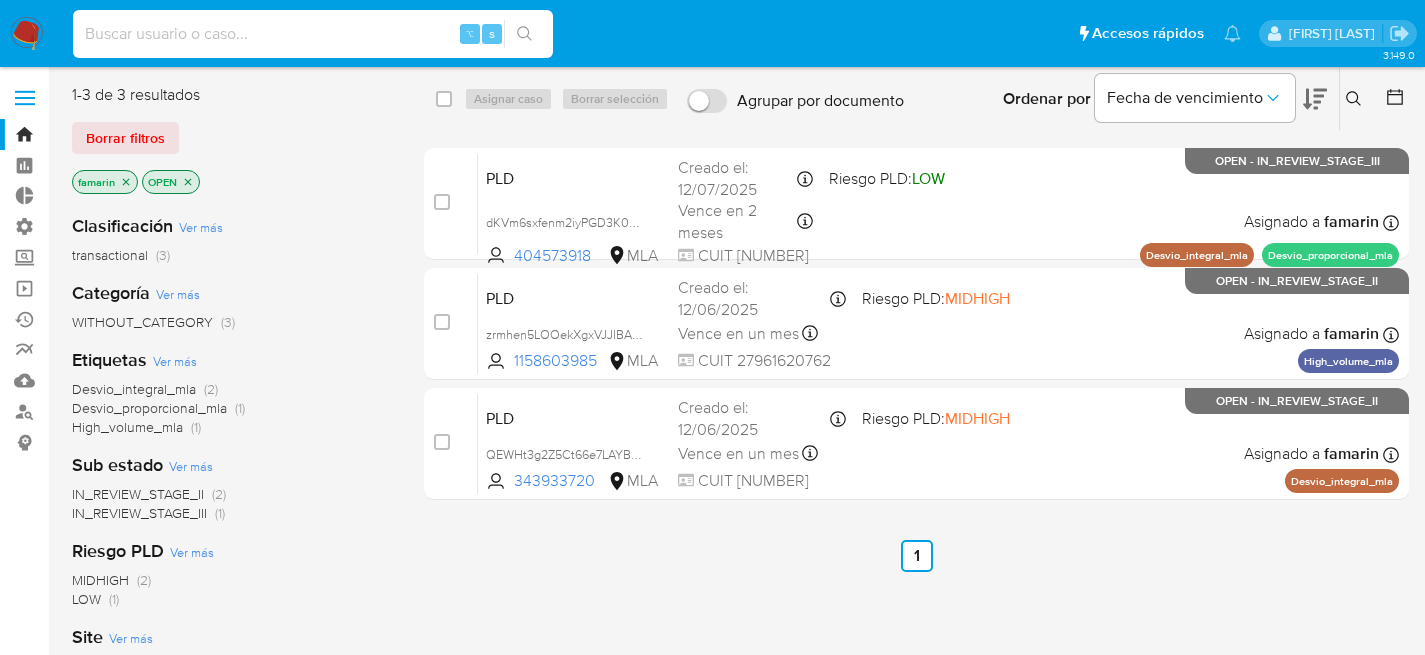 click at bounding box center [313, 34] 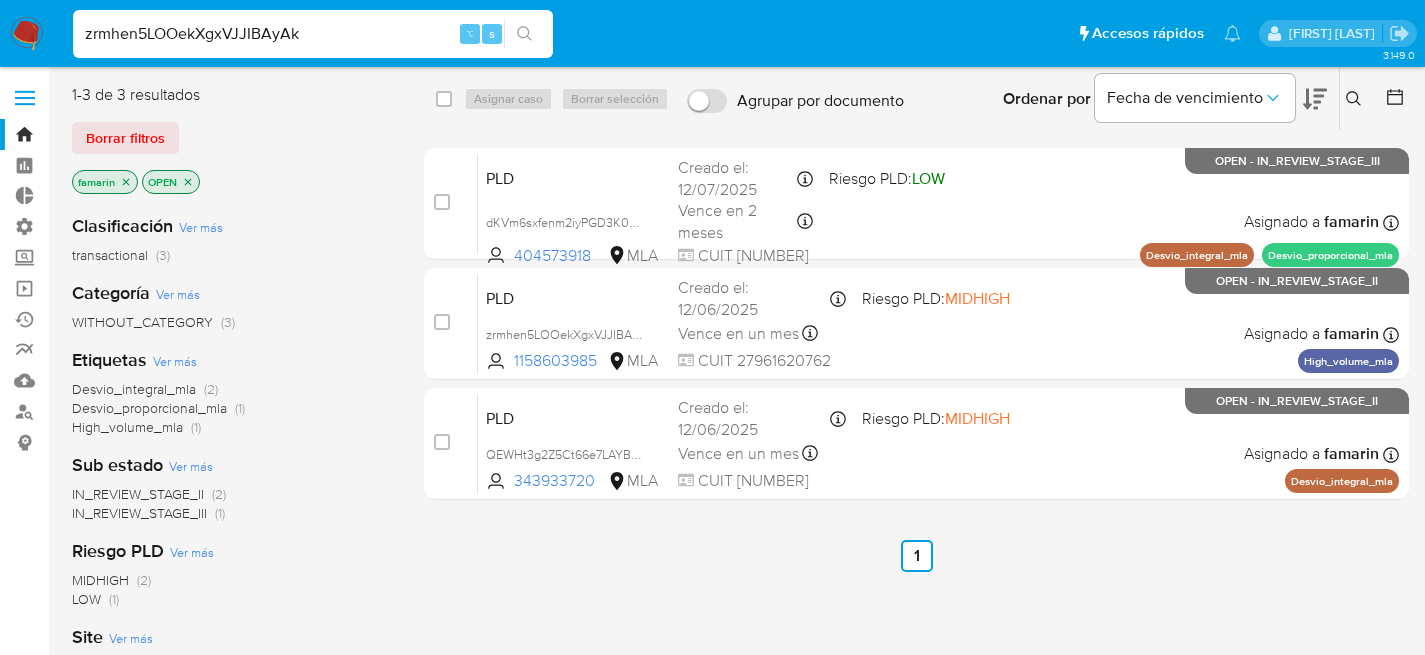 type on "zrmhen5LOOekXgxVJJIBAyAk" 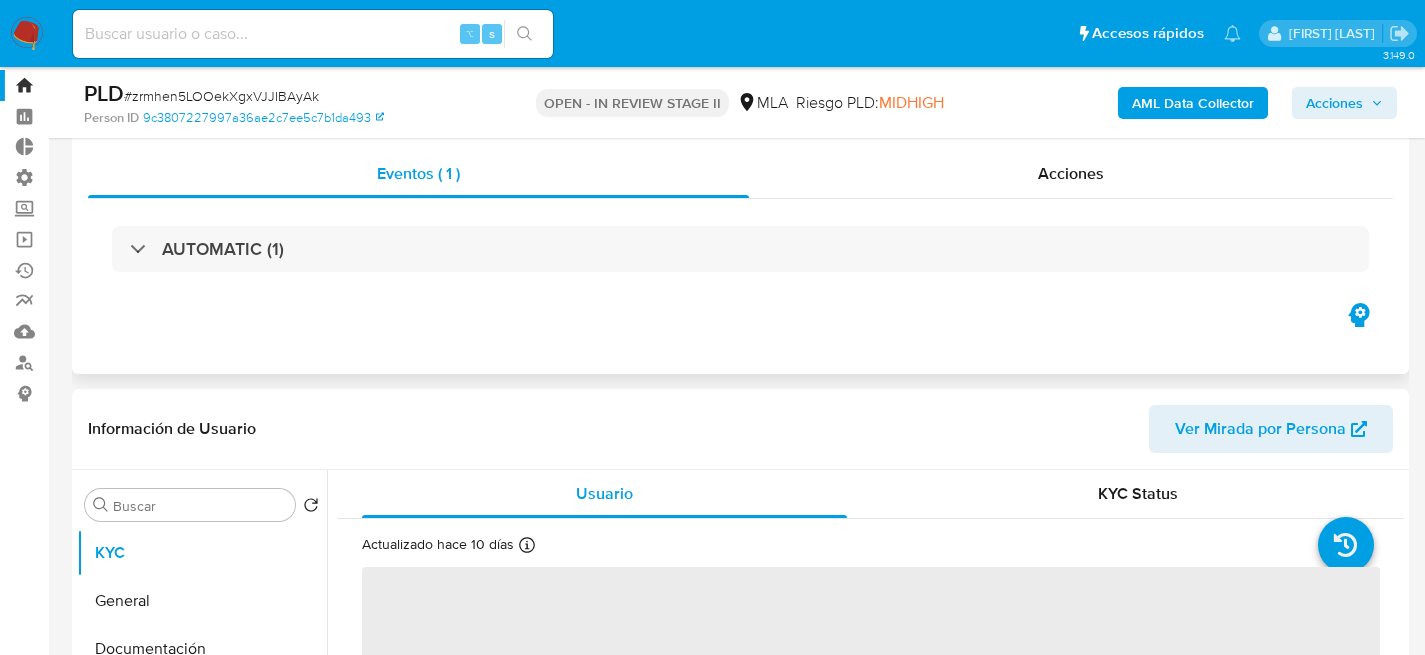 scroll, scrollTop: 301, scrollLeft: 0, axis: vertical 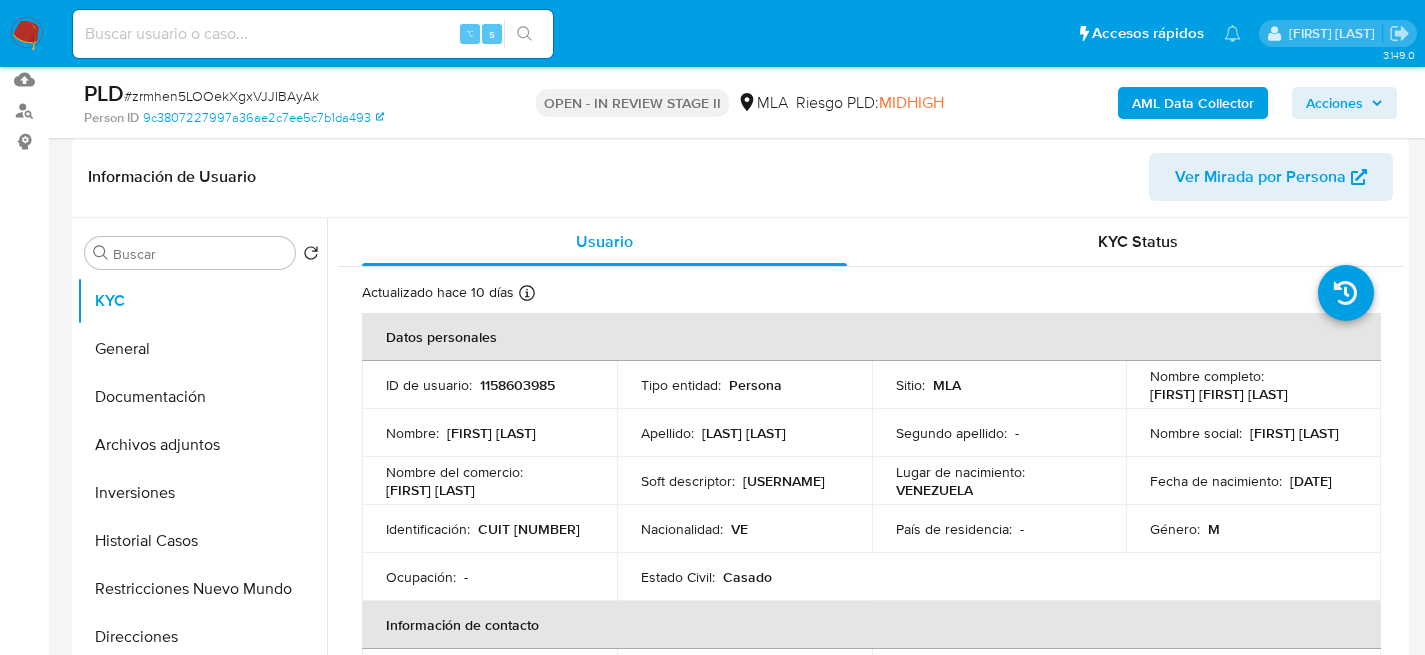 select on "10" 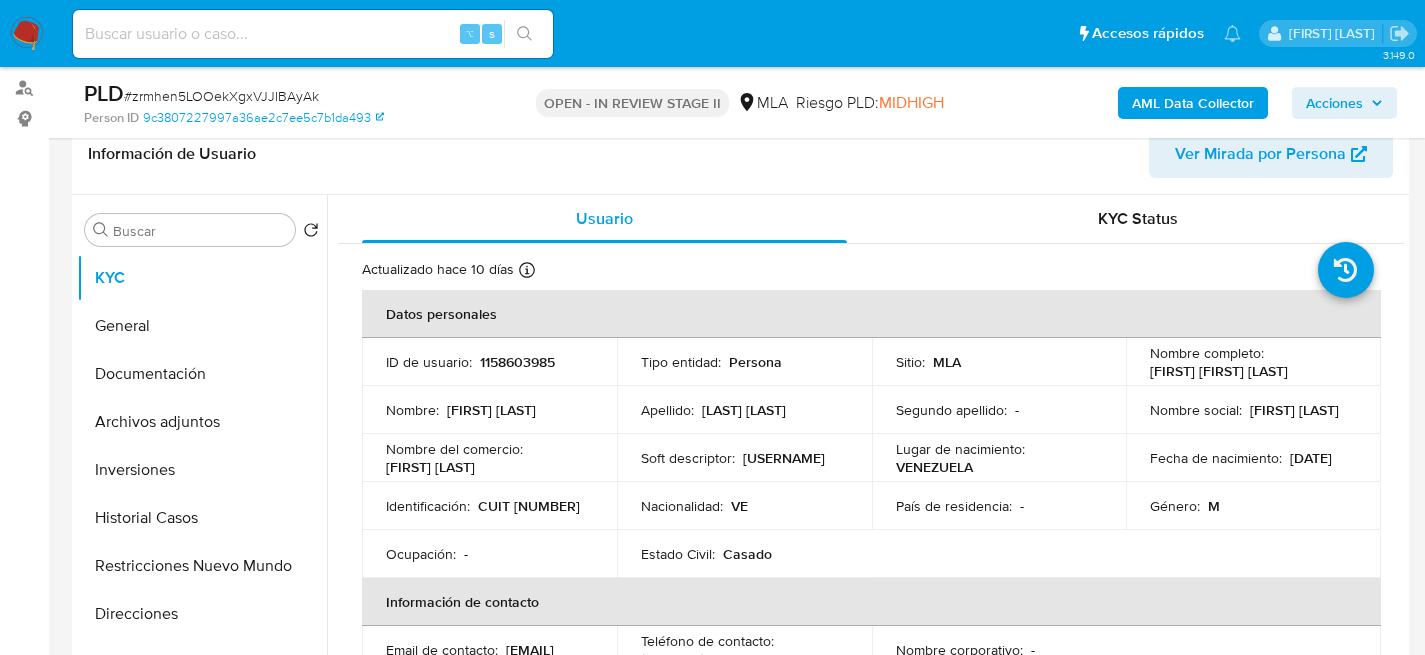 scroll, scrollTop: 325, scrollLeft: 0, axis: vertical 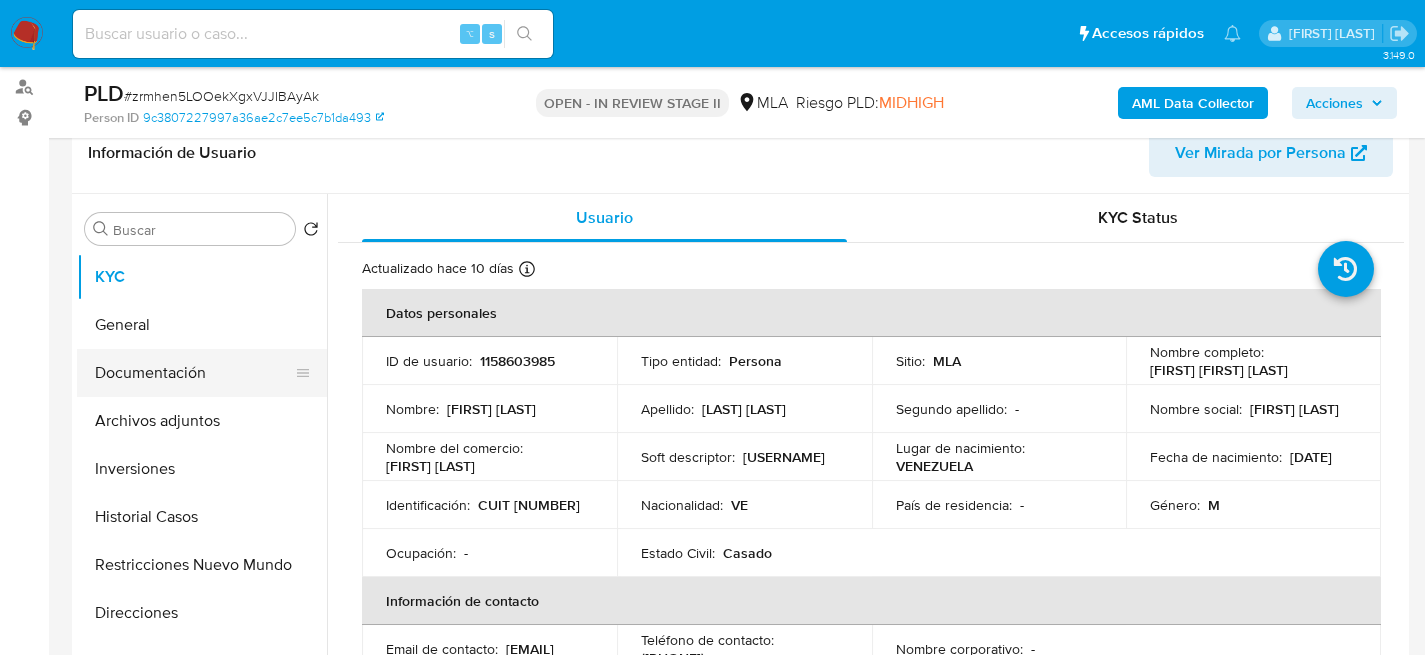 click on "Documentación" at bounding box center (194, 373) 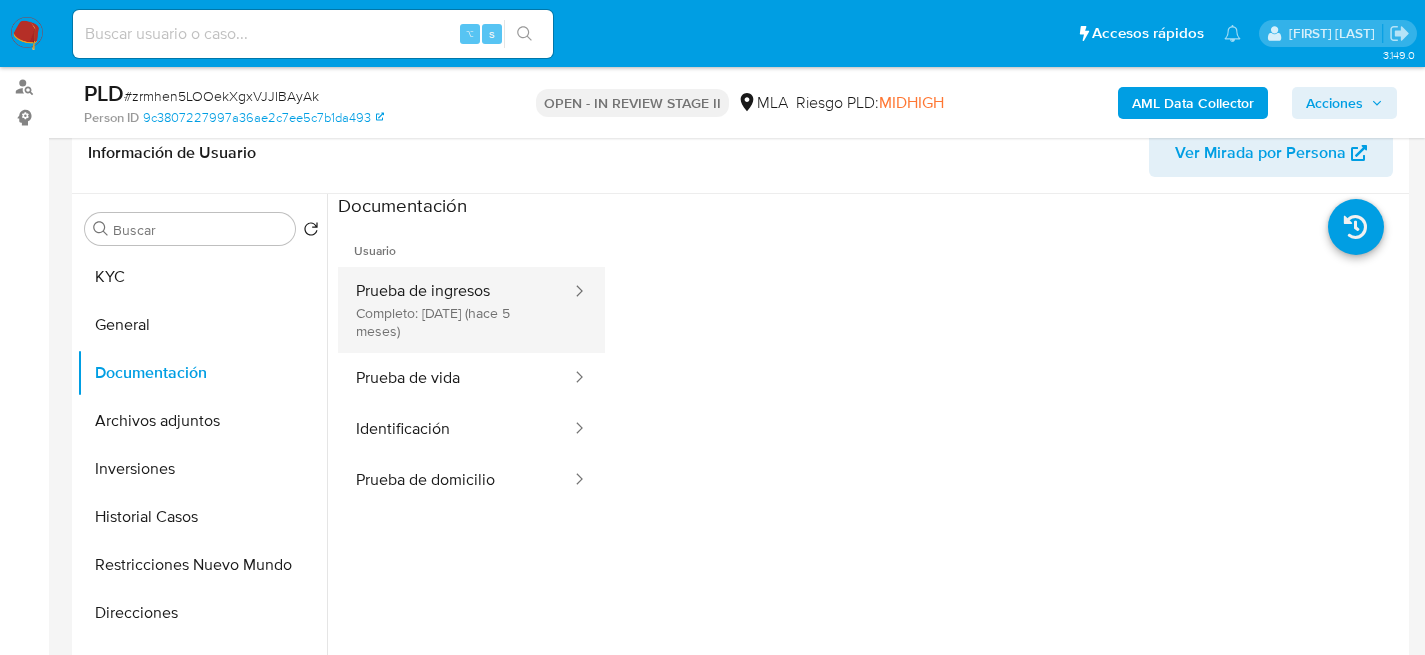 click on "Prueba de ingresos Completo: 16/03/2025 (hace 5 meses)" at bounding box center (455, 310) 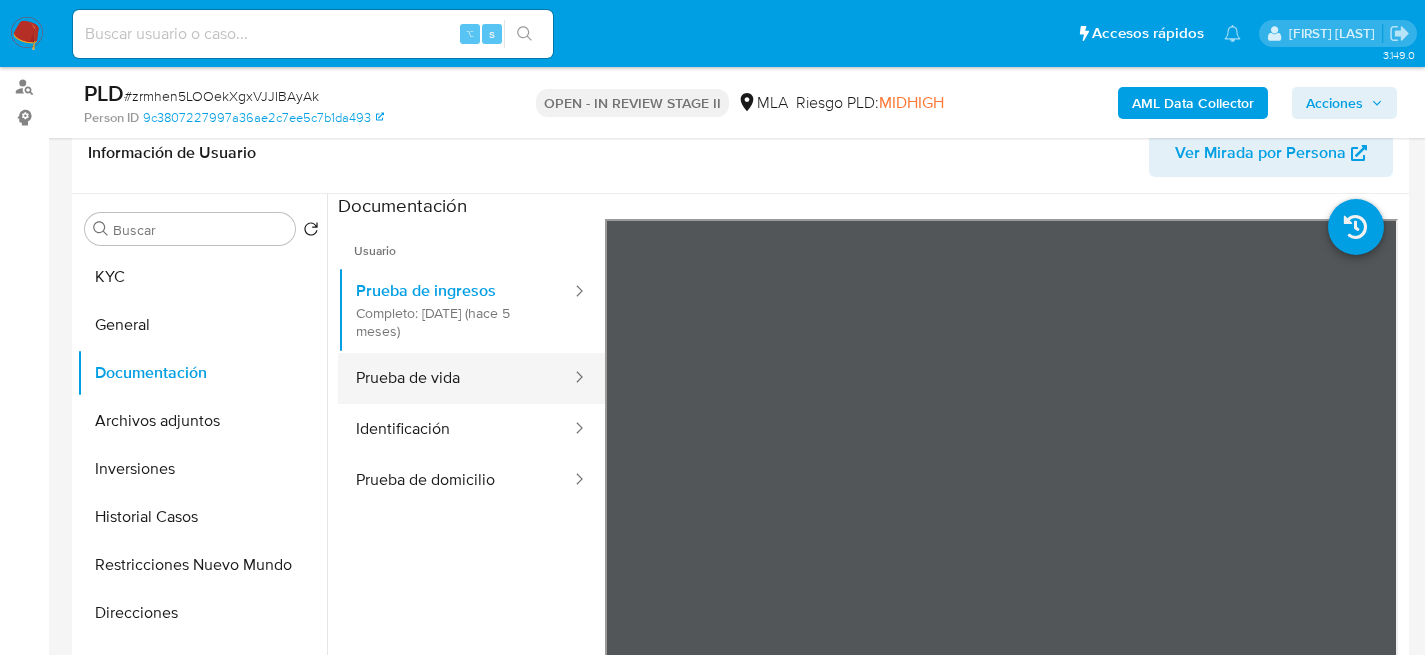click on "Prueba de vida" at bounding box center [455, 378] 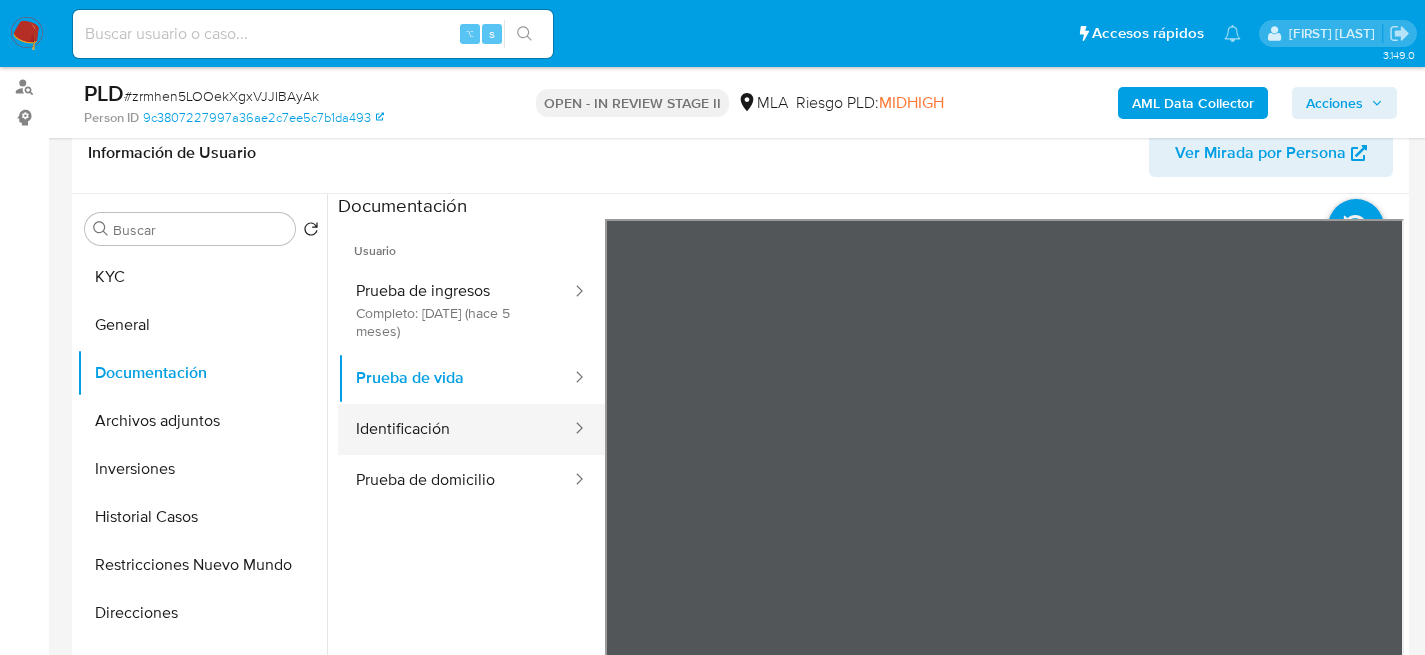 click at bounding box center [573, 429] 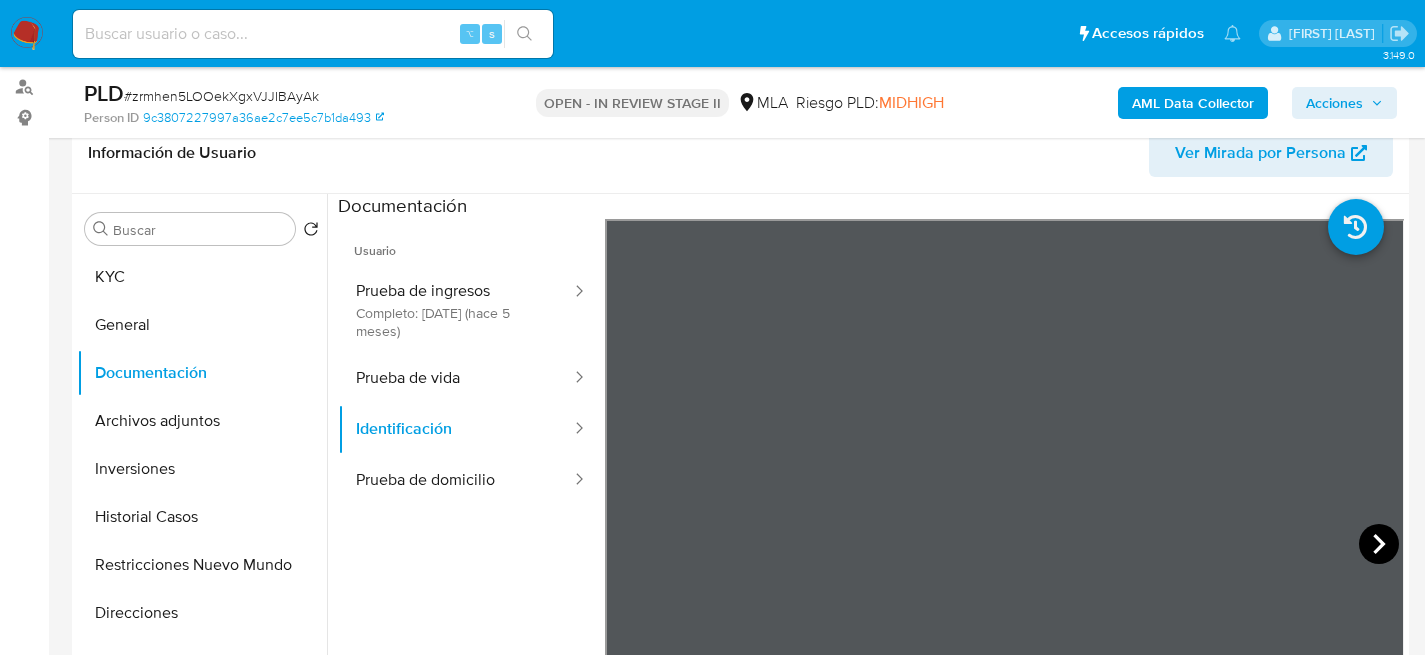 click 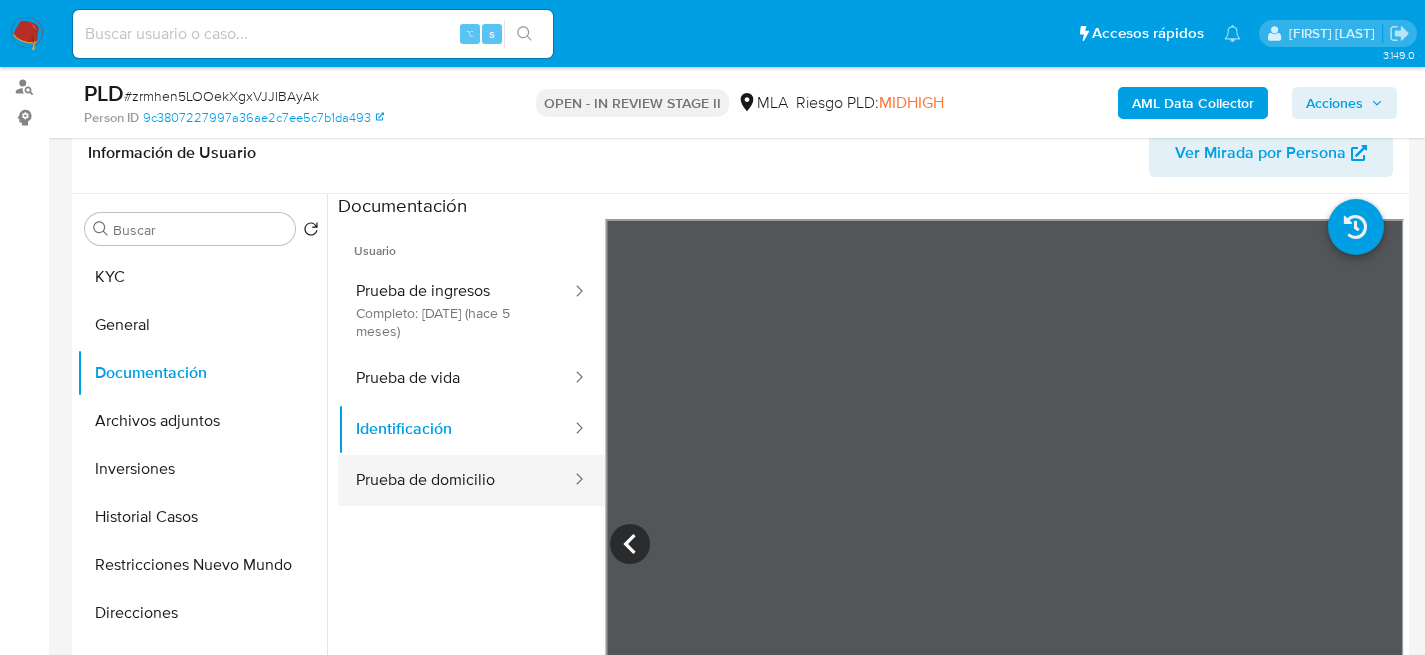click on "Prueba de domicilio" at bounding box center (455, 480) 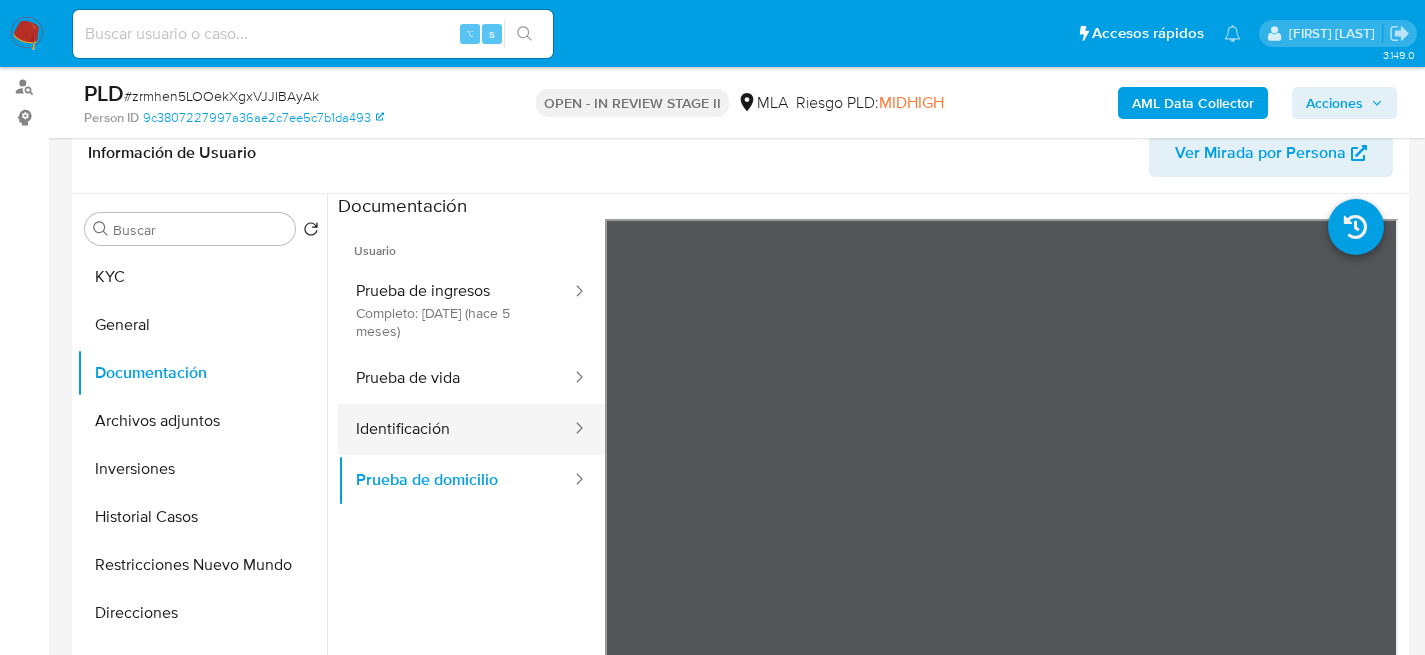 click on "Identificación" at bounding box center (455, 429) 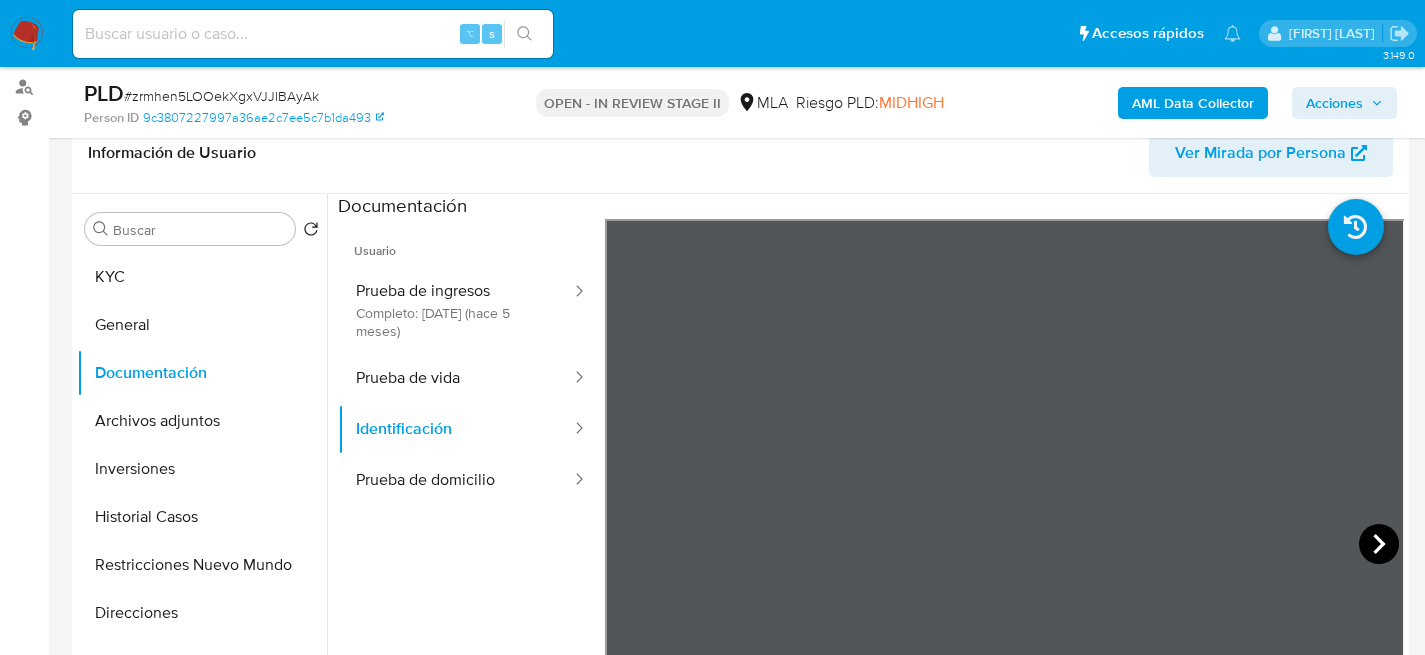 click 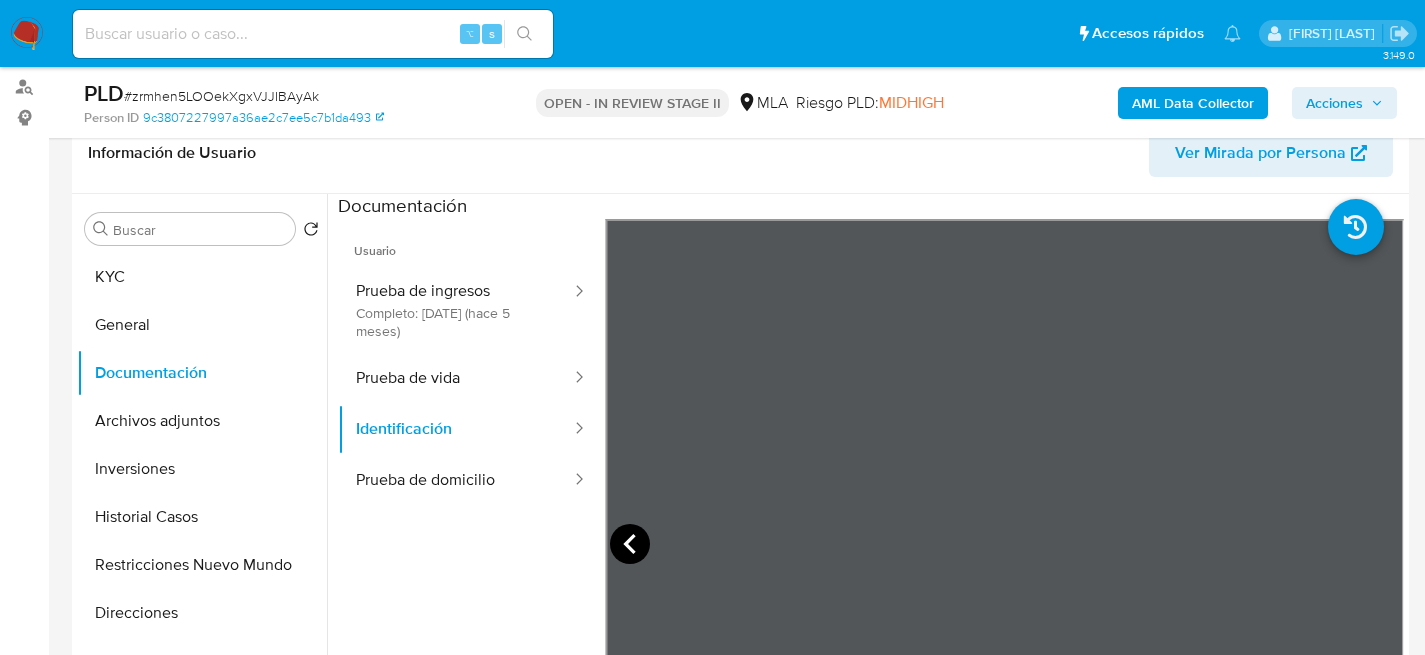 click 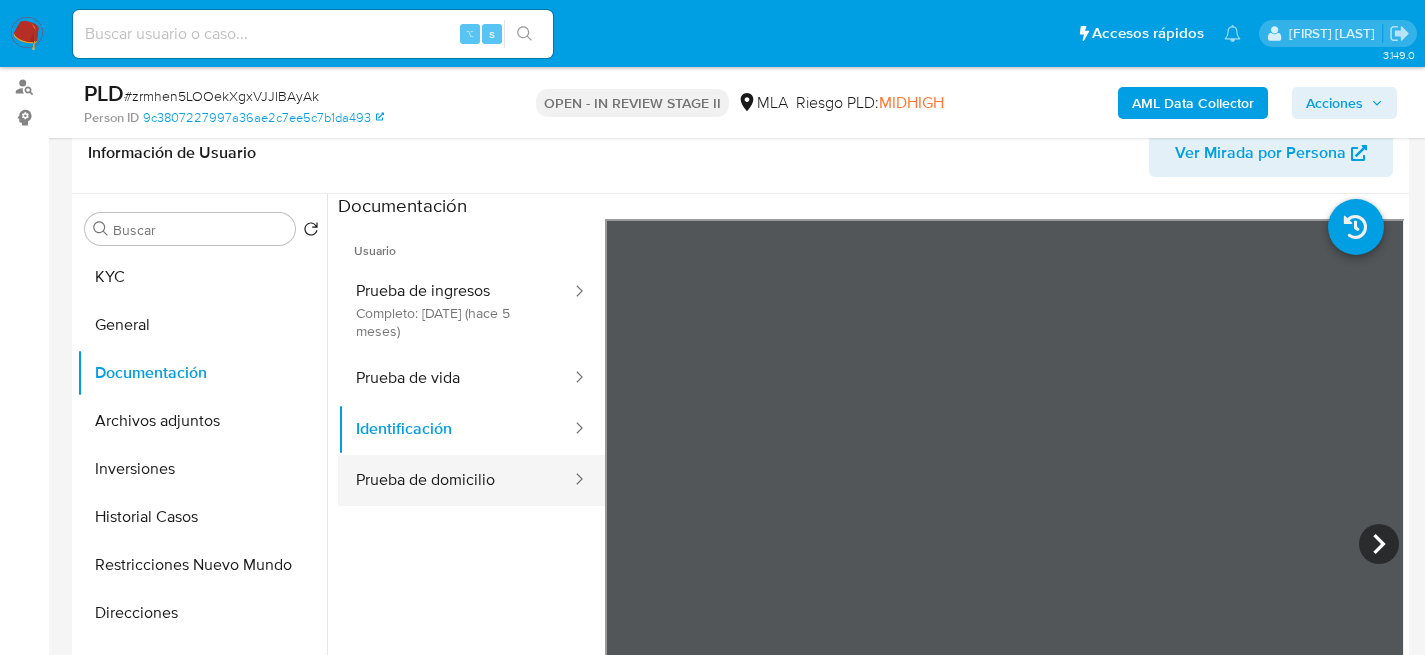 click on "Prueba de domicilio" at bounding box center (455, 480) 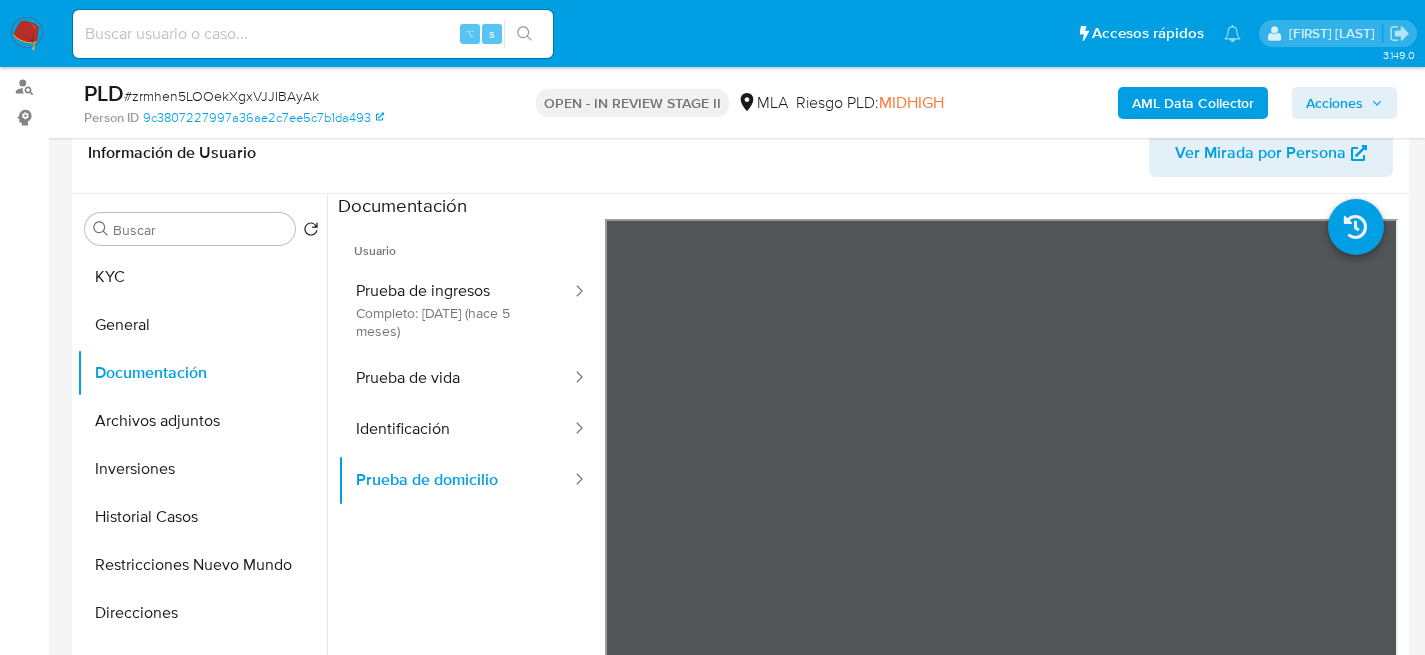 type 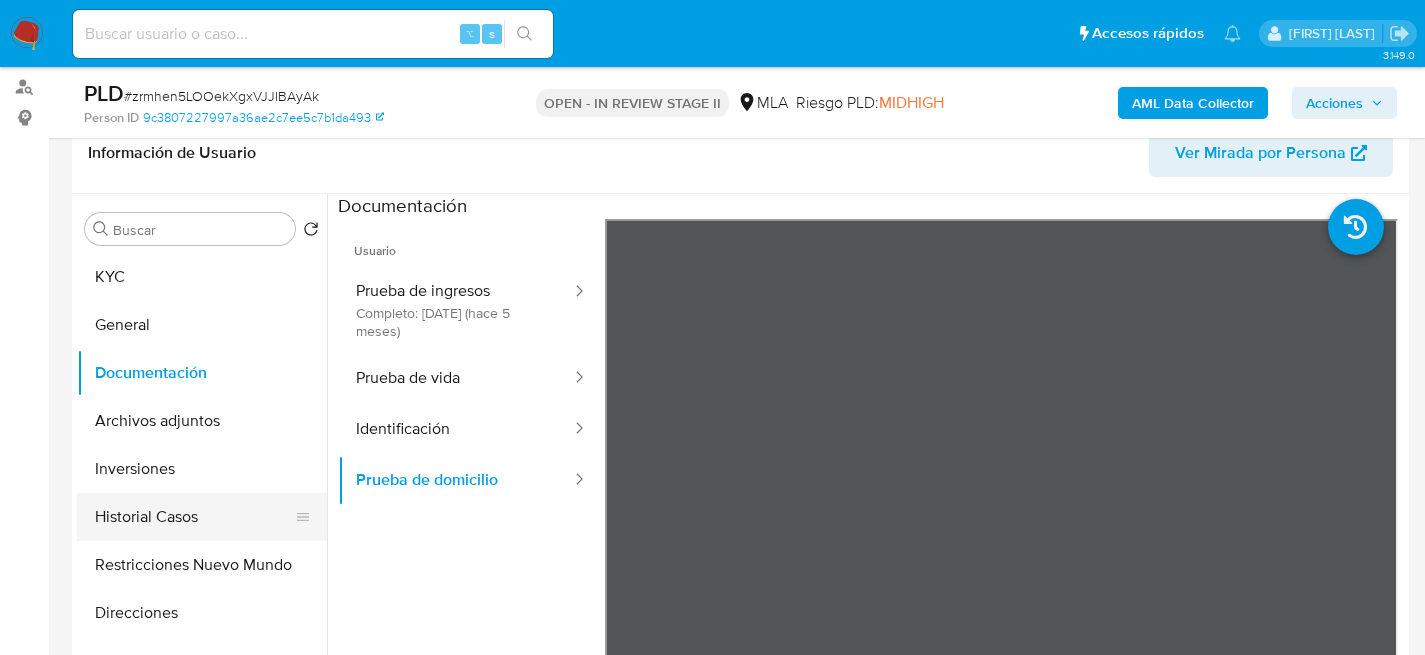 click on "Historial Casos" at bounding box center [194, 517] 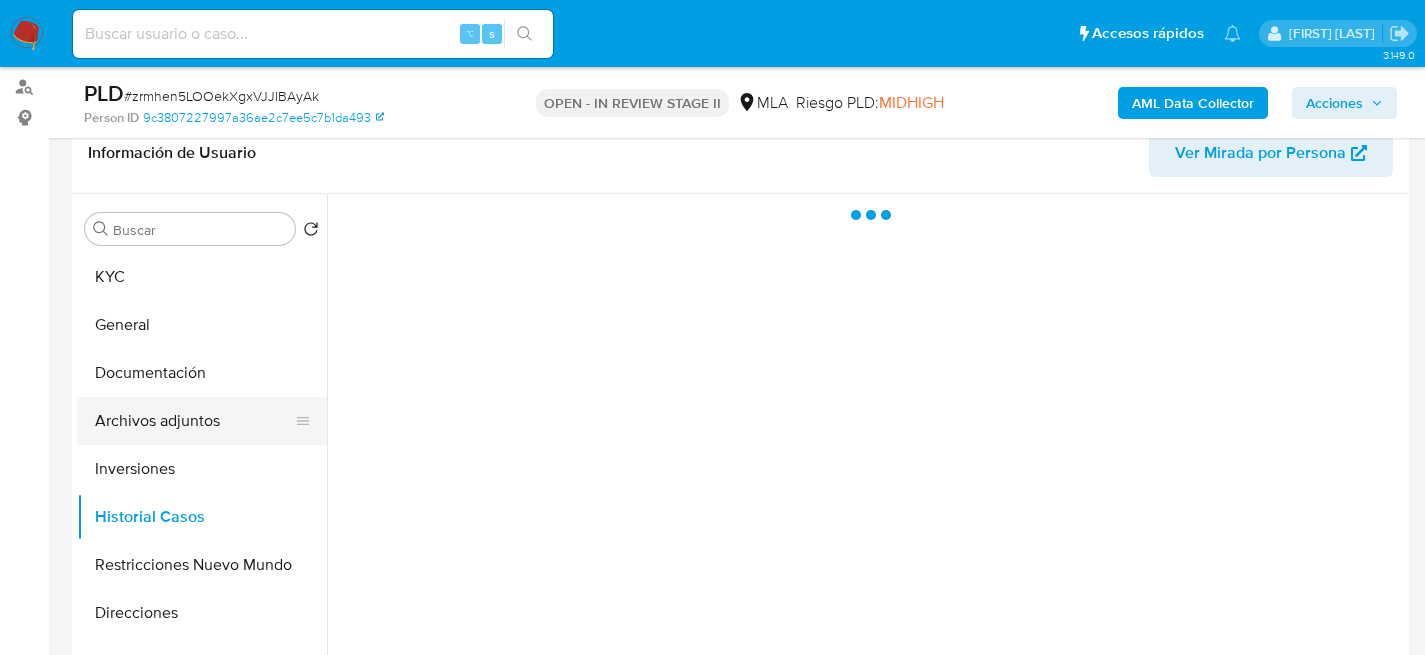 click on "Archivos adjuntos" at bounding box center [194, 421] 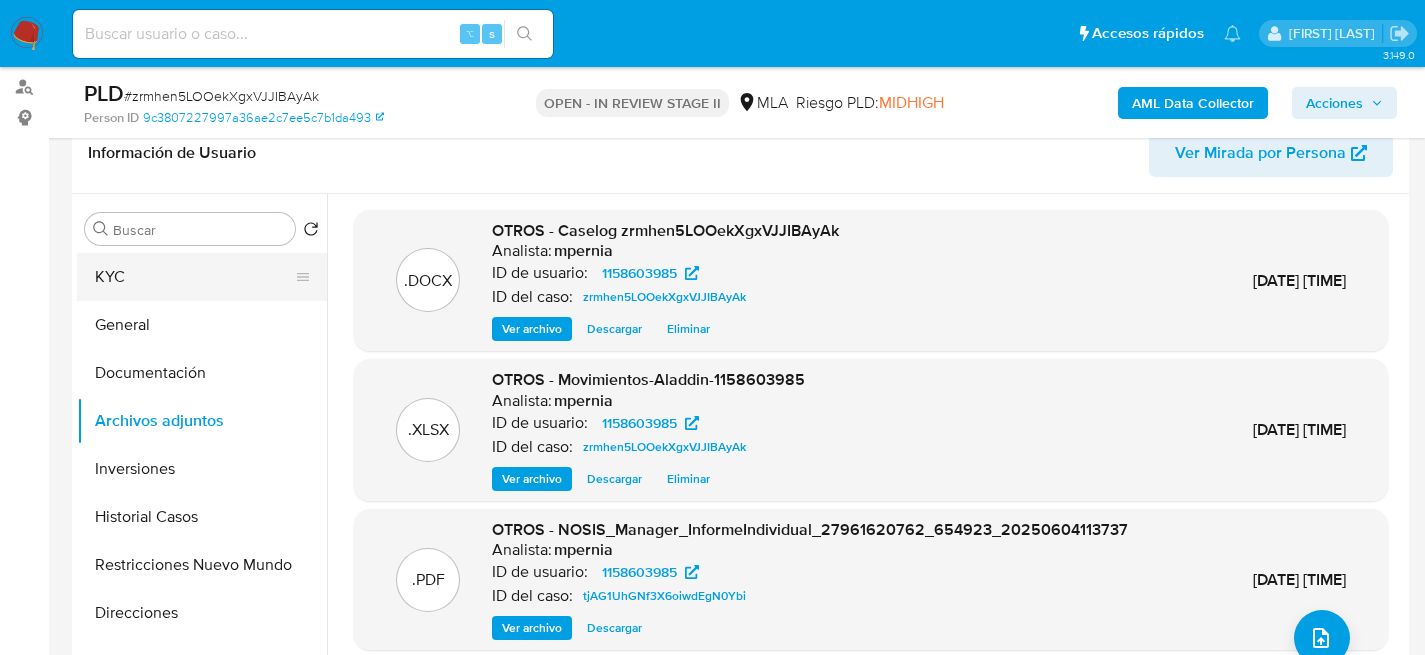 click on "KYC" at bounding box center [194, 277] 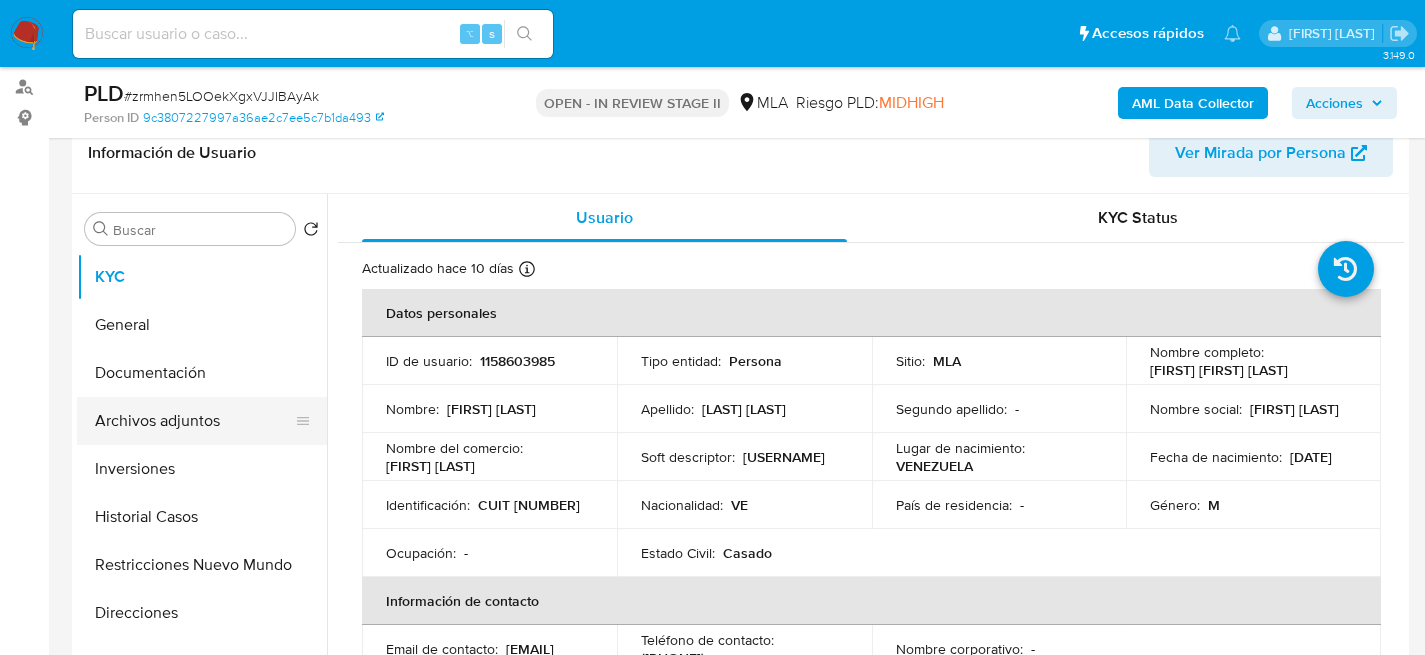 click on "Archivos adjuntos" at bounding box center (194, 421) 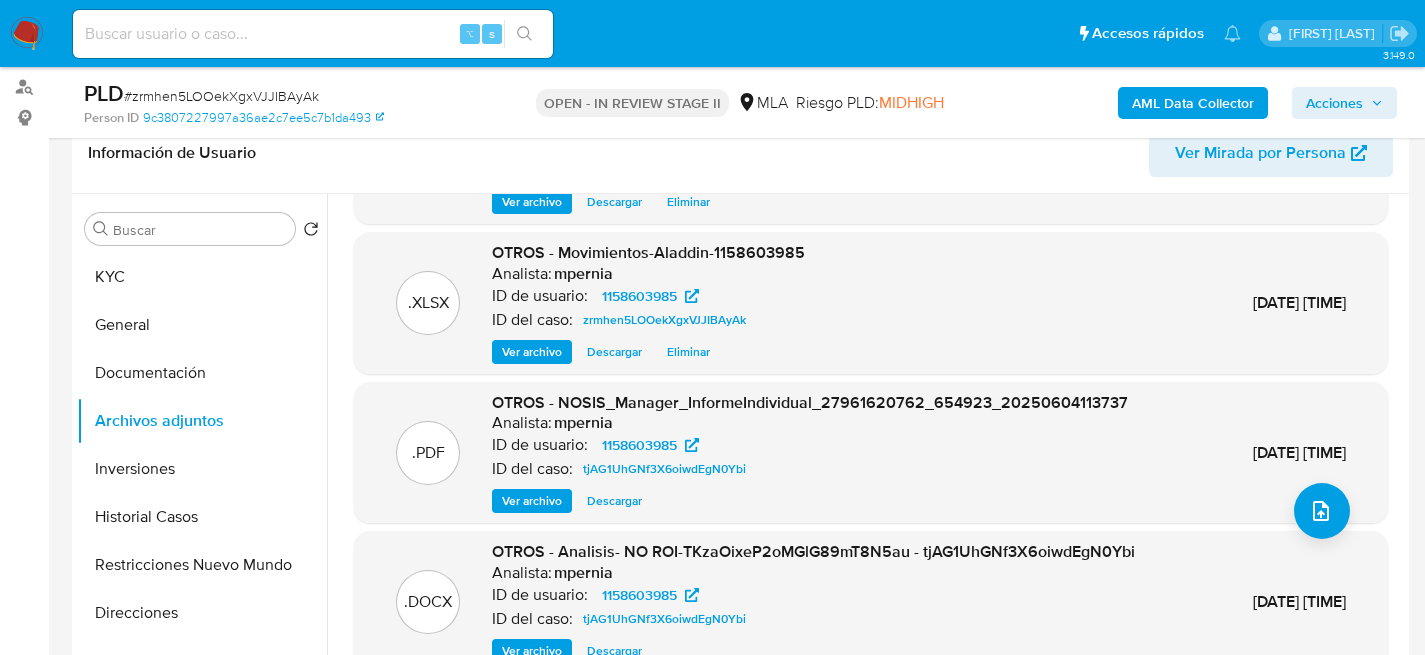 scroll, scrollTop: 168, scrollLeft: 0, axis: vertical 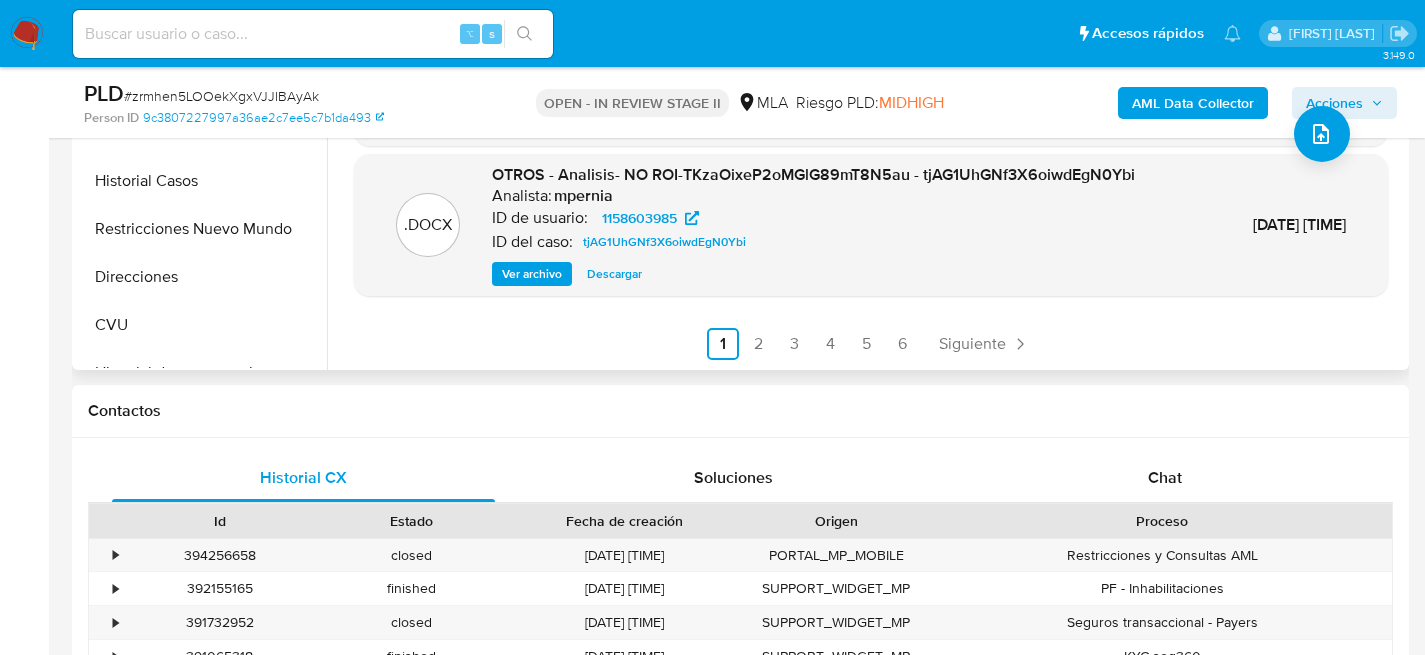 click on ".DOCX OTROS - Caselog zrmhen5LOOekXgxVJJIBAyAk Analista: mpernia ID de usuario: 1158603985 ID del caso: zrmhen5LOOekXgxVJJIBAyAk Ver archivo Descargar Eliminar 03/Jul/2025 16:54:19 .XLSX OTROS - Movimientos-Aladdin-1158603985 Analista: mpernia ID de usuario: 1158603985 ID del caso: zrmhen5LOOekXgxVJJIBAyAk Ver archivo Descargar Eliminar 03/Jul/2025 16:54:18 .PDF OTROS - NOSIS_Manager_InformeIndividual_27961620762_654923_20250604113737 Analista: mpernia ID de usuario: 1158603985 ID del caso: tjAG1UhGNf3X6oiwdEgN0Ybi Ver archivo Descargar 04/Jun/2025 11:53:13 .DOCX OTROS - Analisis- NO ROI-TKzaOixeP2oMGlG89mT8N5au - tjAG1UhGNf3X6oiwdEgN0Ybi Analista: mpernia ID de usuario: 1158603985 ID del caso: tjAG1UhGNf3X6oiwdEgN0Ybi Ver archivo Descargar 04/Jun/2025 11:53:13 Anterior 1 2 3 4 5 6 Siguiente" at bounding box center [865, 114] 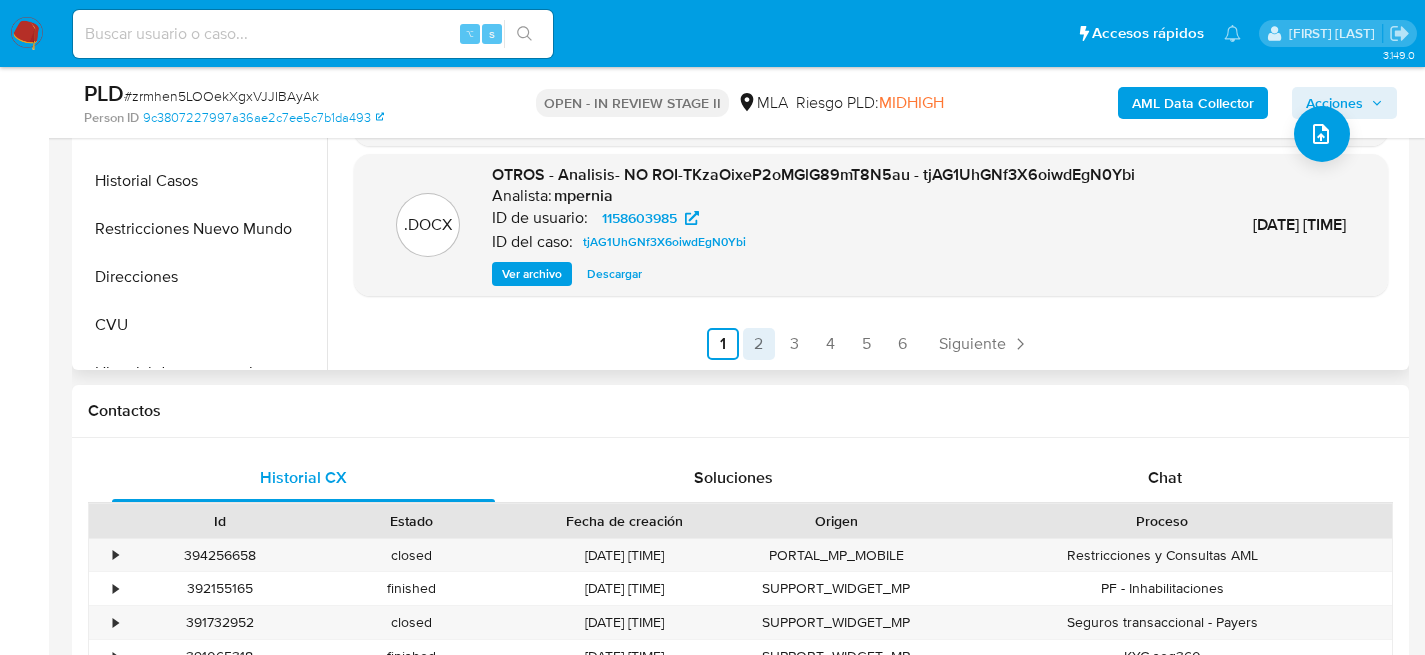 click on "2" at bounding box center [759, 344] 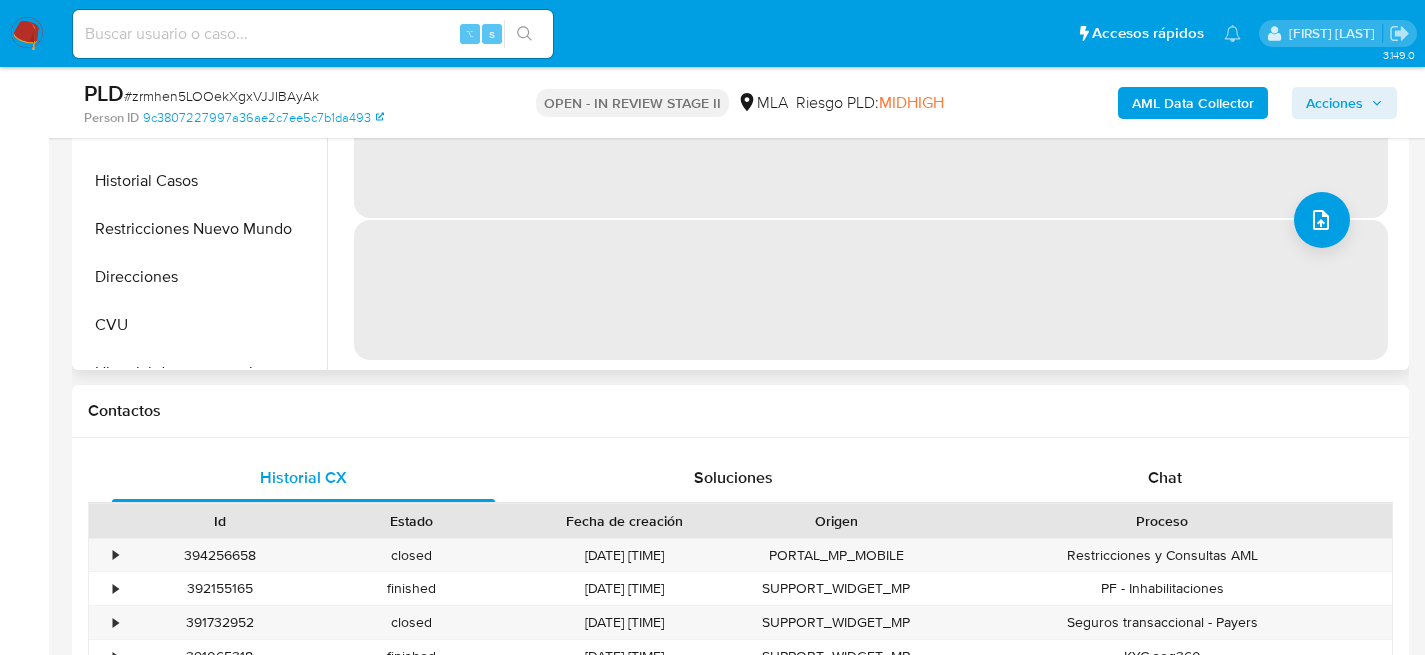 scroll, scrollTop: 0, scrollLeft: 0, axis: both 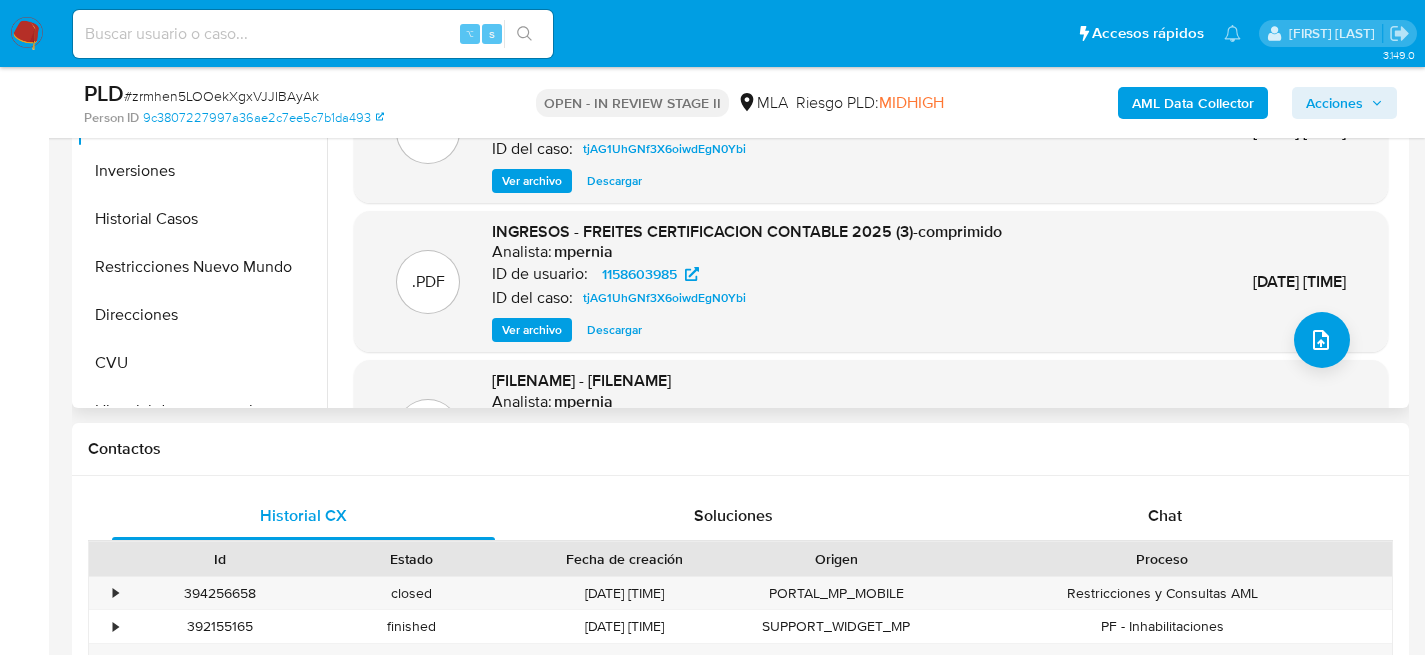 click on "Ver archivo" at bounding box center [532, 330] 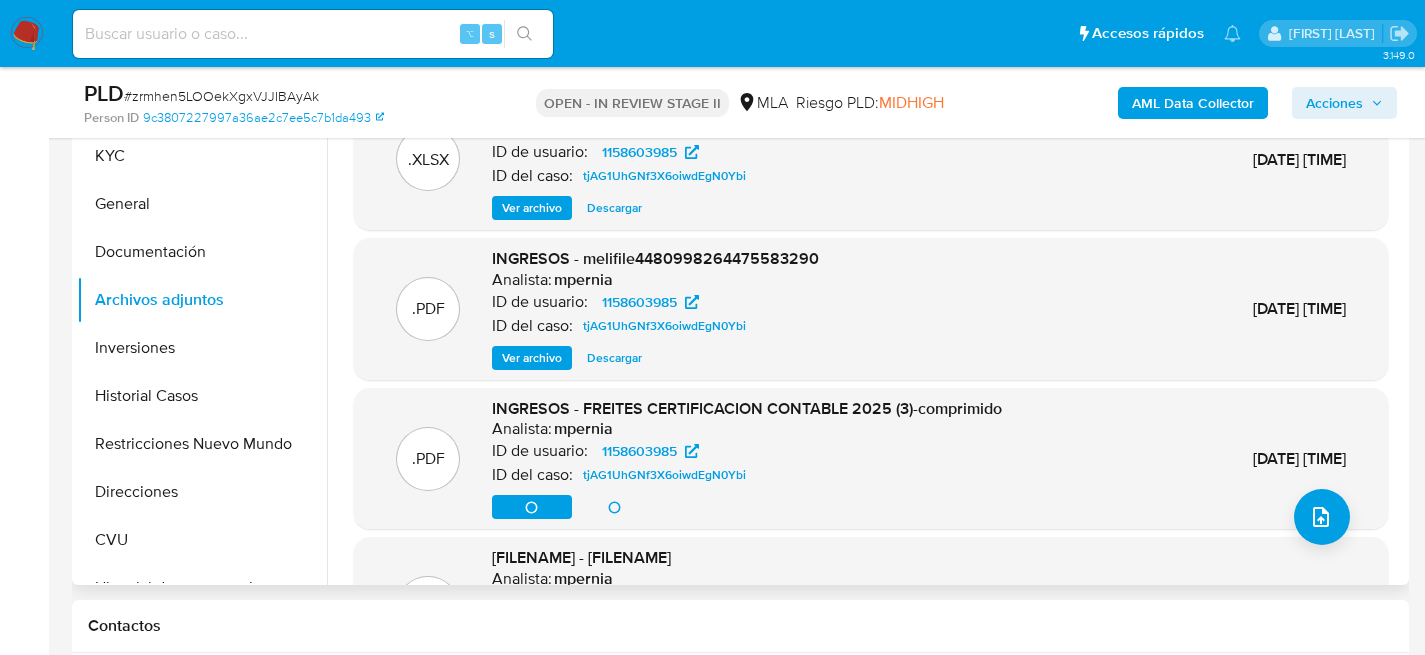 scroll, scrollTop: 596, scrollLeft: 0, axis: vertical 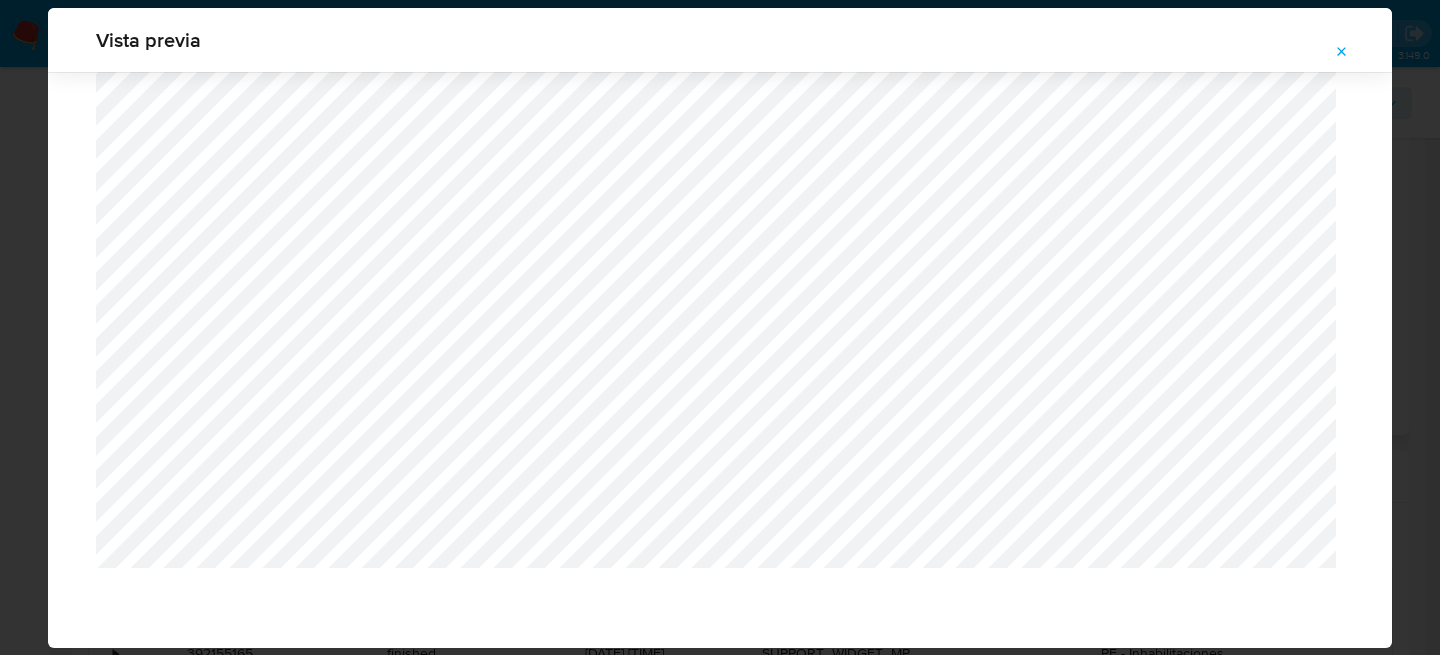 click 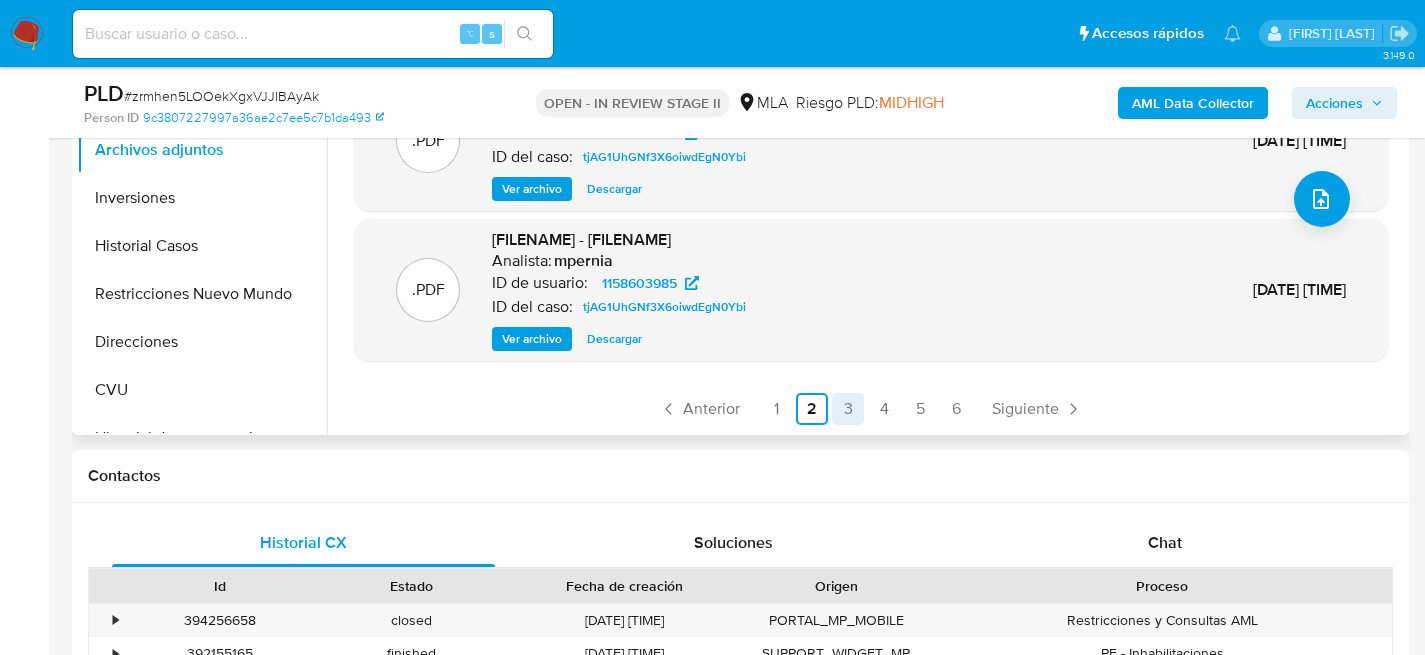 click on "3" at bounding box center (848, 409) 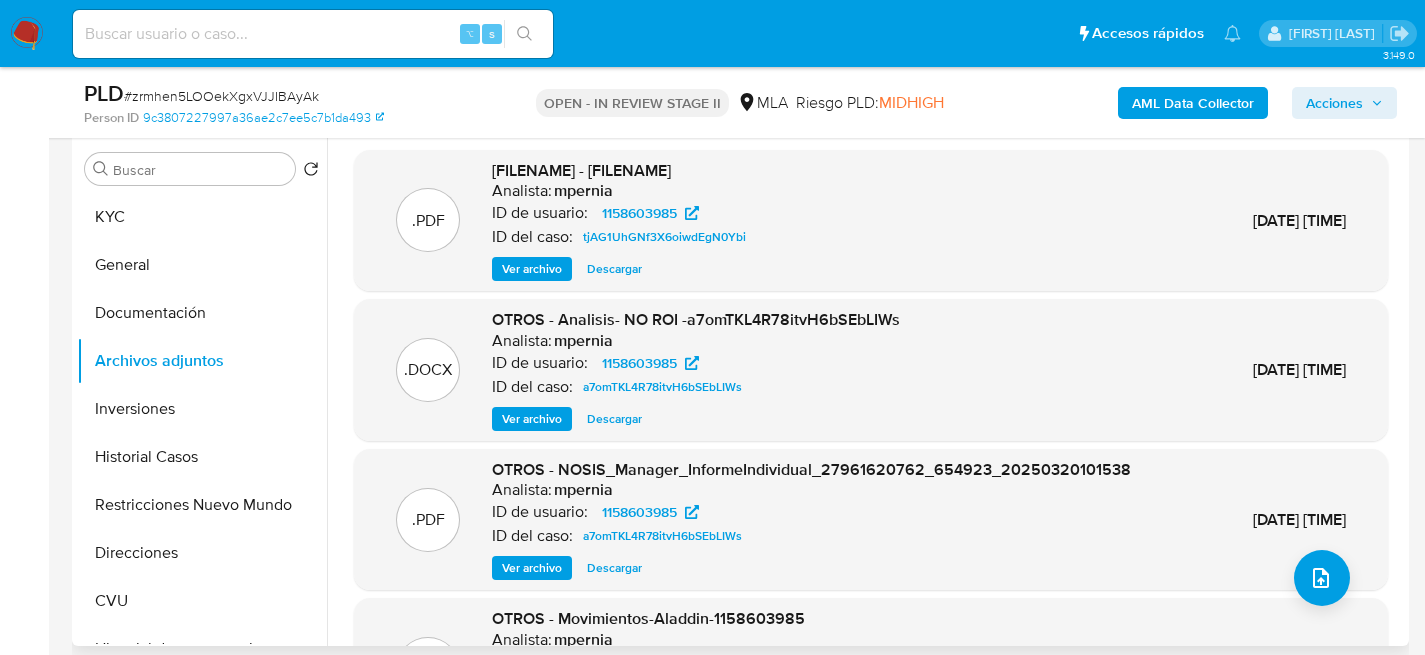 scroll, scrollTop: 353, scrollLeft: 0, axis: vertical 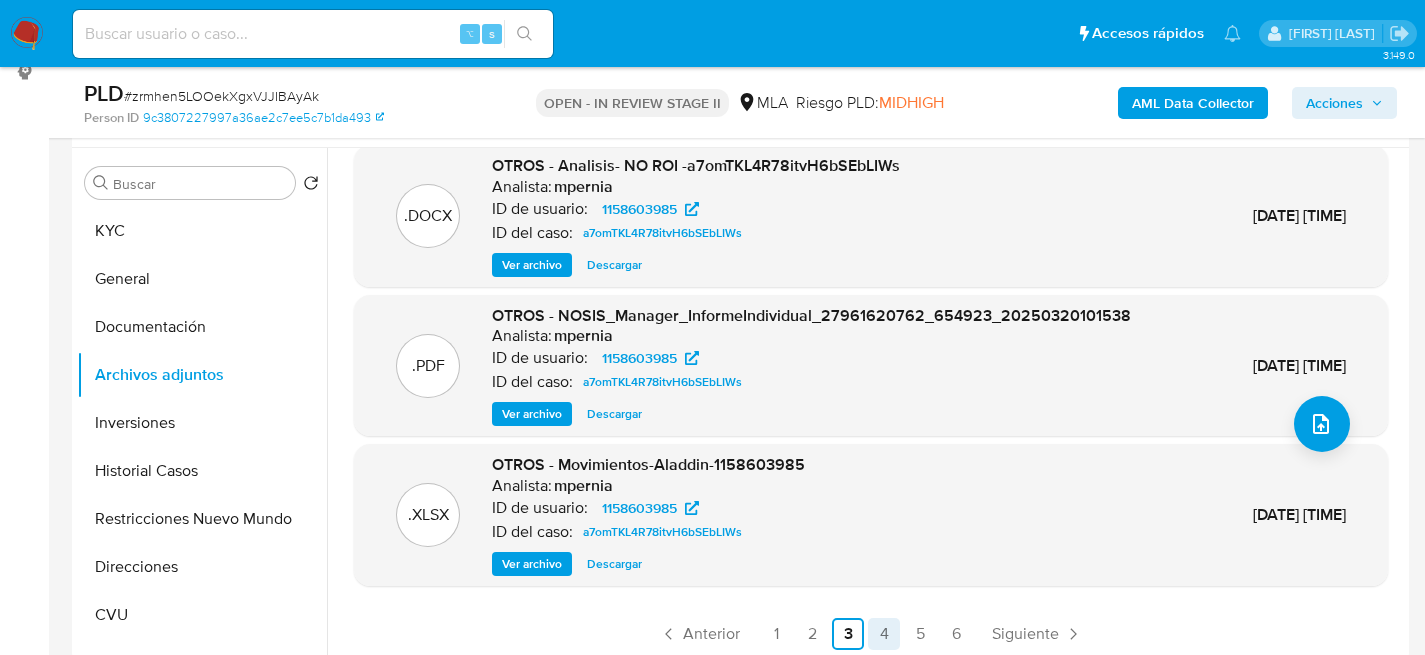 click on "4" at bounding box center (884, 634) 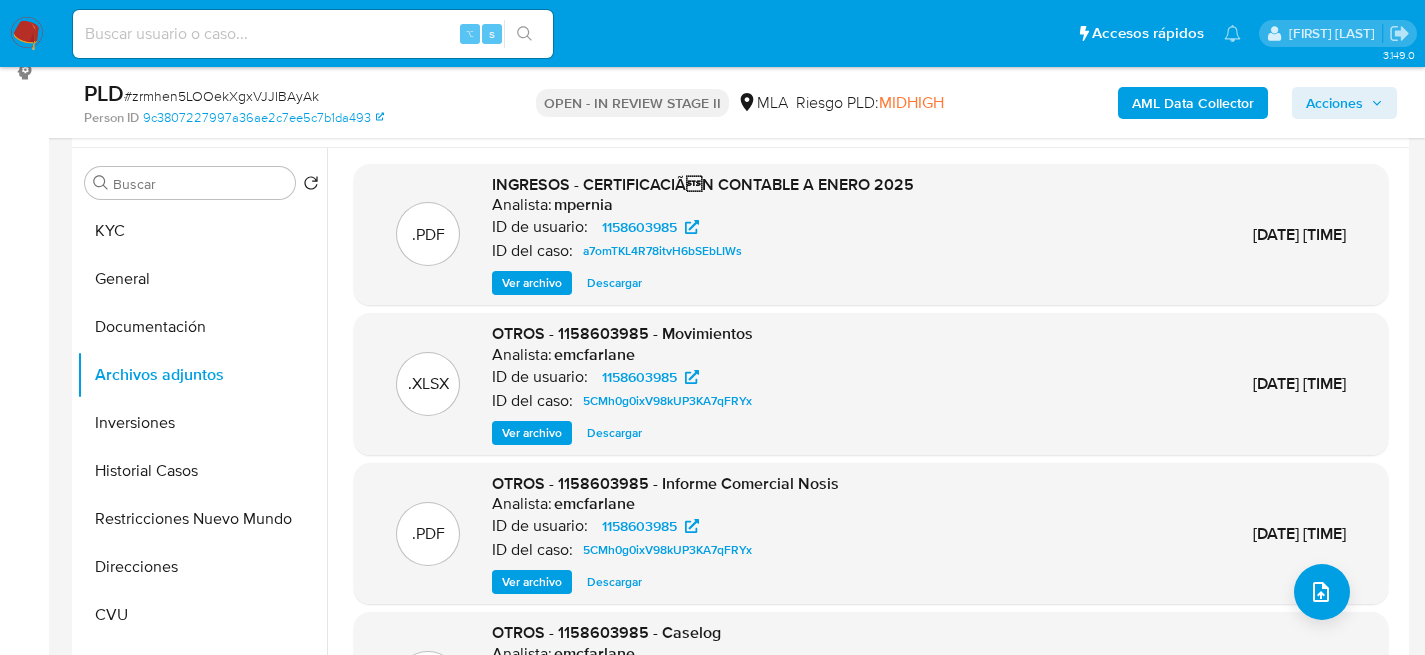 click on "Ver archivo" at bounding box center [532, 283] 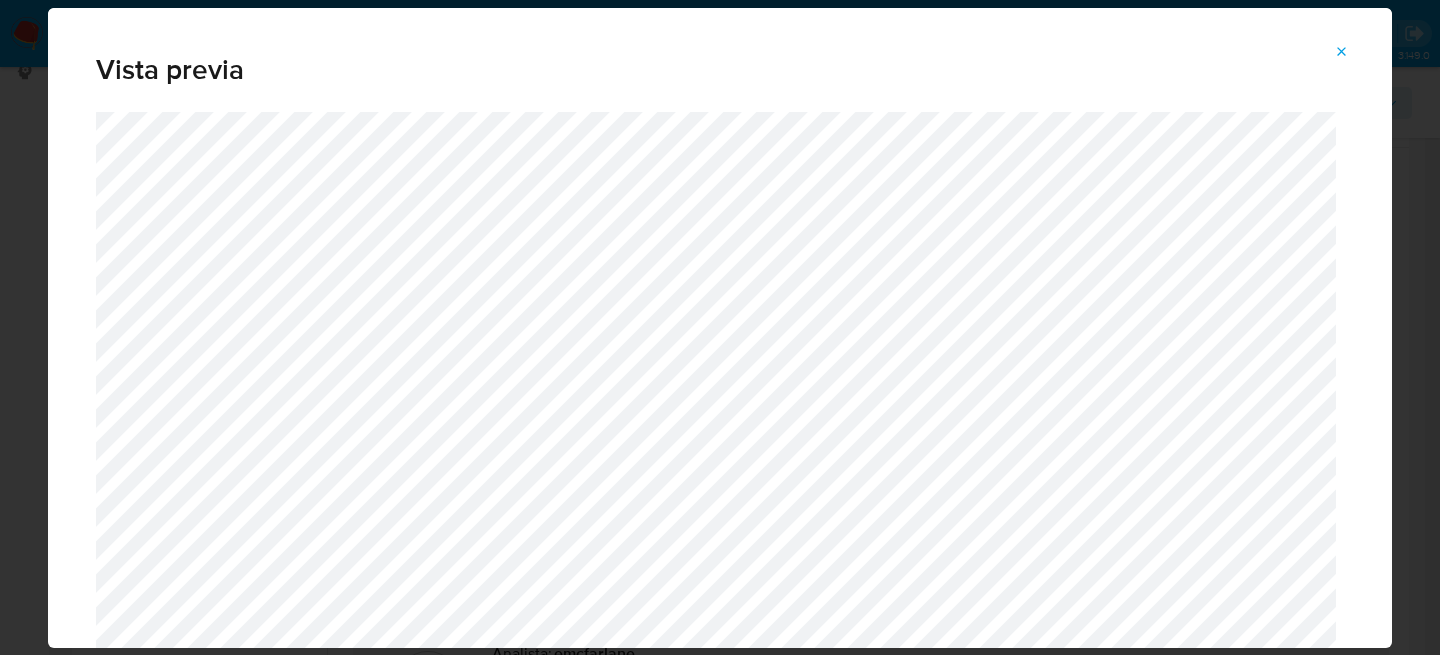 click 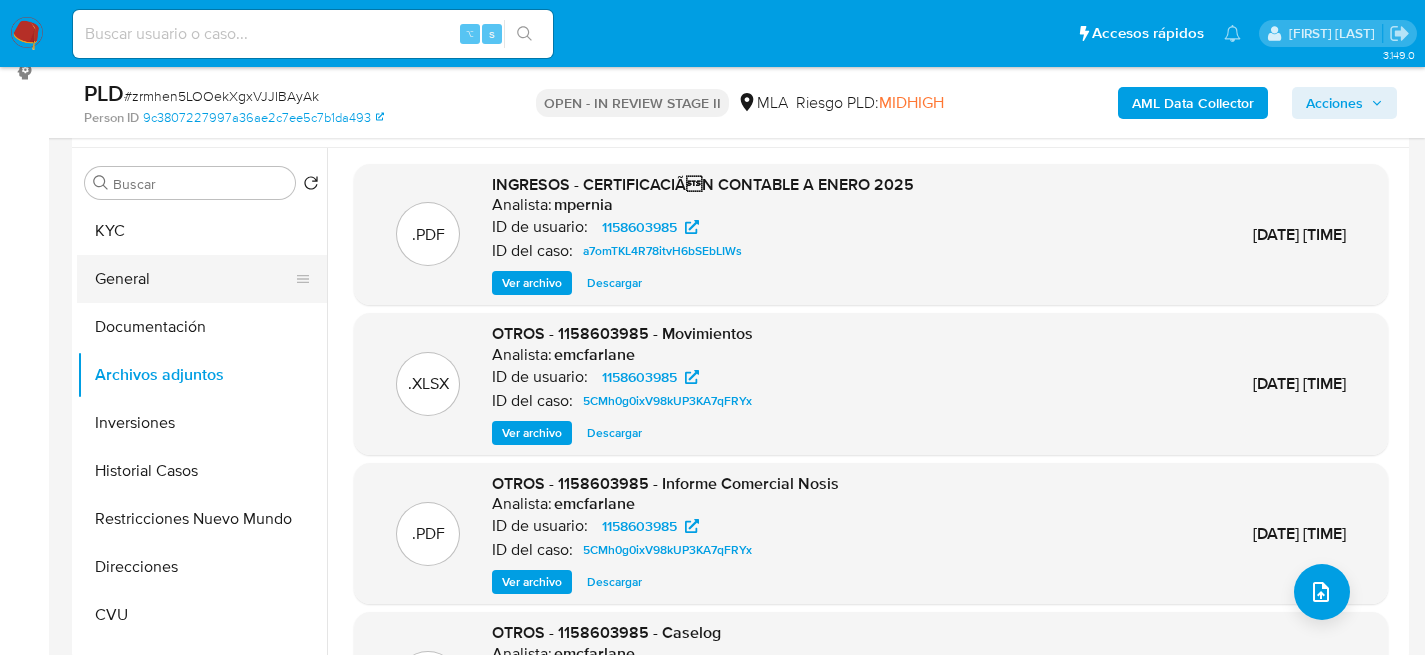 click on "General" at bounding box center (194, 279) 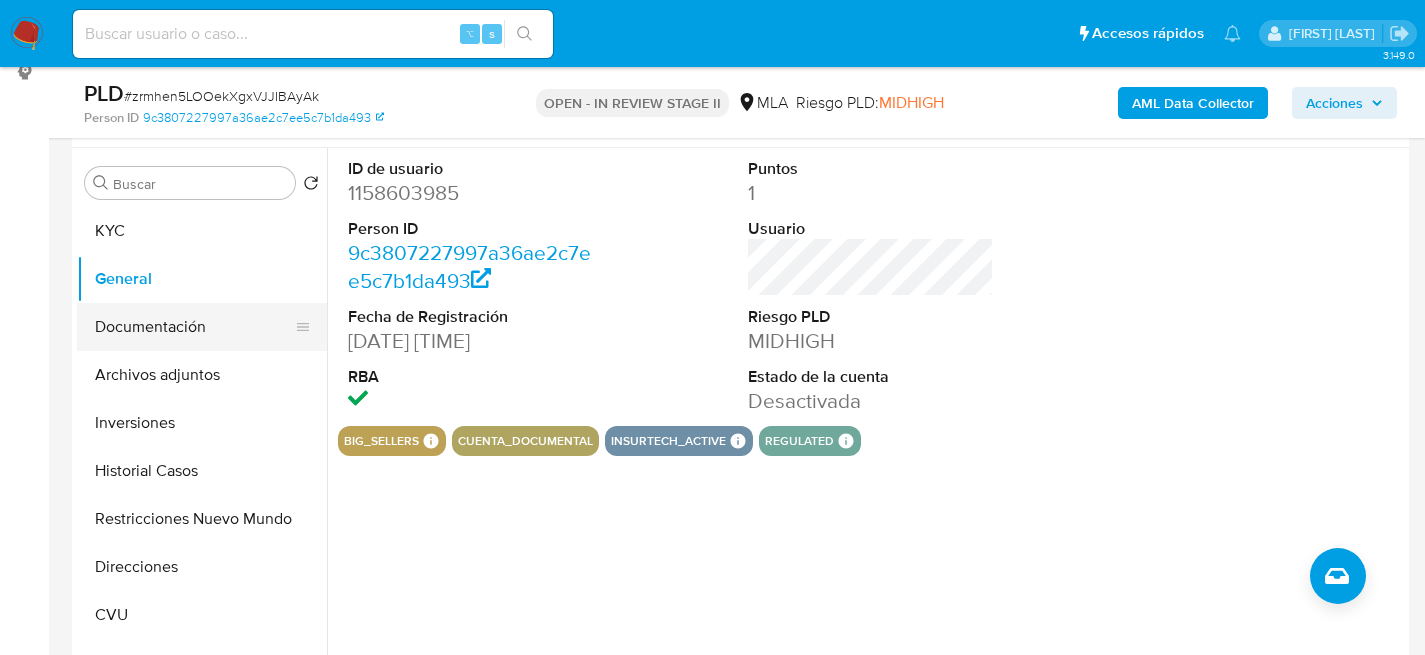 click on "Documentación" at bounding box center [194, 327] 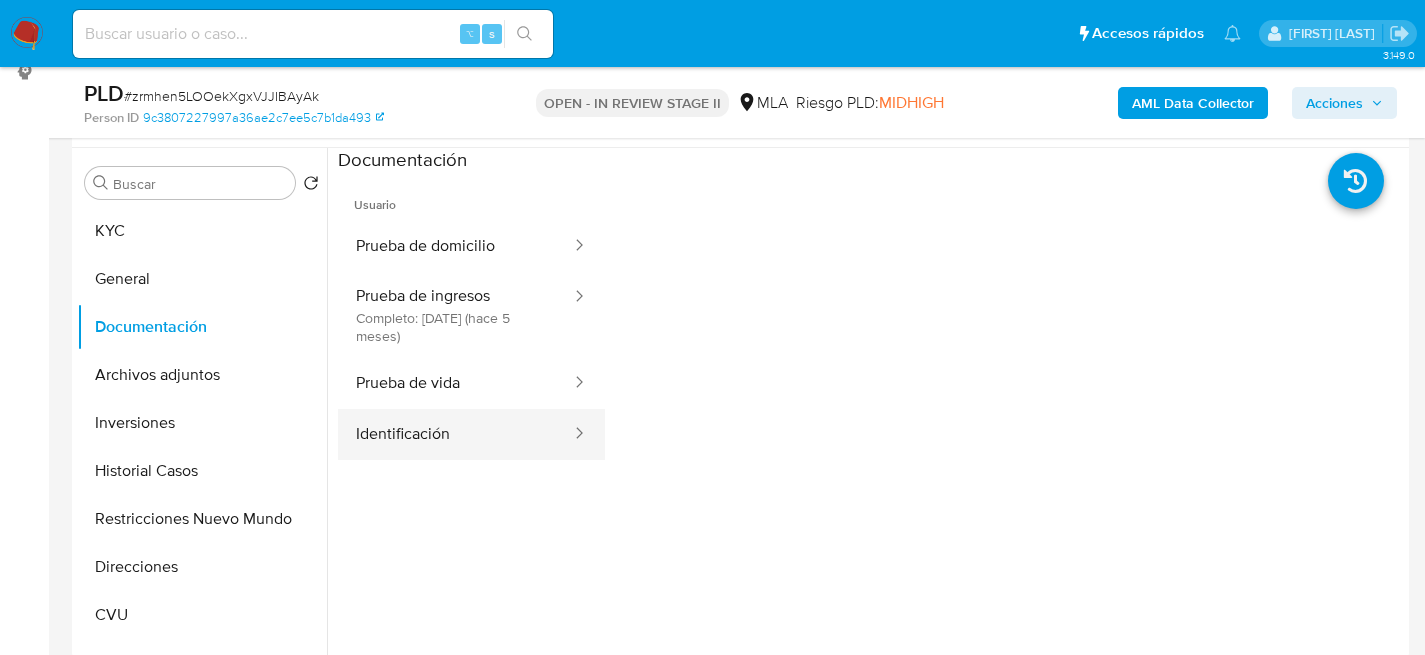 click on "Identificación" at bounding box center (455, 434) 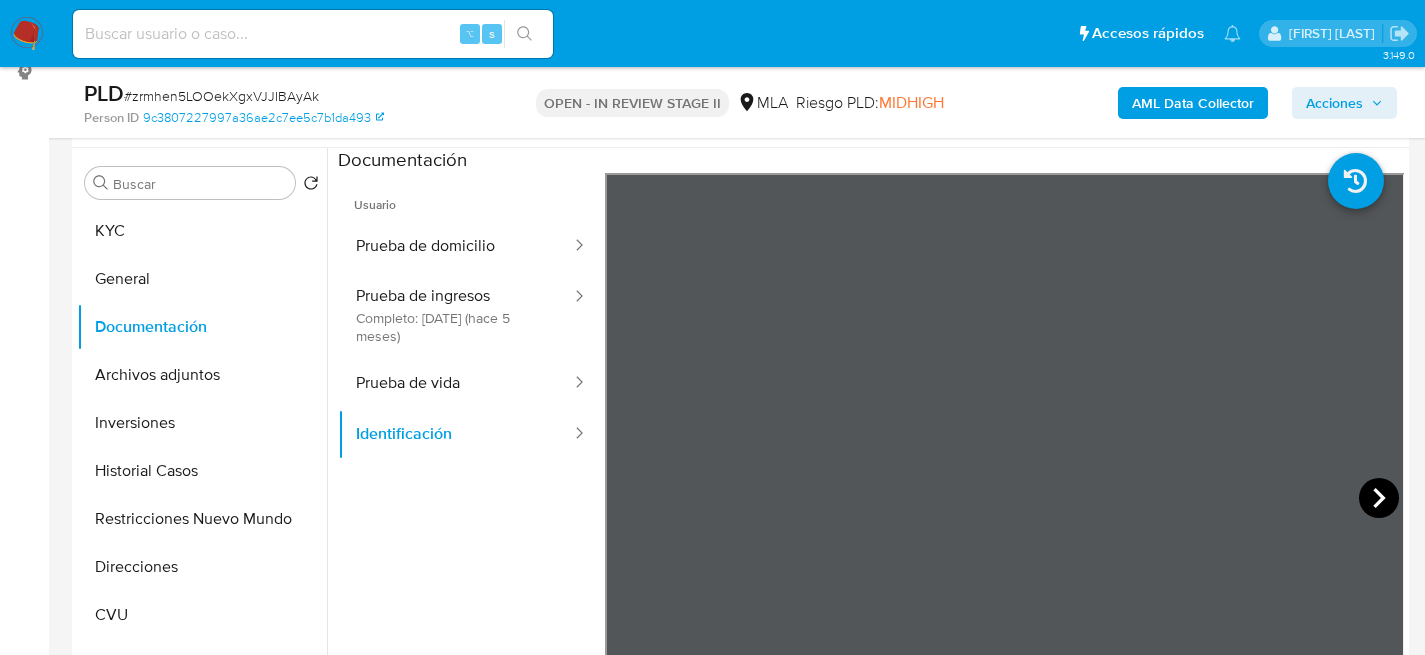 click 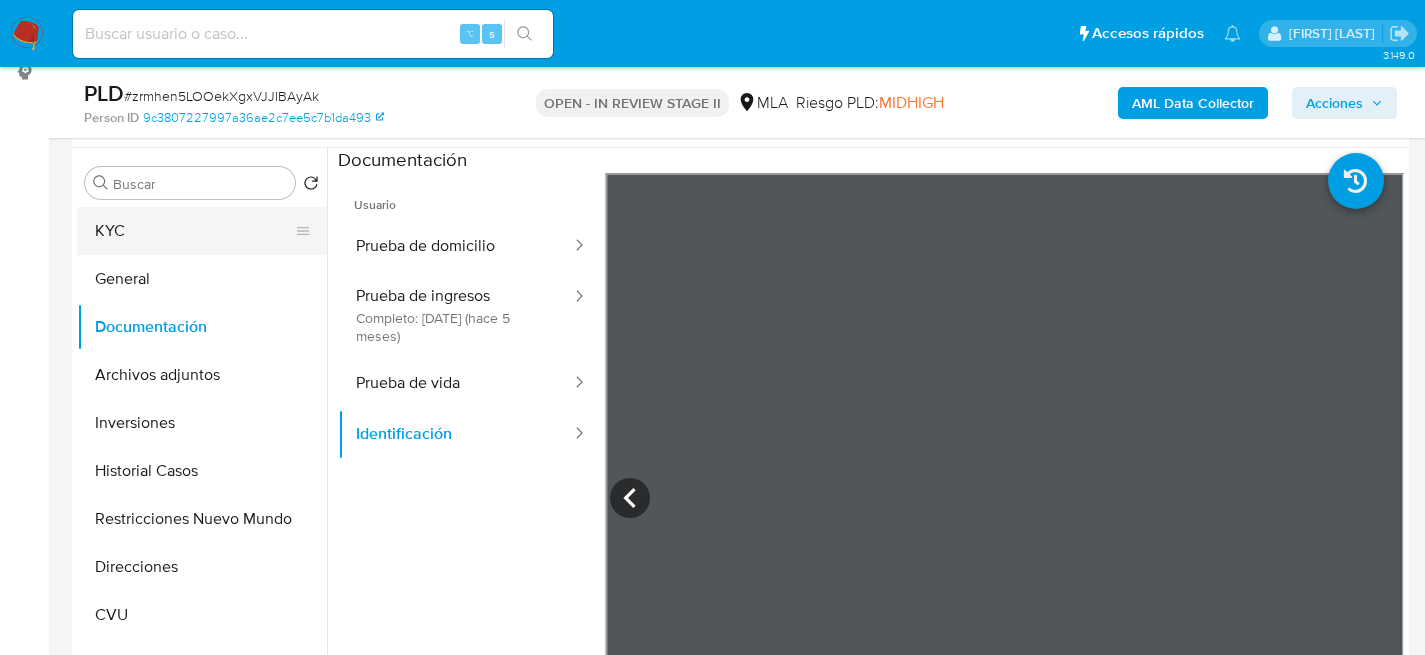 click on "KYC" at bounding box center [194, 231] 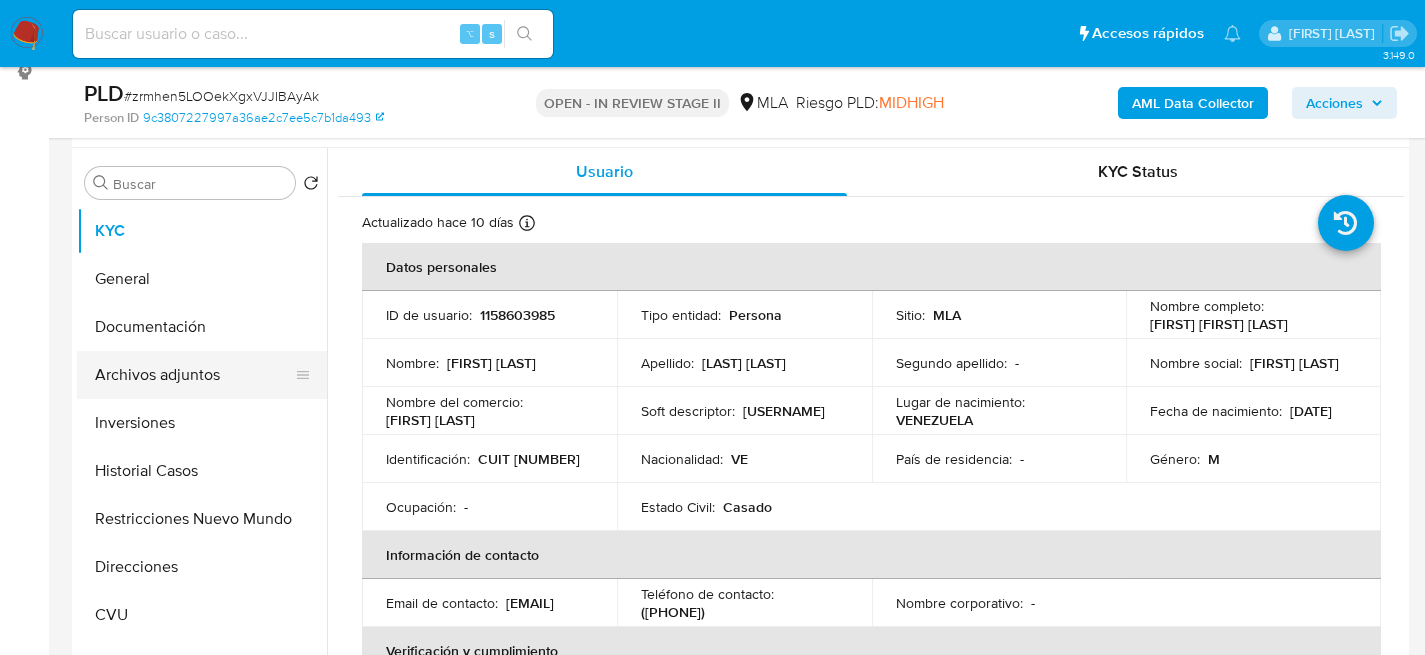 click on "Archivos adjuntos" at bounding box center (194, 375) 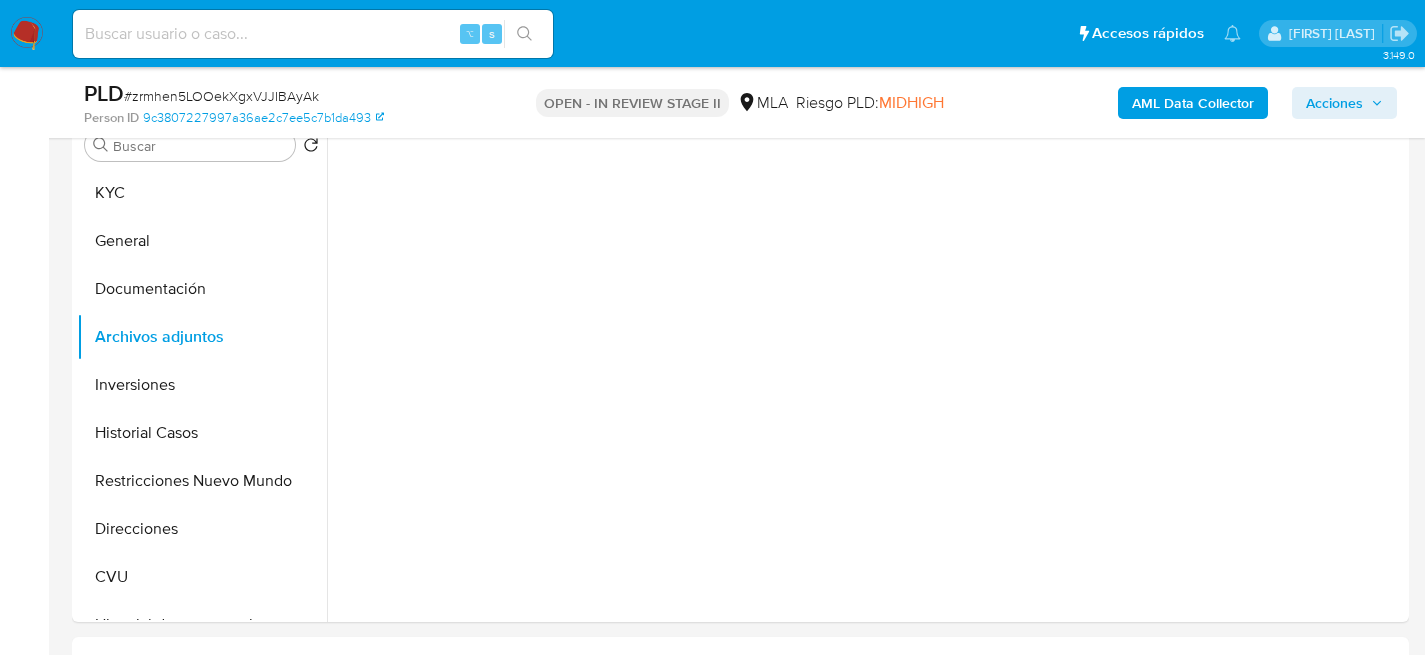 scroll, scrollTop: 536, scrollLeft: 0, axis: vertical 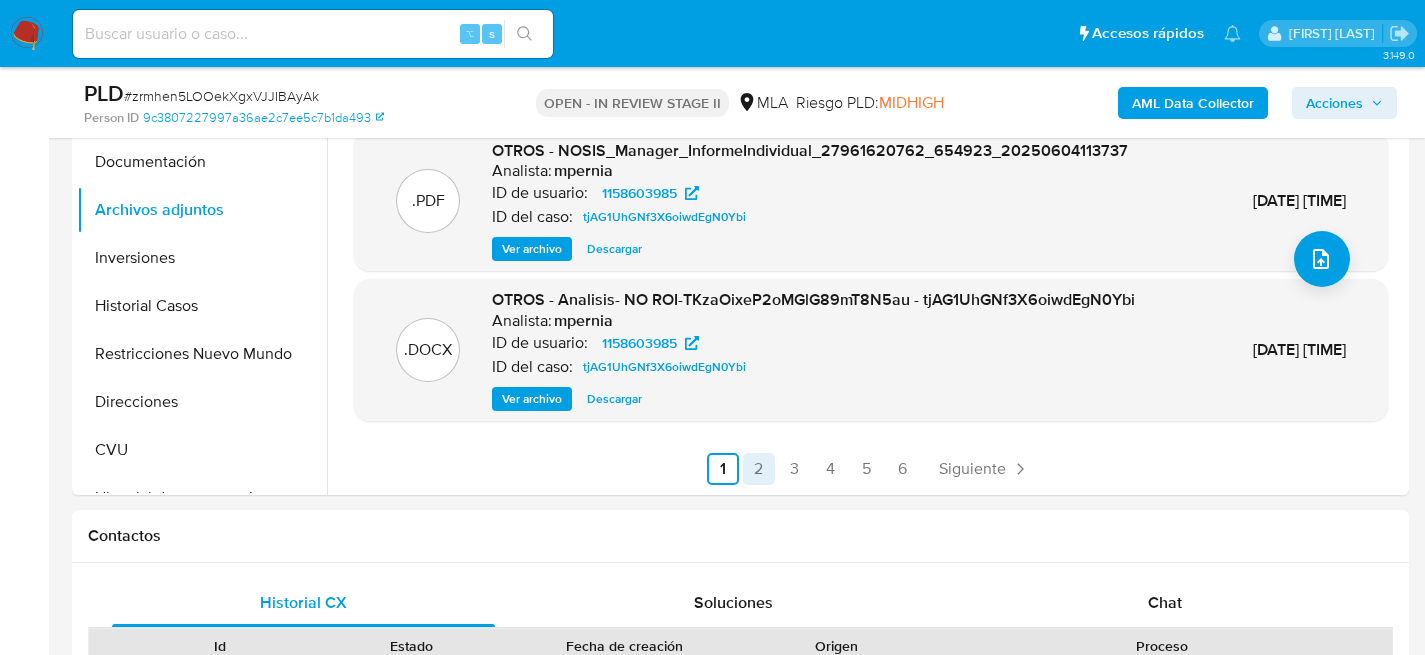 click on "2" at bounding box center (759, 469) 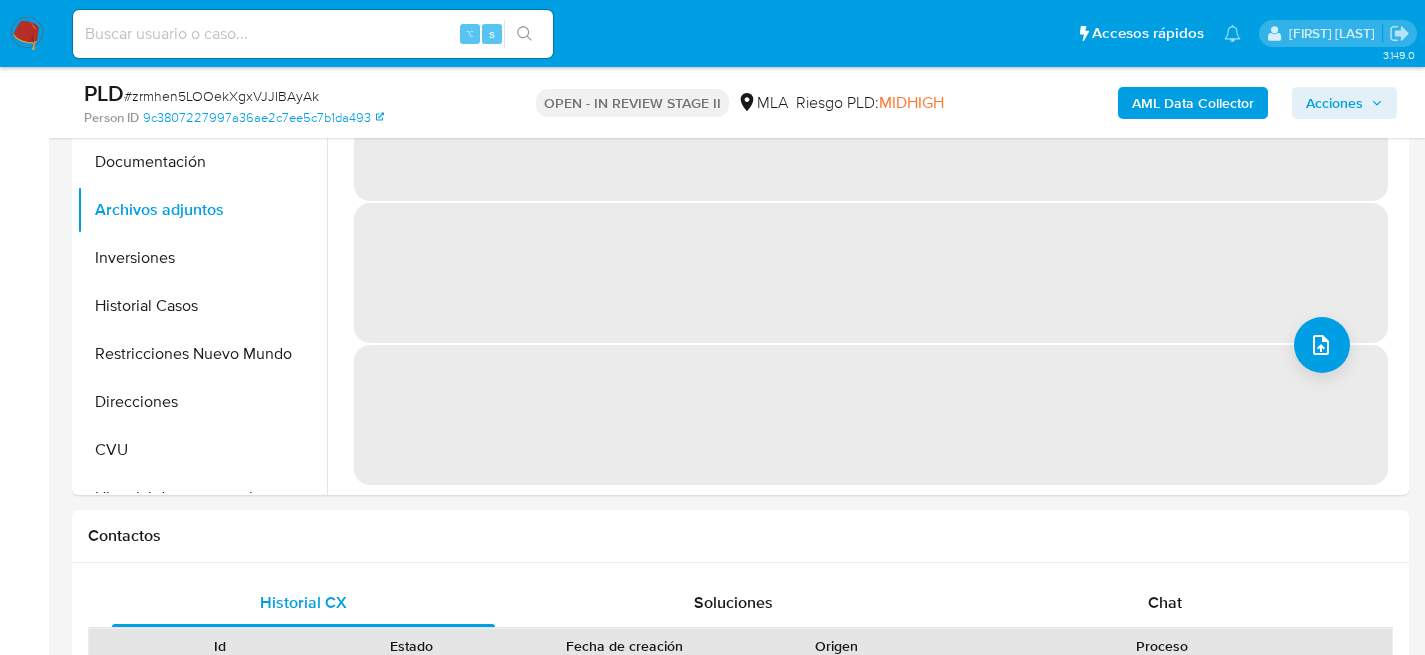 scroll, scrollTop: 0, scrollLeft: 0, axis: both 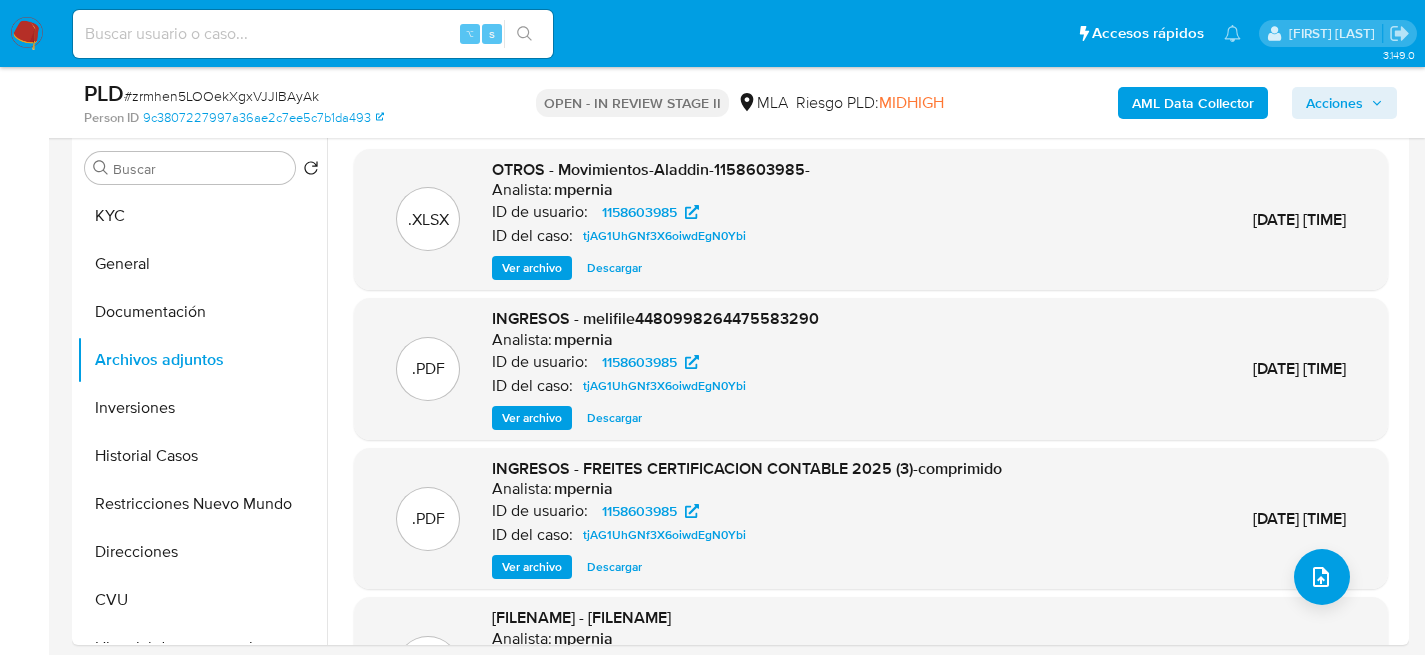 click on "Ver archivo" at bounding box center [532, 567] 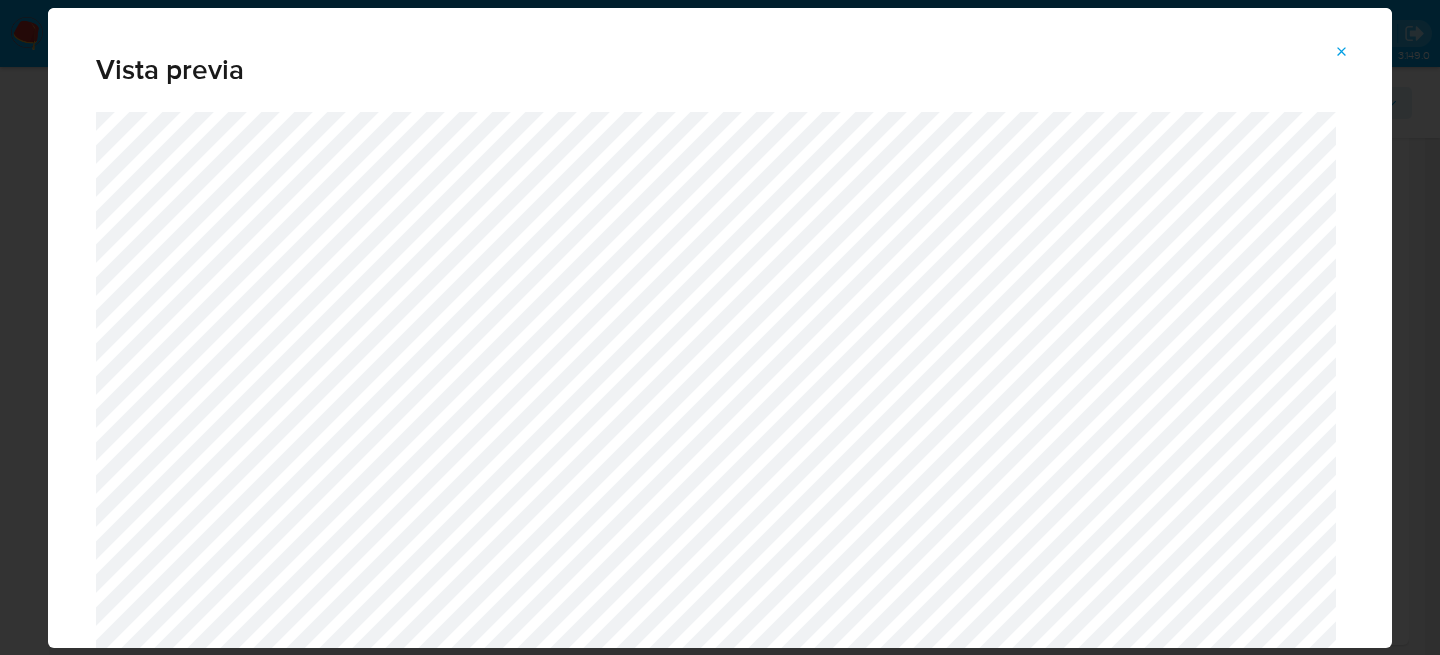 click at bounding box center (720, 432) 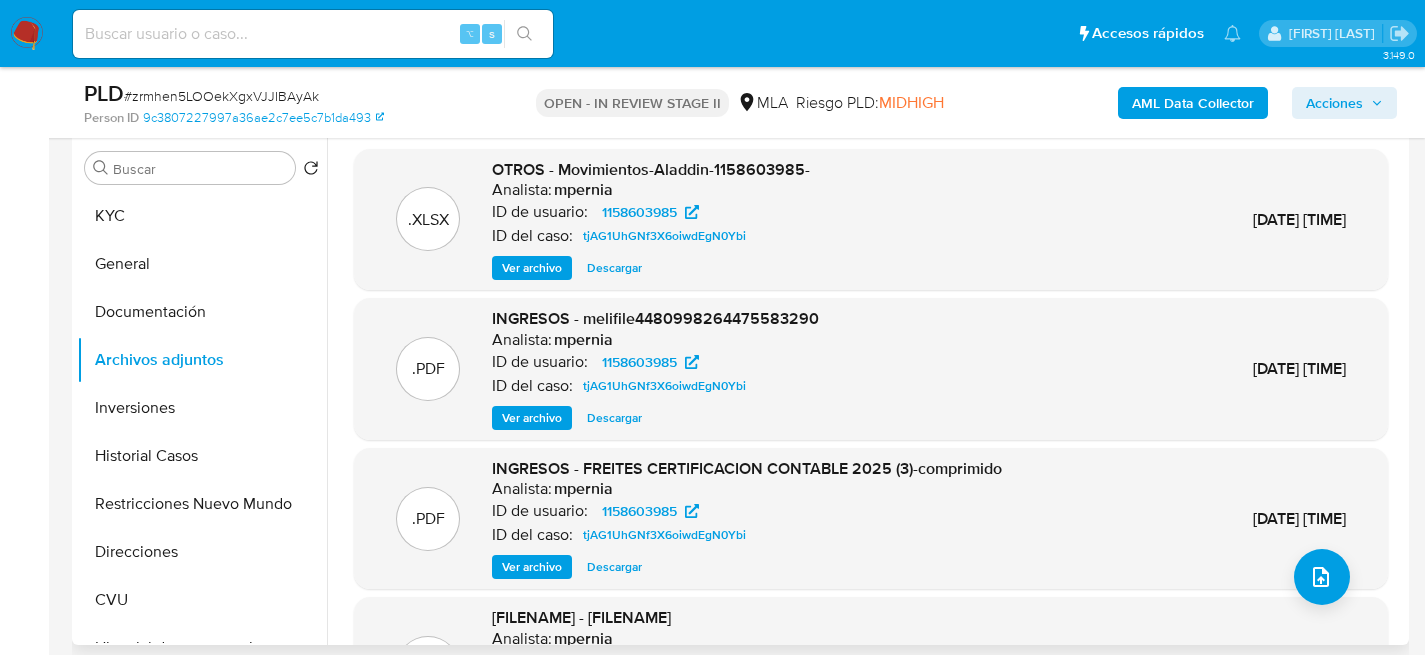 scroll, scrollTop: 406, scrollLeft: 0, axis: vertical 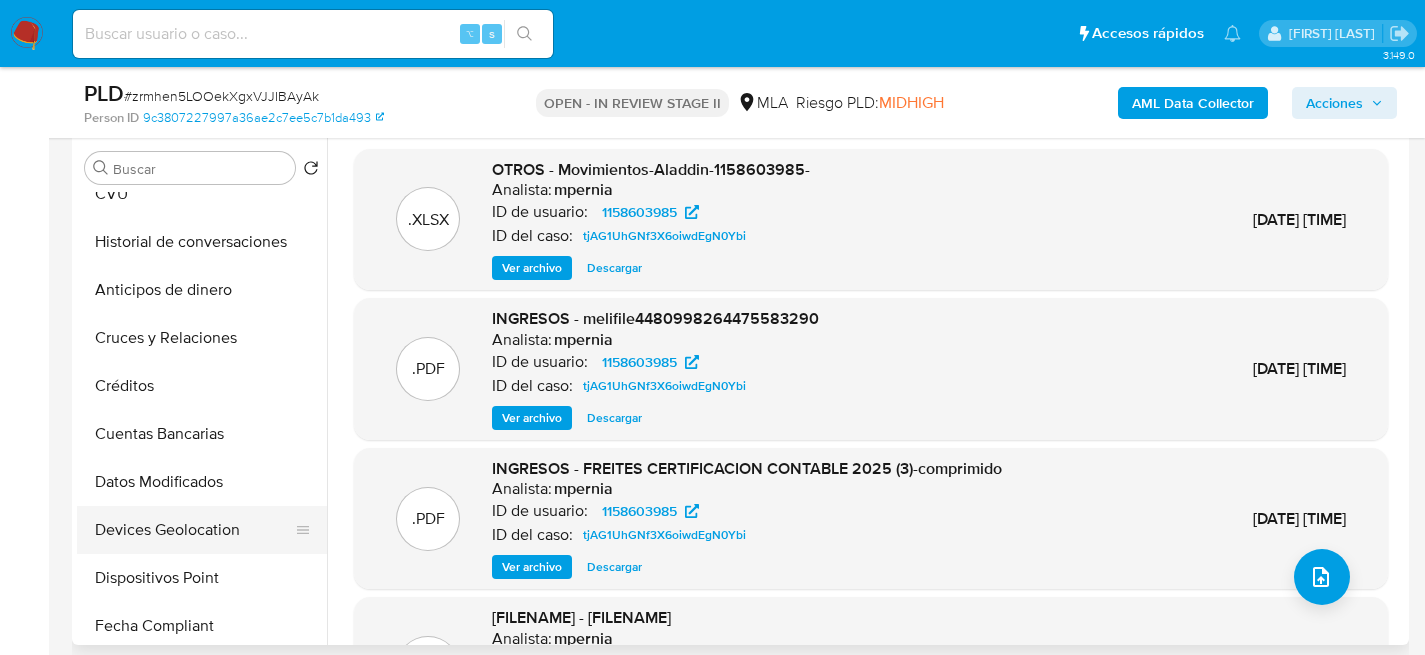 click on "Devices Geolocation" at bounding box center [194, 530] 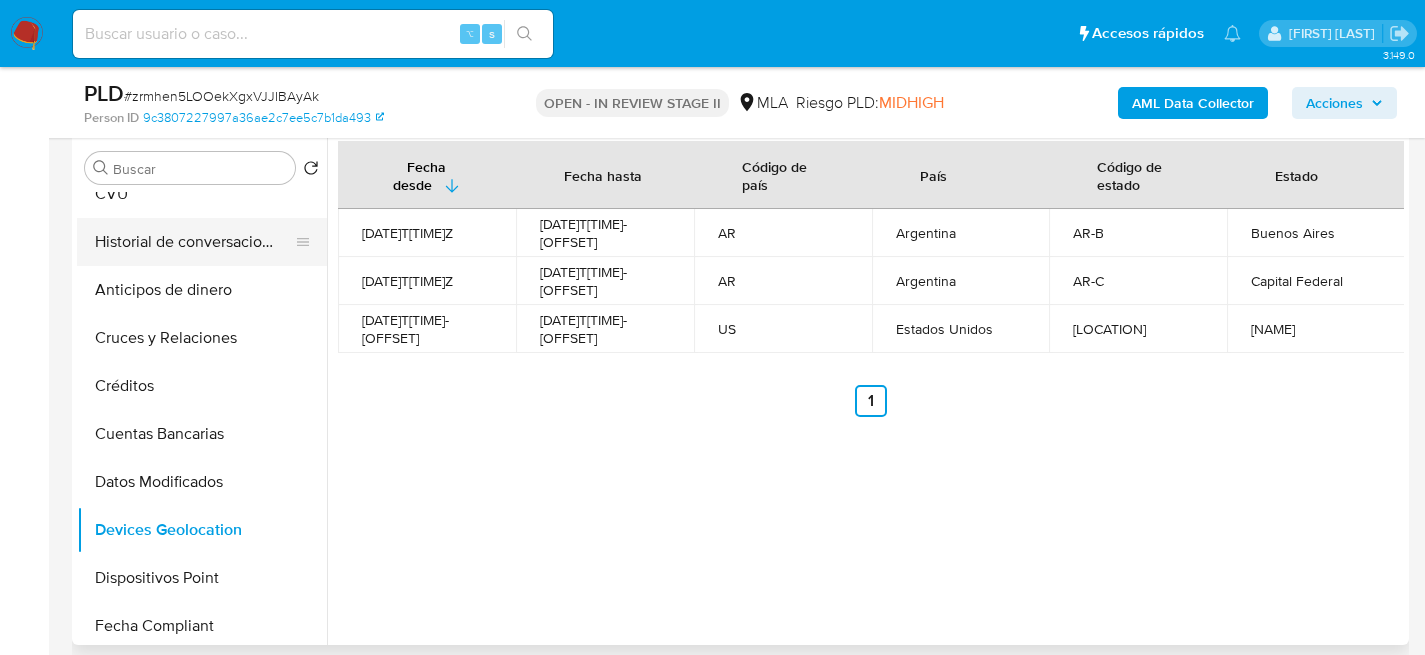 scroll, scrollTop: 0, scrollLeft: 0, axis: both 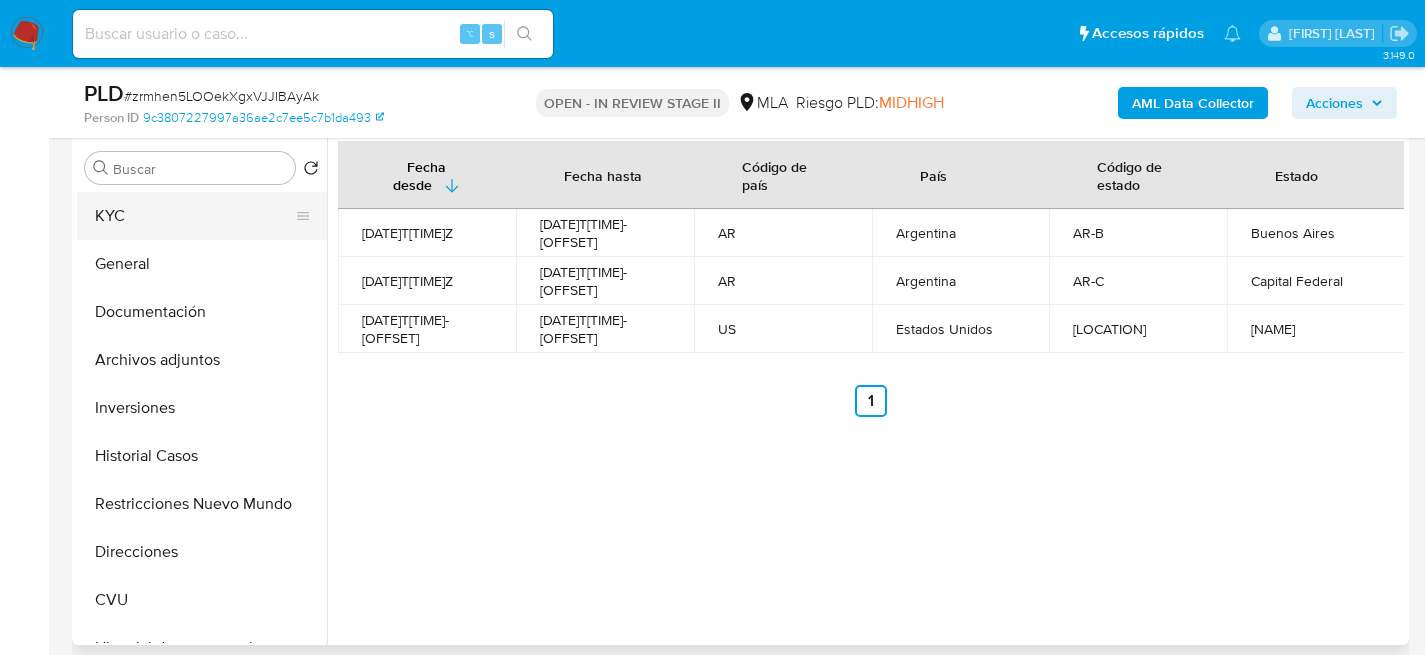 click on "KYC" at bounding box center [194, 216] 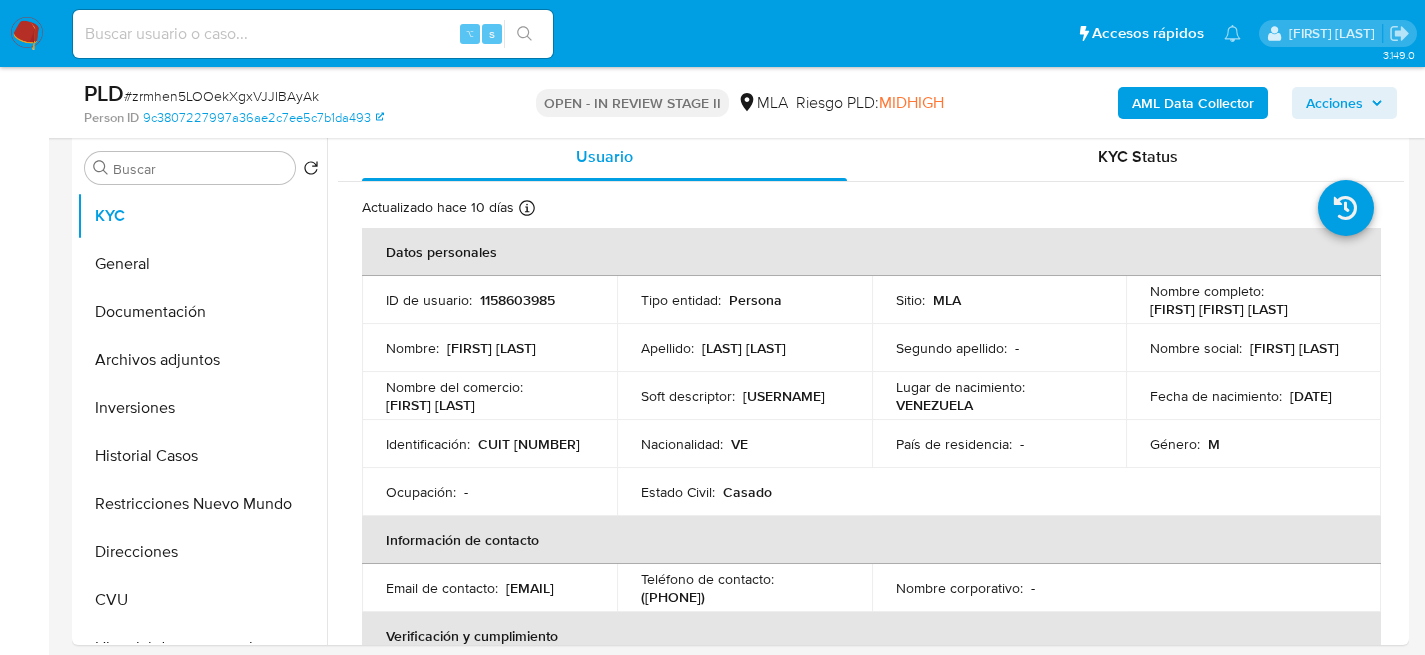click on "# zrmhen5LOOekXgxVJJIBAyAk" at bounding box center [221, 96] 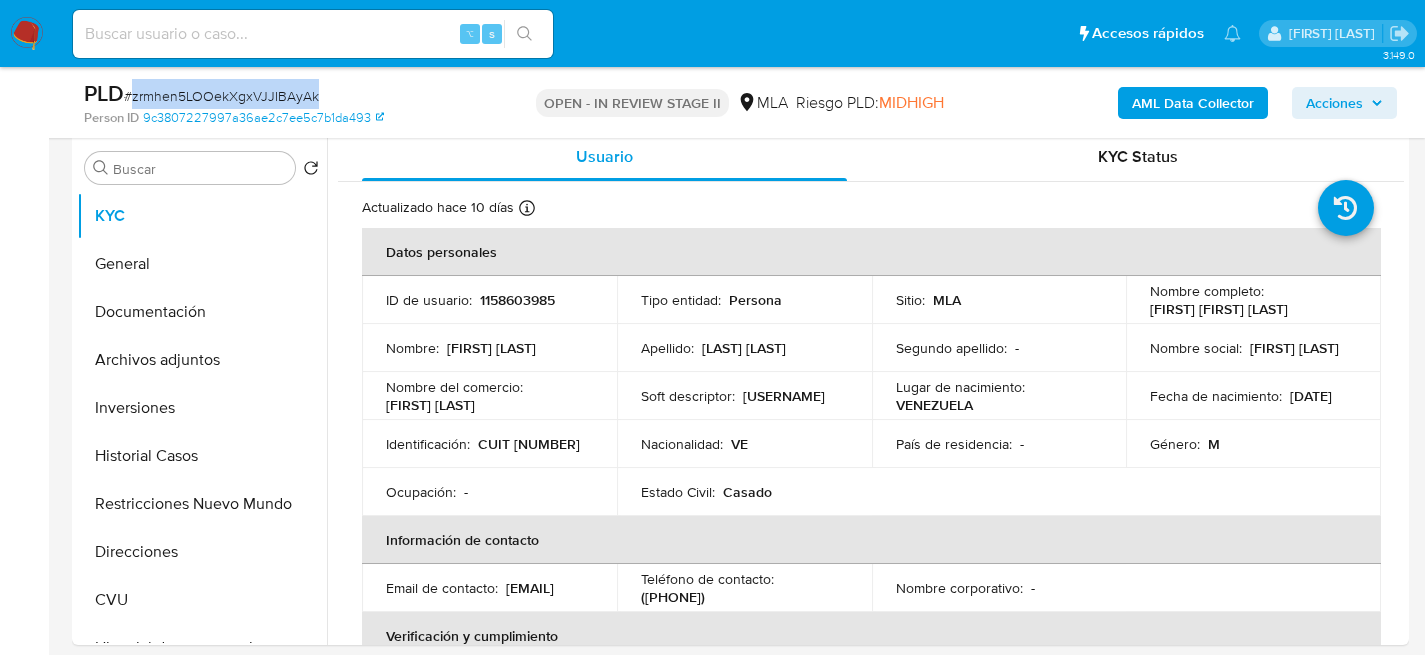 click on "# zrmhen5LOOekXgxVJJIBAyAk" at bounding box center (221, 96) 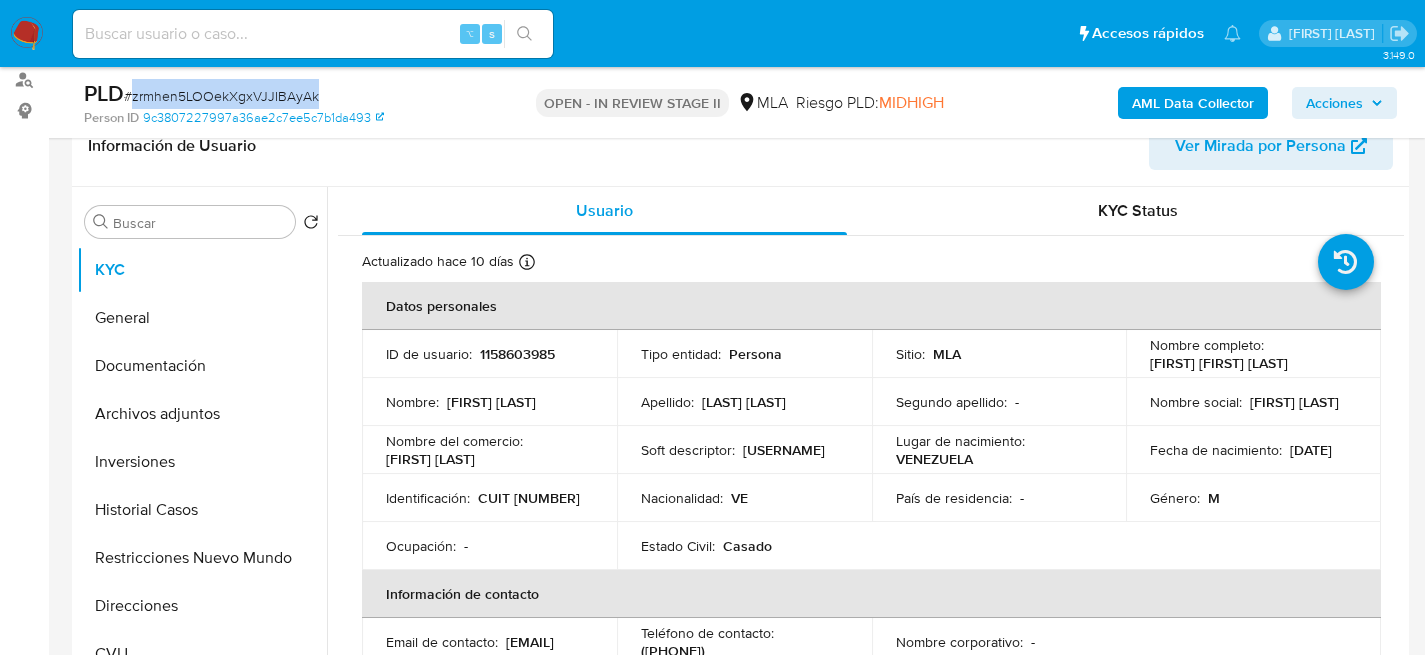 scroll, scrollTop: 0, scrollLeft: 0, axis: both 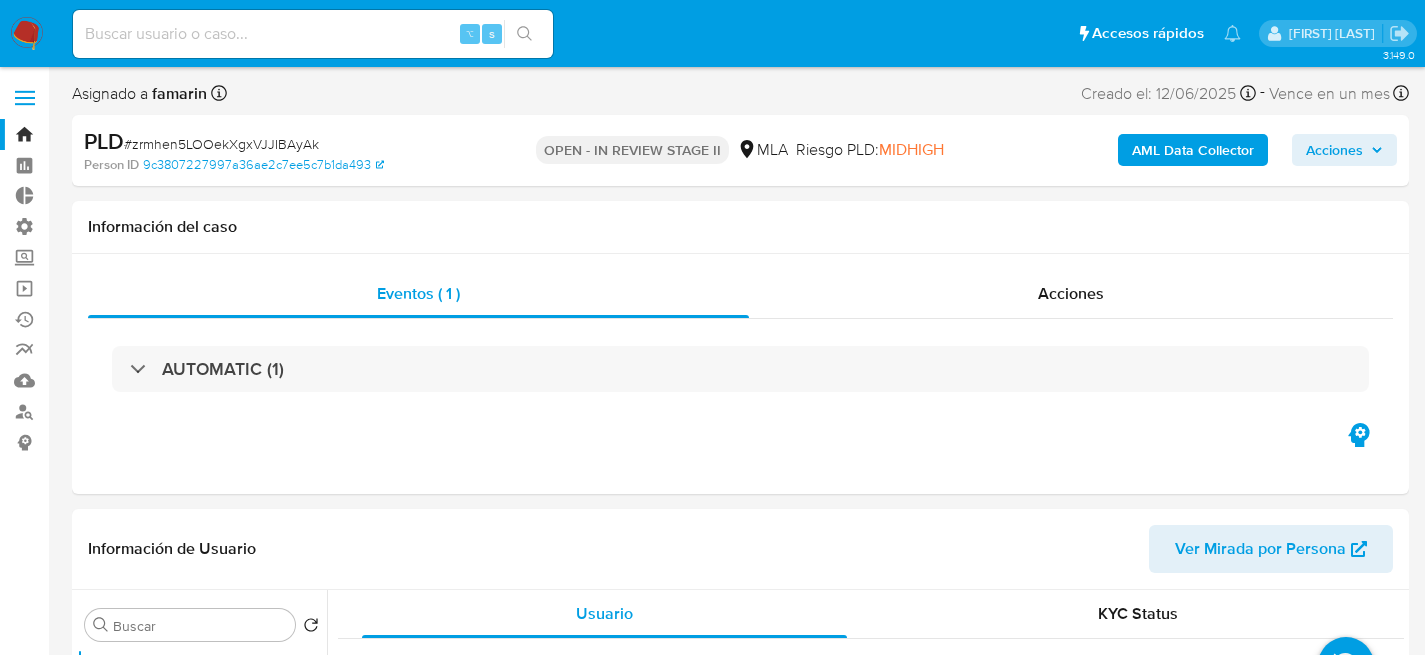 click on "Pausado Ver notificaciones ⌥ s Accesos rápidos   Presiona las siguientes teclas para acceder a algunas de las funciones Buscar caso o usuario ⌥ s Volver al home ⌥ h Agregar un comentario ⌥ c Ir a la resolucion de un caso ⌥ r Agregar un archivo adjunto ⌥ a Solicitar KYC challenge ⌥ 3 Agregar restricción ⌥ 4 Eliminar restricción ⌥ 5 Facundo Marin" at bounding box center [712, 33] 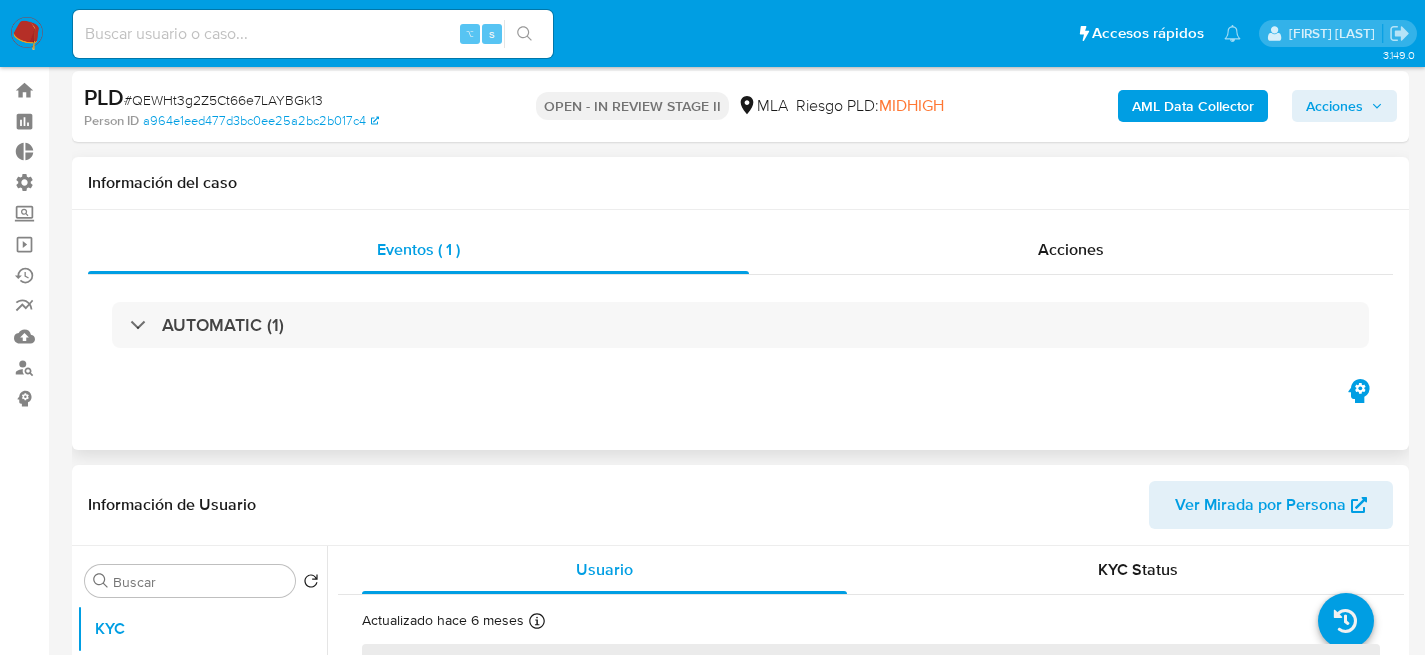scroll, scrollTop: 315, scrollLeft: 0, axis: vertical 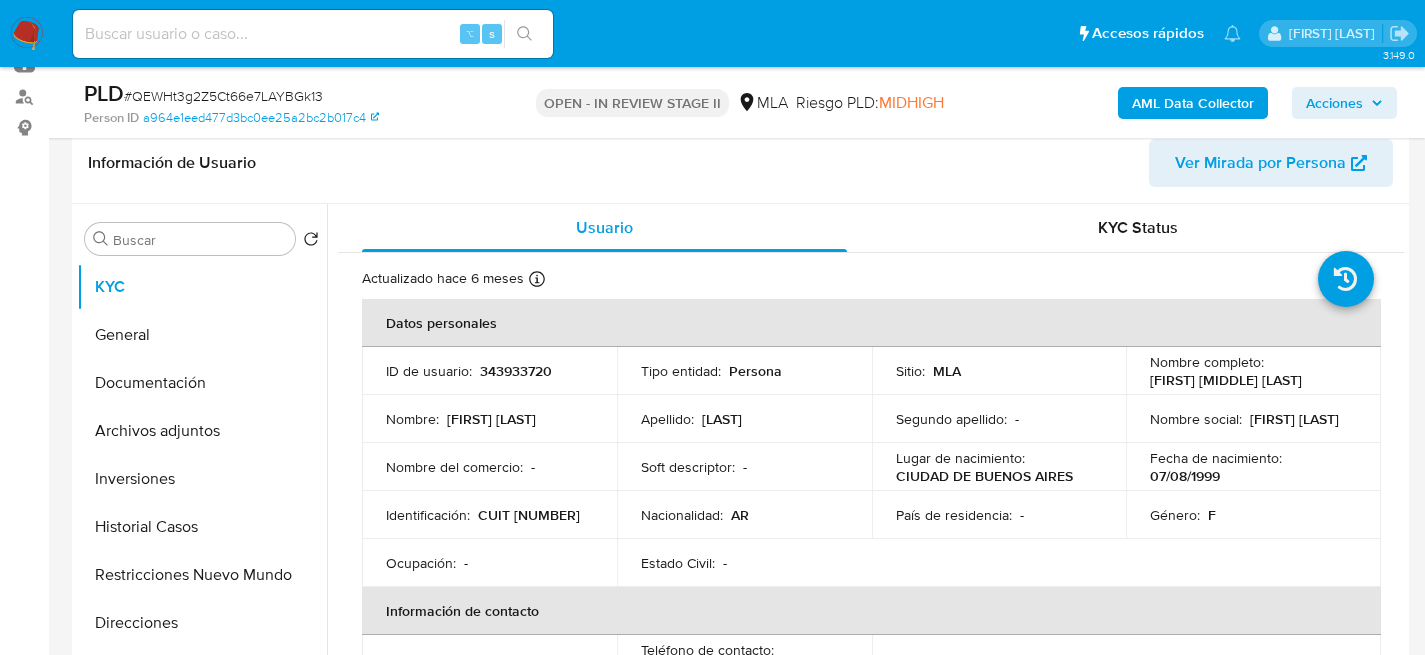 select on "10" 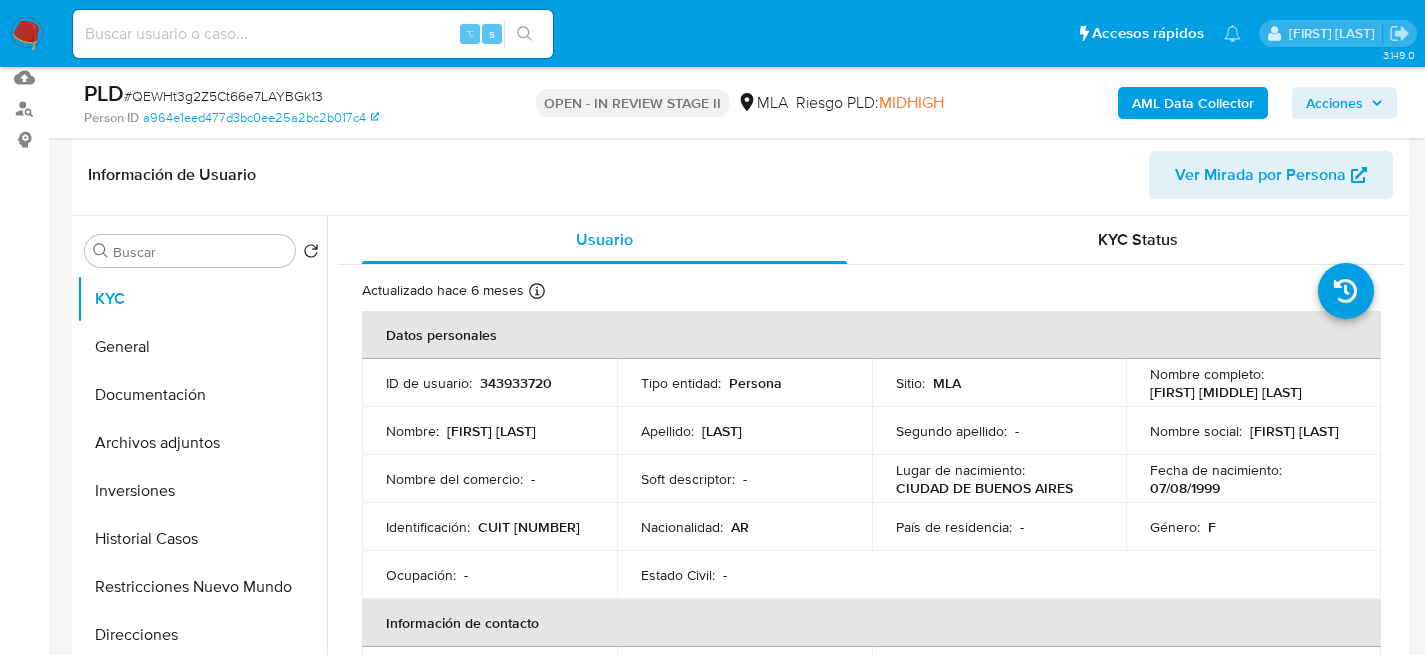 scroll, scrollTop: 287, scrollLeft: 0, axis: vertical 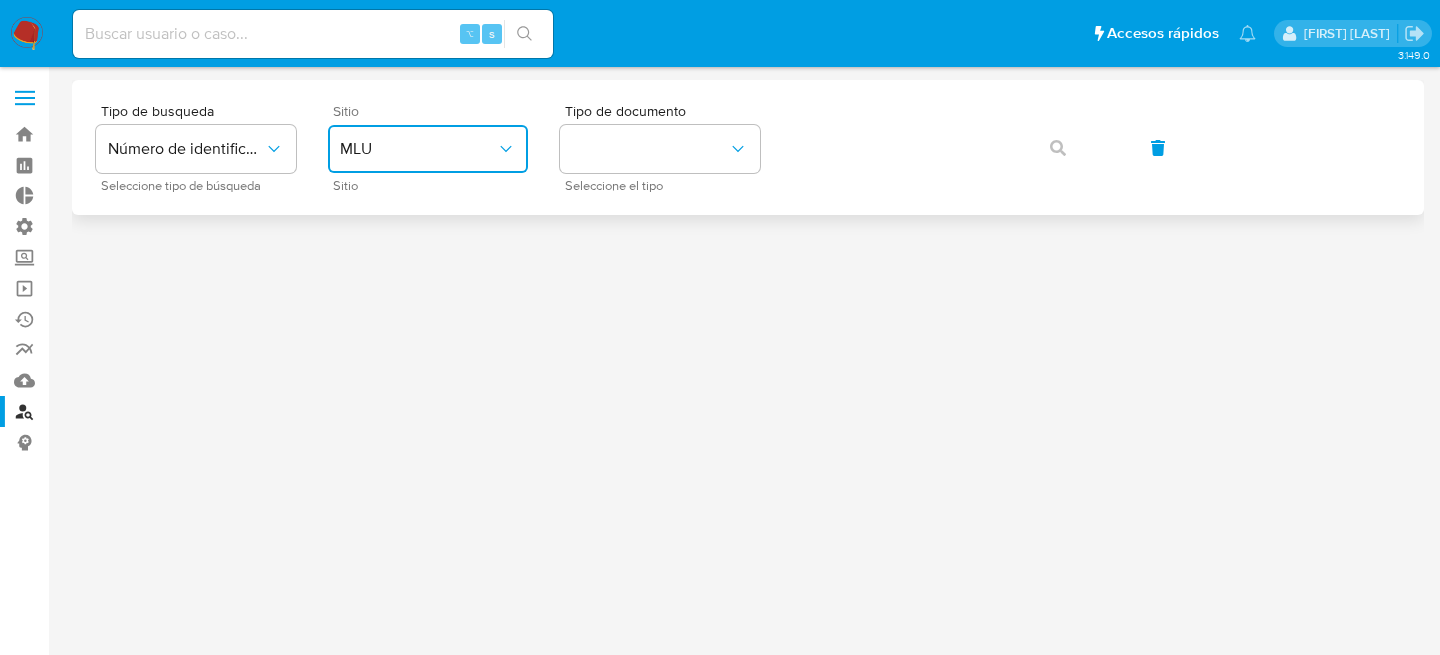 click on "MLU" at bounding box center (428, 149) 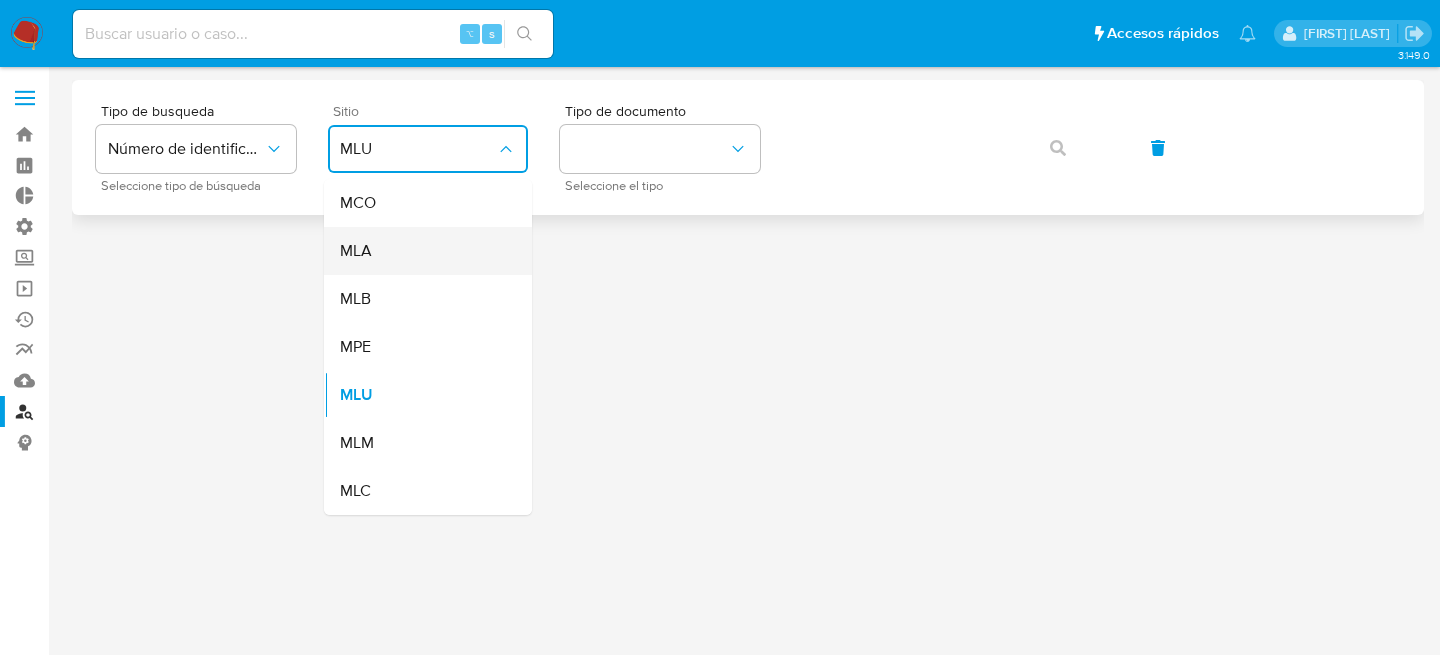 click on "MLA" at bounding box center [422, 251] 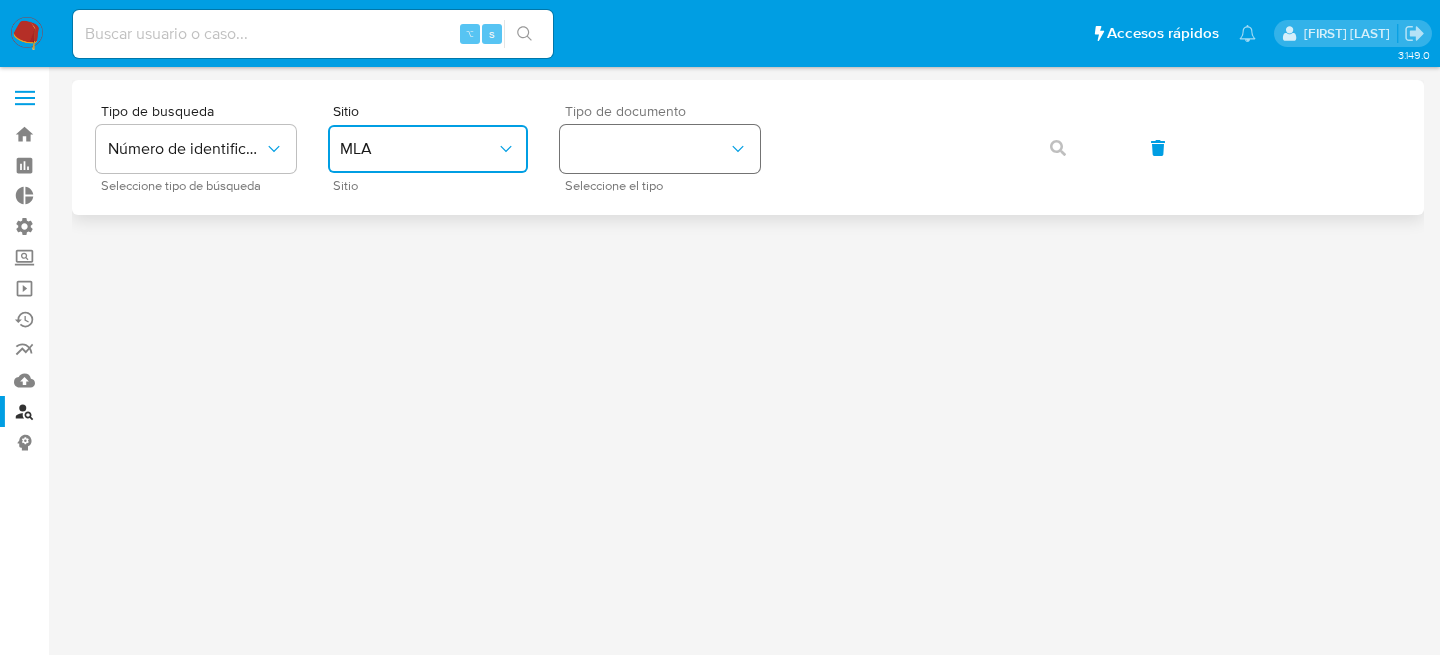 click at bounding box center (660, 149) 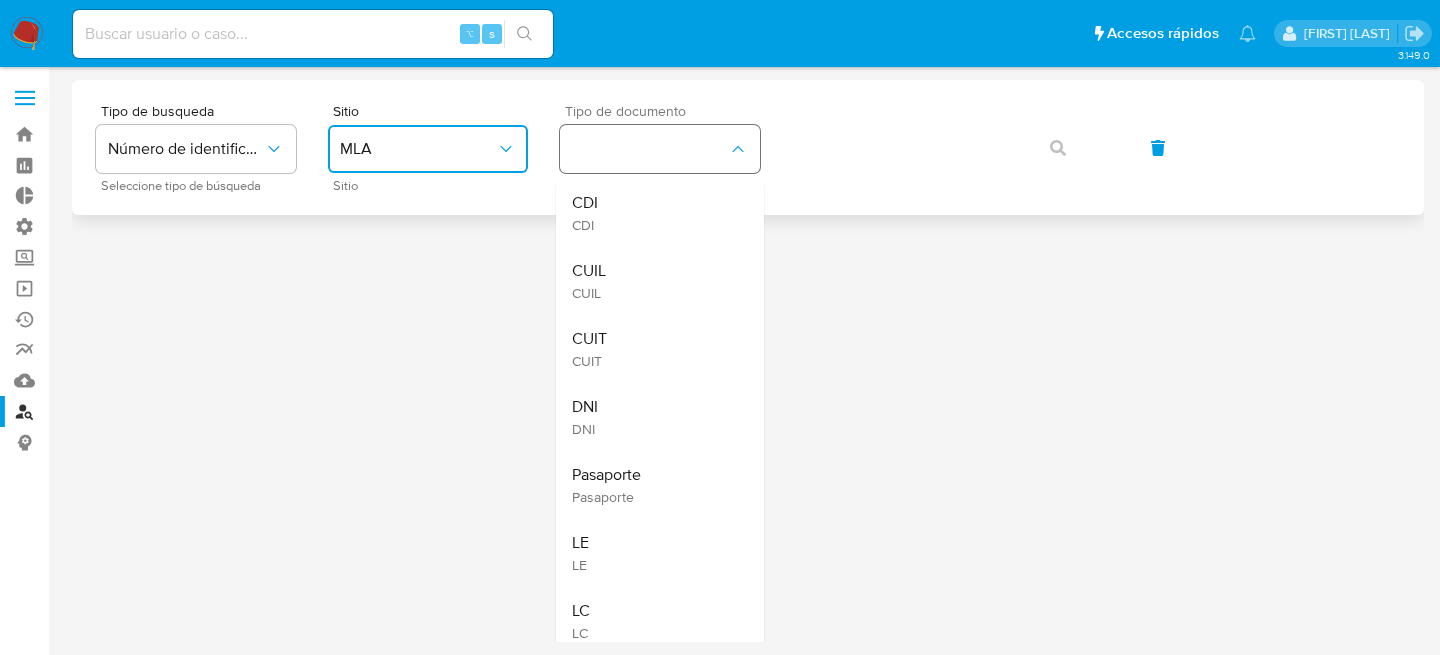 click at bounding box center (660, 149) 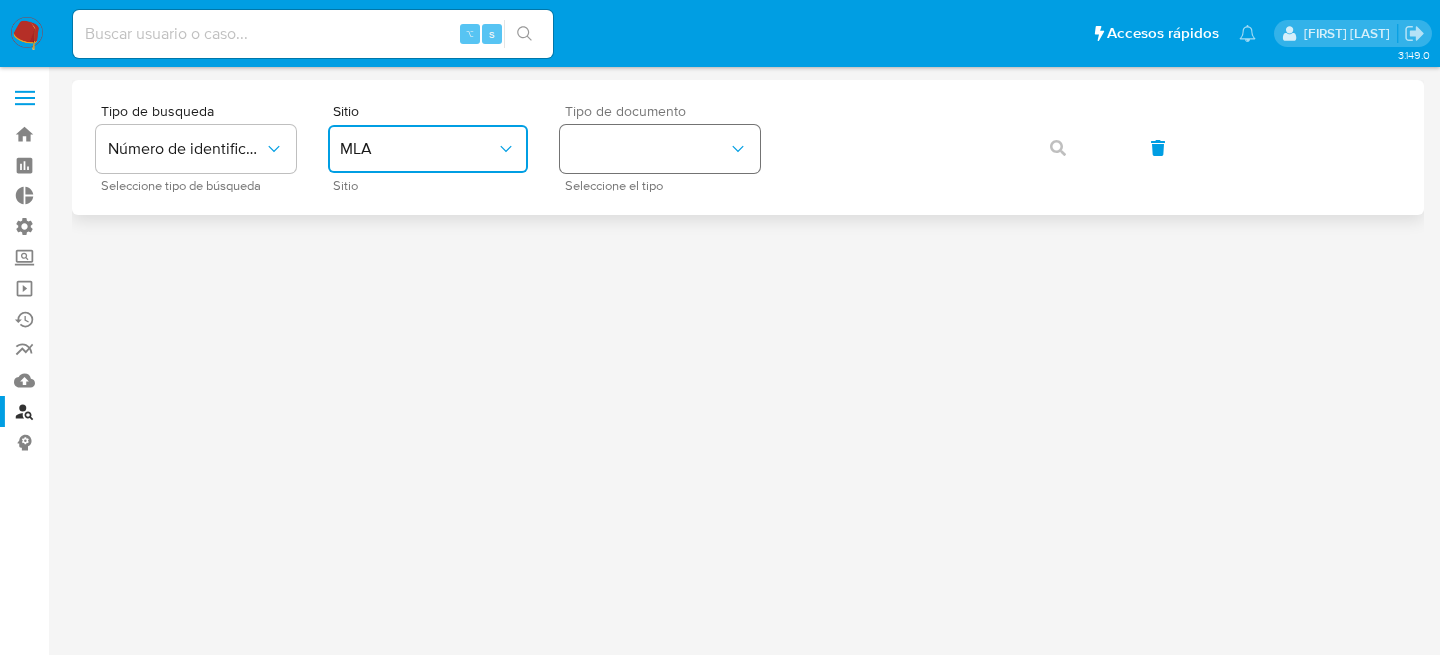 click at bounding box center [660, 149] 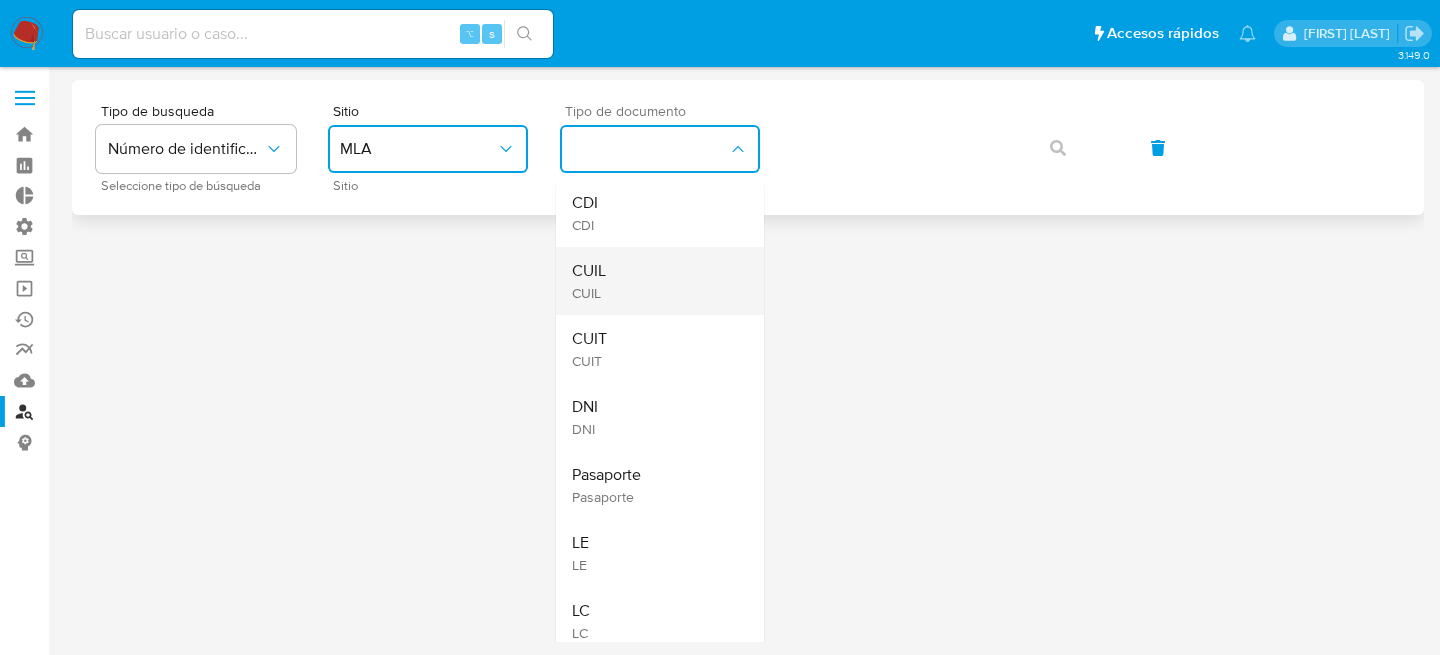 drag, startPoint x: 671, startPoint y: 255, endPoint x: 671, endPoint y: 283, distance: 28 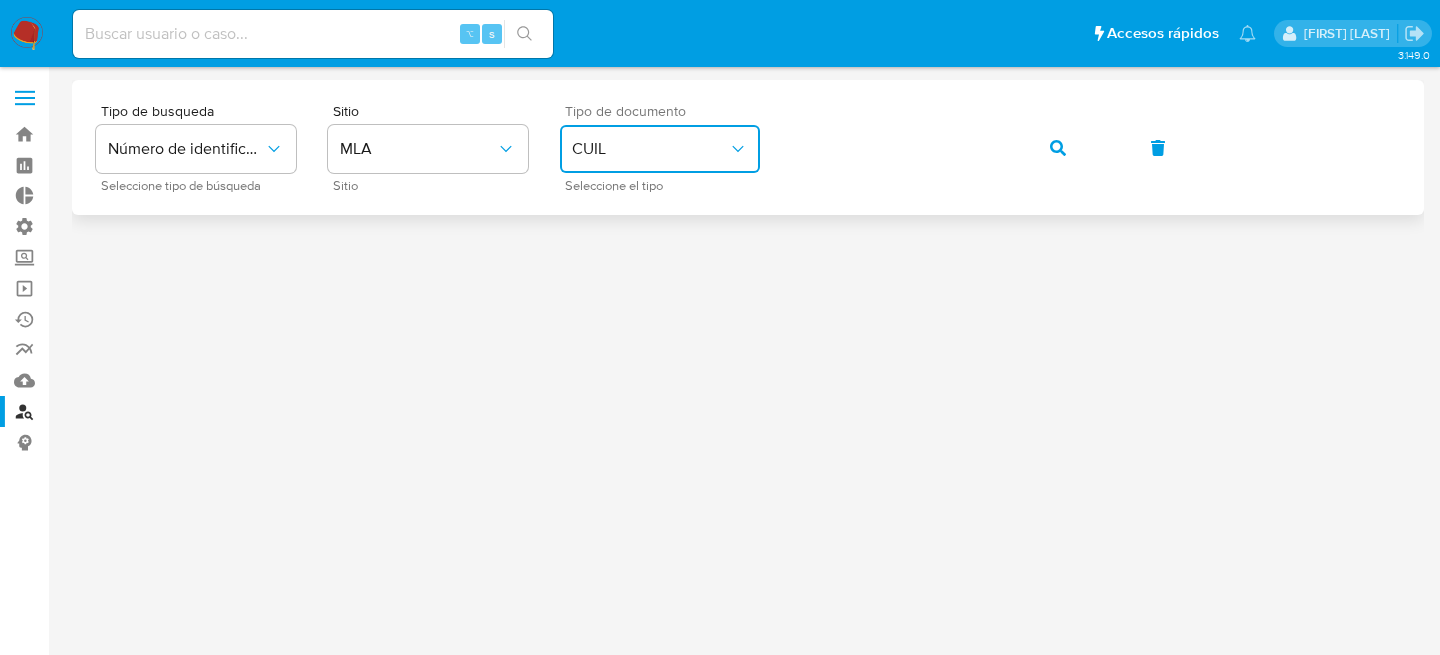 type 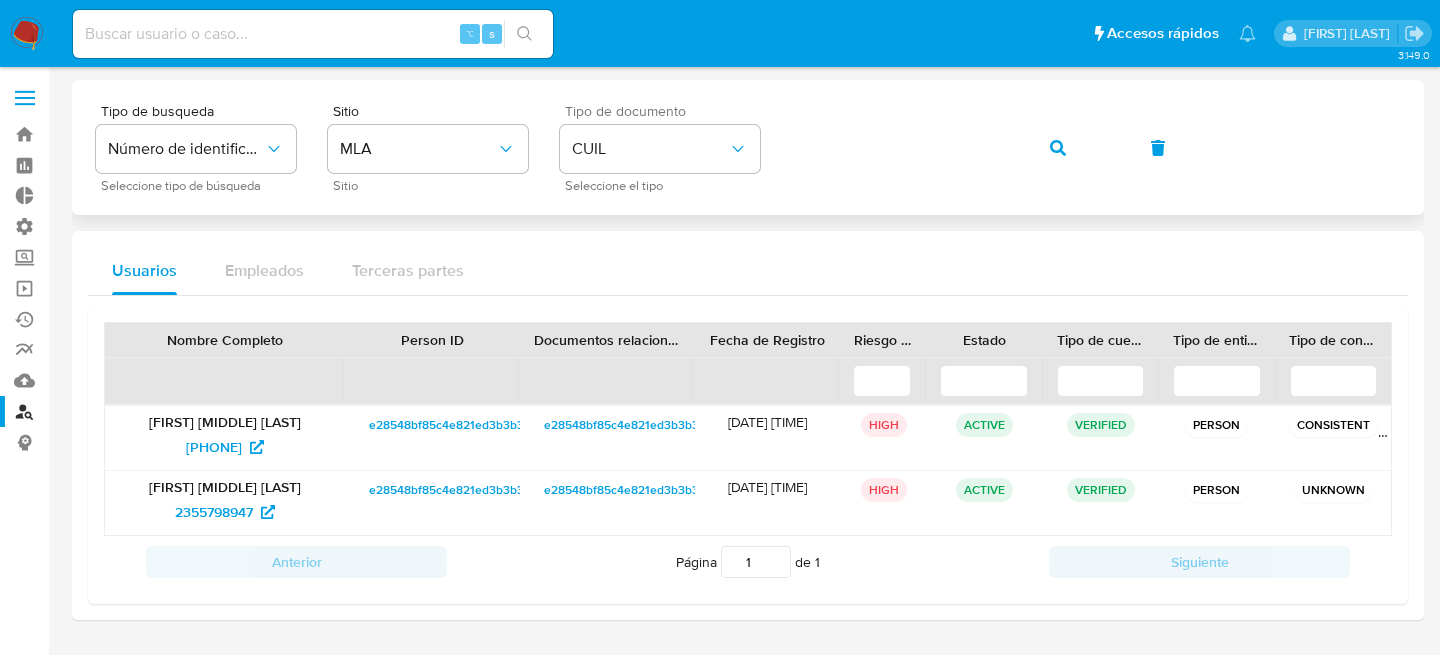click at bounding box center [1058, 148] 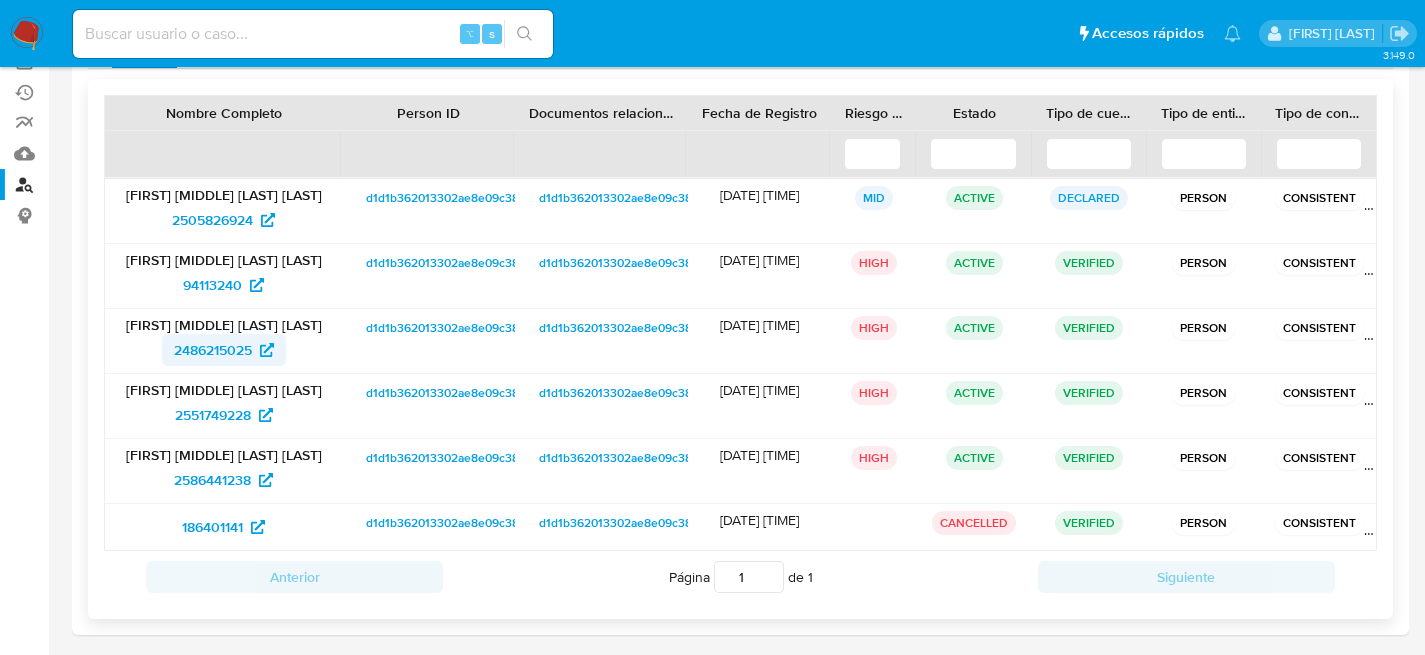 scroll, scrollTop: 236, scrollLeft: 0, axis: vertical 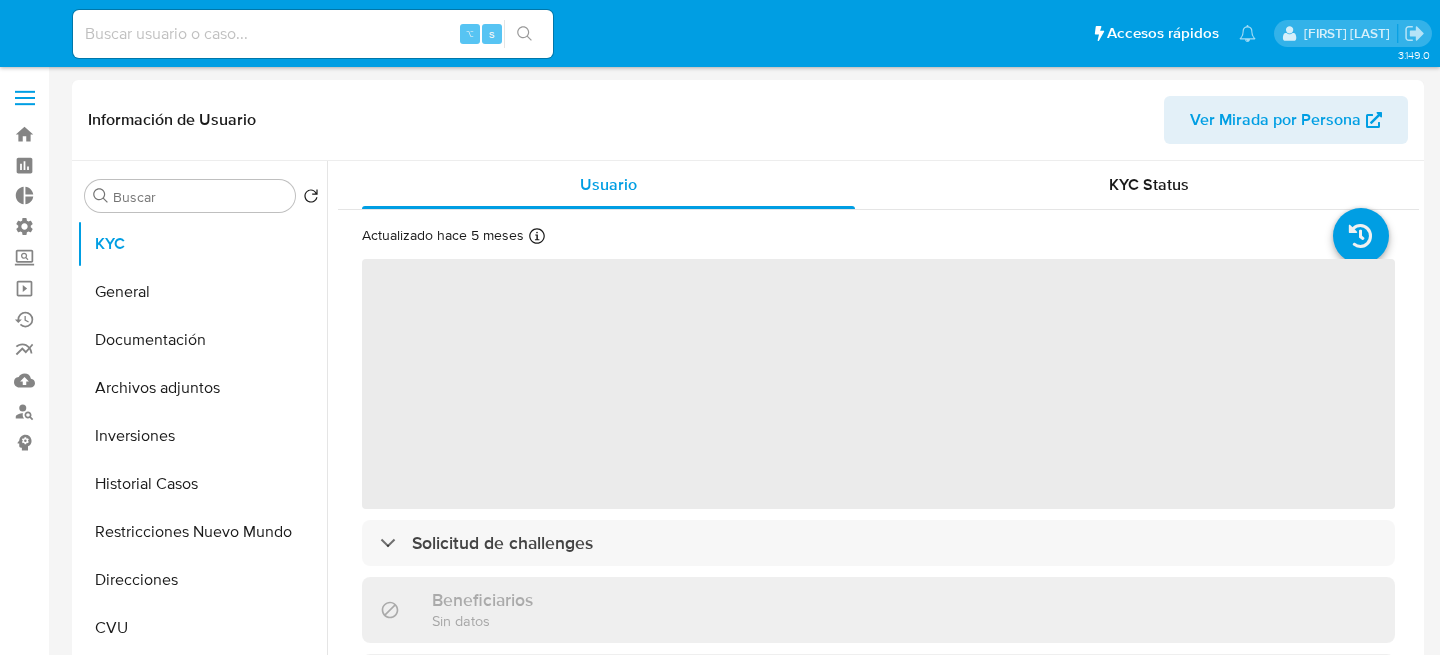select on "10" 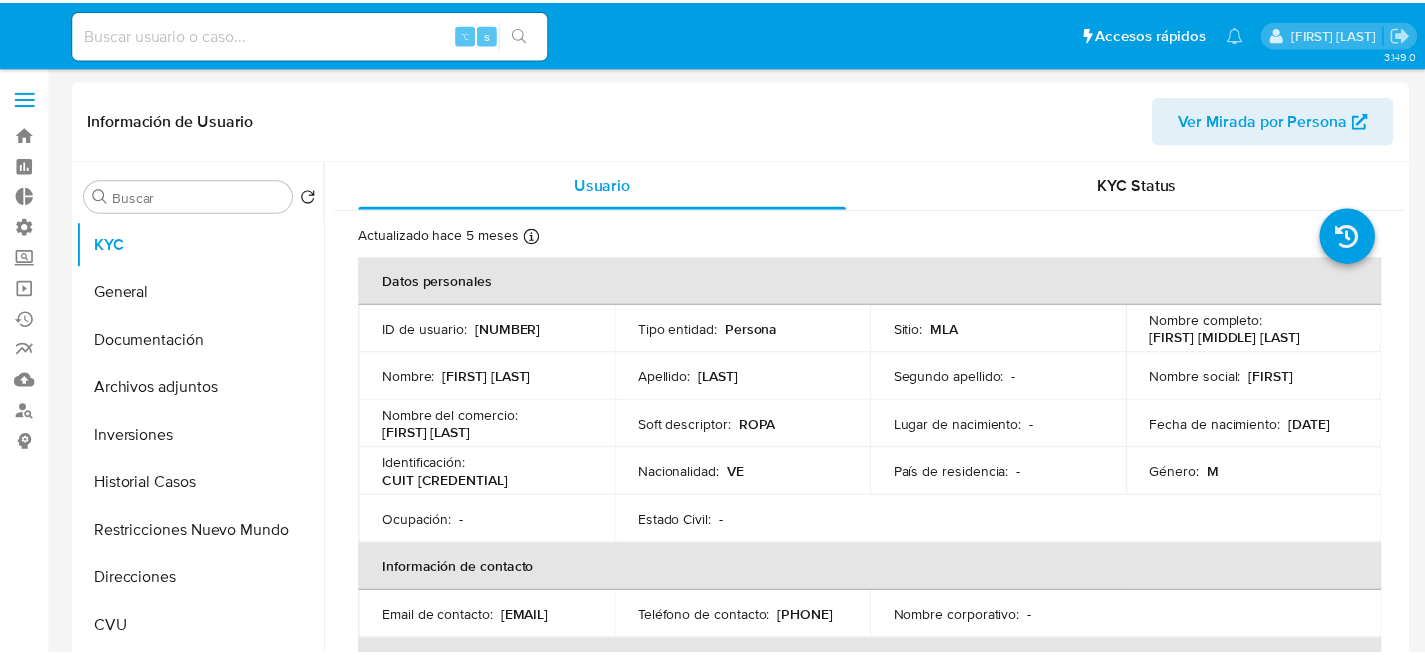 scroll, scrollTop: 0, scrollLeft: 0, axis: both 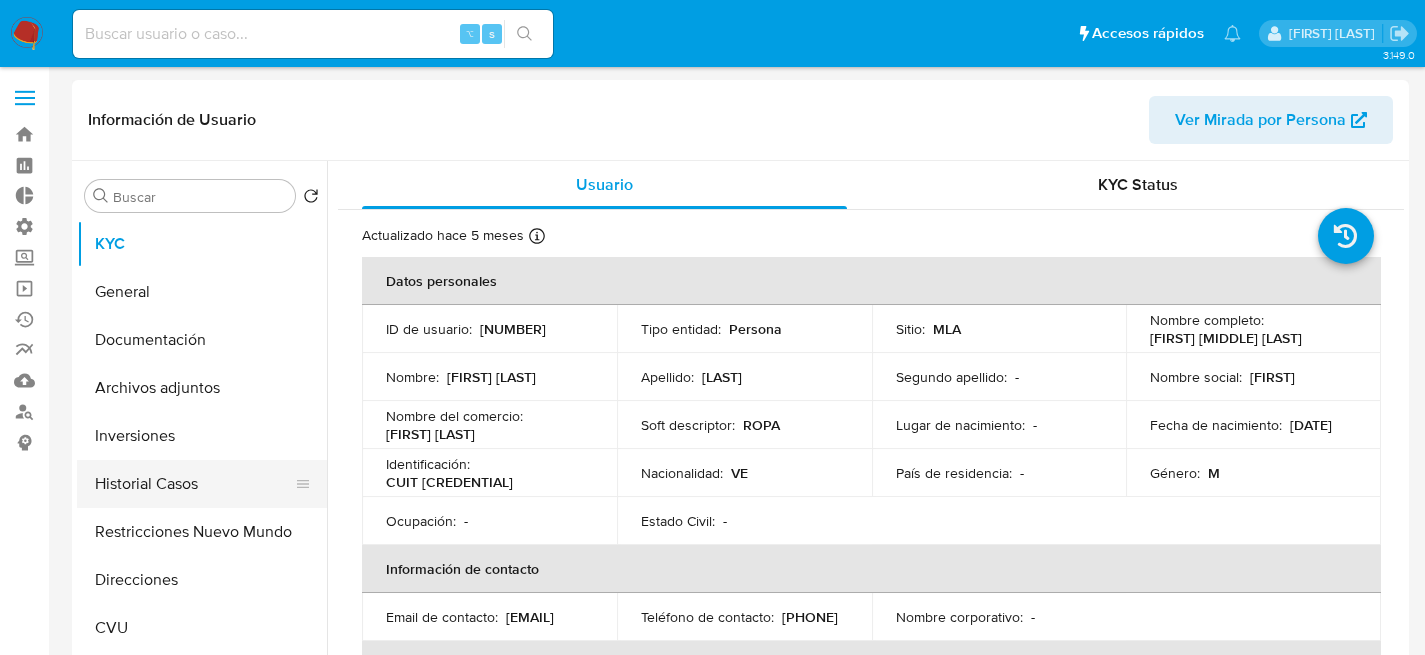 click on "Historial Casos" at bounding box center (194, 484) 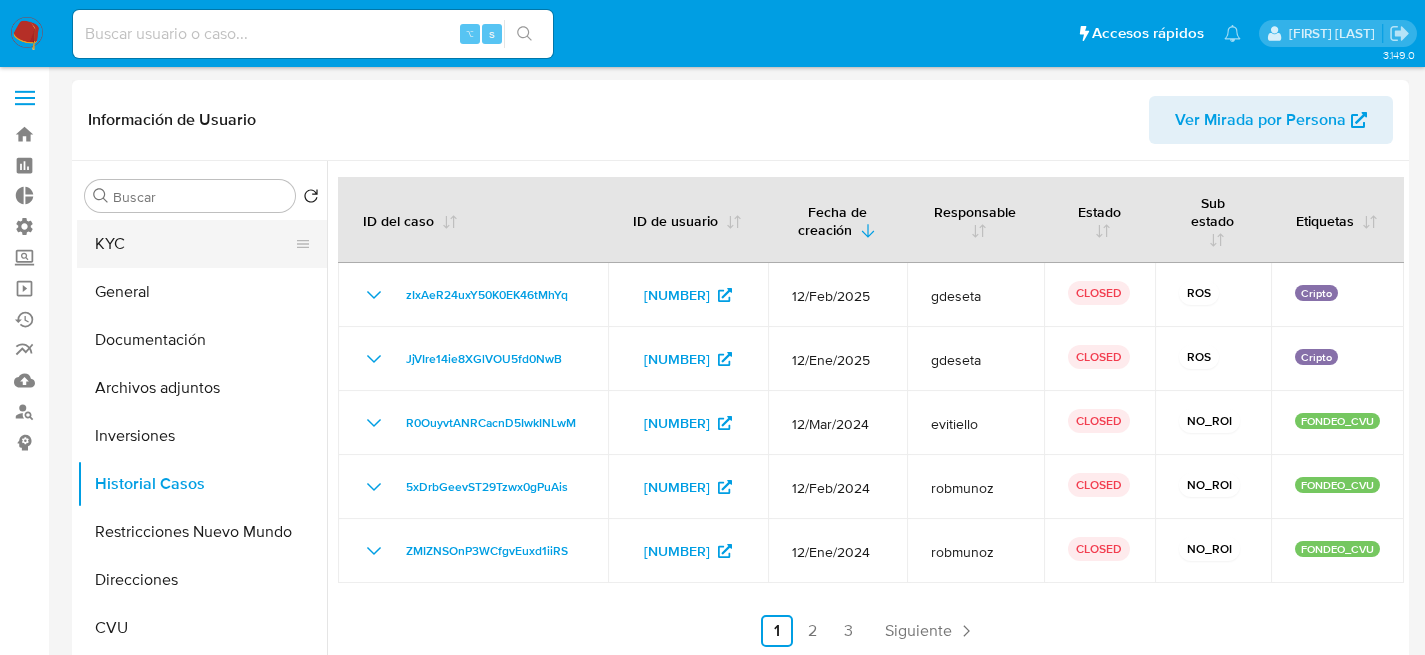click on "KYC" at bounding box center [194, 244] 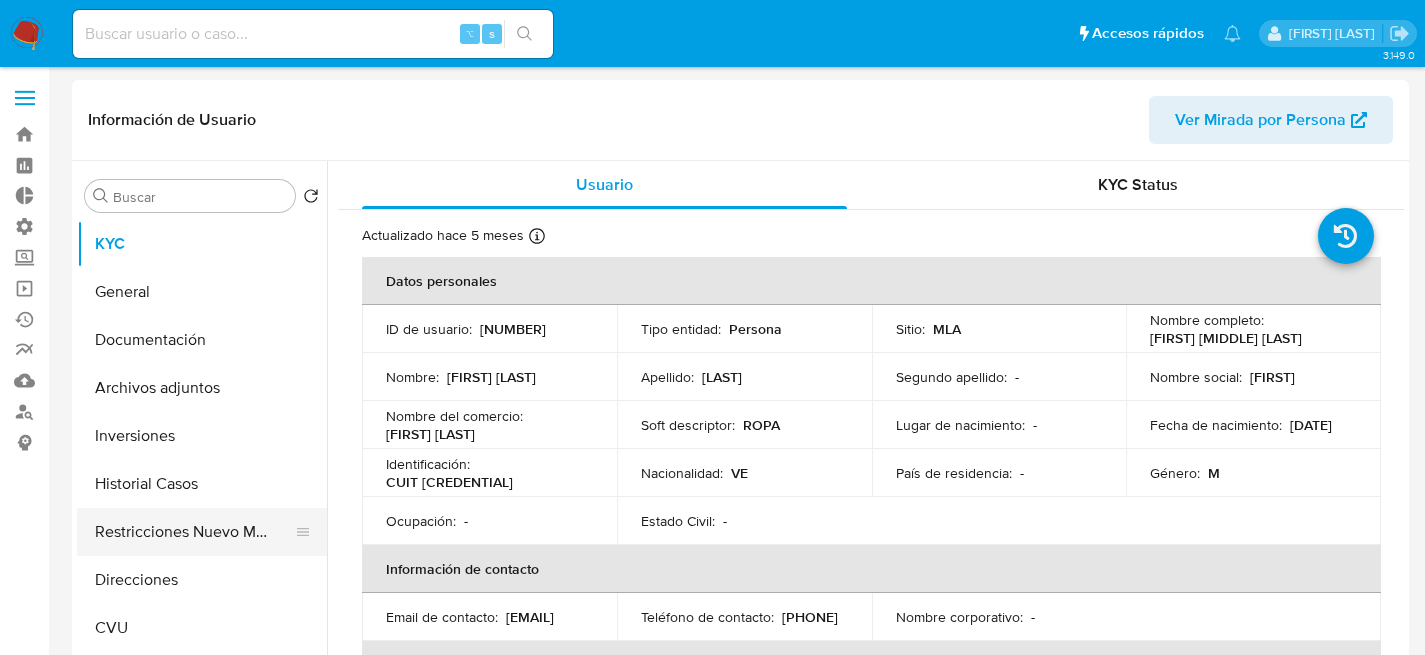 click on "Restricciones Nuevo Mundo" at bounding box center [194, 532] 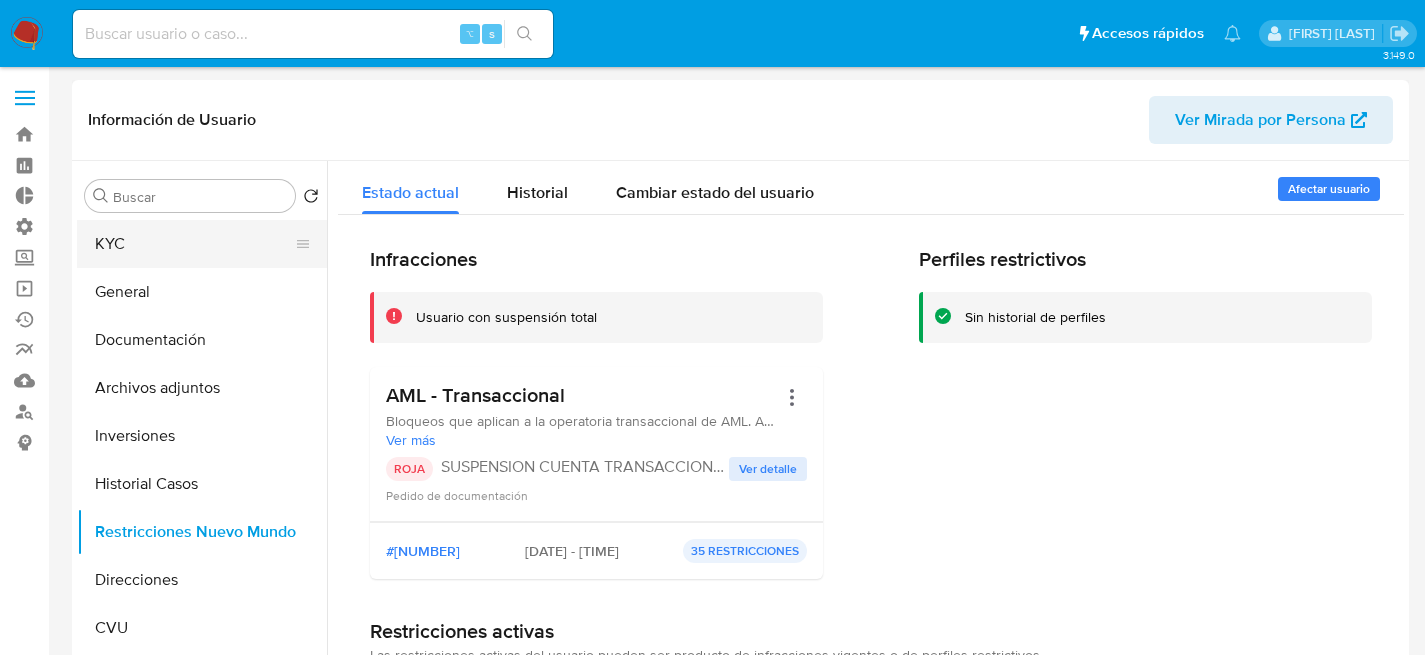 click on "KYC" at bounding box center [194, 244] 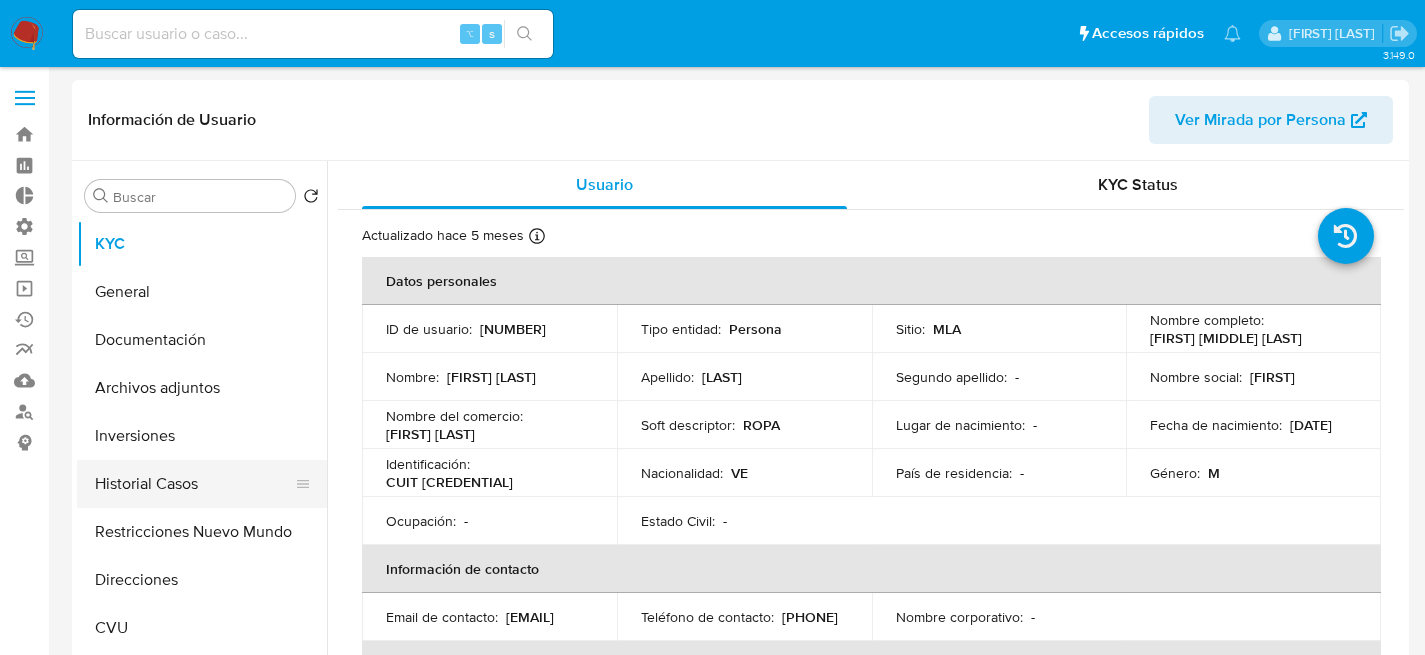 click on "Historial Casos" at bounding box center (194, 484) 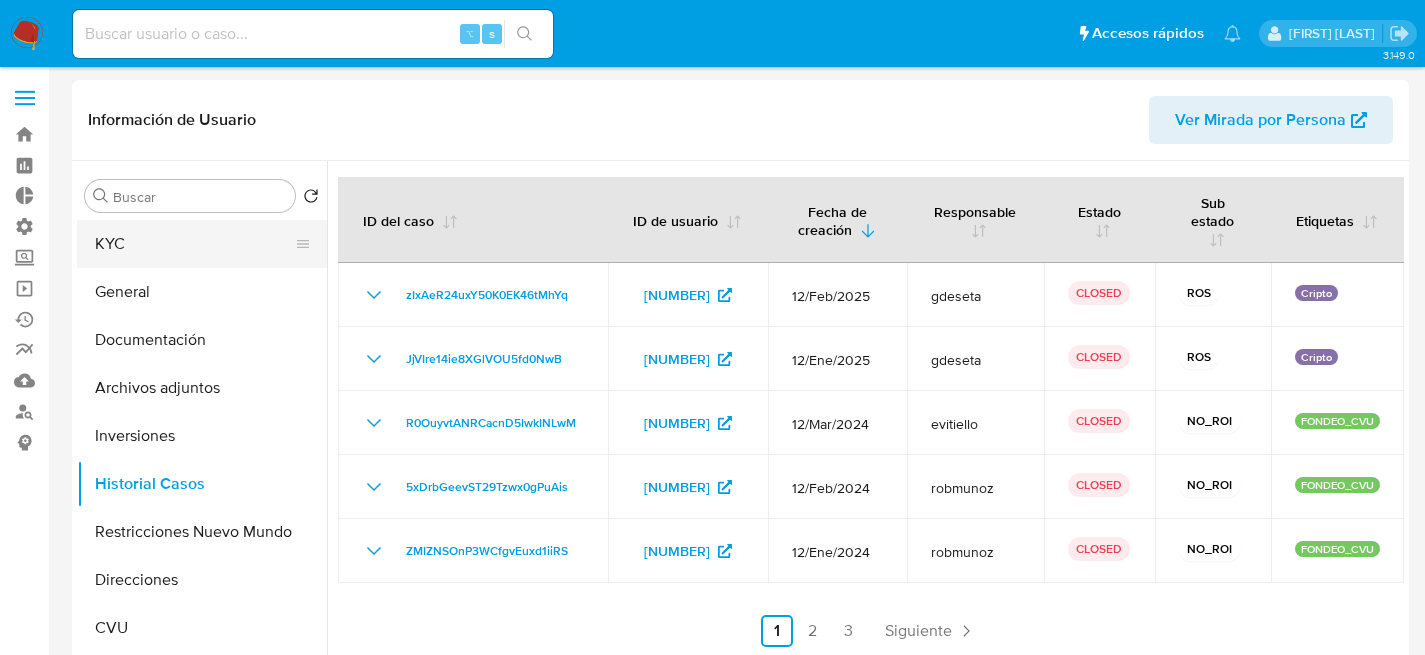 click on "KYC" at bounding box center (194, 244) 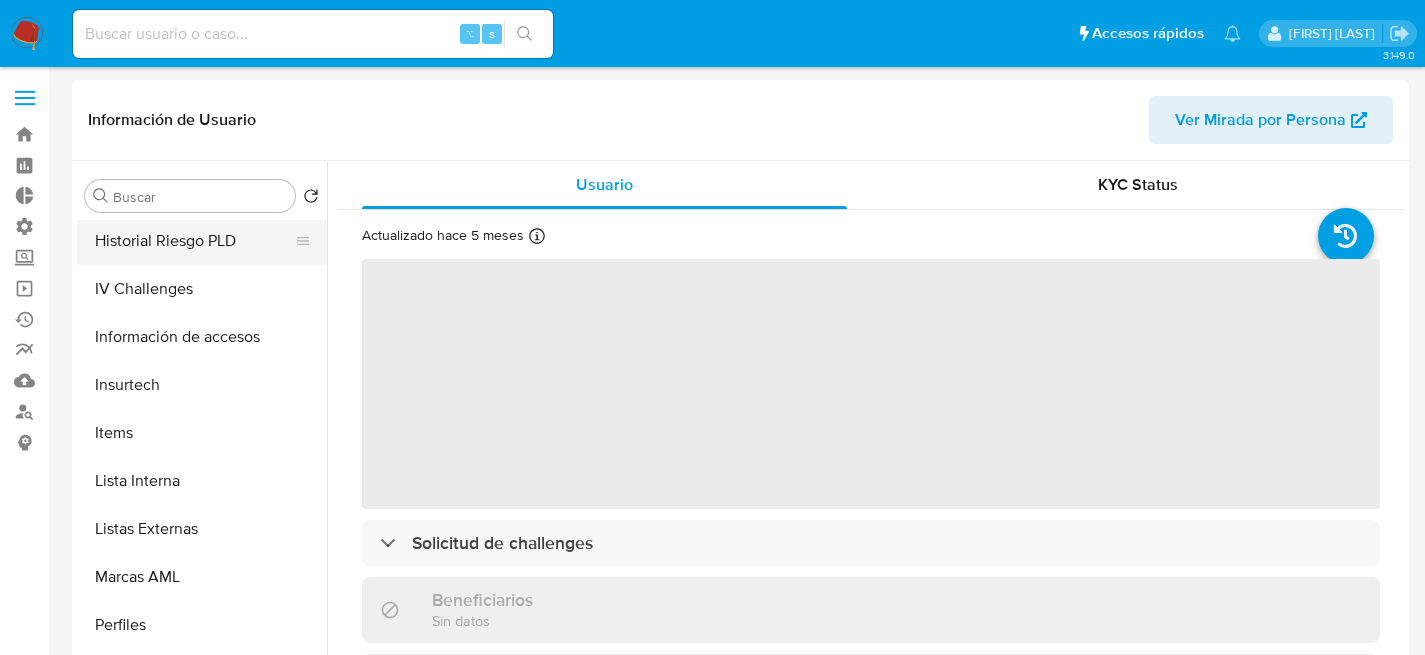 scroll, scrollTop: 893, scrollLeft: 0, axis: vertical 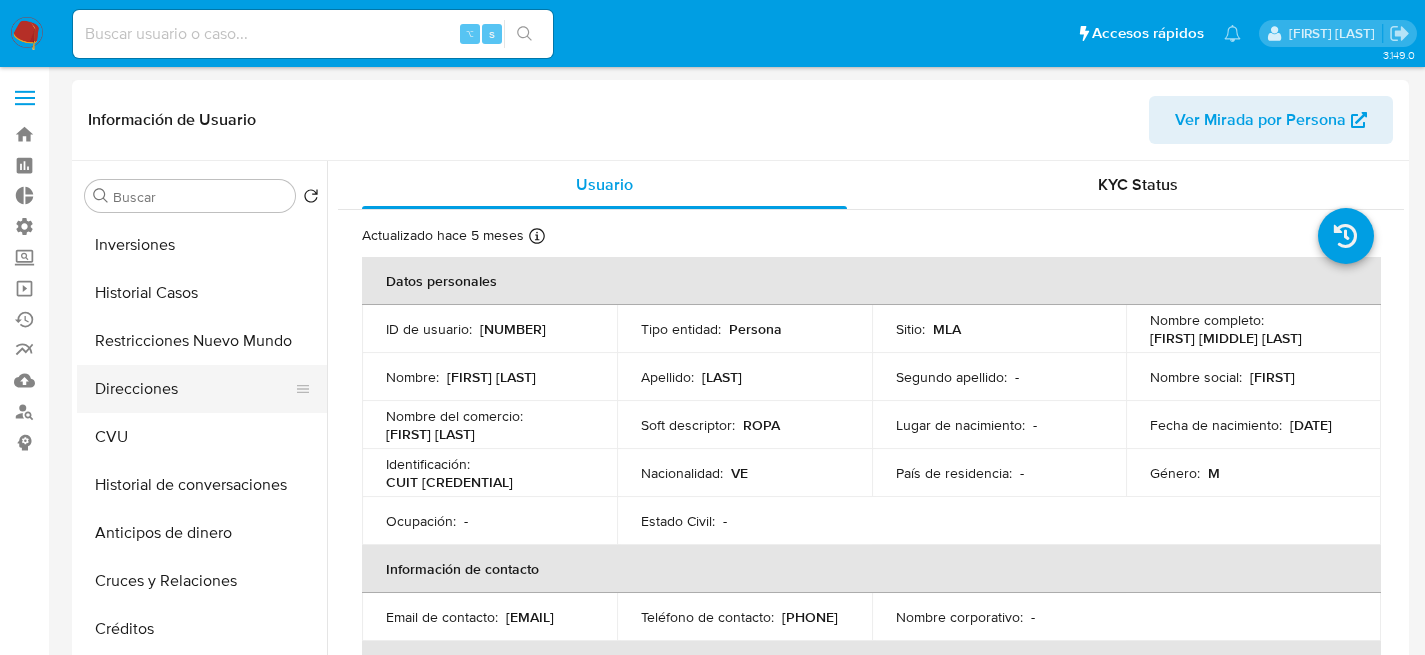 click on "Direcciones" at bounding box center [194, 389] 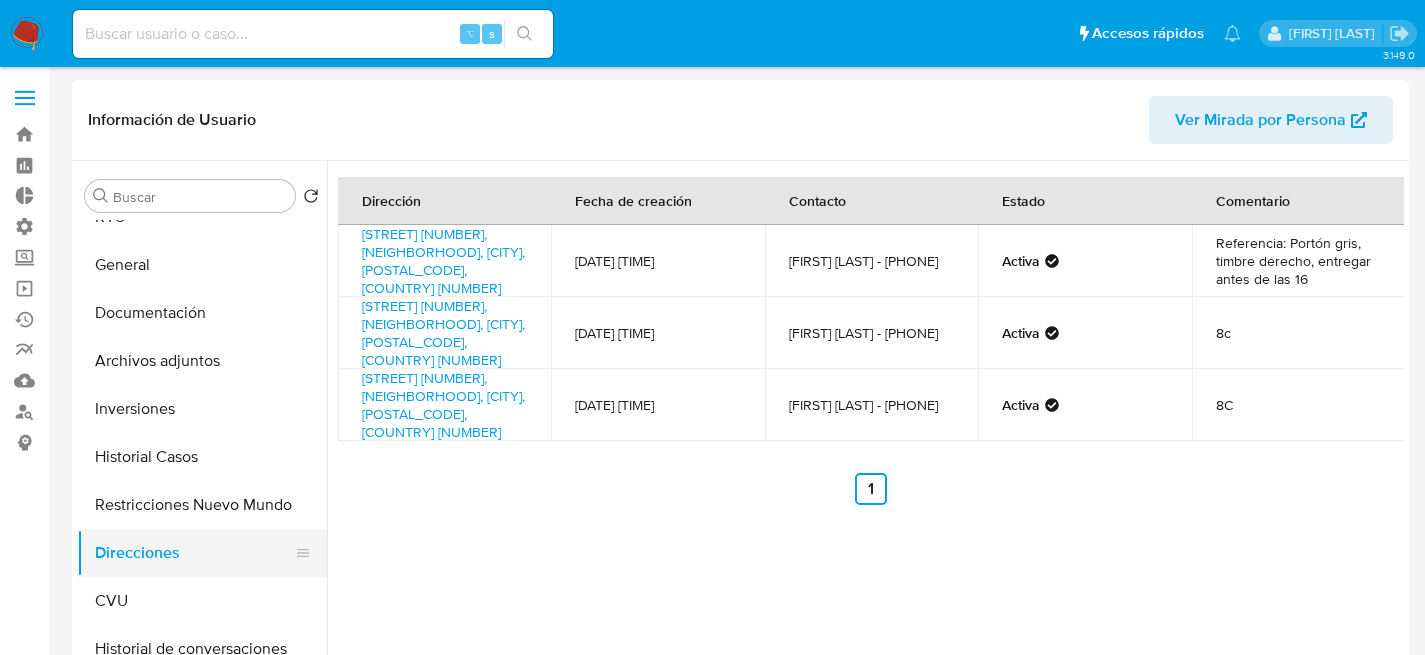 scroll, scrollTop: 0, scrollLeft: 0, axis: both 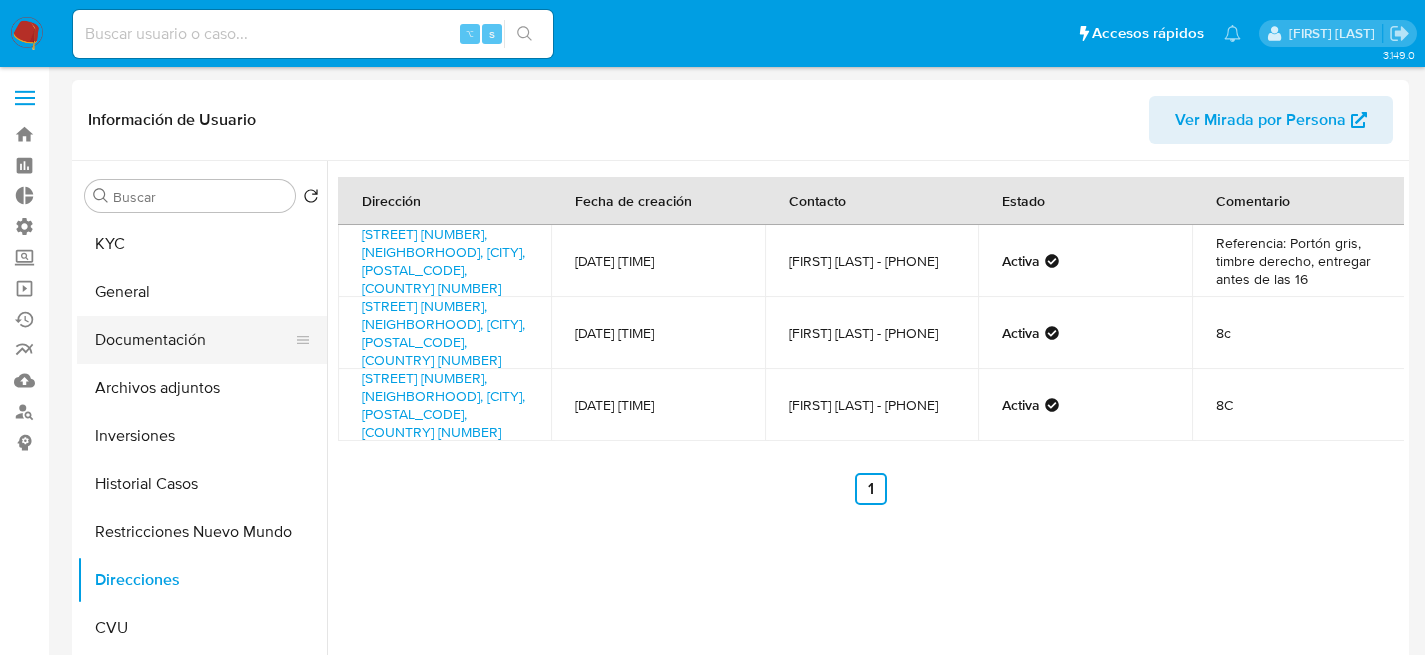 click on "Documentación" at bounding box center (194, 340) 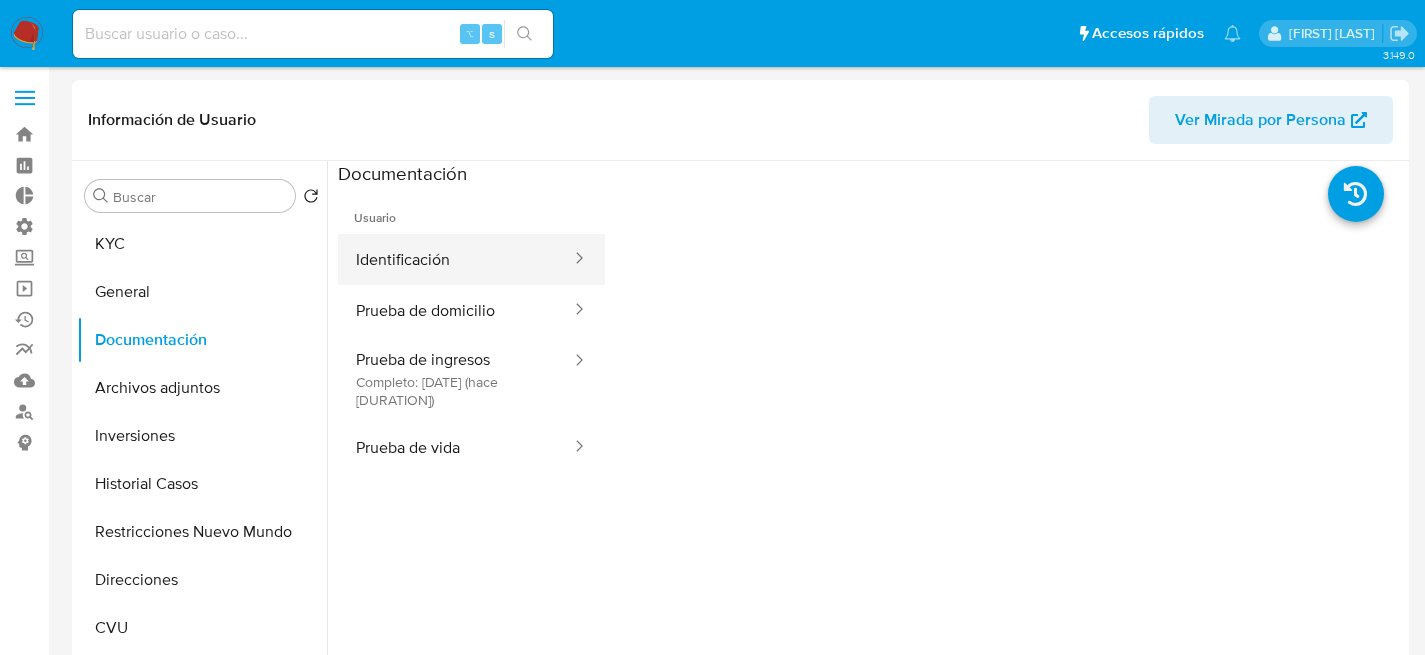 click on "Identificación" at bounding box center [455, 259] 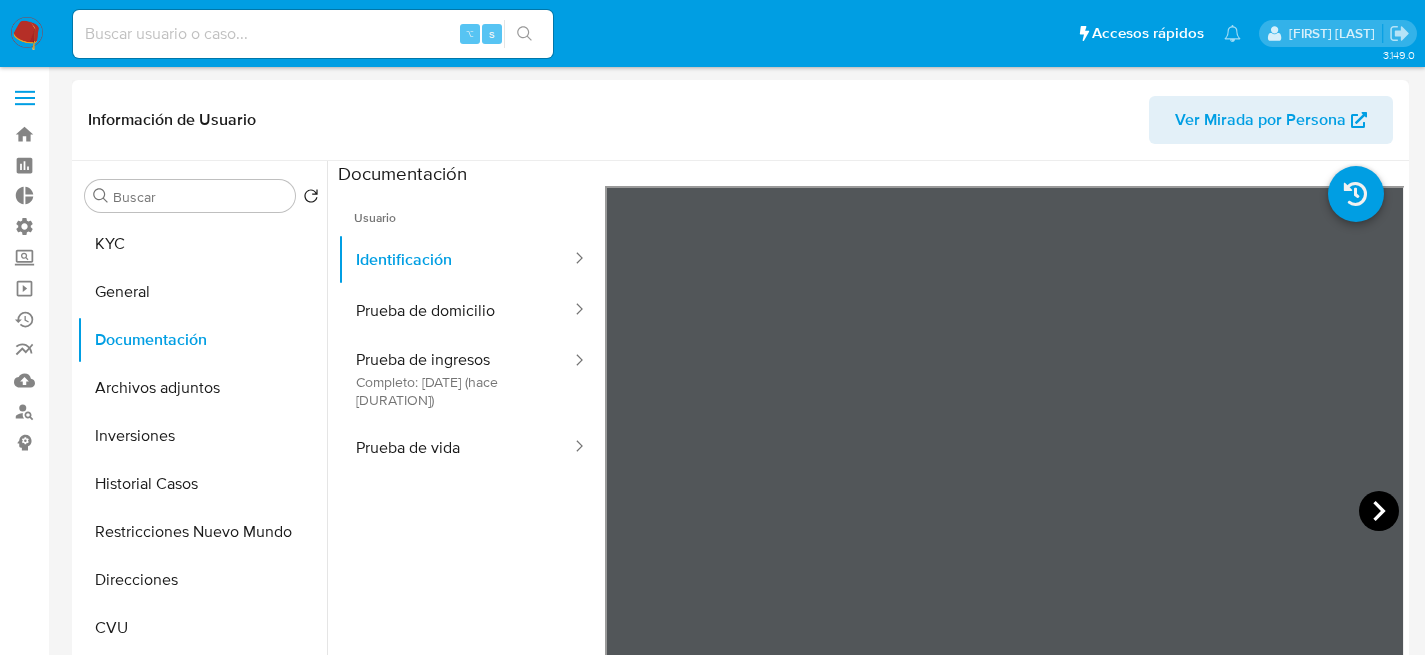 click 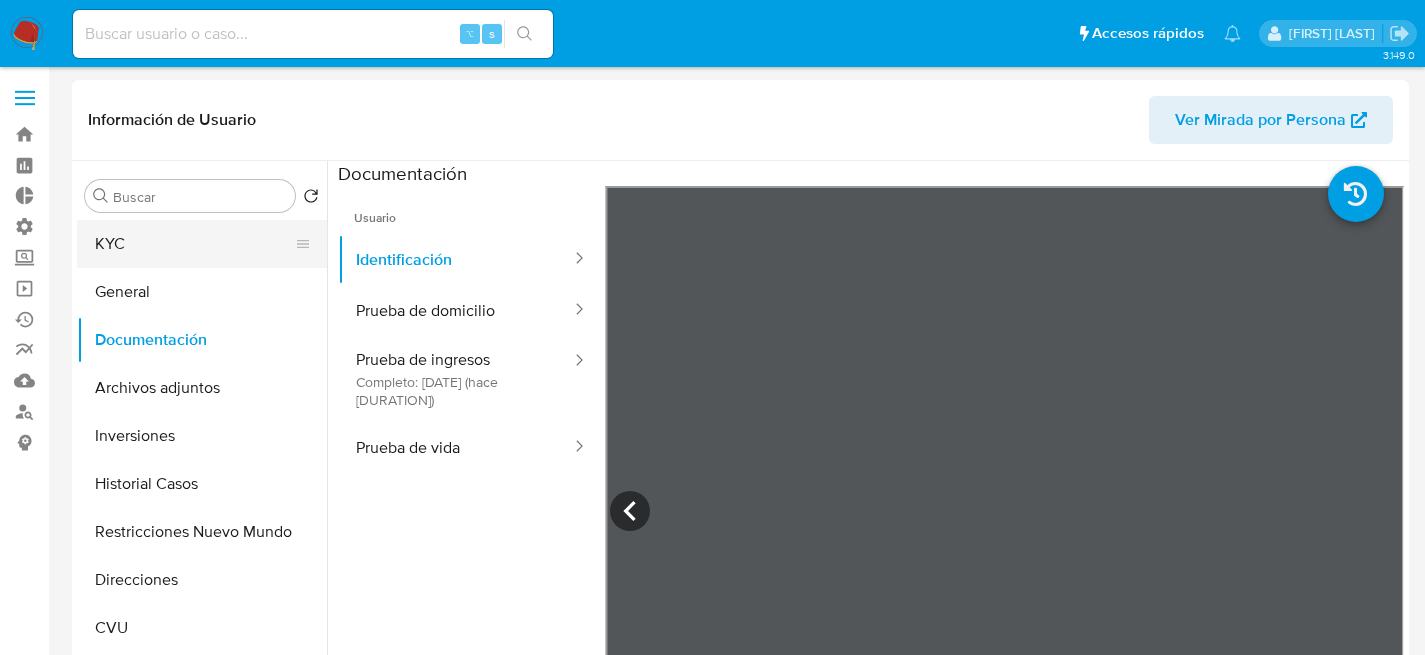 click on "KYC" at bounding box center (194, 244) 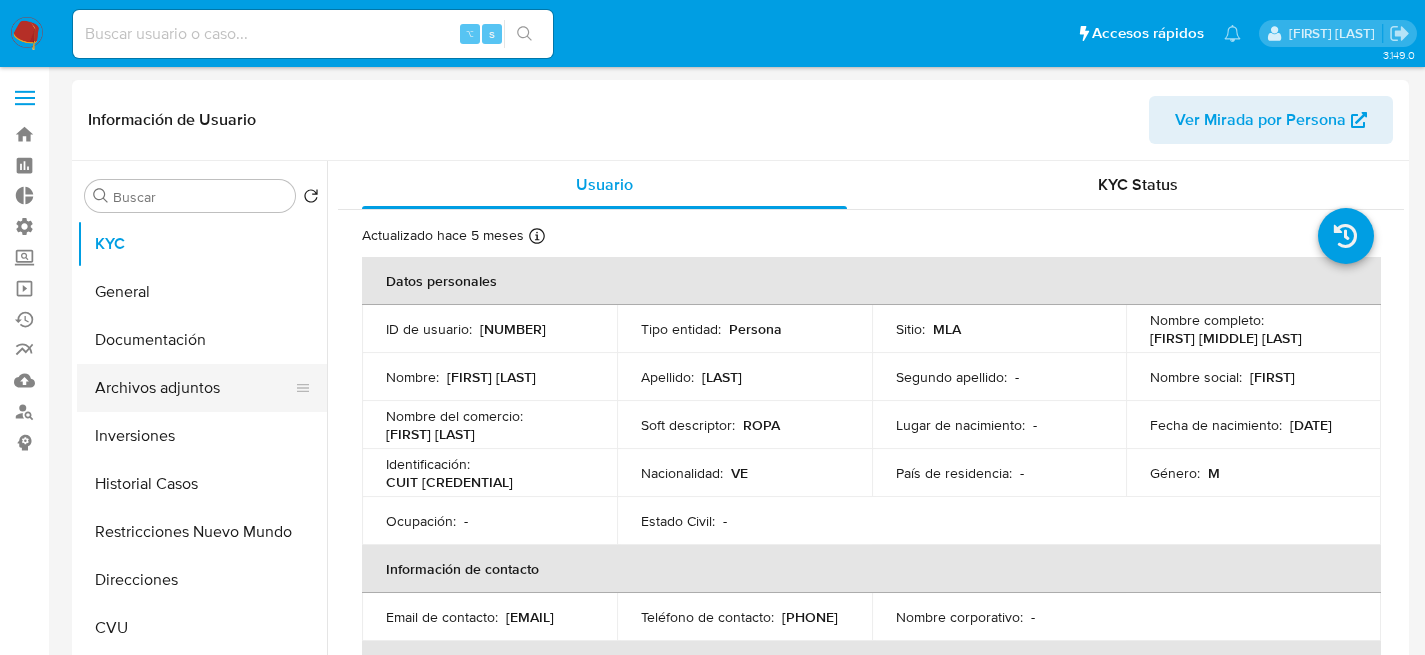 click on "Archivos adjuntos" at bounding box center [194, 388] 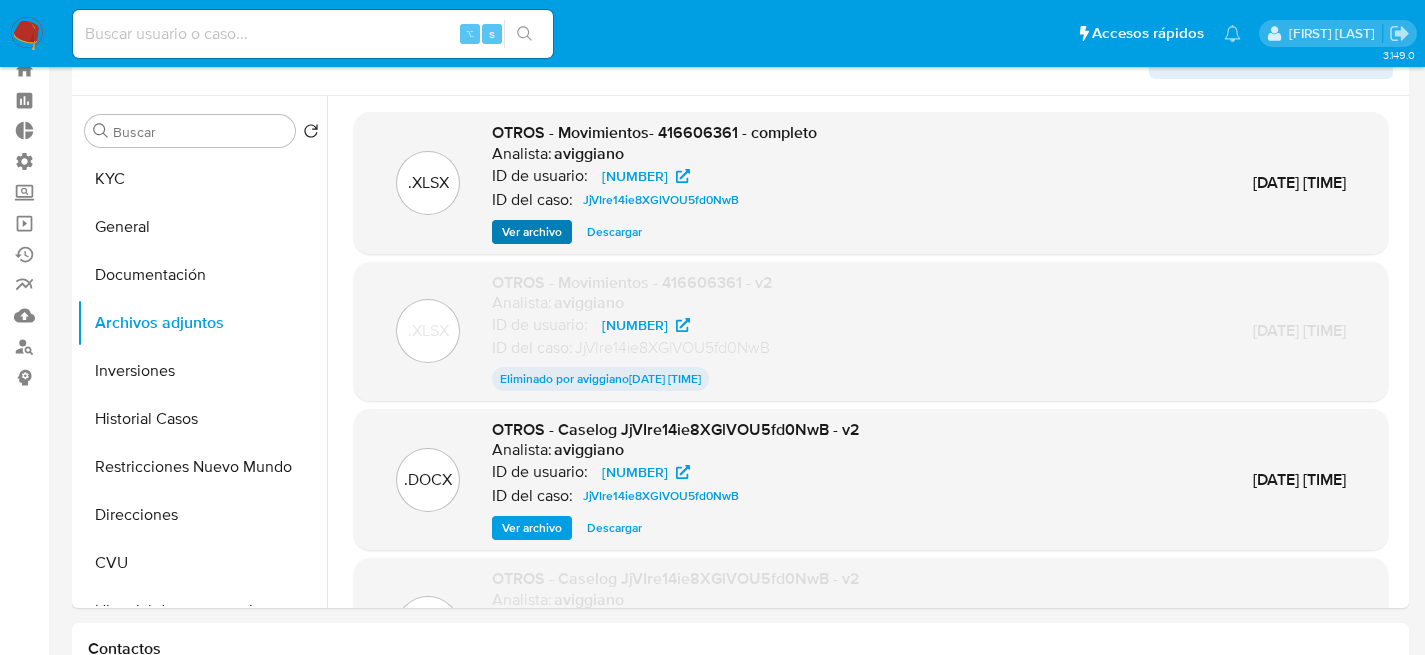 scroll, scrollTop: 85, scrollLeft: 0, axis: vertical 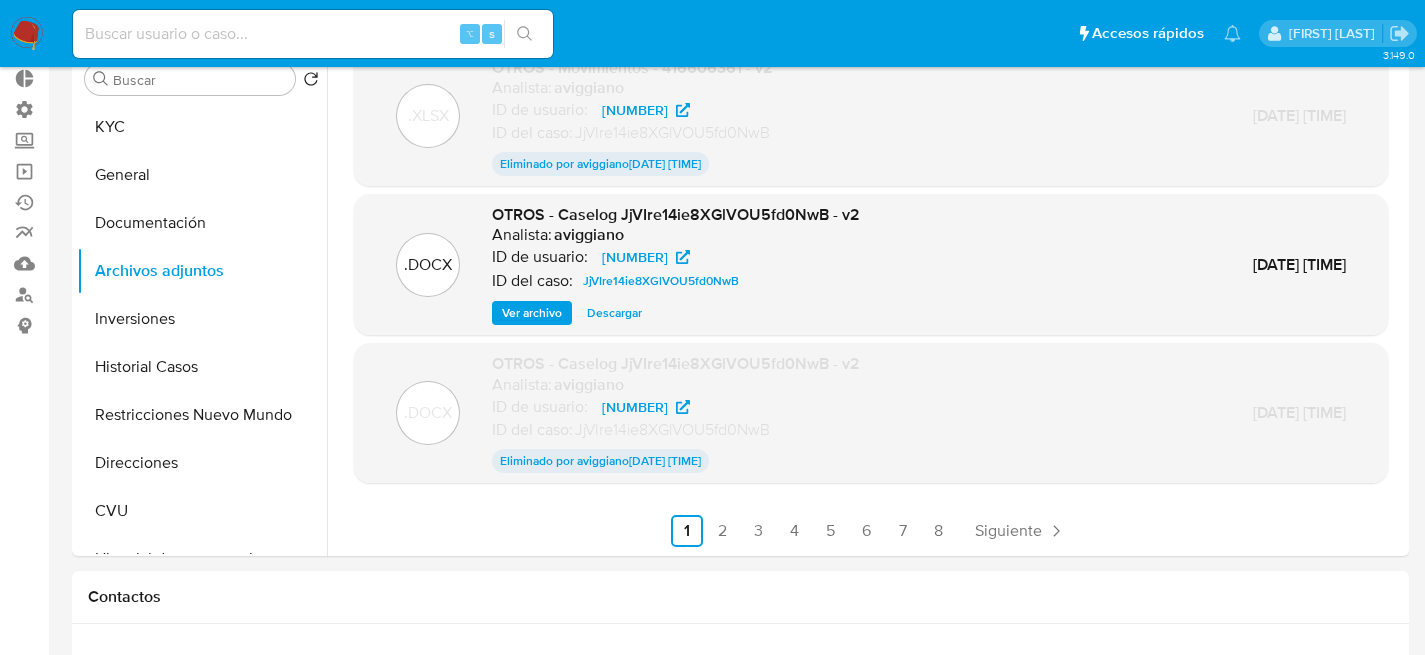 click on ".XLSX OTROS - Movimientos- 416606361 - completo Analista: aviggiano ID de usuario: 416606361 ID del caso: JjVIre14ie8XGlVOU5fd0NwB Ver archivo Descargar 26/Mar/2025 16:29:18 .XLSX OTROS - Movimientos - 416606361 - v2 Analista: aviggiano ID de usuario: 416606361 ID del caso: JjVIre14ie8XGlVOU5fd0NwB Eliminado por aviggiano  26/Mar/2025 16:29:37 25/Mar/2025 10:00:09 .DOCX OTROS - Caselog JjVIre14ie8XGlVOU5fd0NwB - v2 Analista: aviggiano ID de usuario: 416606361 ID del caso: JjVIre14ie8XGlVOU5fd0NwB Ver archivo Descargar 25/Mar/2025 09:59:56 .DOCX OTROS - Caselog JjVIre14ie8XGlVOU5fd0NwB_2025_03_20_13_54_01 Analista: aviggiano ID de usuario: 416606361 ID del caso: JjVIre14ie8XGlVOU5fd0NwB Eliminado por aviggiano  25/Mar/2025 10:00:18 20/Mar/2025 16:08:45 Anterior 1 2 3 4 5 6 7 8 Siguiente" at bounding box center (871, 222) 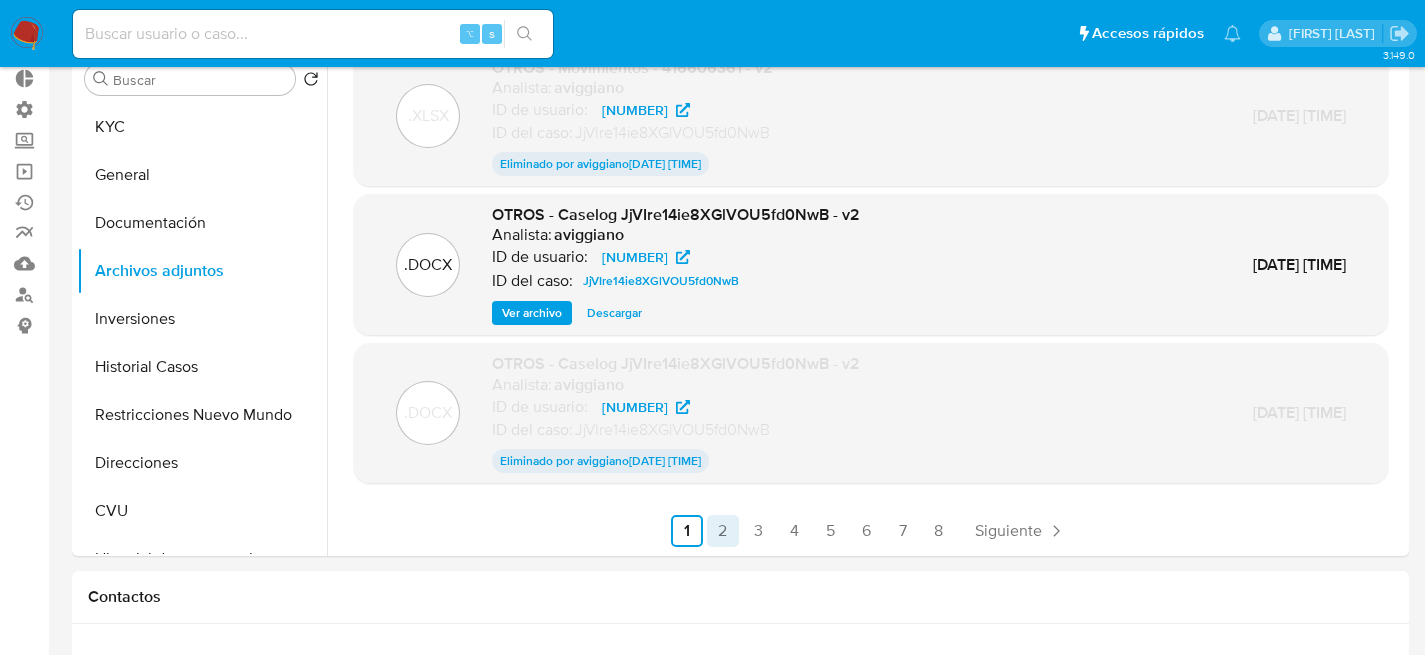 click on "2" at bounding box center [723, 531] 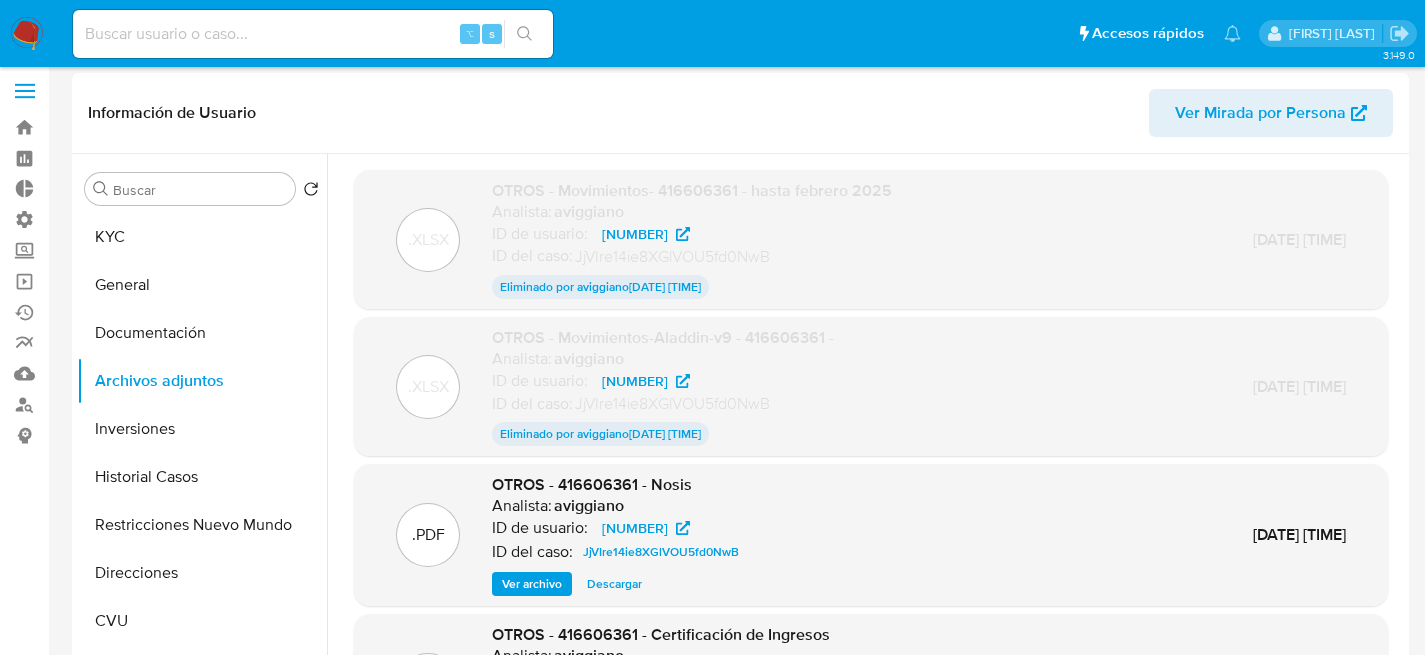 scroll, scrollTop: 0, scrollLeft: 0, axis: both 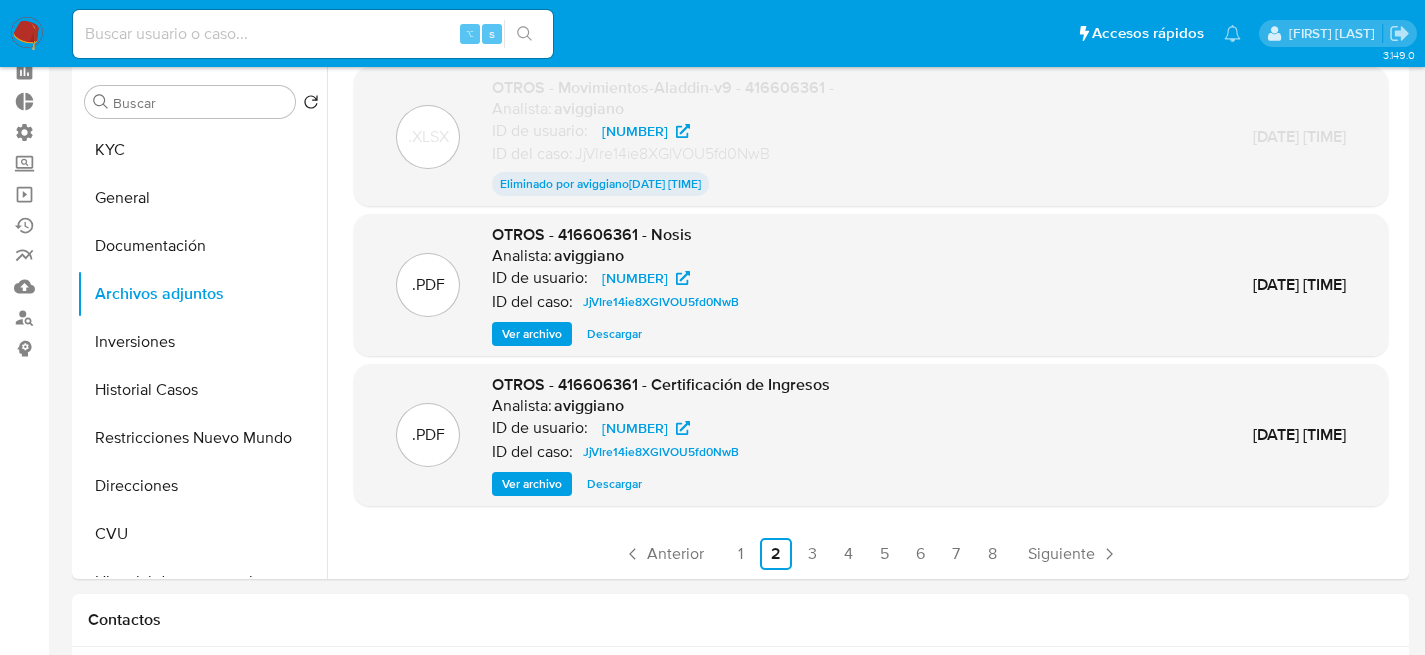click on "Ver archivo" at bounding box center [532, 484] 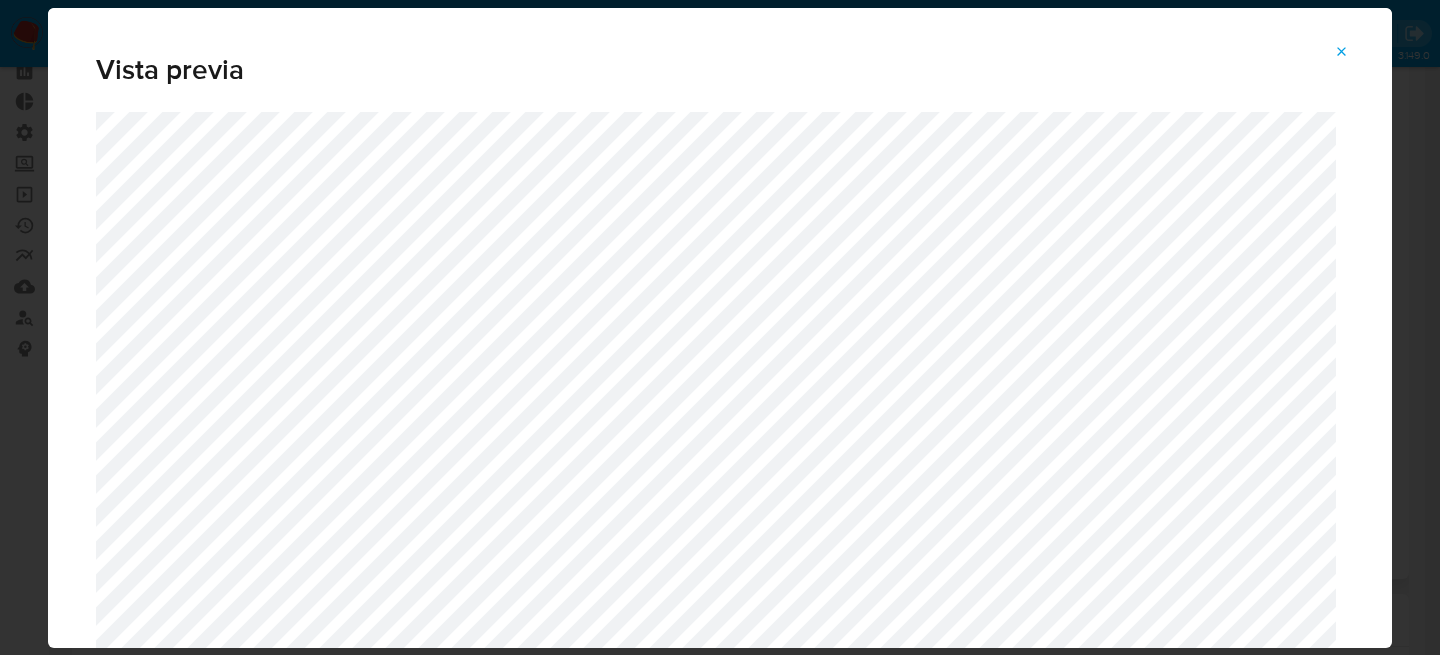 click 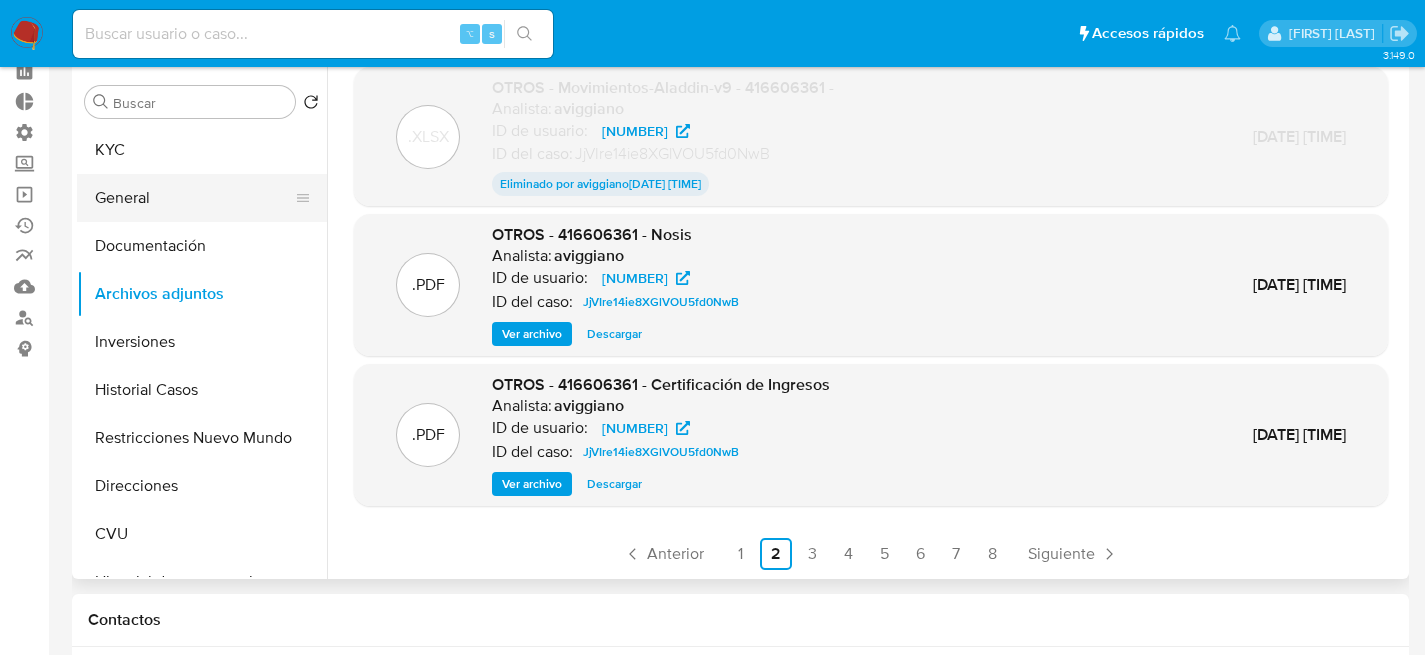 click on "General" at bounding box center [194, 198] 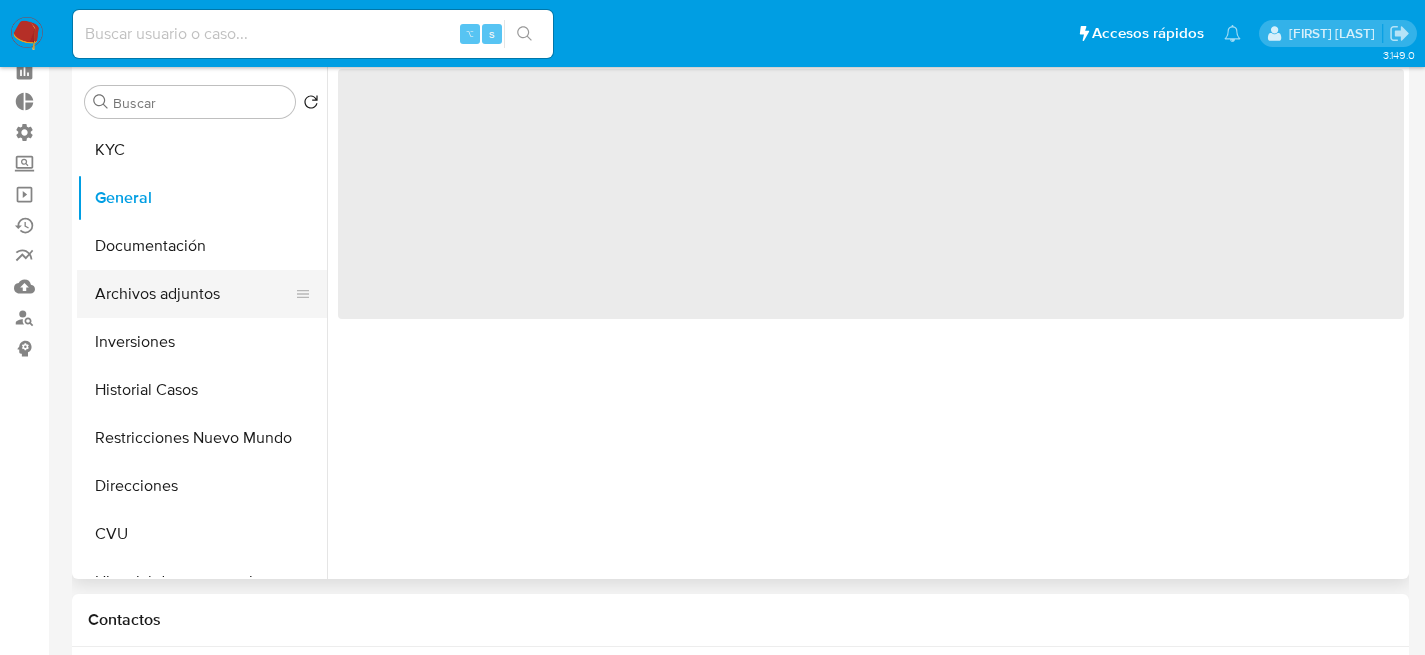 scroll, scrollTop: 0, scrollLeft: 0, axis: both 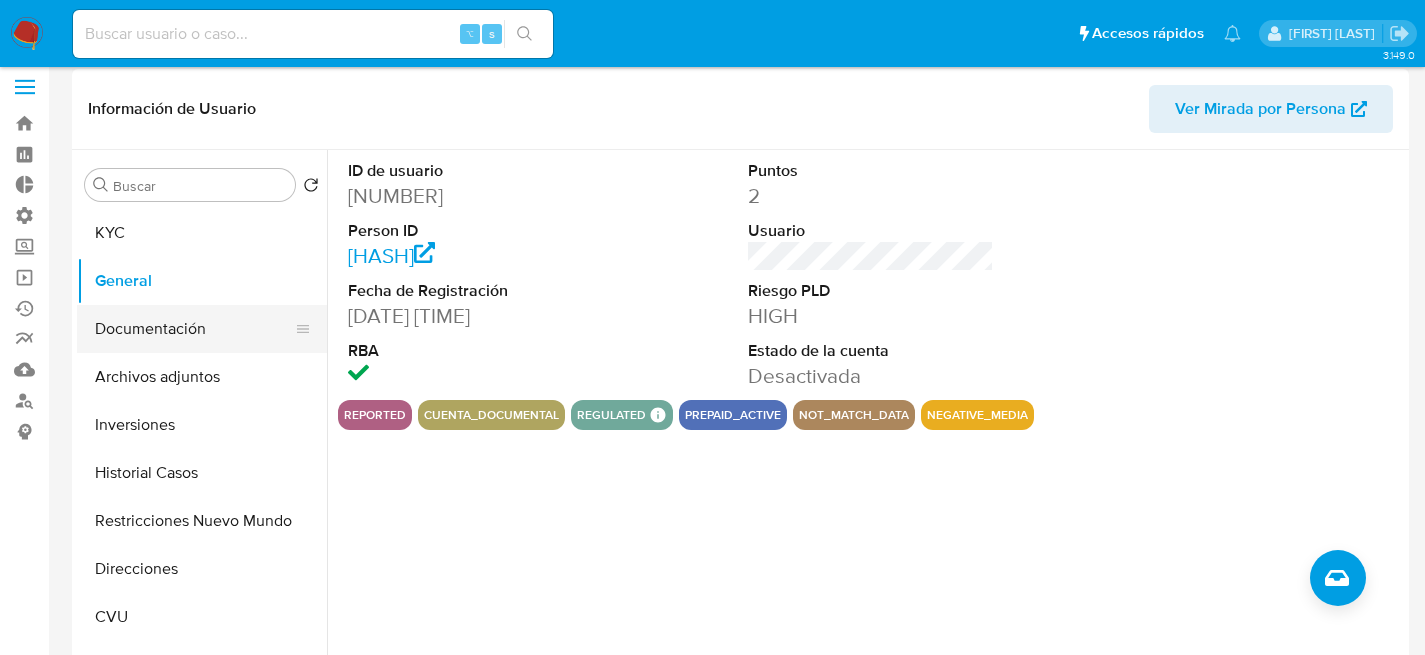 click on "Documentación" at bounding box center (194, 329) 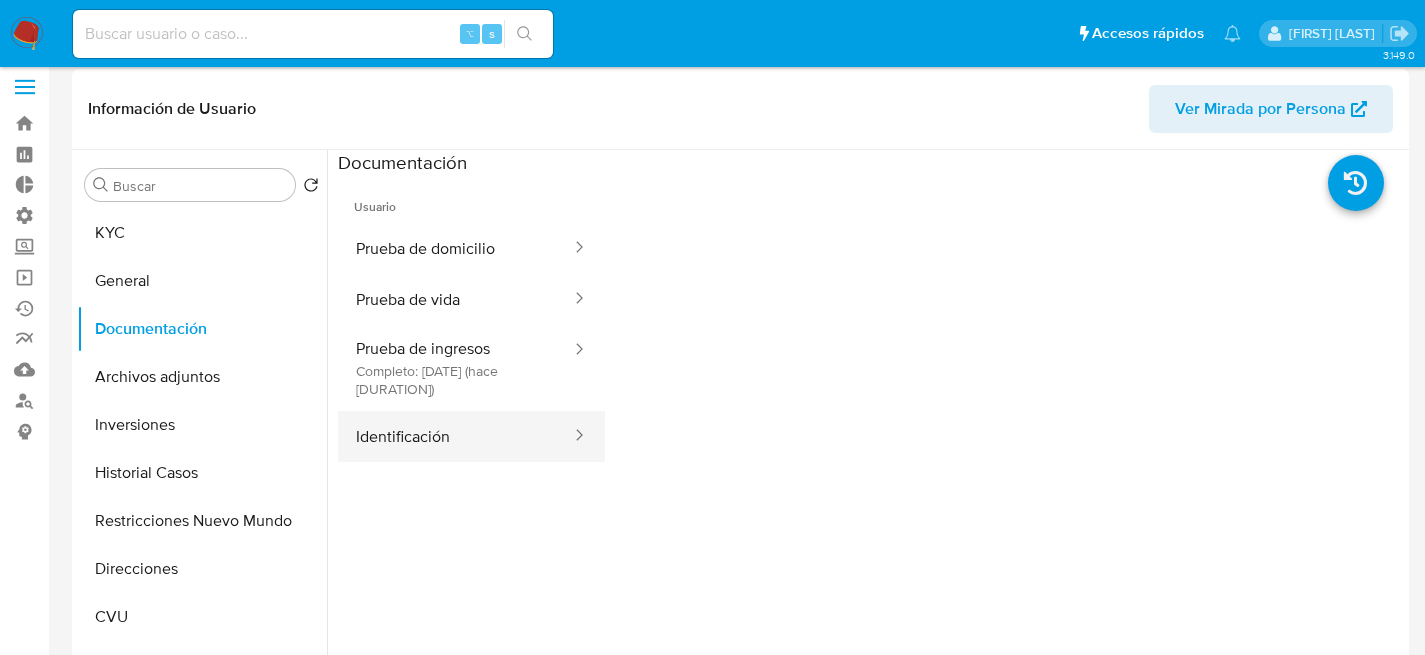 click on "Identificación" at bounding box center (455, 436) 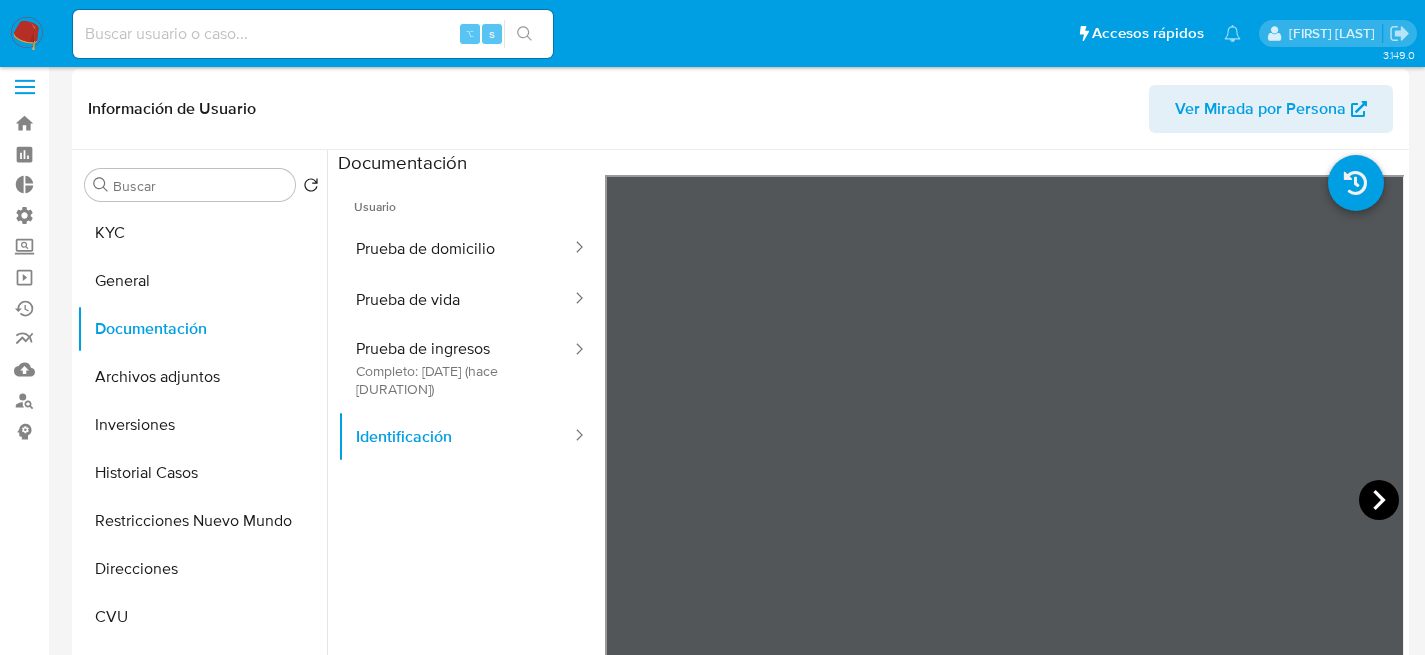 click 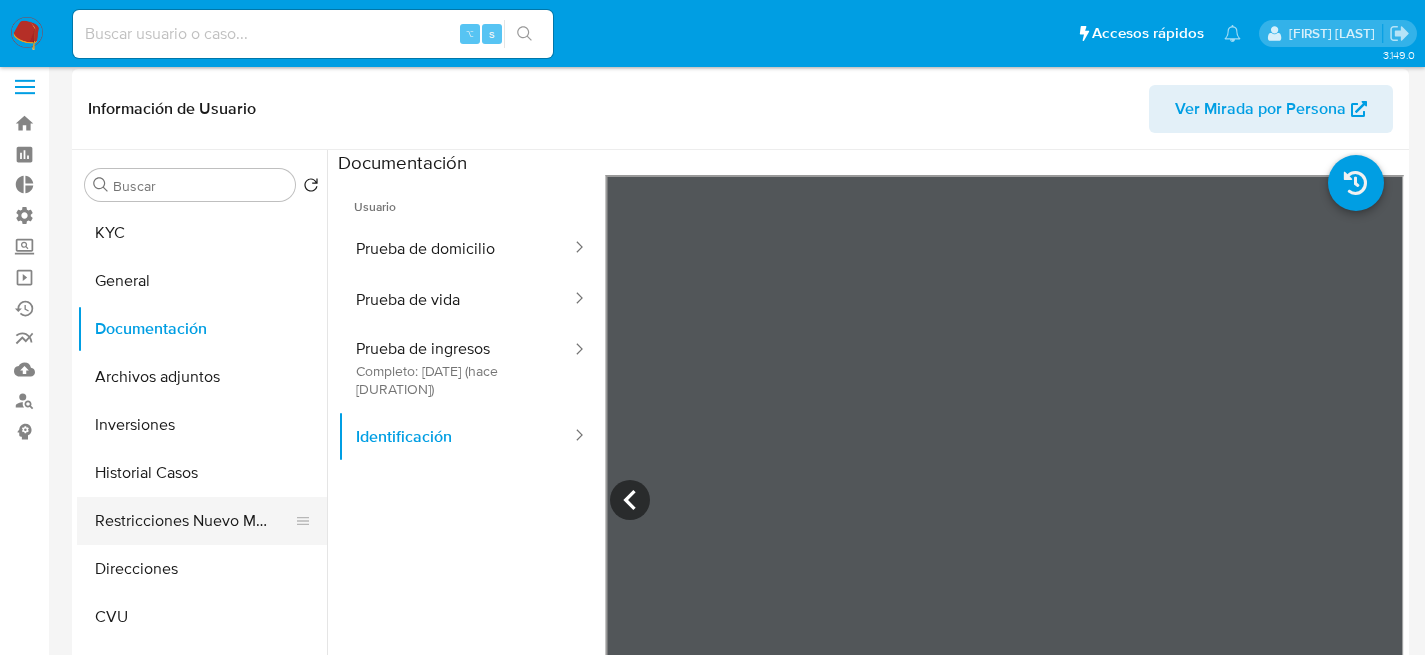 click on "Restricciones Nuevo Mundo" at bounding box center (194, 521) 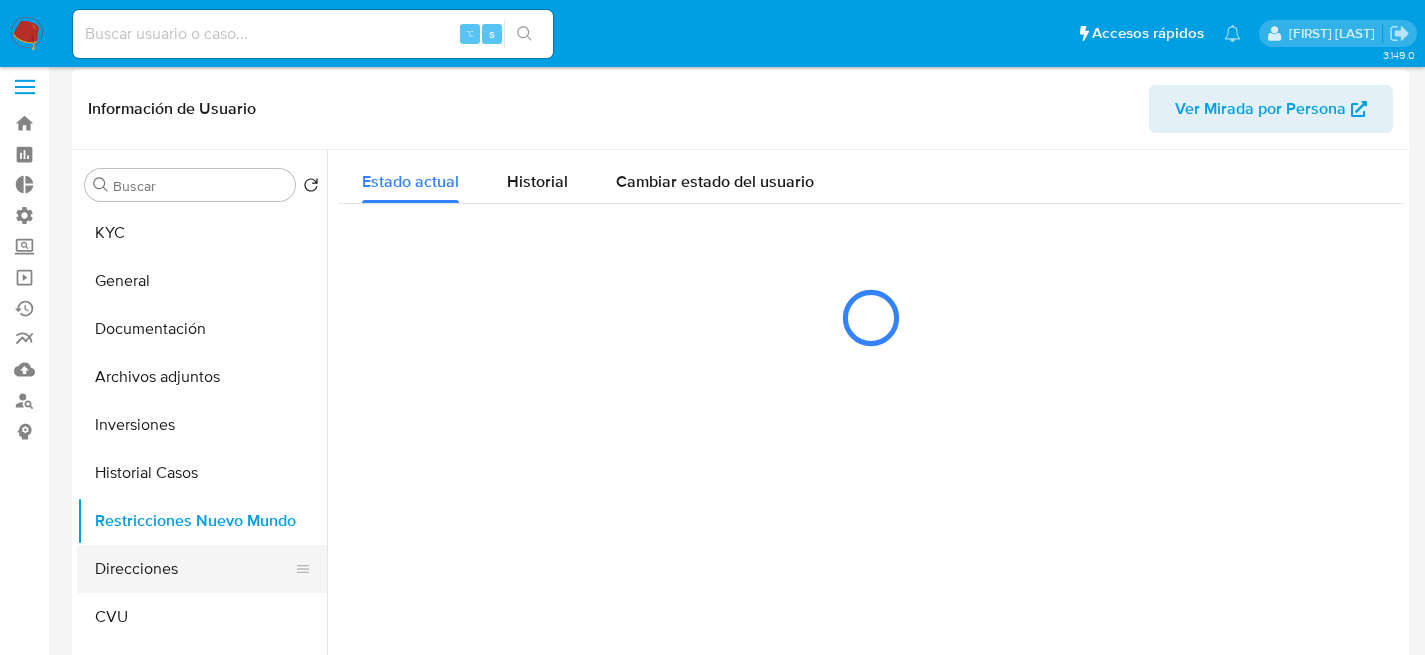click on "Direcciones" at bounding box center [194, 569] 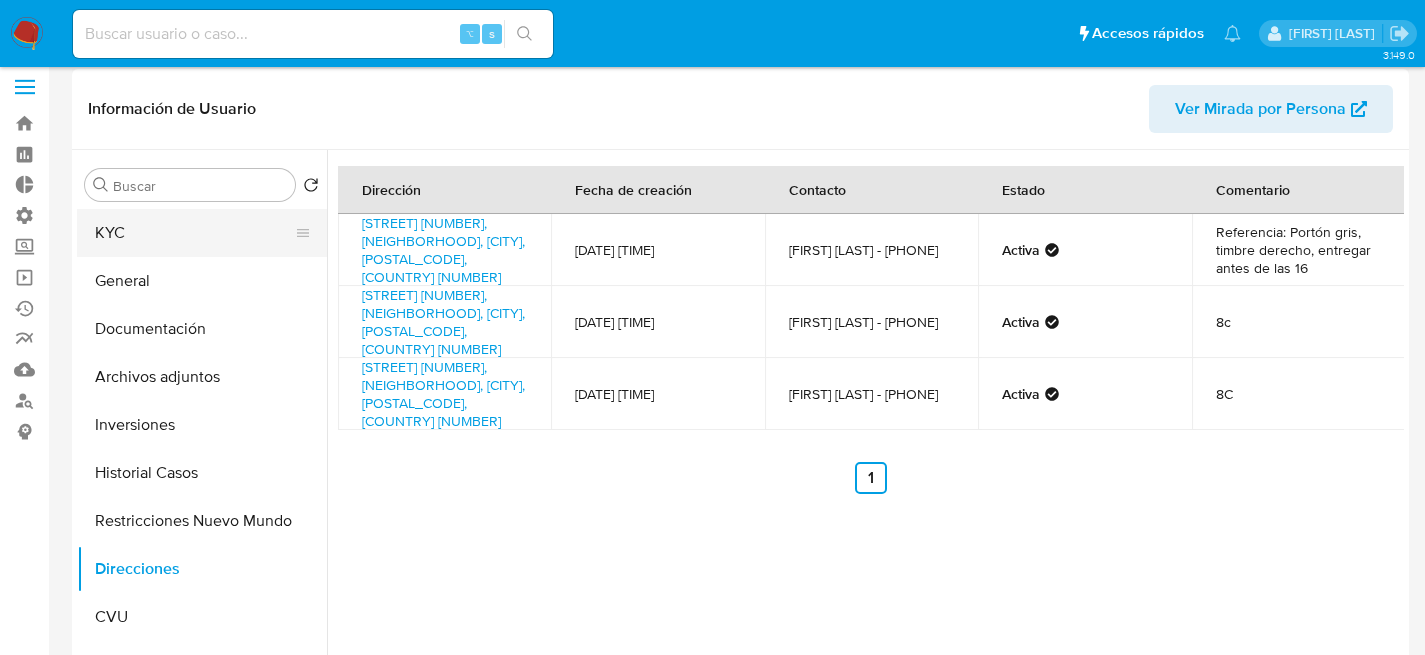 click on "KYC" at bounding box center [194, 233] 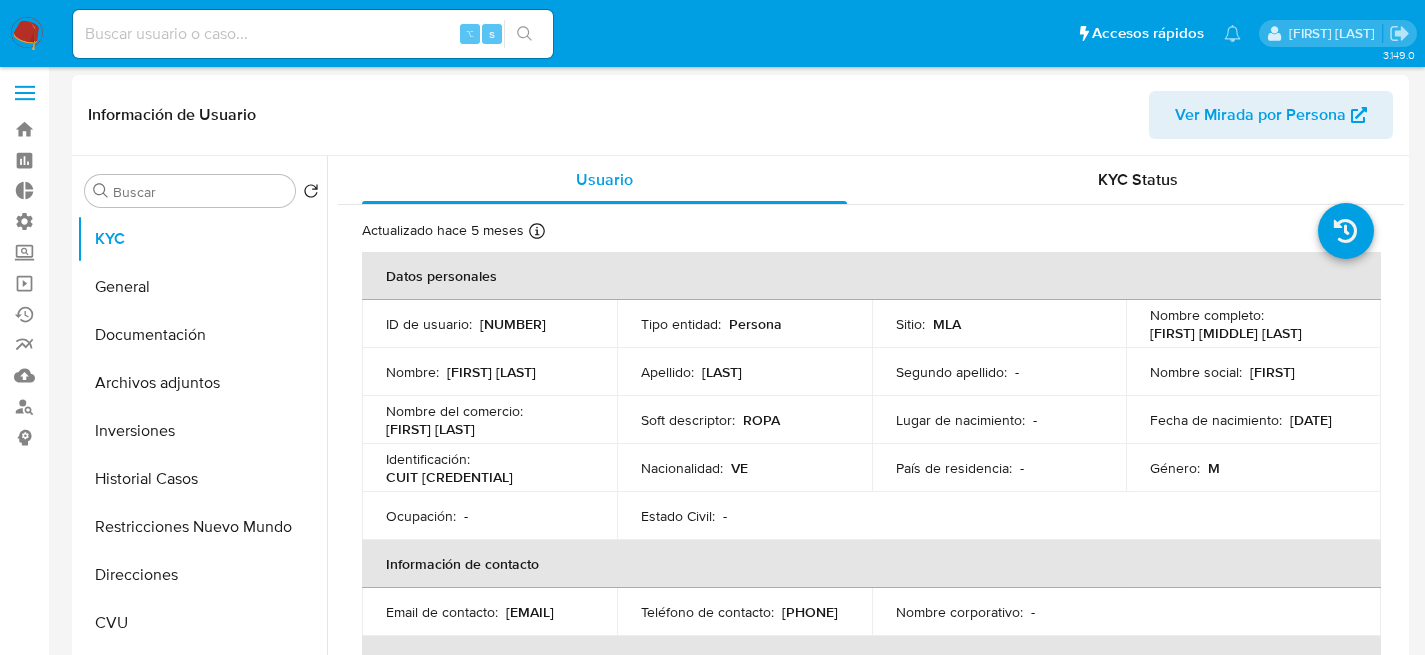 scroll, scrollTop: 0, scrollLeft: 0, axis: both 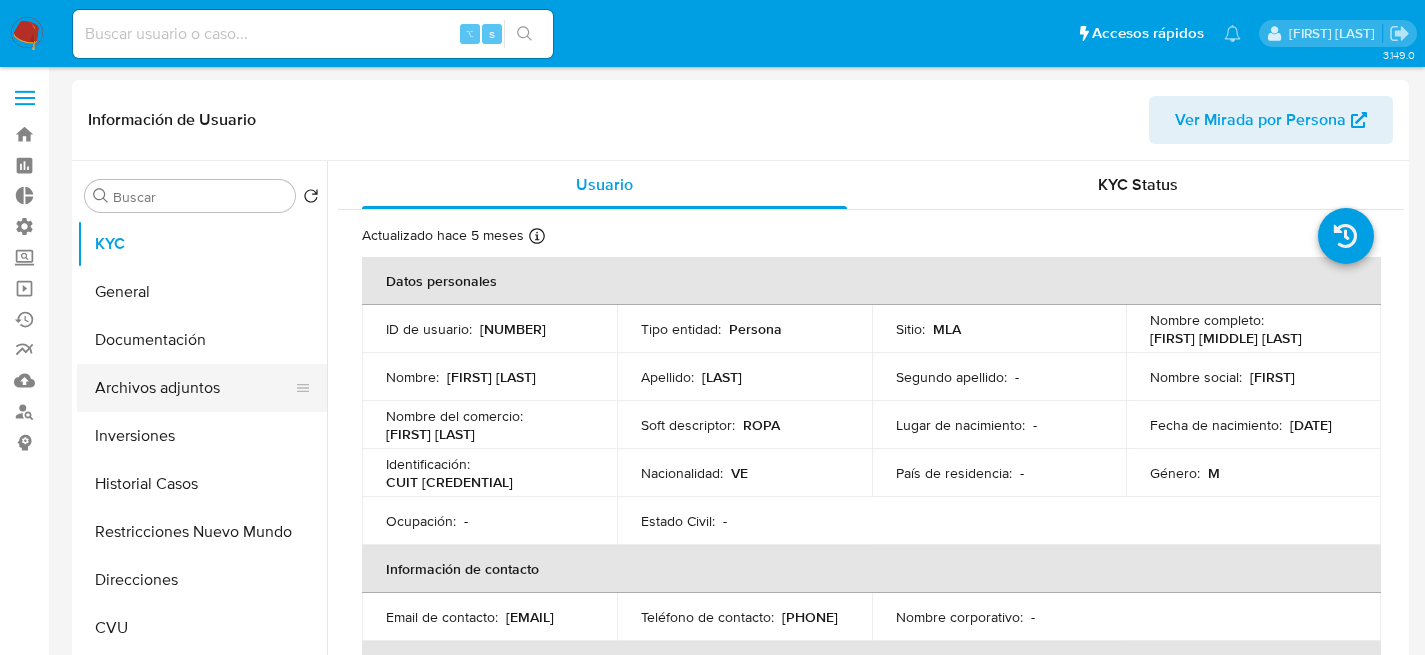 click on "Archivos adjuntos" at bounding box center (194, 388) 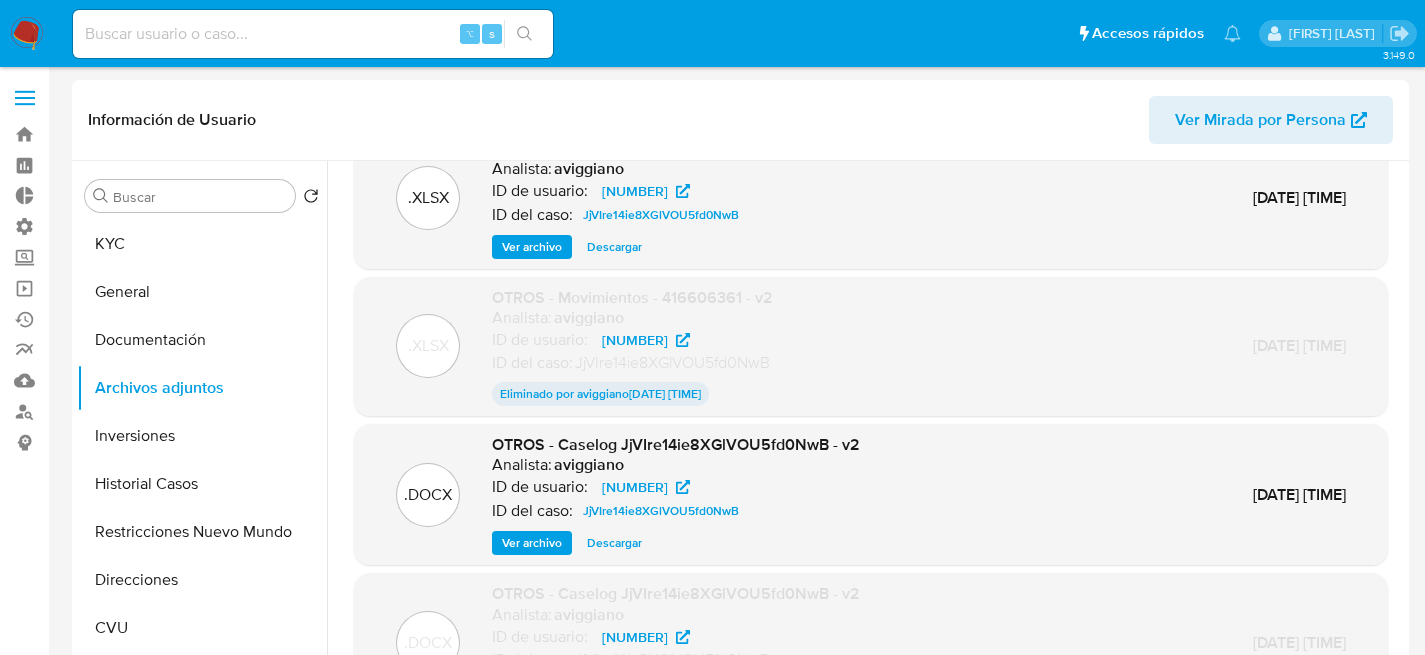 scroll, scrollTop: 163, scrollLeft: 0, axis: vertical 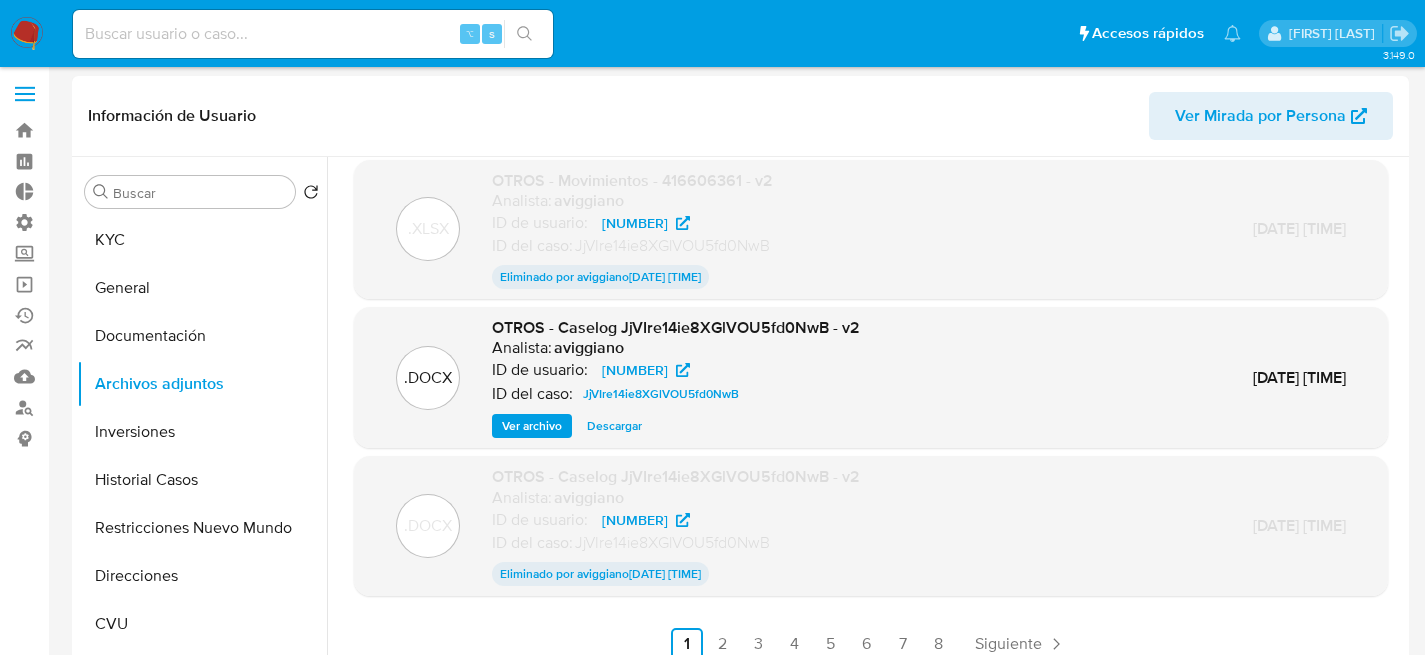 click on "Ver archivo" at bounding box center [532, 426] 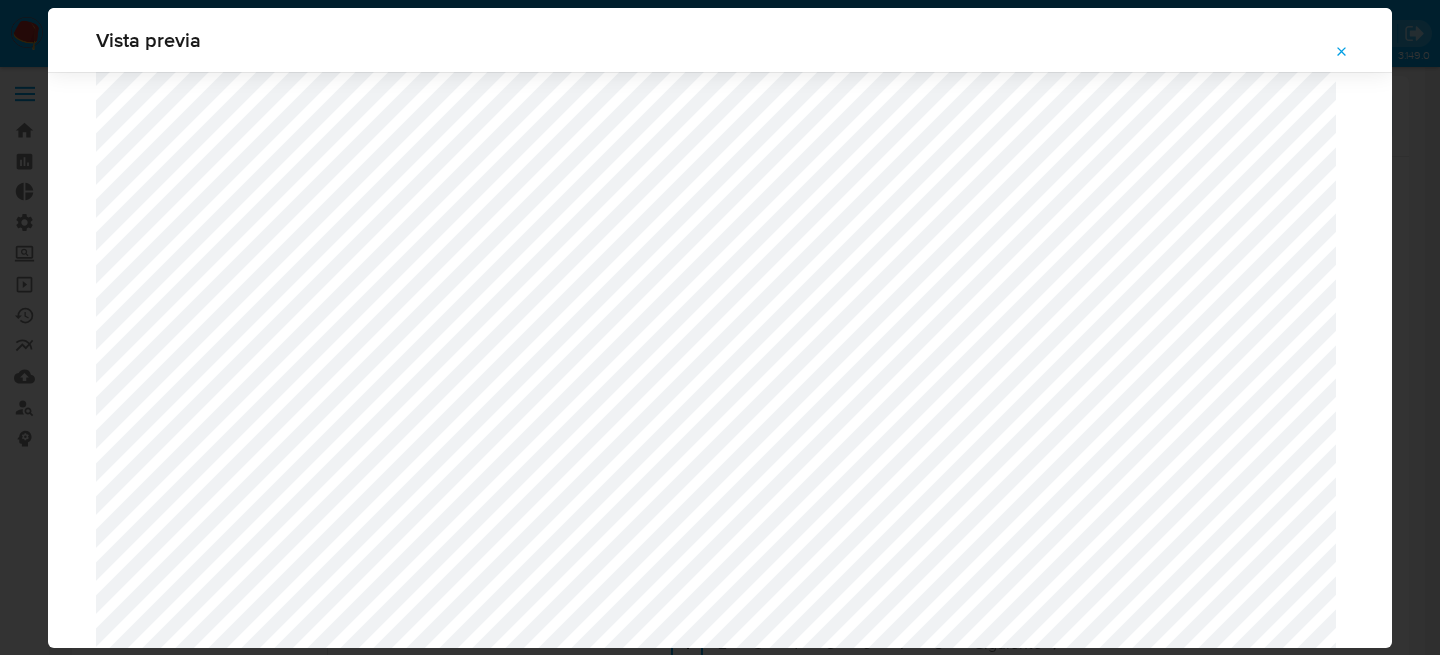 scroll, scrollTop: 2719, scrollLeft: 0, axis: vertical 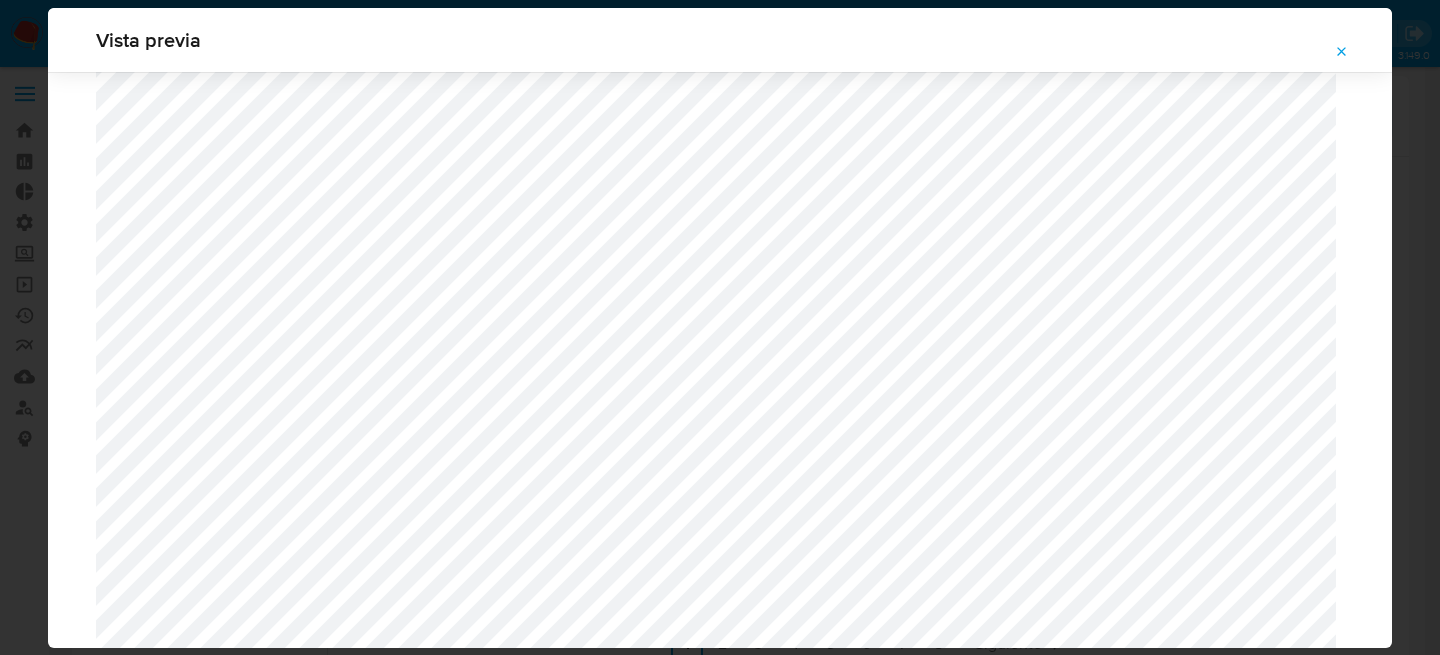 click 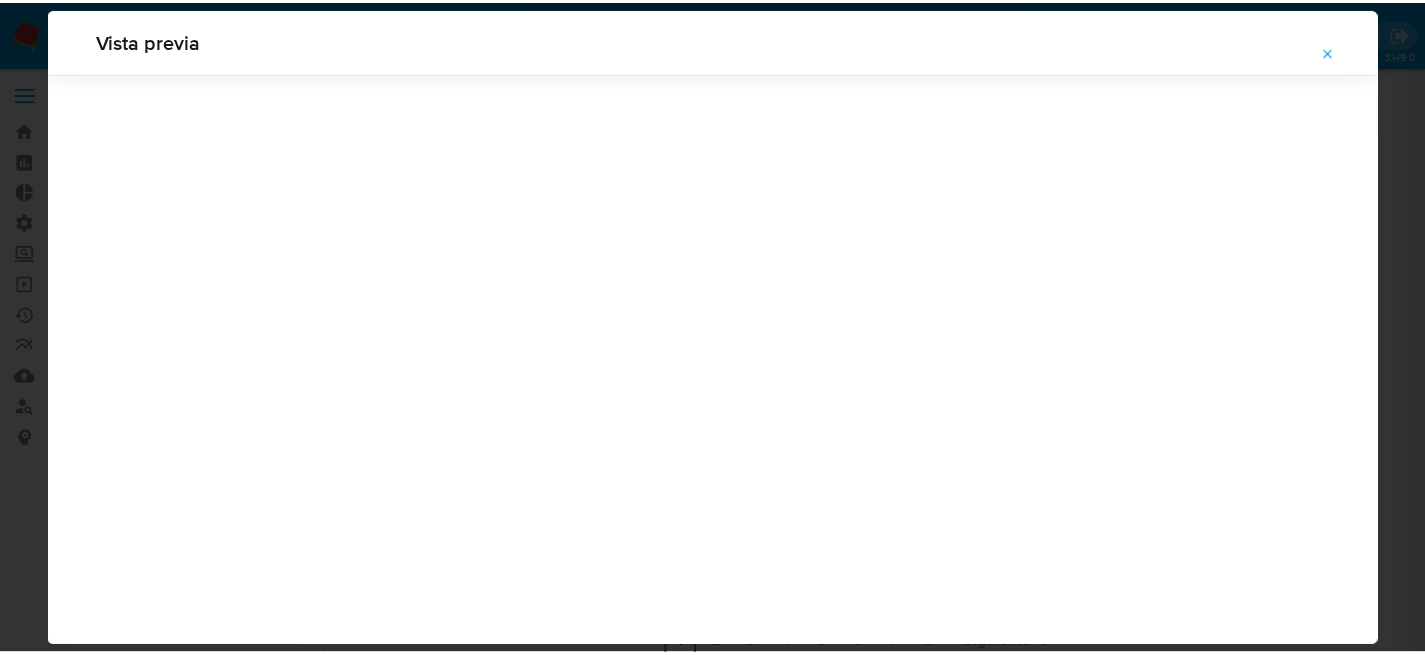scroll, scrollTop: 64, scrollLeft: 0, axis: vertical 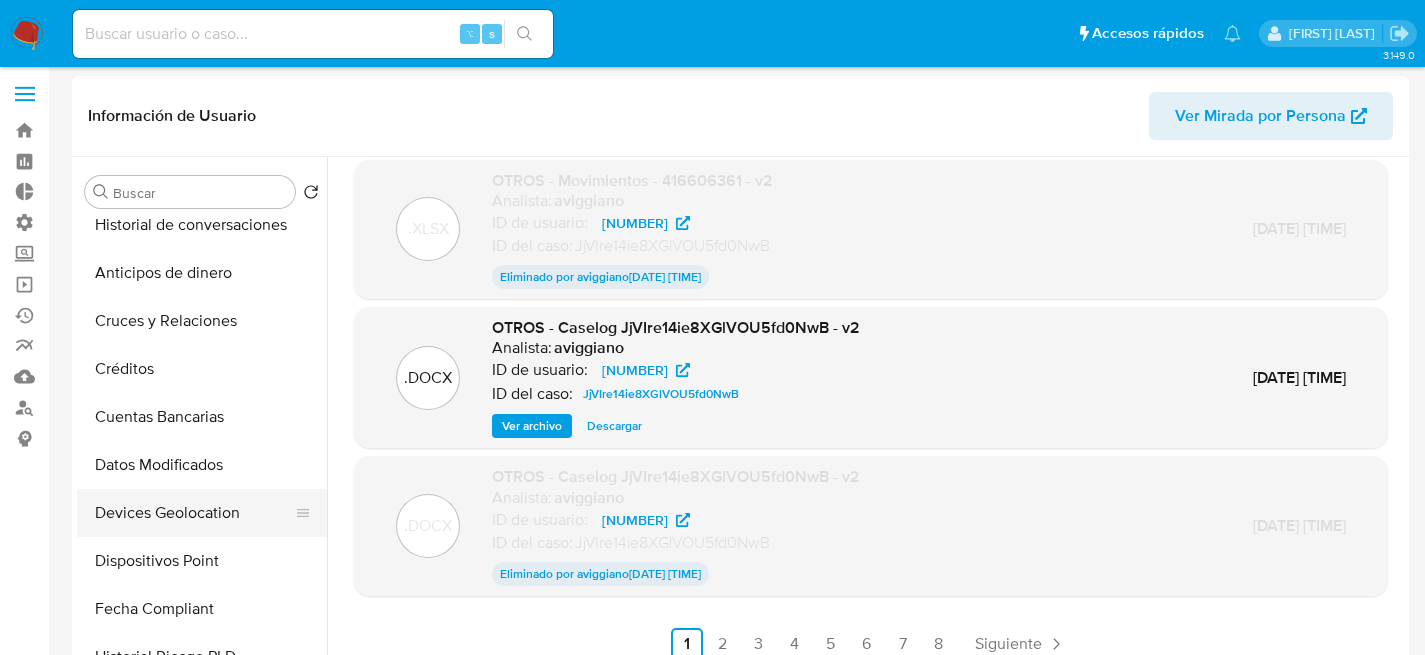 click on "Devices Geolocation" at bounding box center (194, 513) 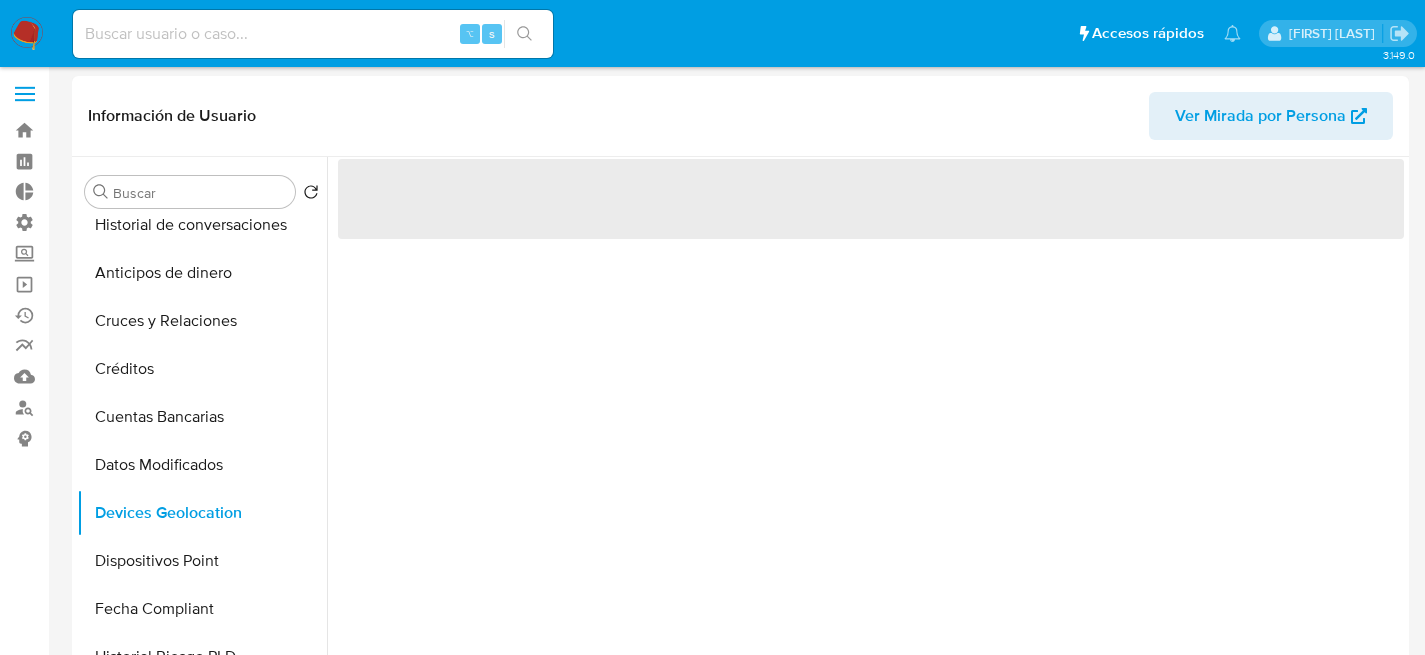 scroll, scrollTop: 0, scrollLeft: 0, axis: both 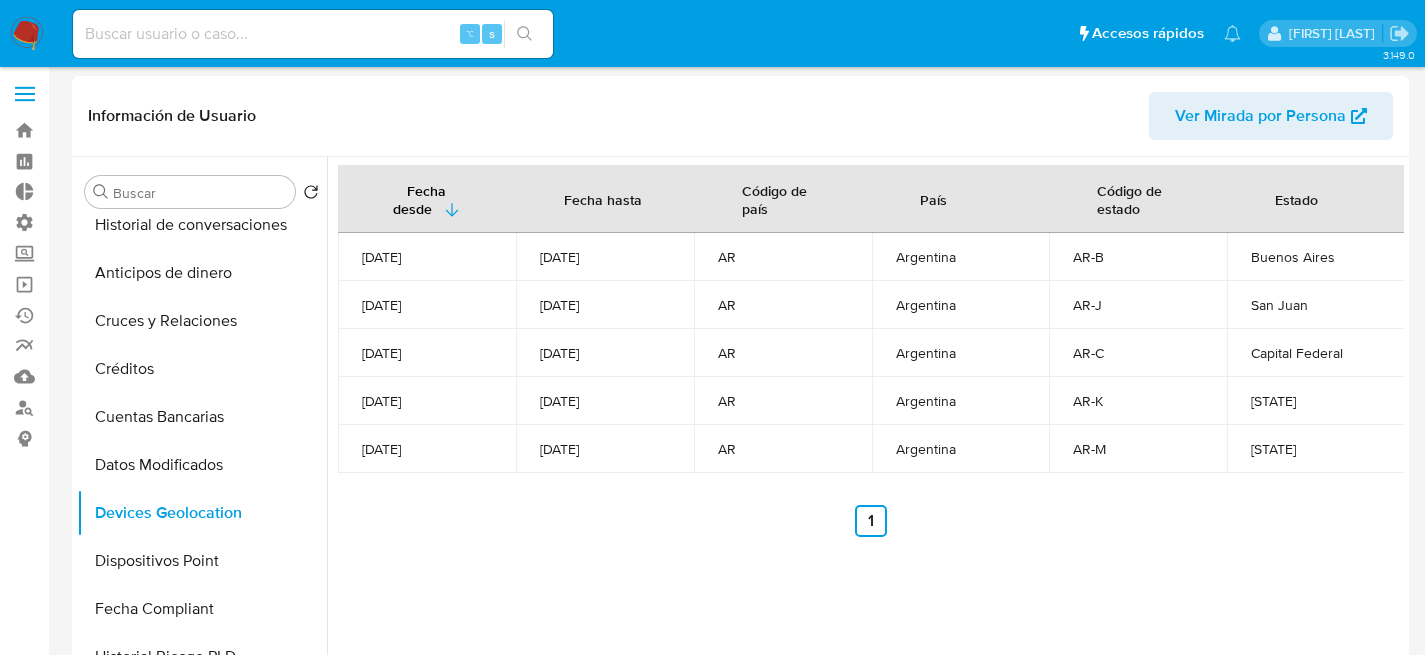 click on "2021-08-12T09:36:37Z" at bounding box center (427, 257) 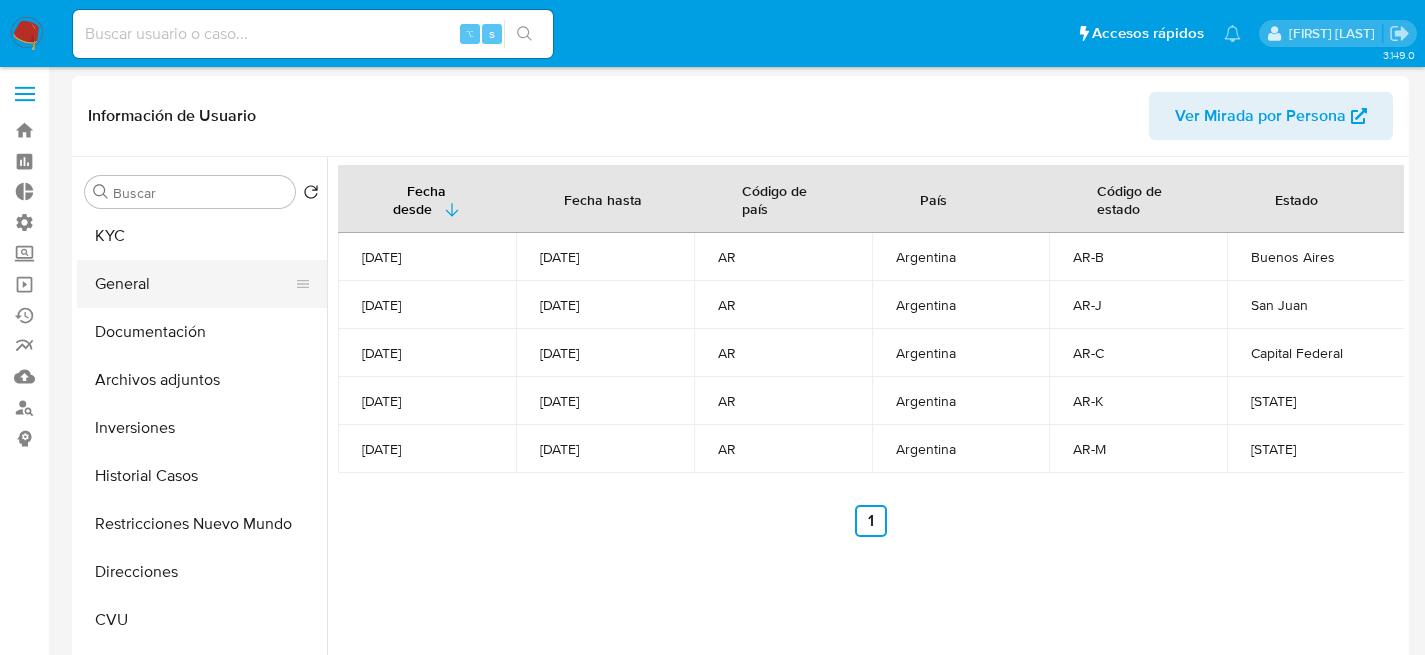scroll, scrollTop: 0, scrollLeft: 0, axis: both 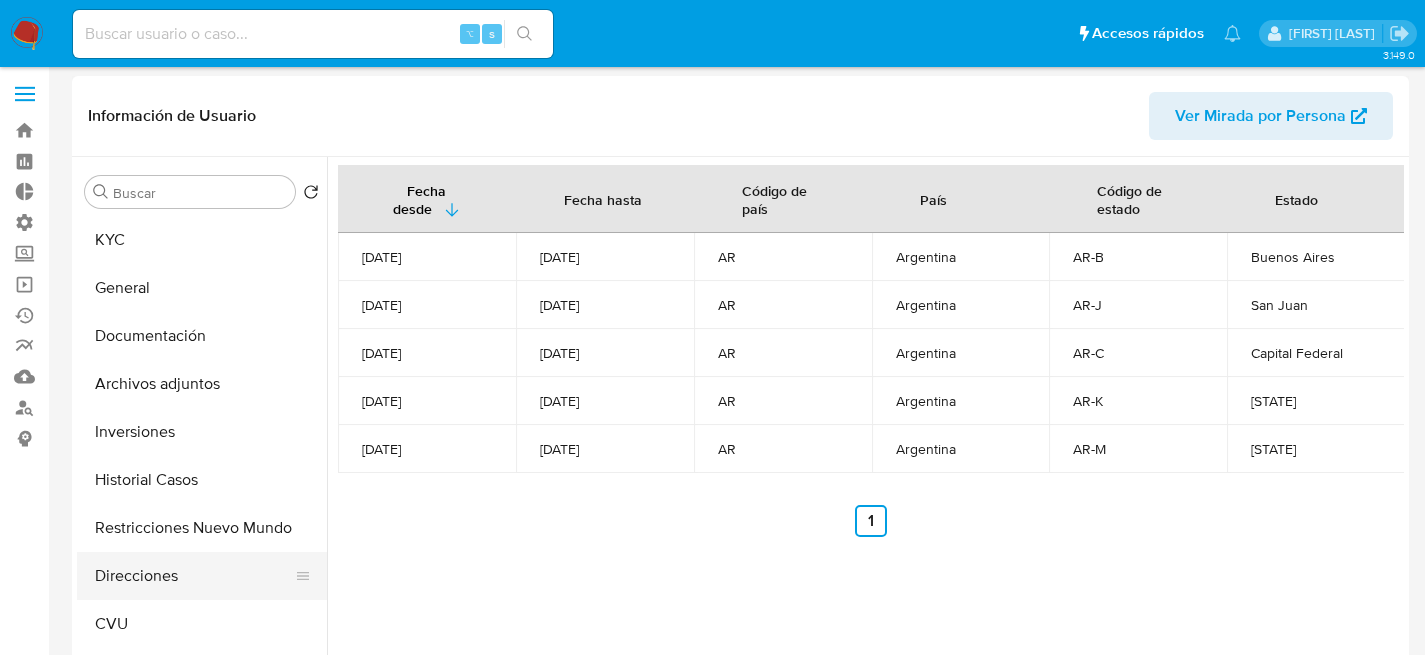 click on "Direcciones" at bounding box center (194, 576) 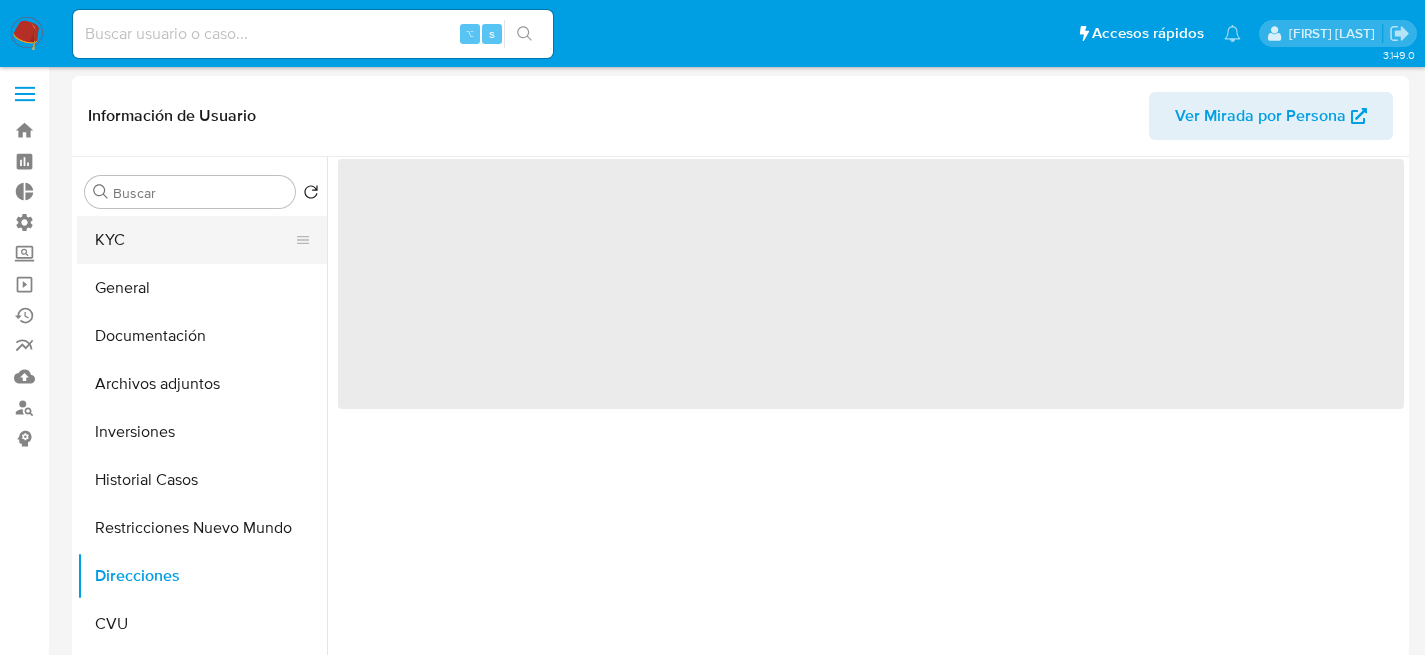 click on "KYC" at bounding box center [194, 240] 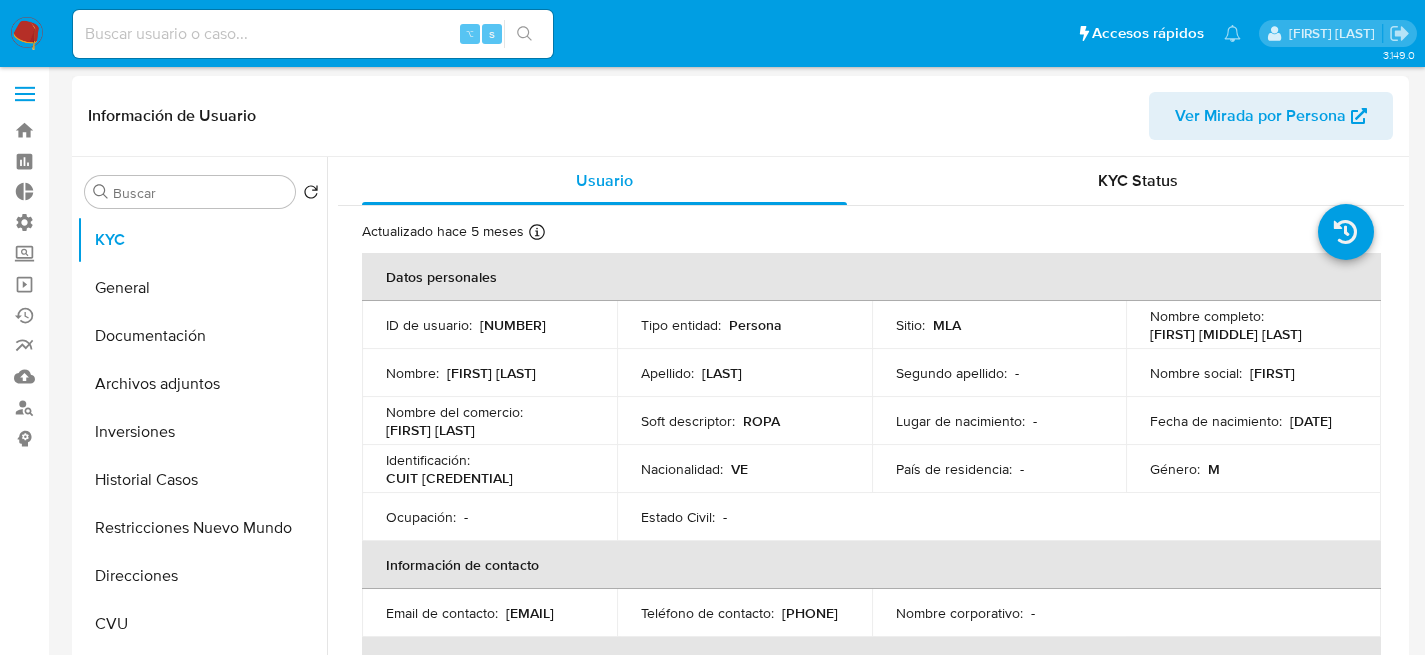 scroll, scrollTop: 0, scrollLeft: 0, axis: both 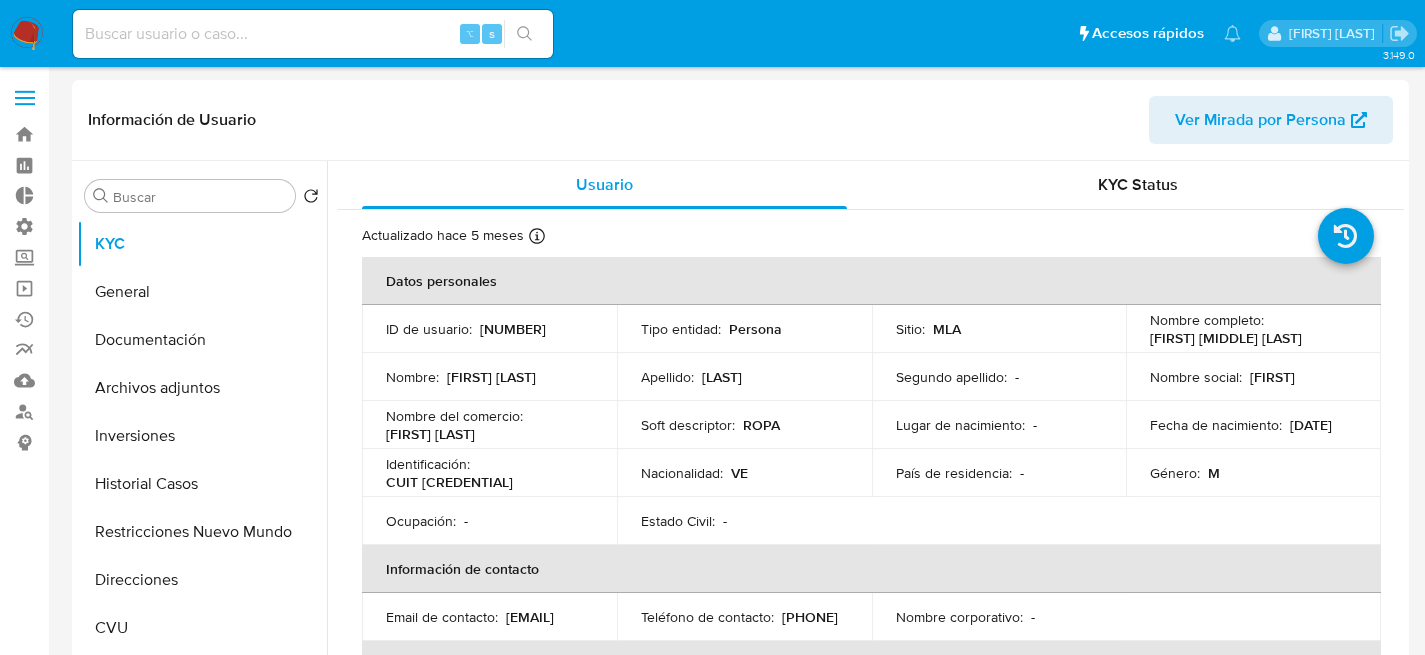 click at bounding box center [313, 34] 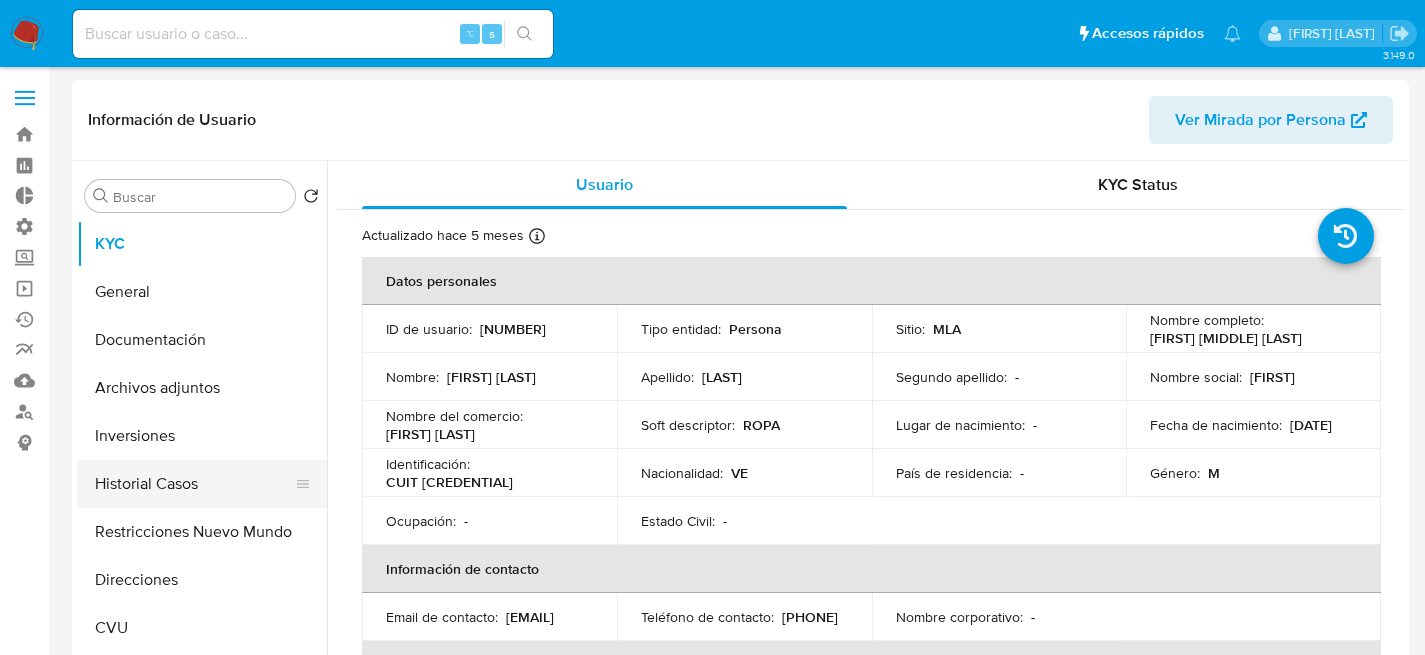 click on "Historial Casos" at bounding box center [194, 484] 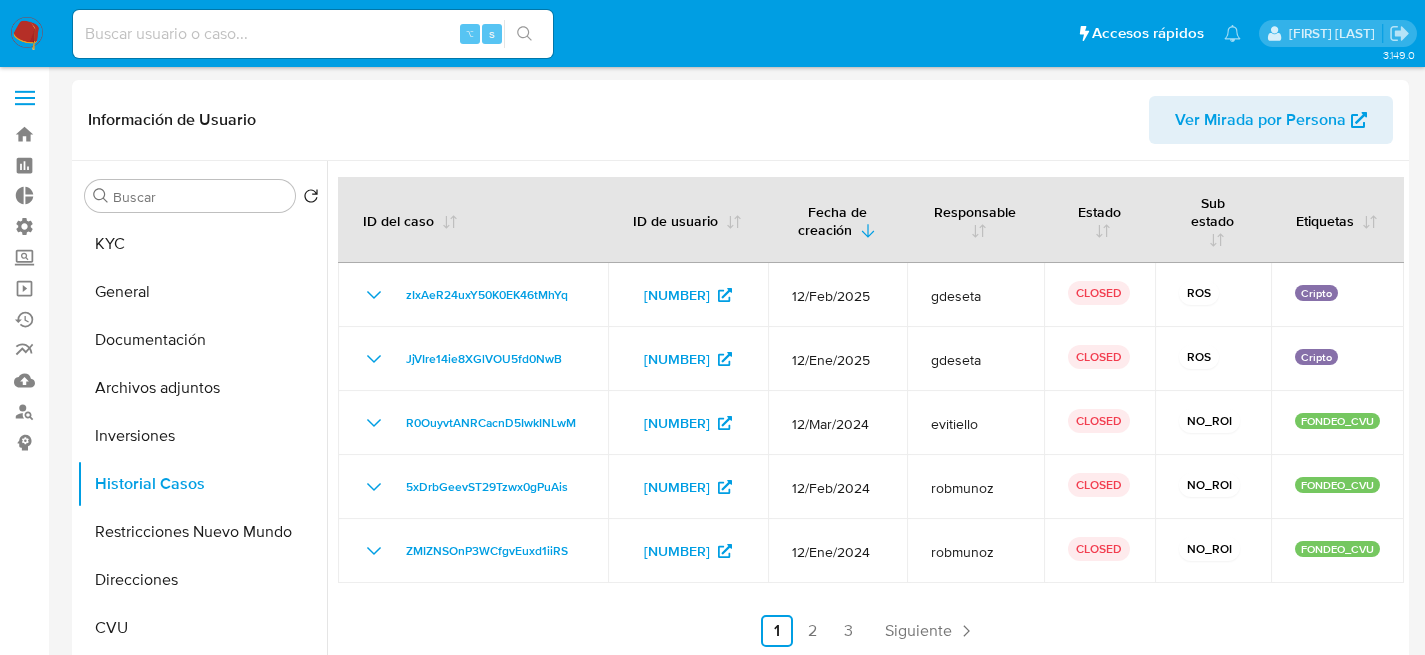 type 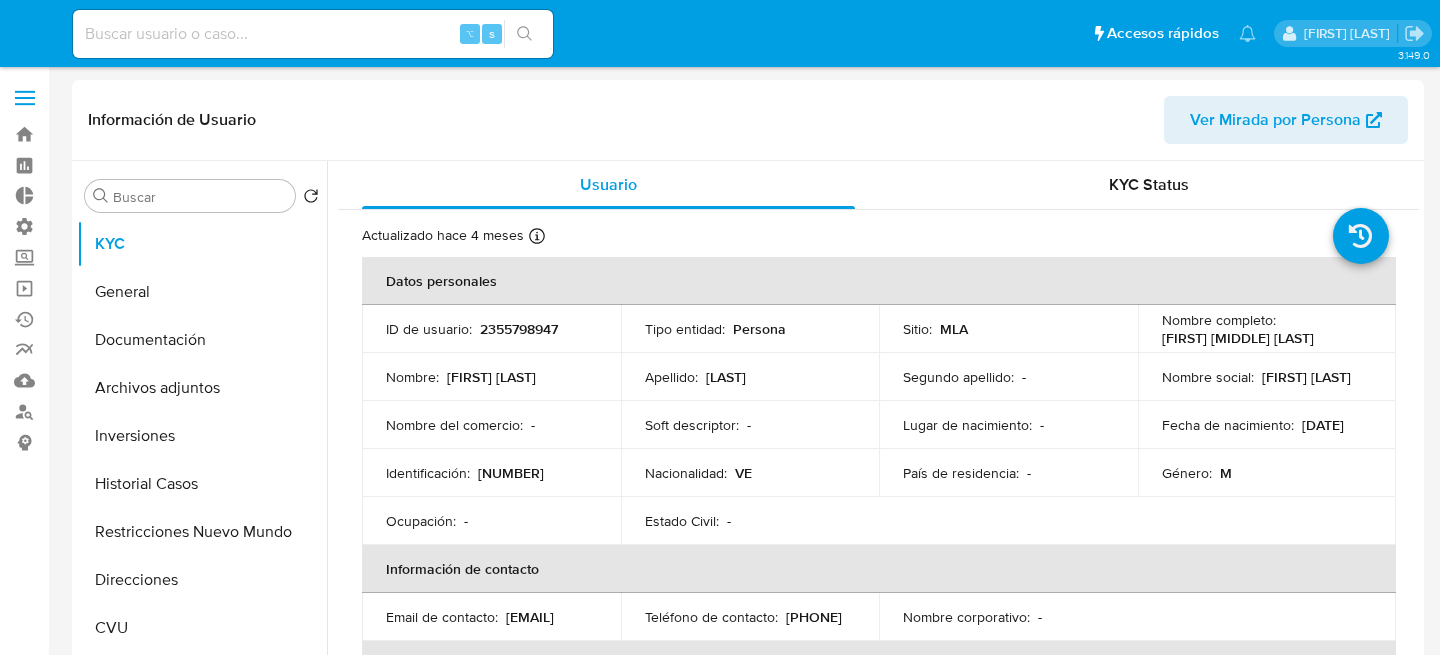 select on "10" 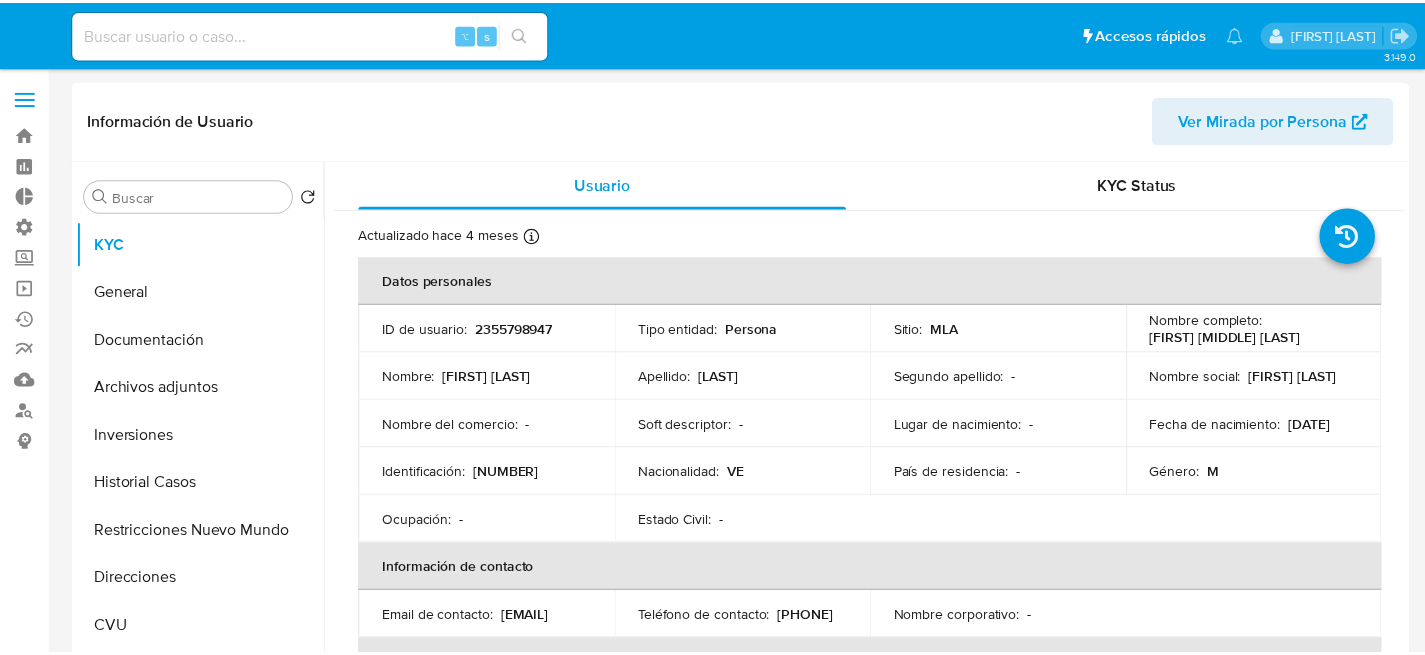 scroll, scrollTop: 0, scrollLeft: 0, axis: both 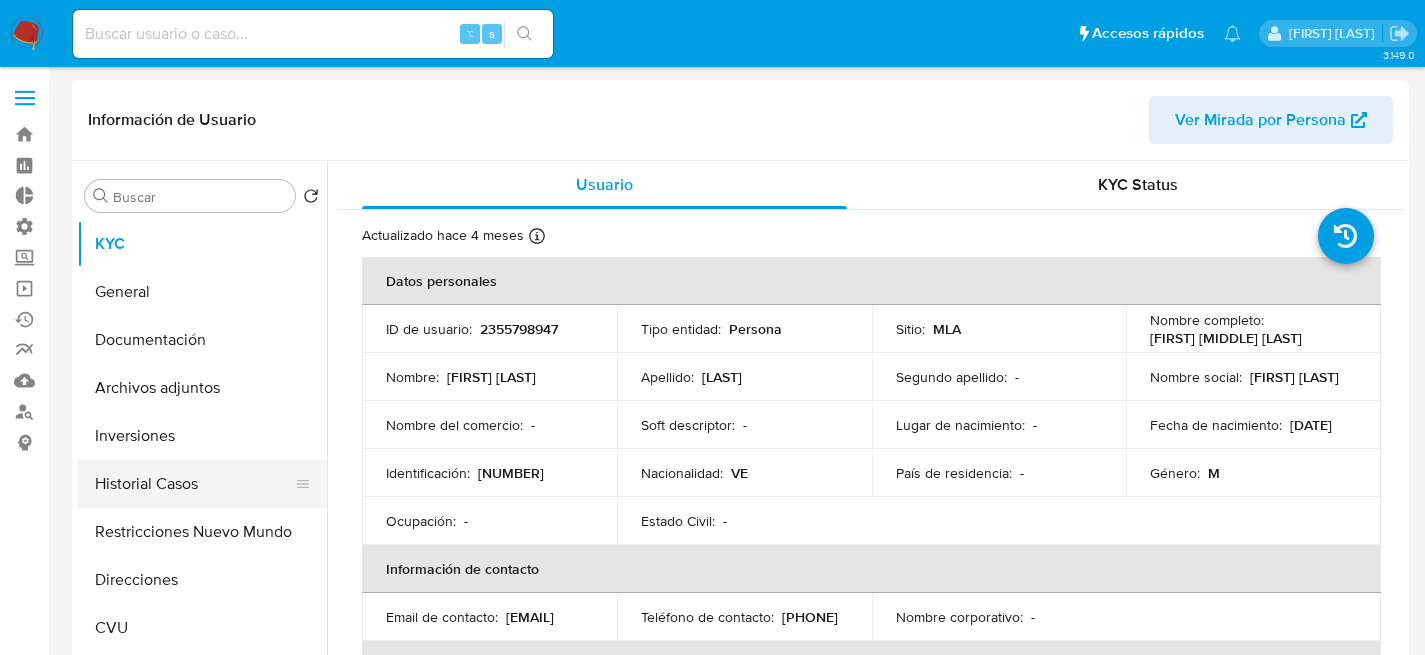 click on "Historial Casos" at bounding box center (194, 484) 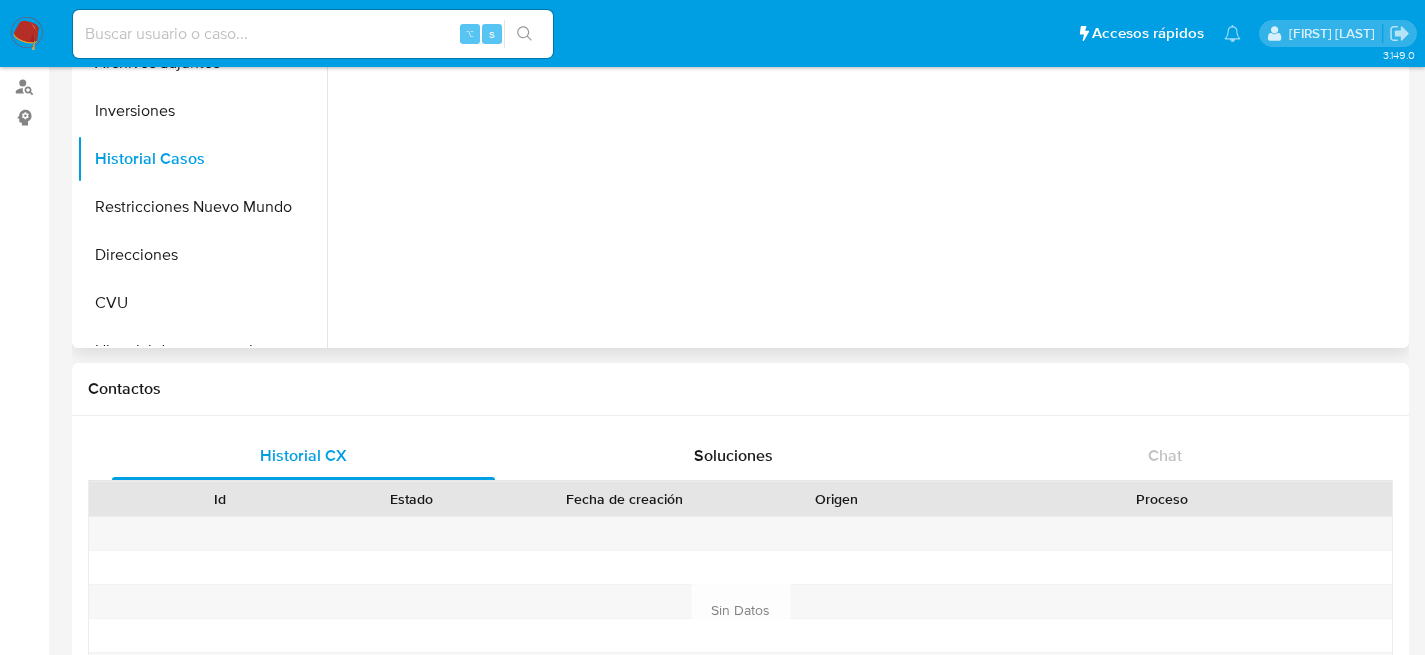 scroll, scrollTop: 928, scrollLeft: 0, axis: vertical 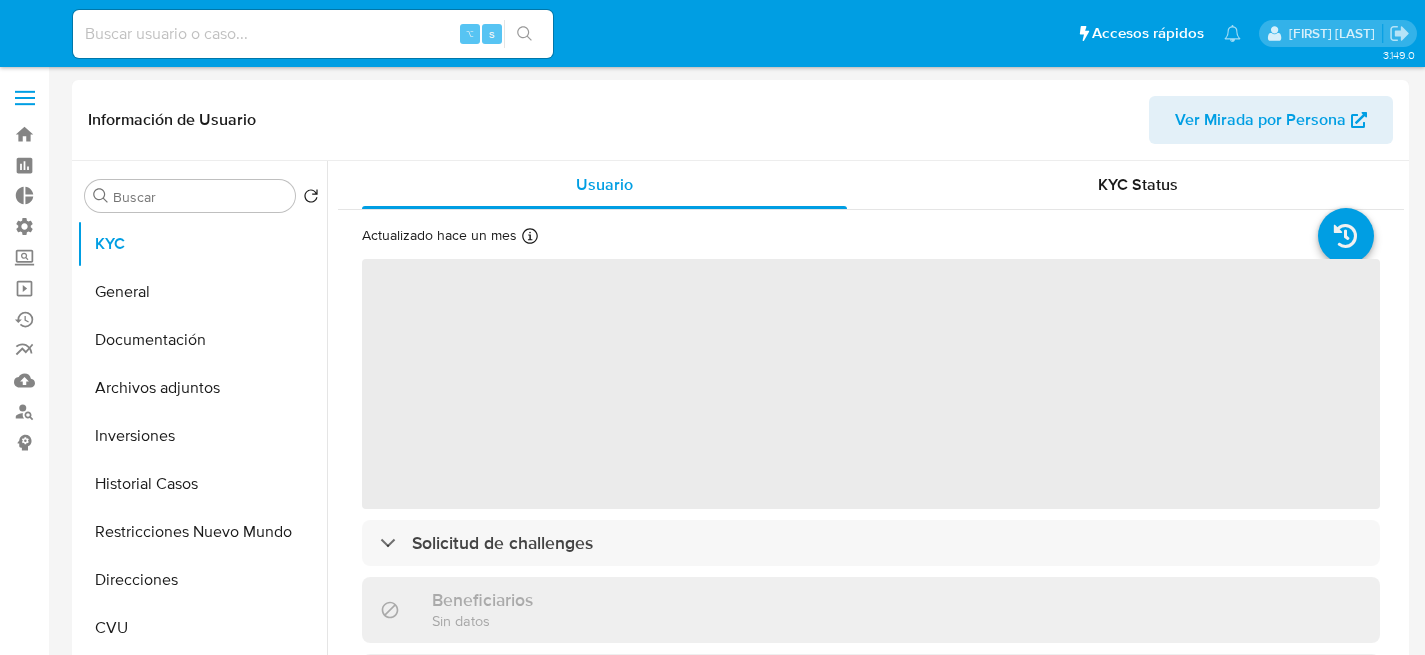select on "10" 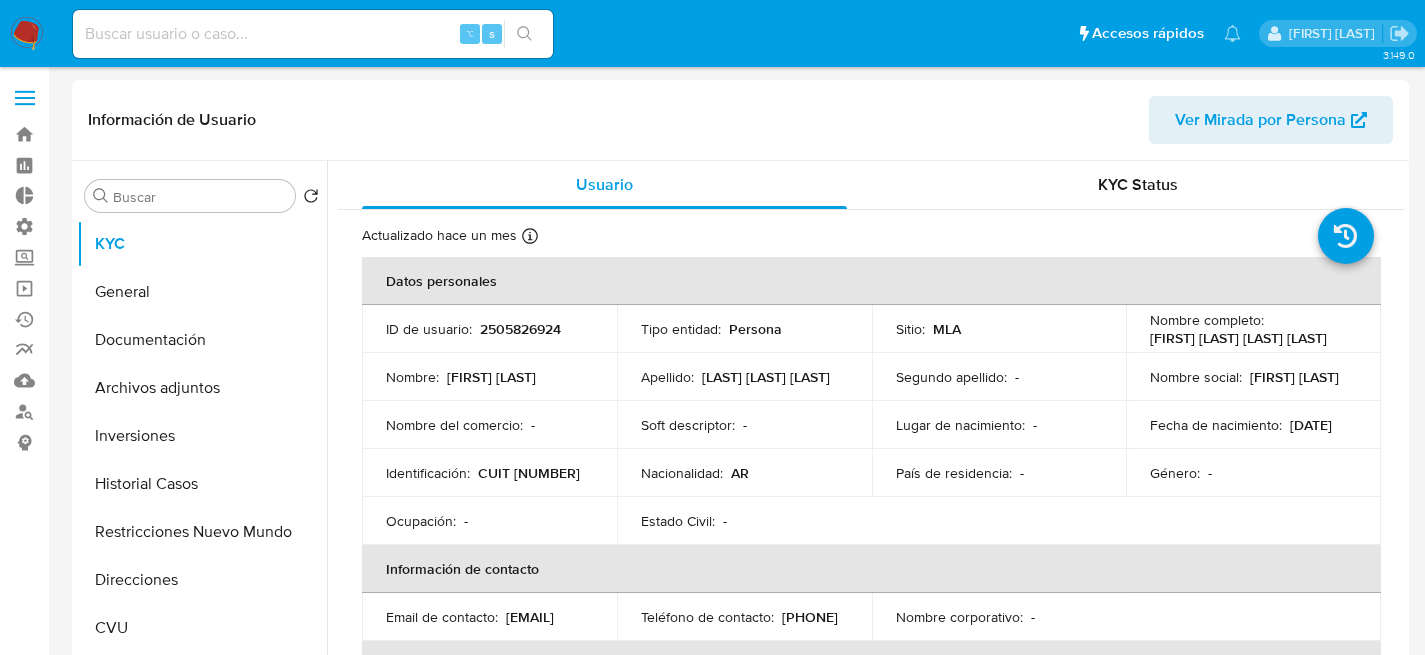 scroll, scrollTop: 4, scrollLeft: 0, axis: vertical 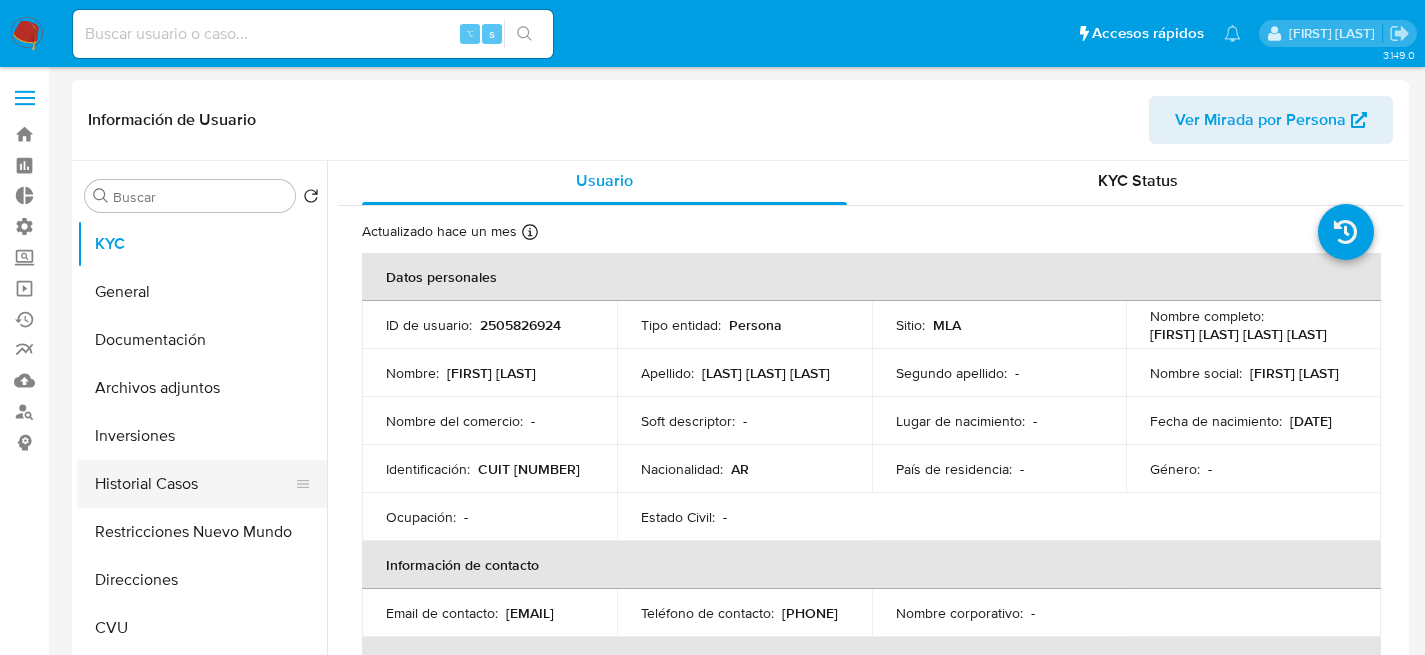click on "Historial Casos" at bounding box center (194, 484) 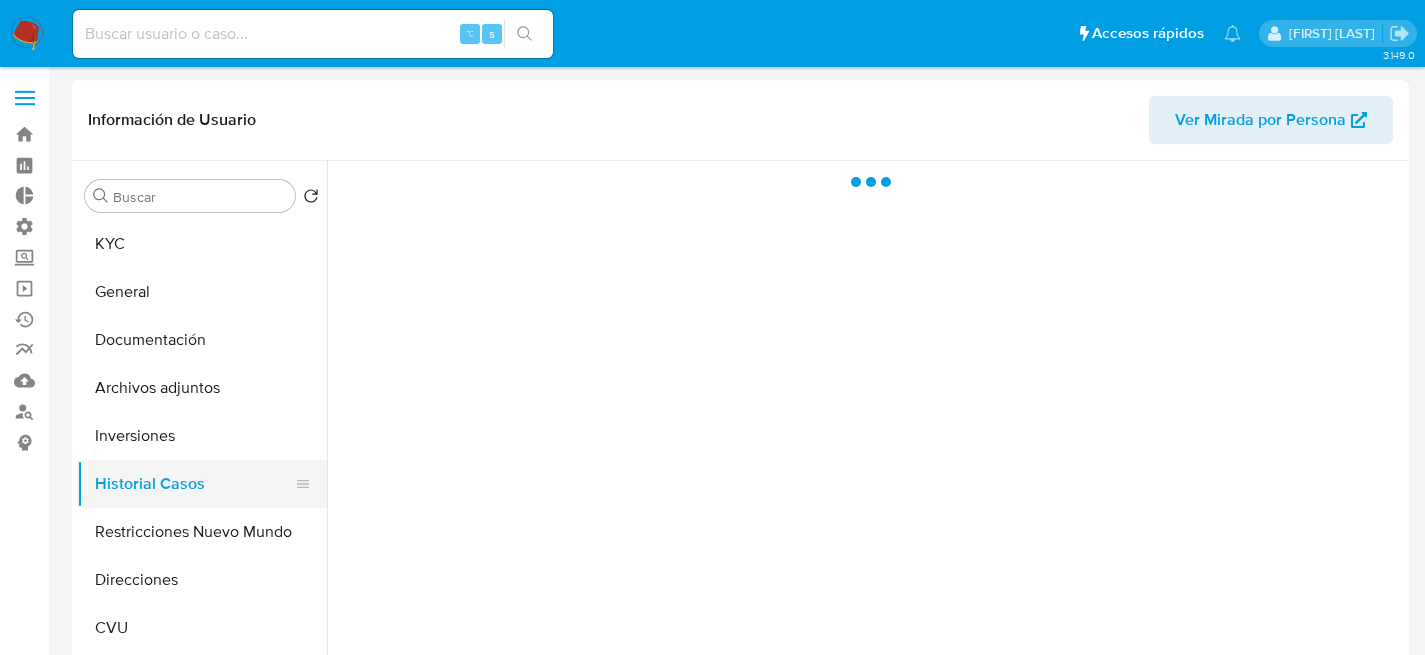 scroll, scrollTop: 0, scrollLeft: 0, axis: both 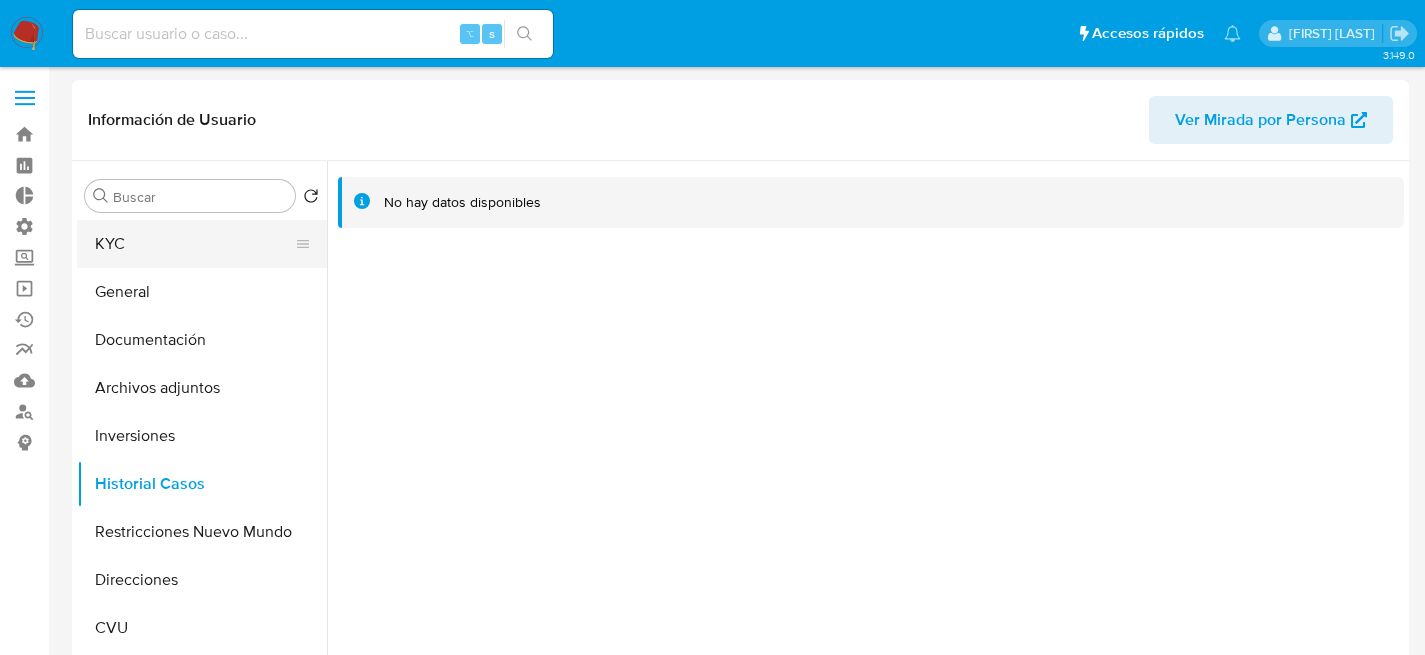 click on "KYC" at bounding box center (194, 244) 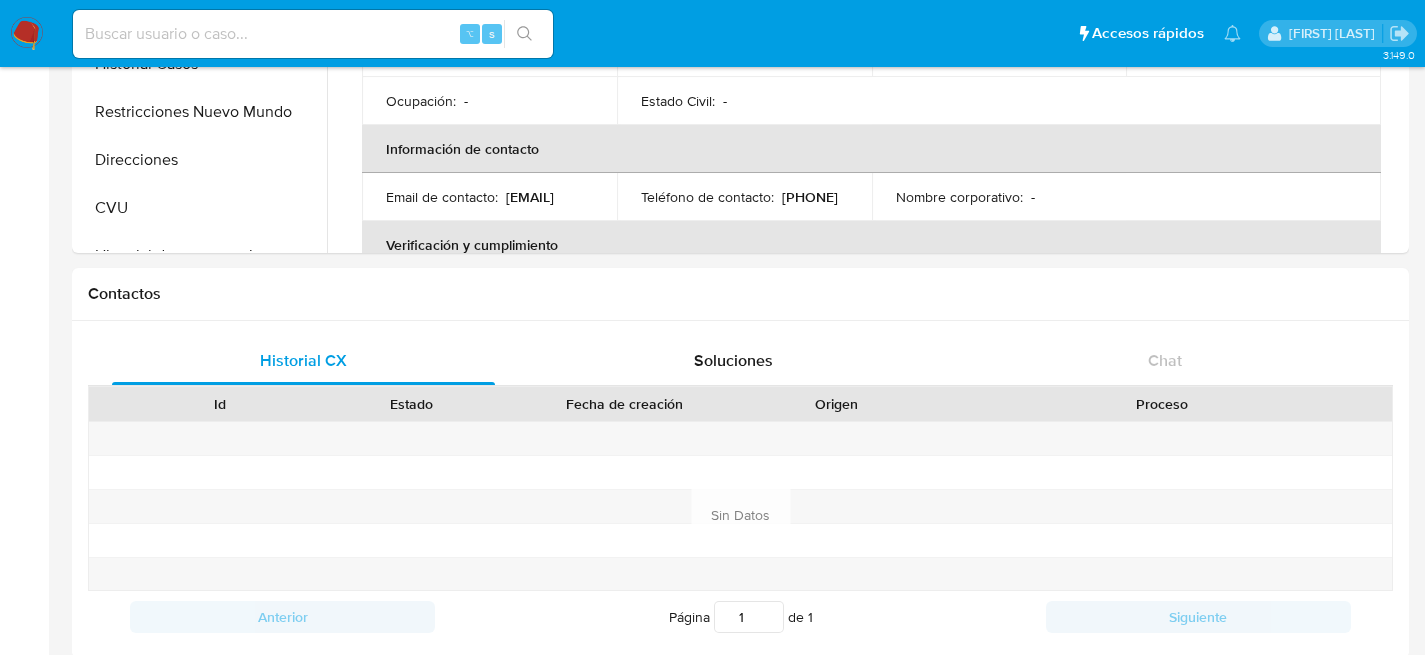 scroll, scrollTop: 0, scrollLeft: 0, axis: both 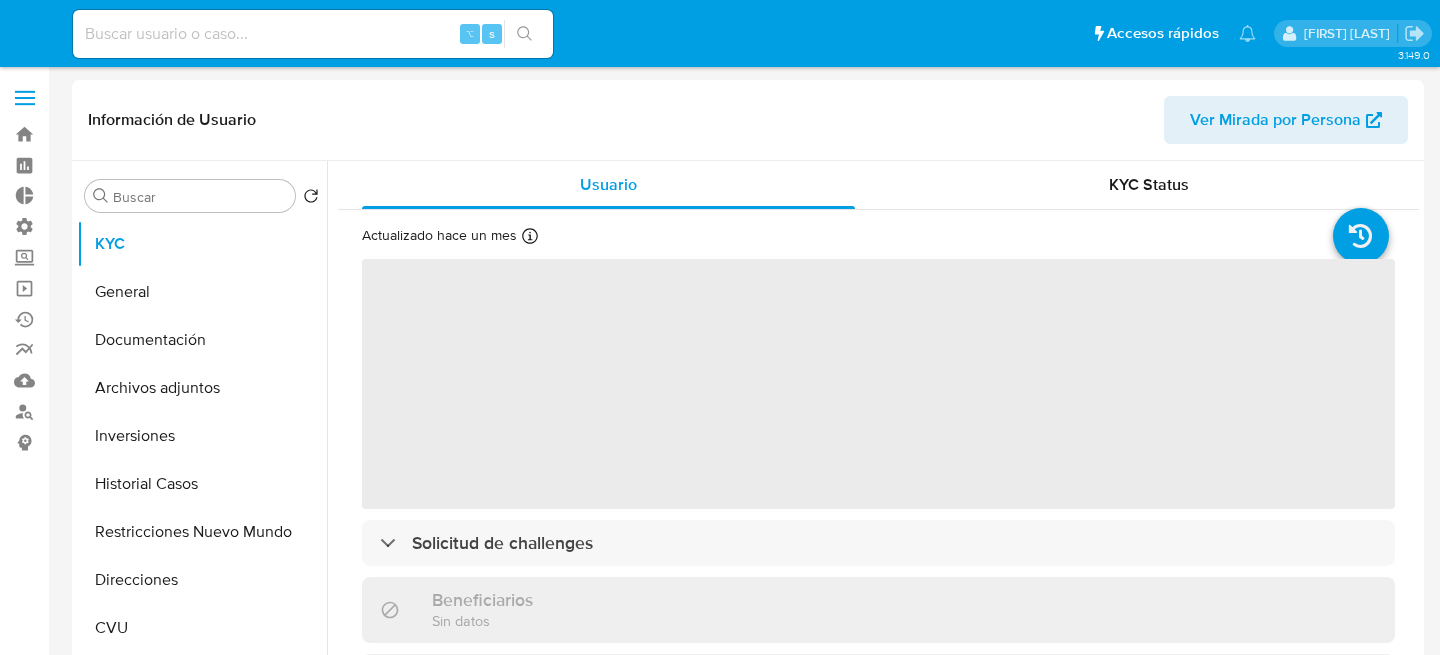 select on "10" 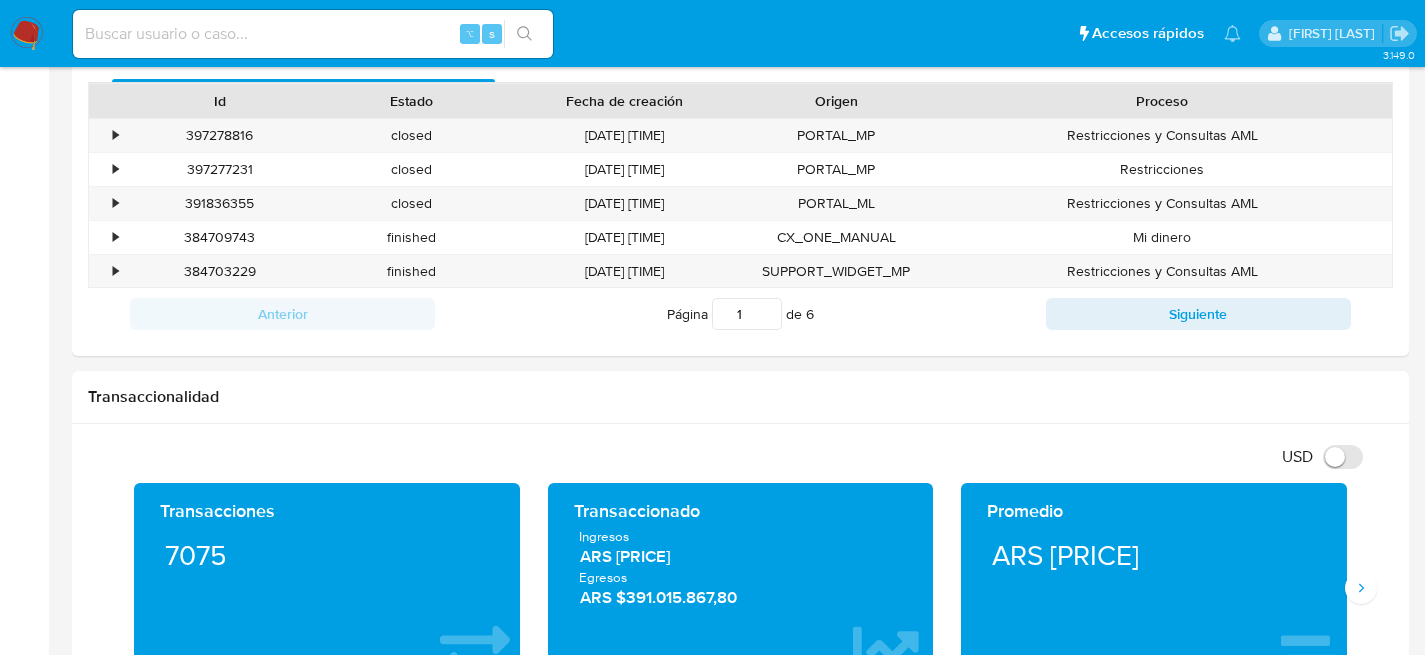 scroll, scrollTop: 0, scrollLeft: 0, axis: both 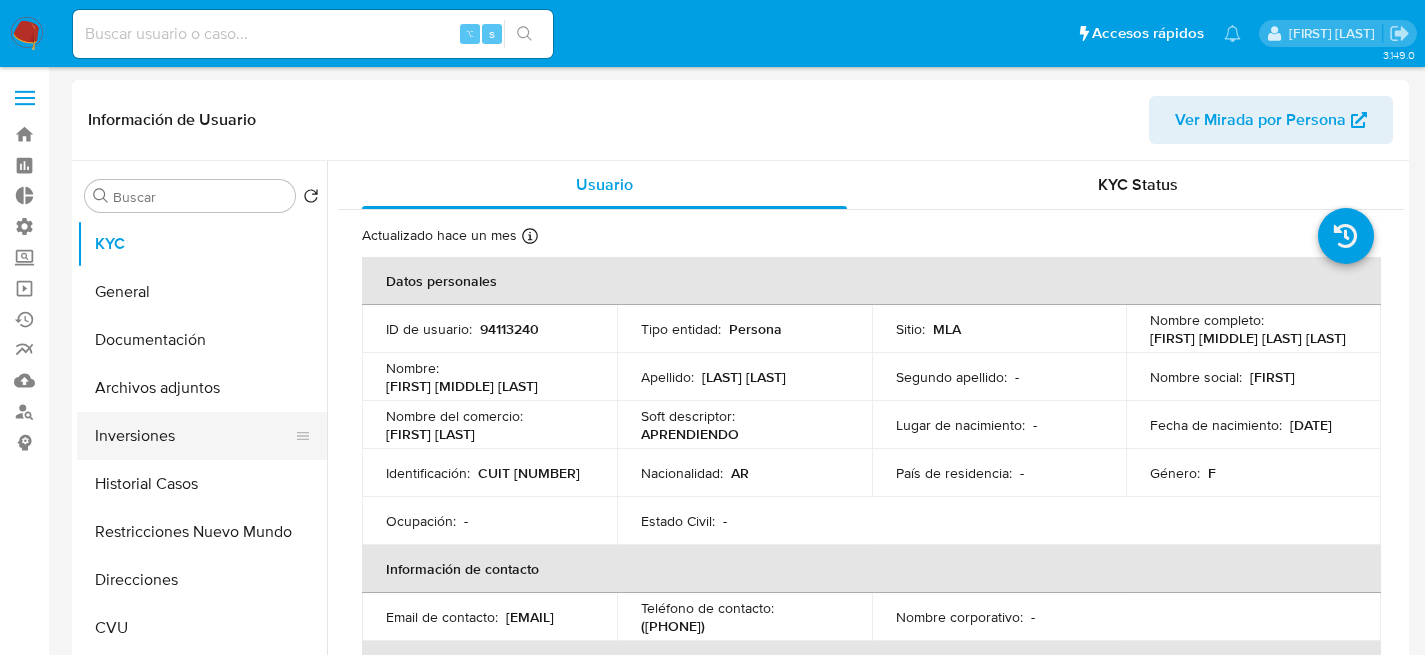 click on "Inversiones" at bounding box center [194, 436] 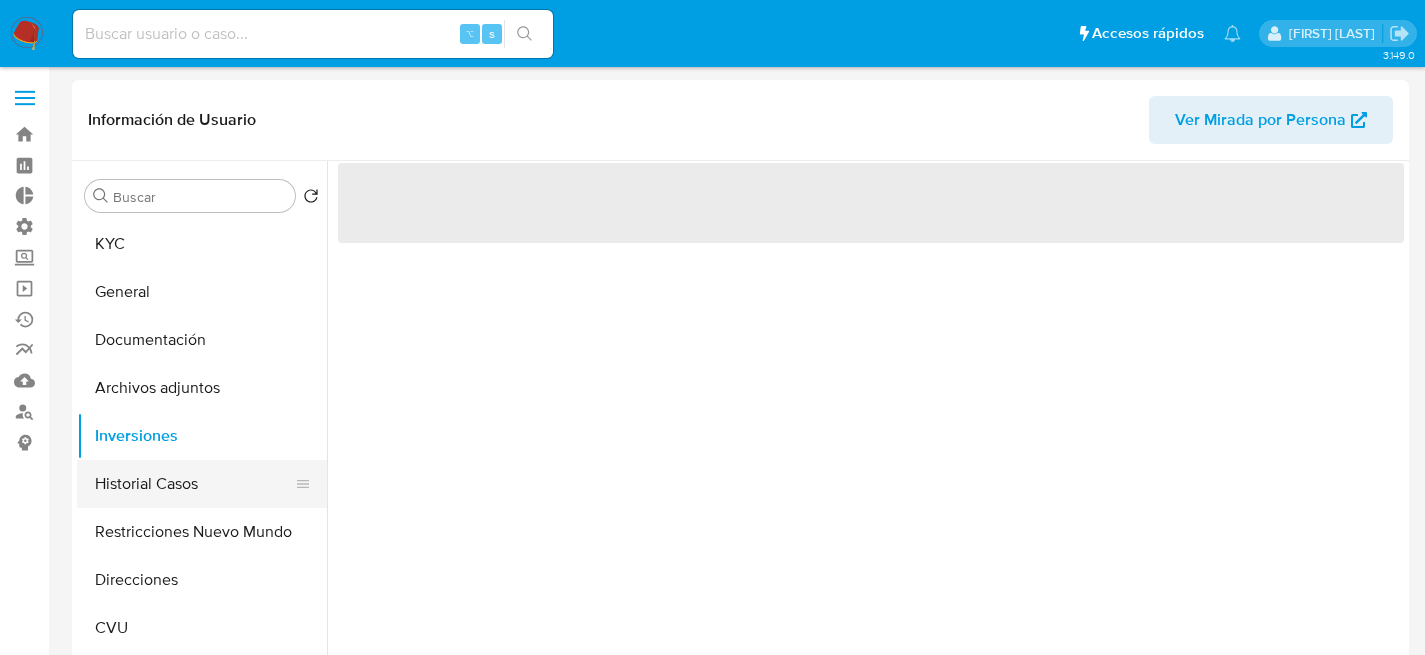 click on "Historial Casos" at bounding box center [194, 484] 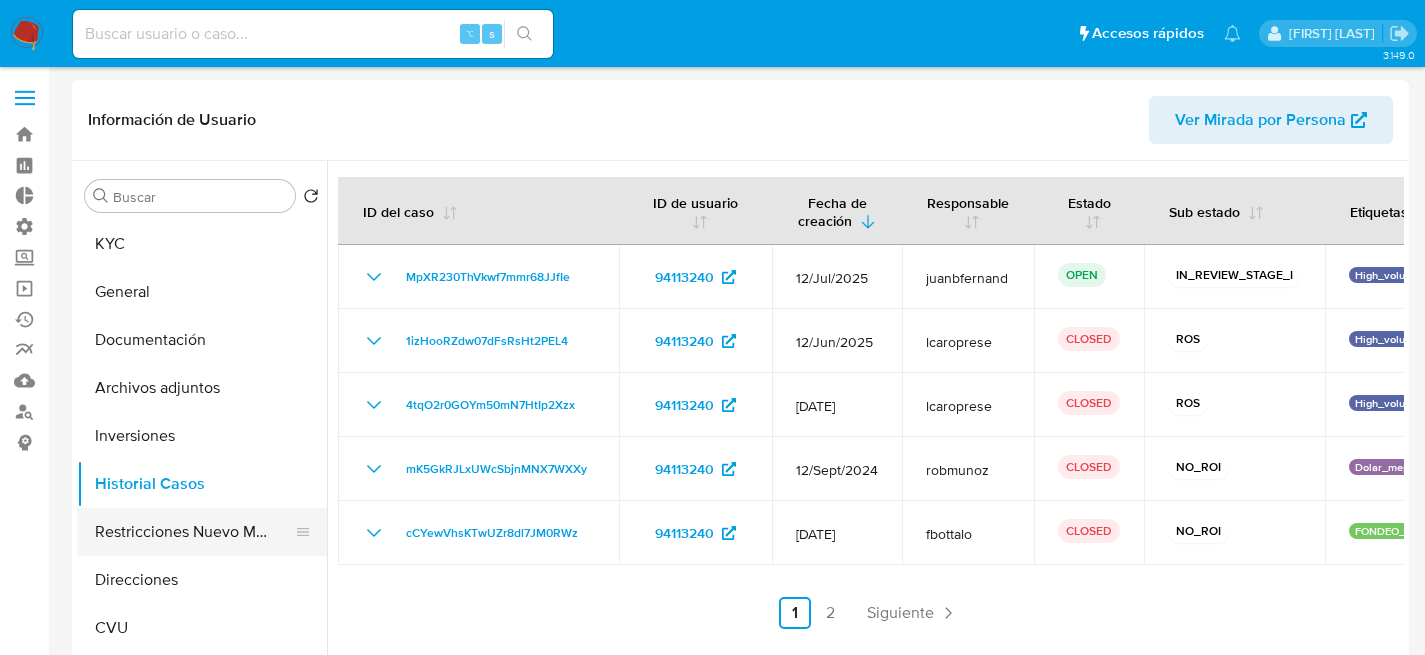 click on "Restricciones Nuevo Mundo" at bounding box center (194, 532) 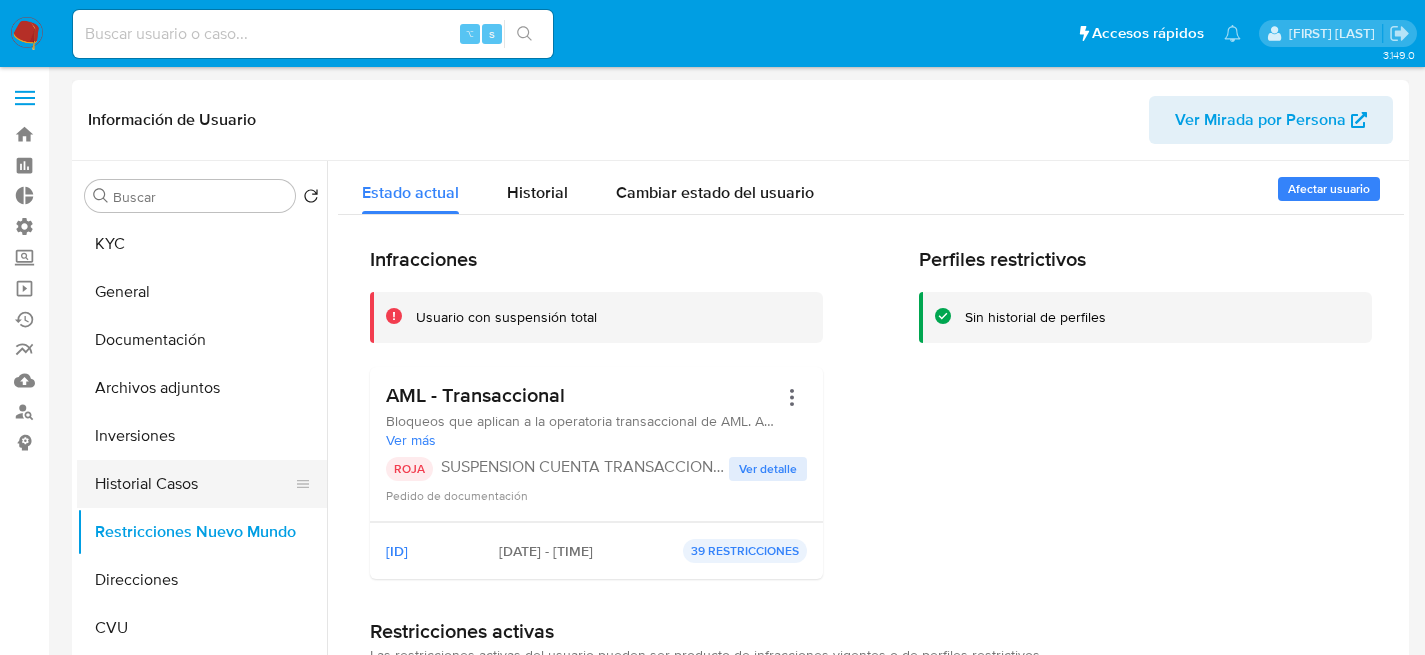 click on "Historial Casos" at bounding box center [194, 484] 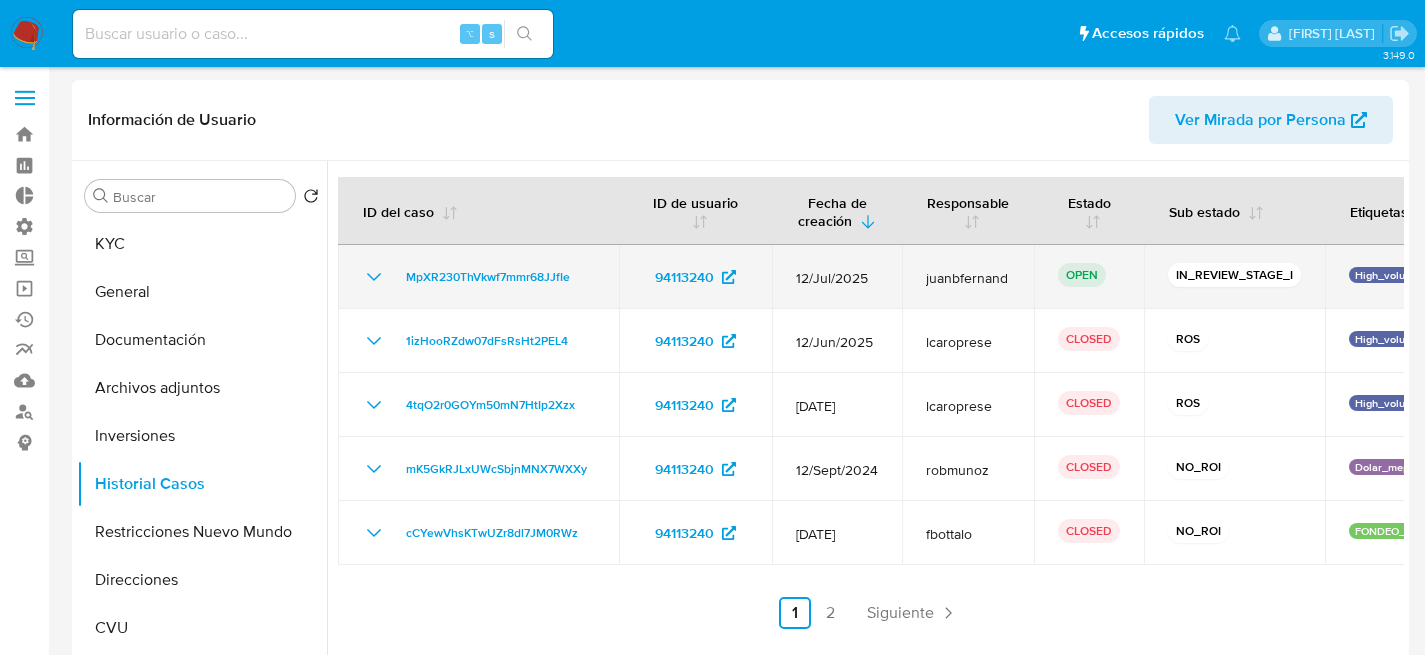 click on "juanbfernand" at bounding box center (968, 278) 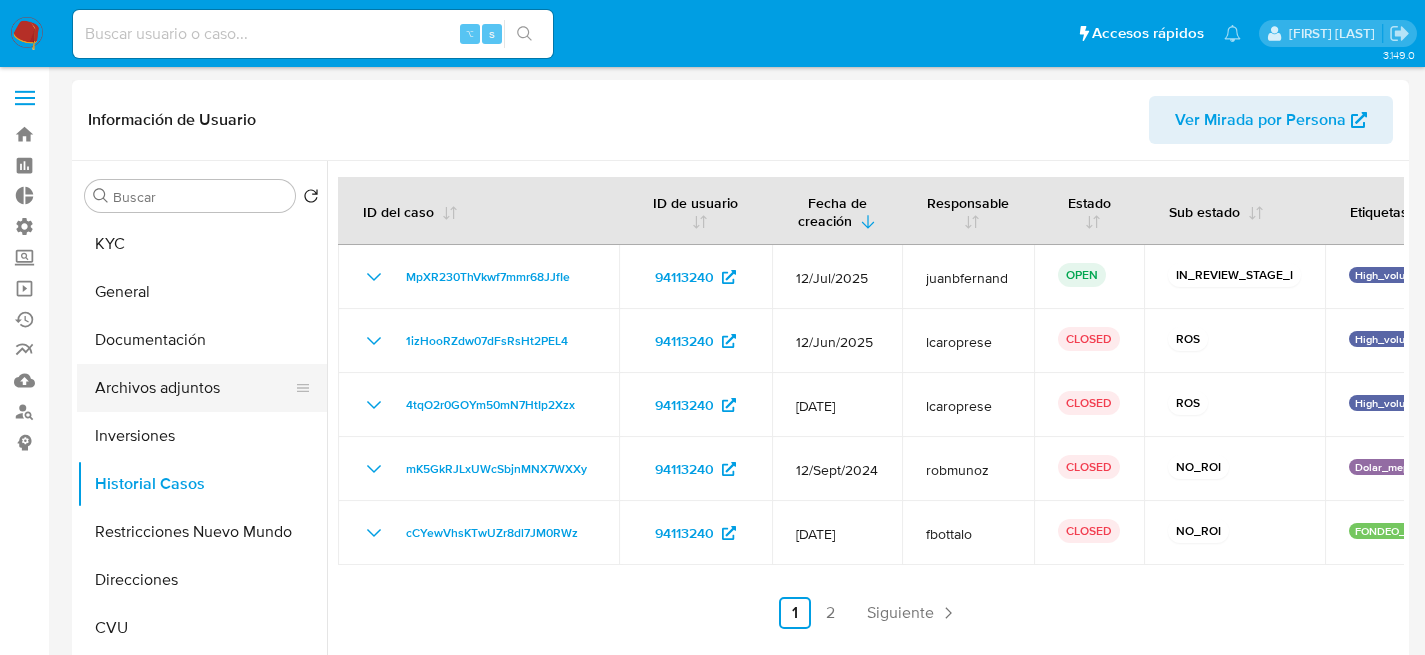 click on "Archivos adjuntos" at bounding box center [194, 388] 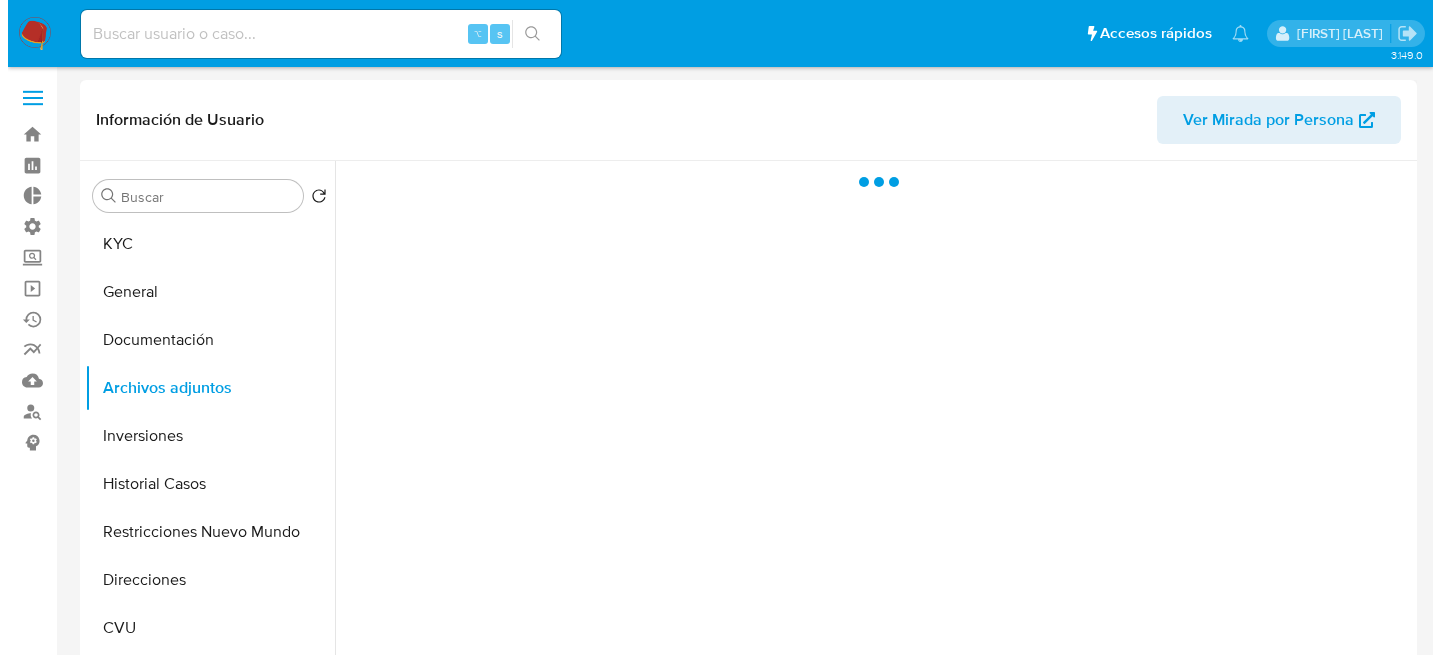 scroll, scrollTop: 4, scrollLeft: 0, axis: vertical 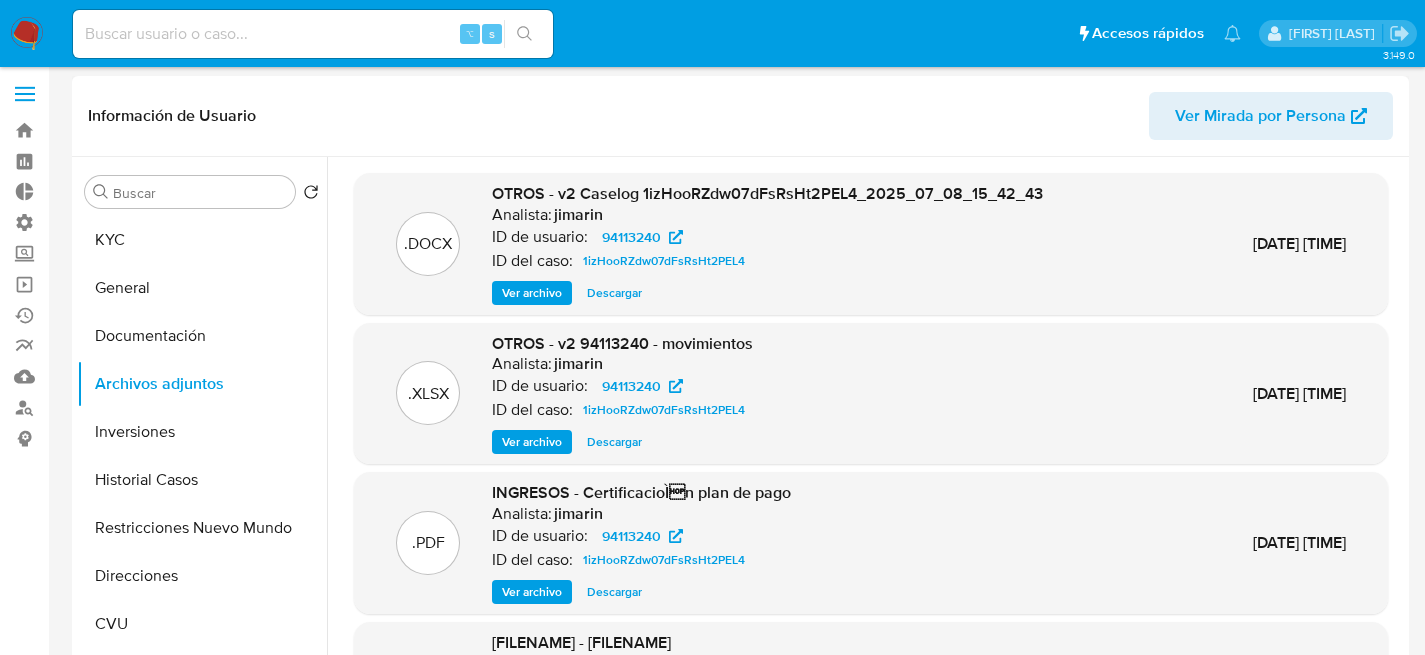 click on "Ver archivo" at bounding box center (532, 293) 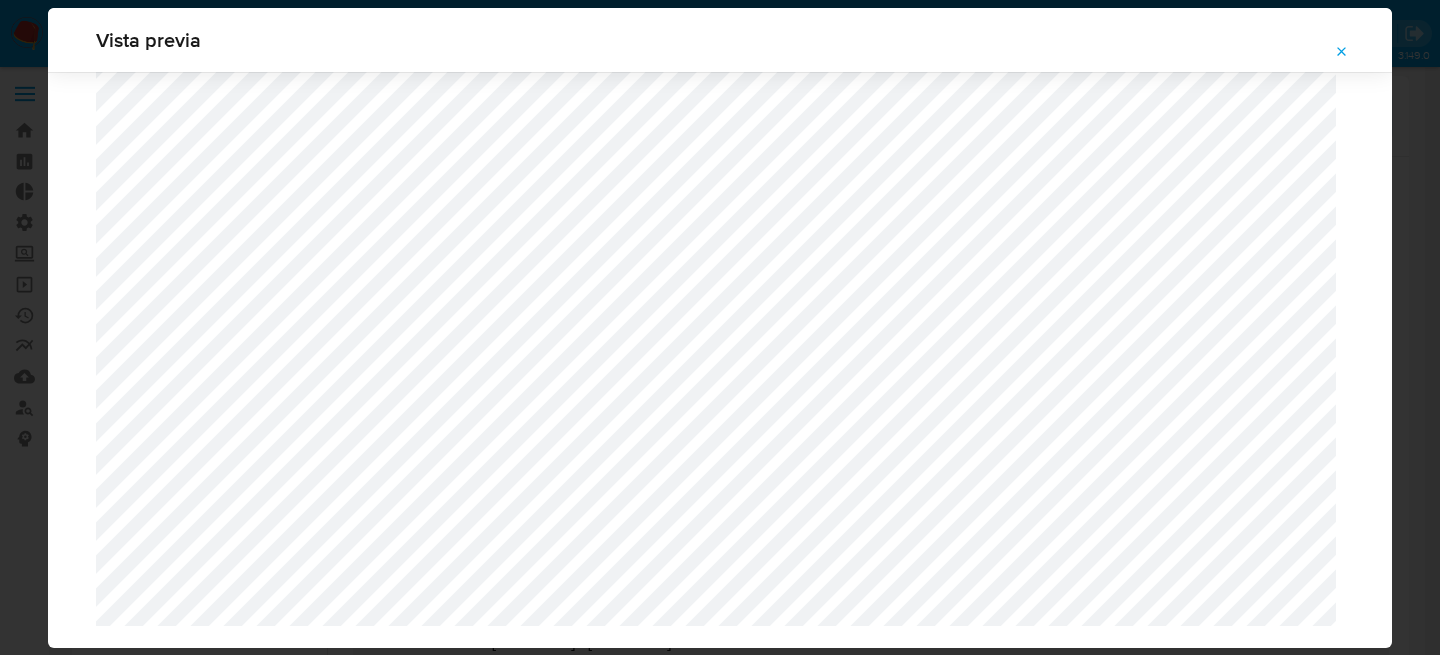 scroll, scrollTop: 2480, scrollLeft: 0, axis: vertical 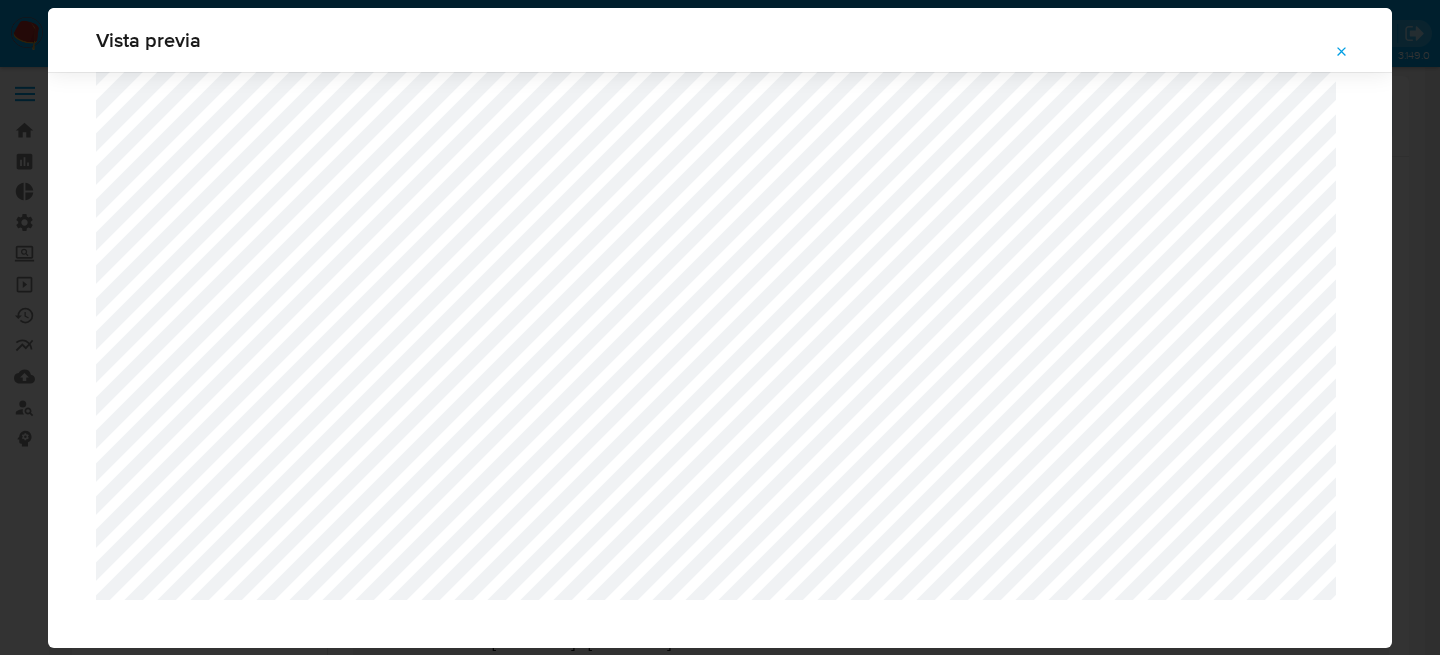 click on "Vista previa" at bounding box center [720, 327] 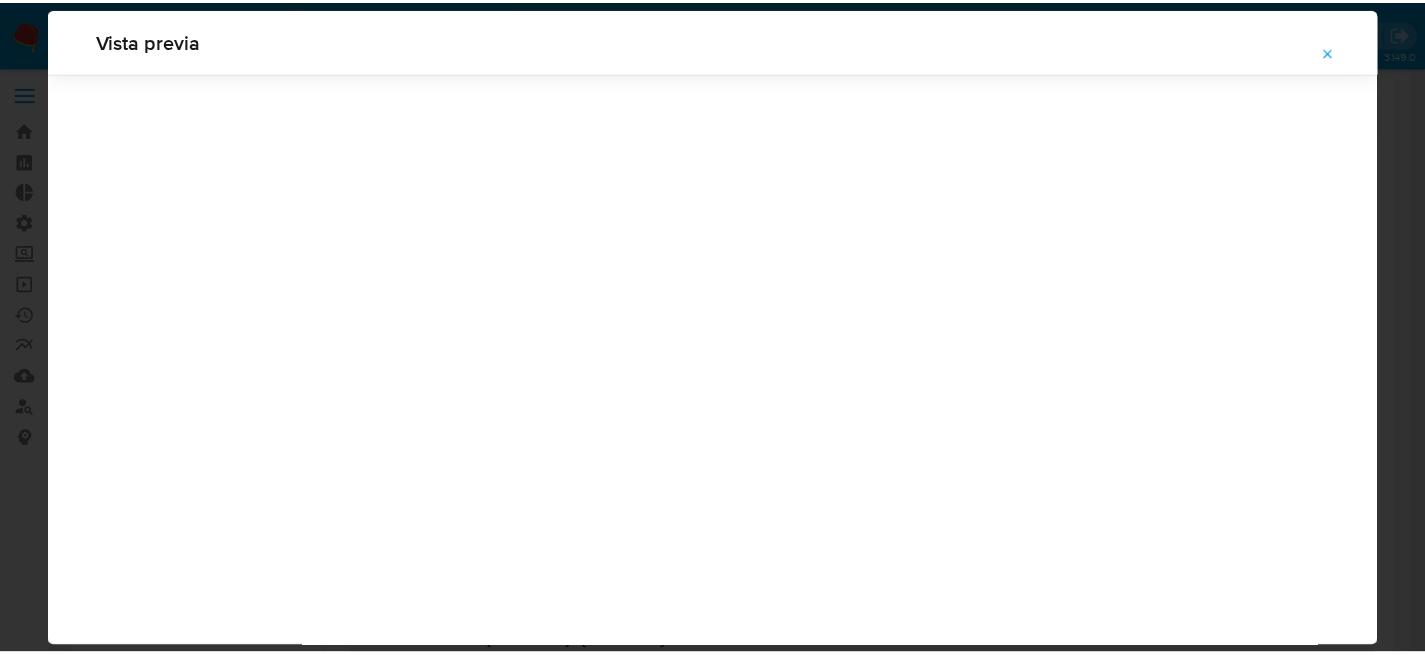 scroll, scrollTop: 64, scrollLeft: 0, axis: vertical 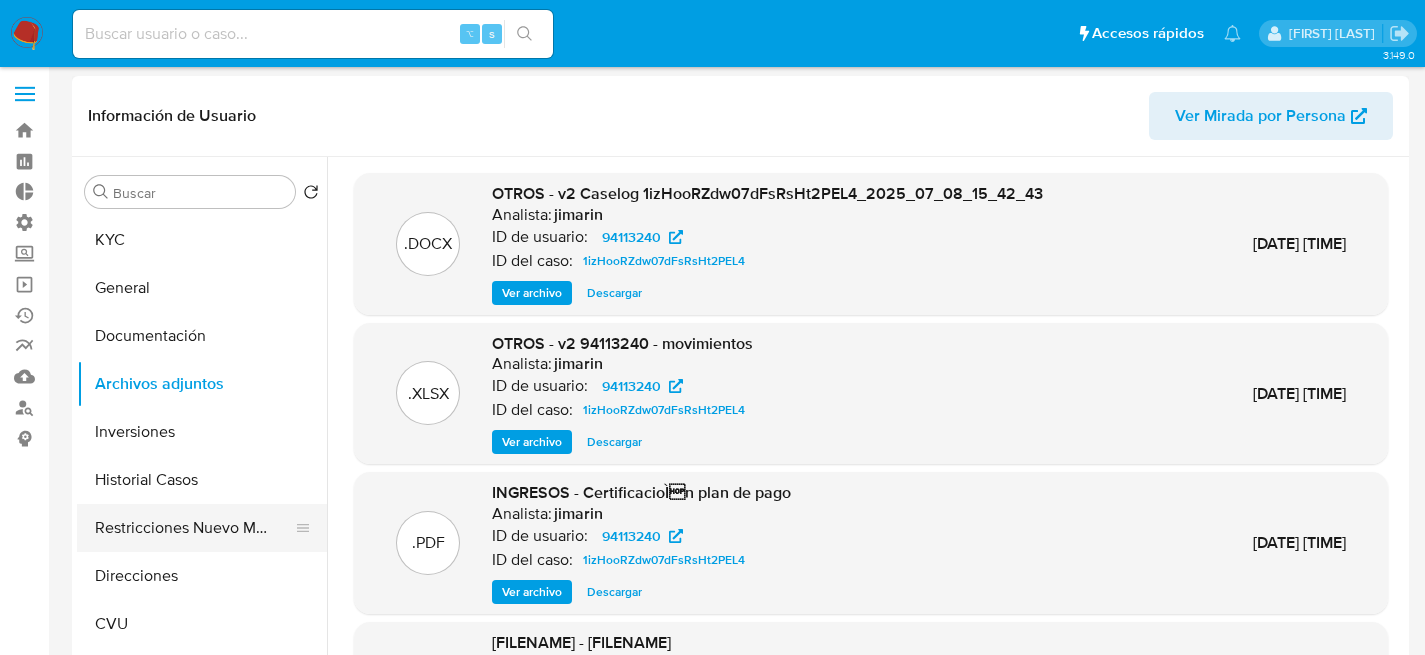 click on "Restricciones Nuevo Mundo" at bounding box center (194, 528) 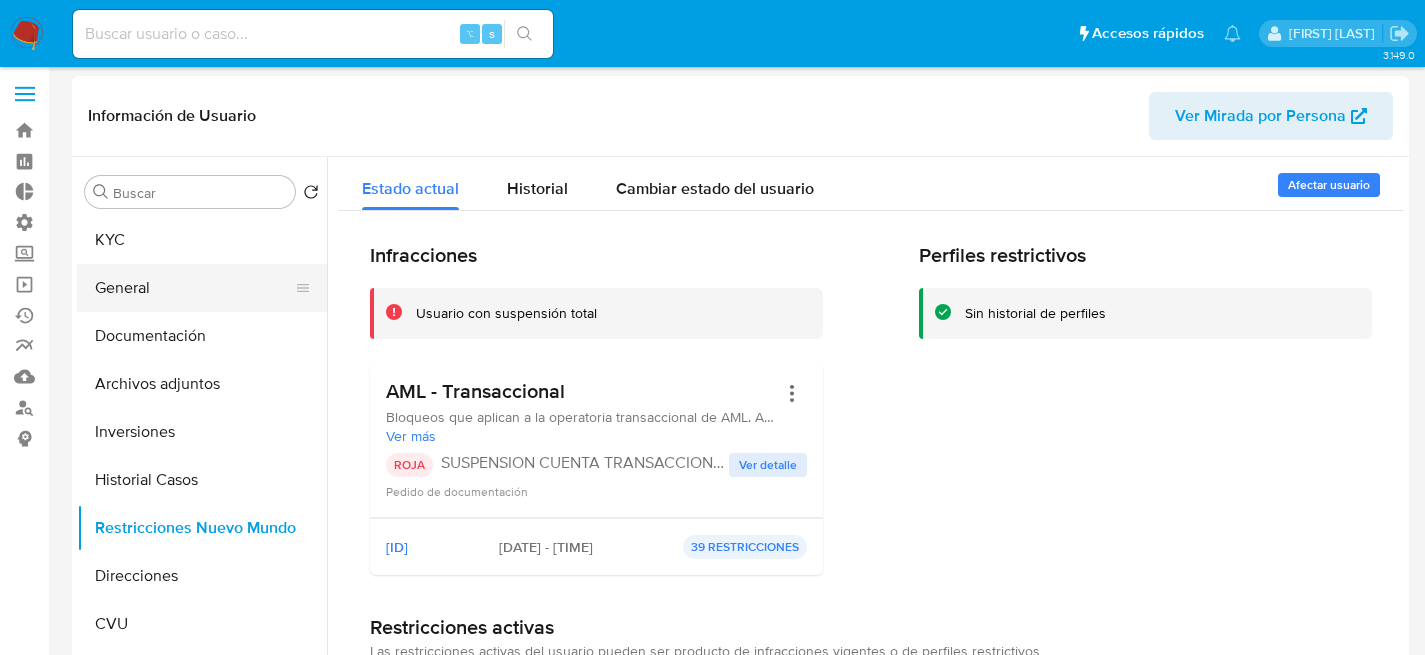 click on "General" at bounding box center (194, 288) 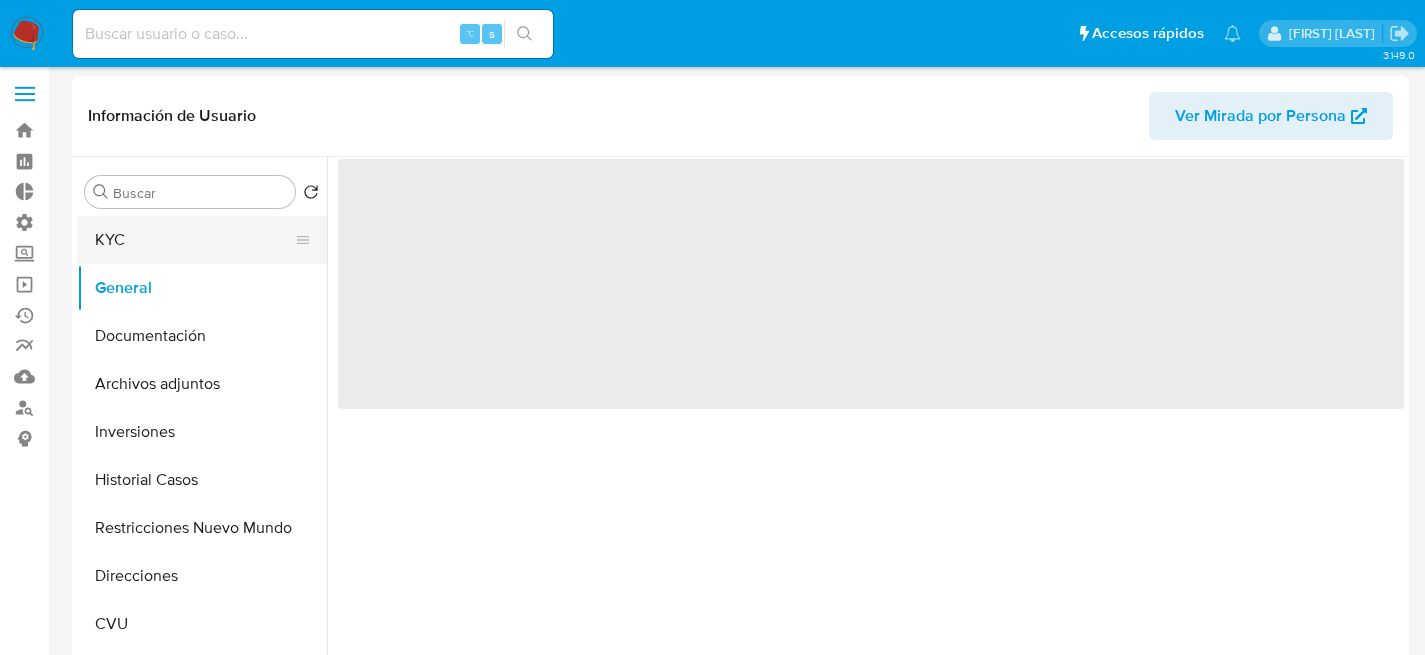 click on "KYC" at bounding box center (194, 240) 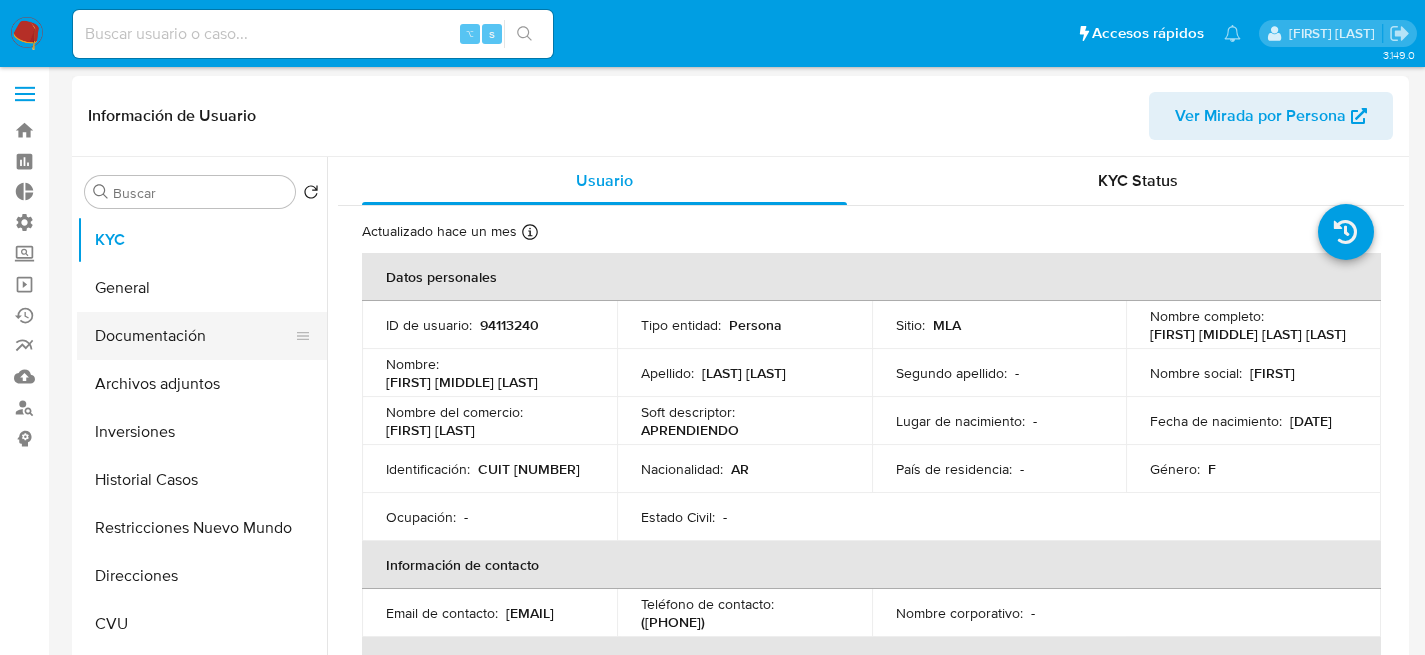 click on "Documentación" at bounding box center [194, 336] 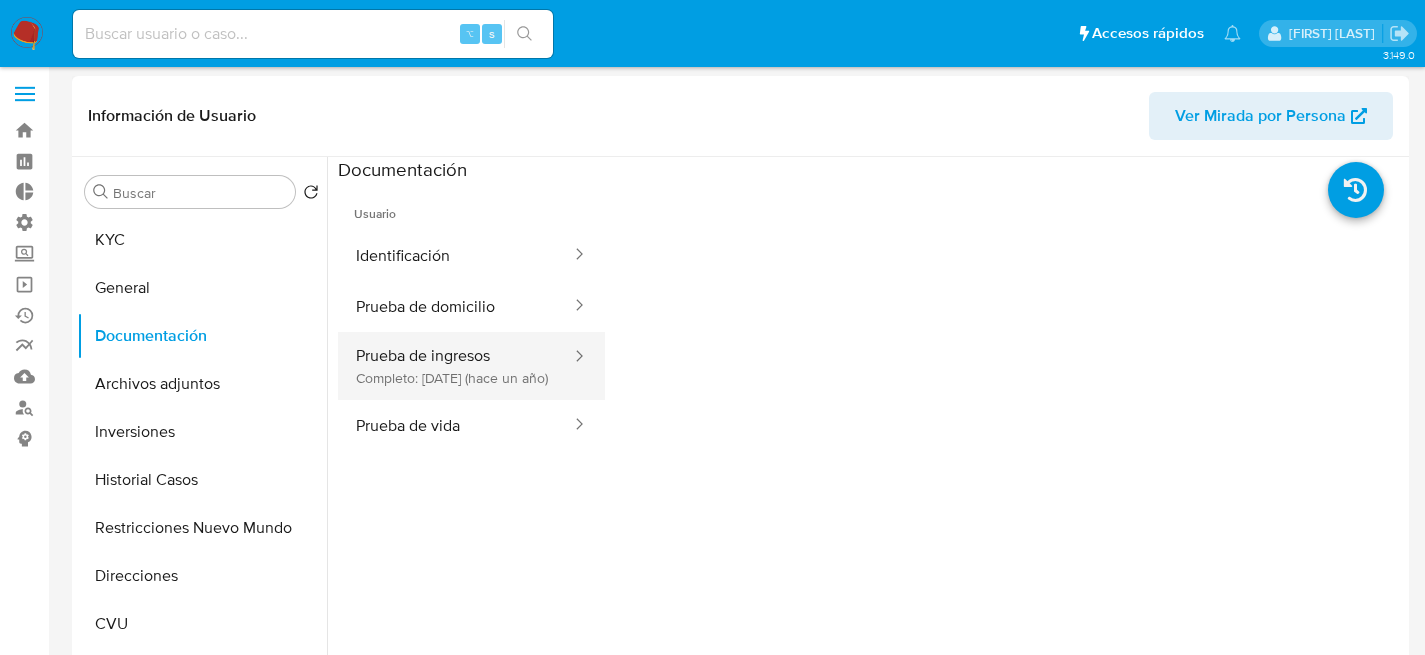 drag, startPoint x: 436, startPoint y: 455, endPoint x: 439, endPoint y: 338, distance: 117.03845 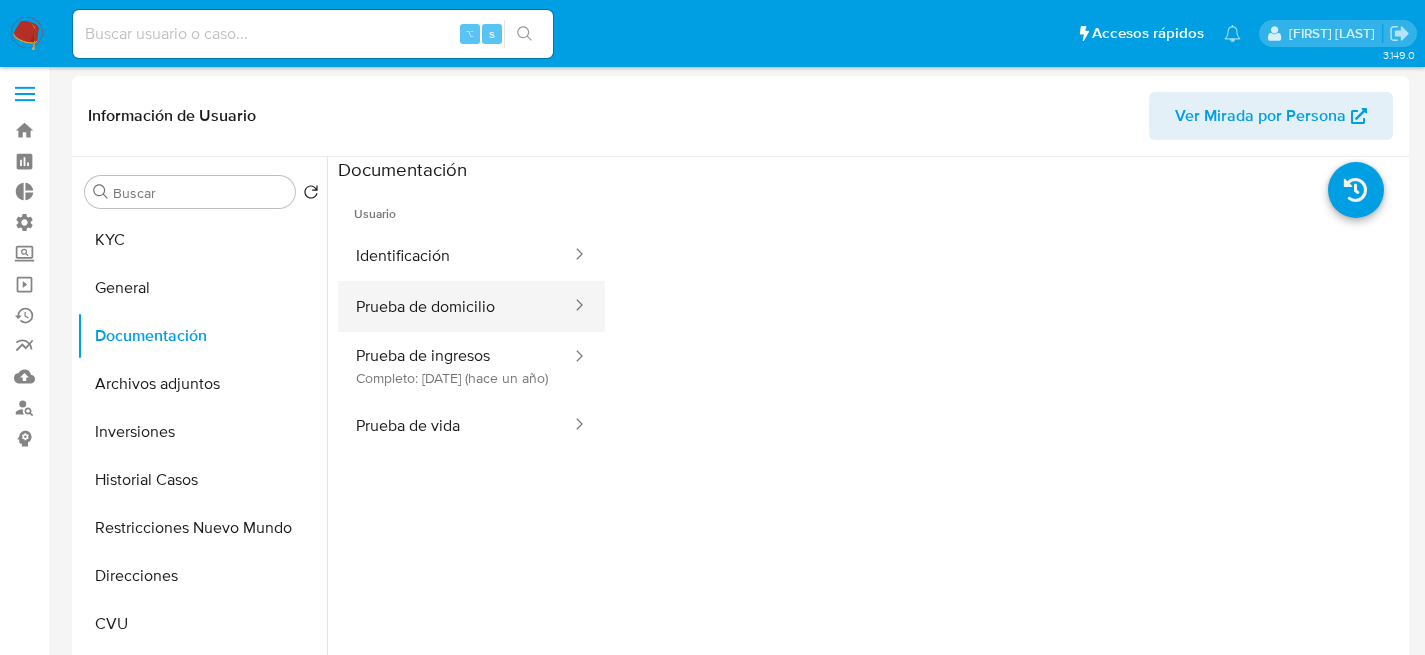 click on "Prueba de domicilio" at bounding box center (455, 306) 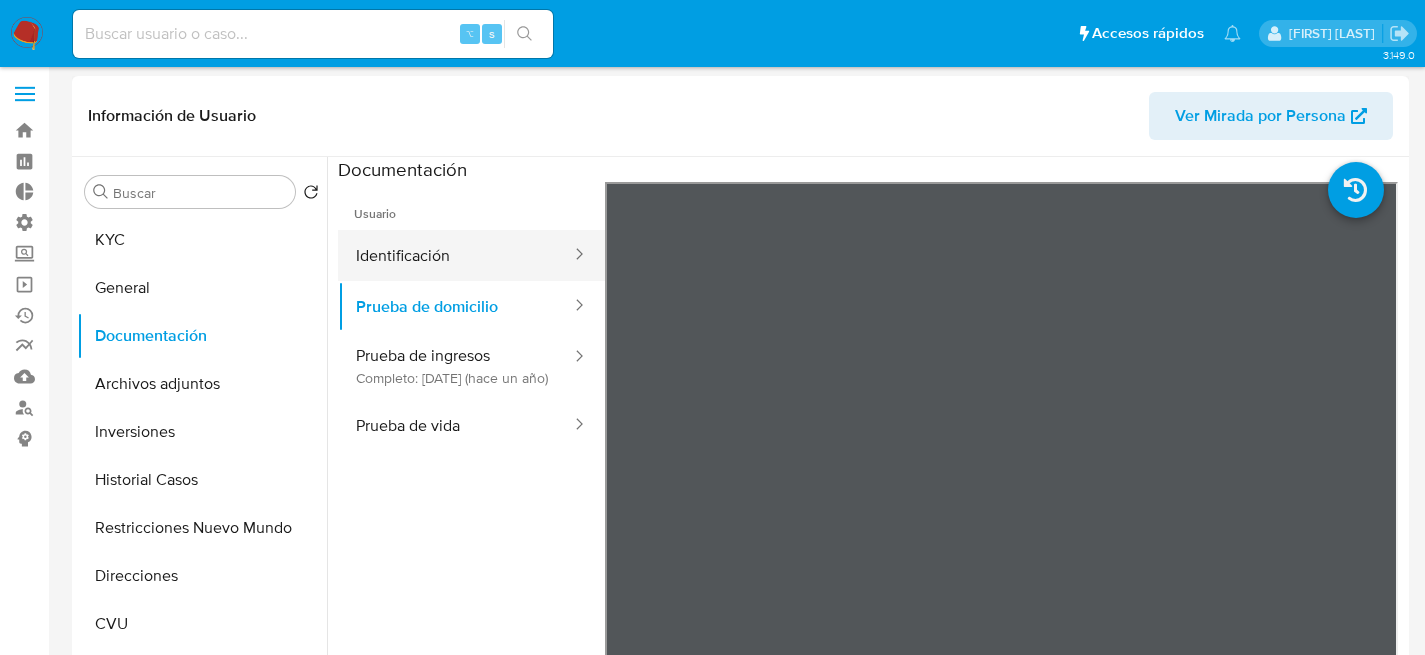 click on "Identificación" at bounding box center [455, 255] 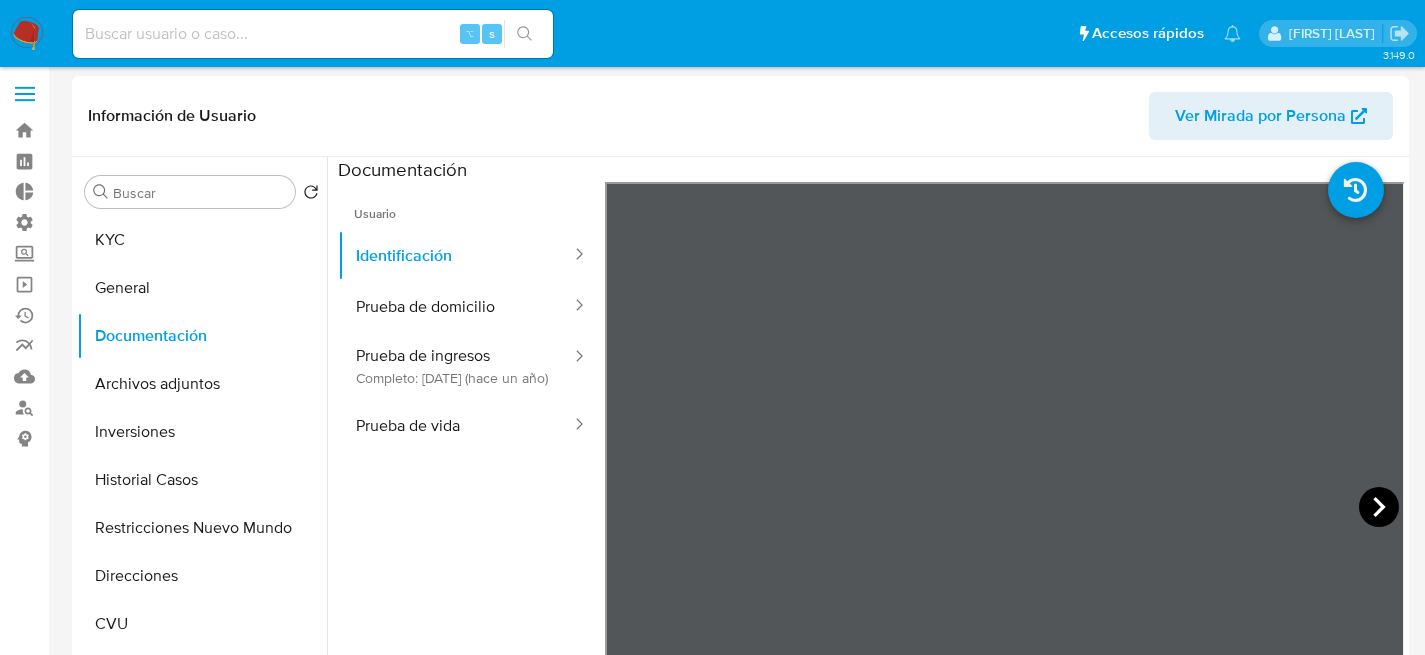 click 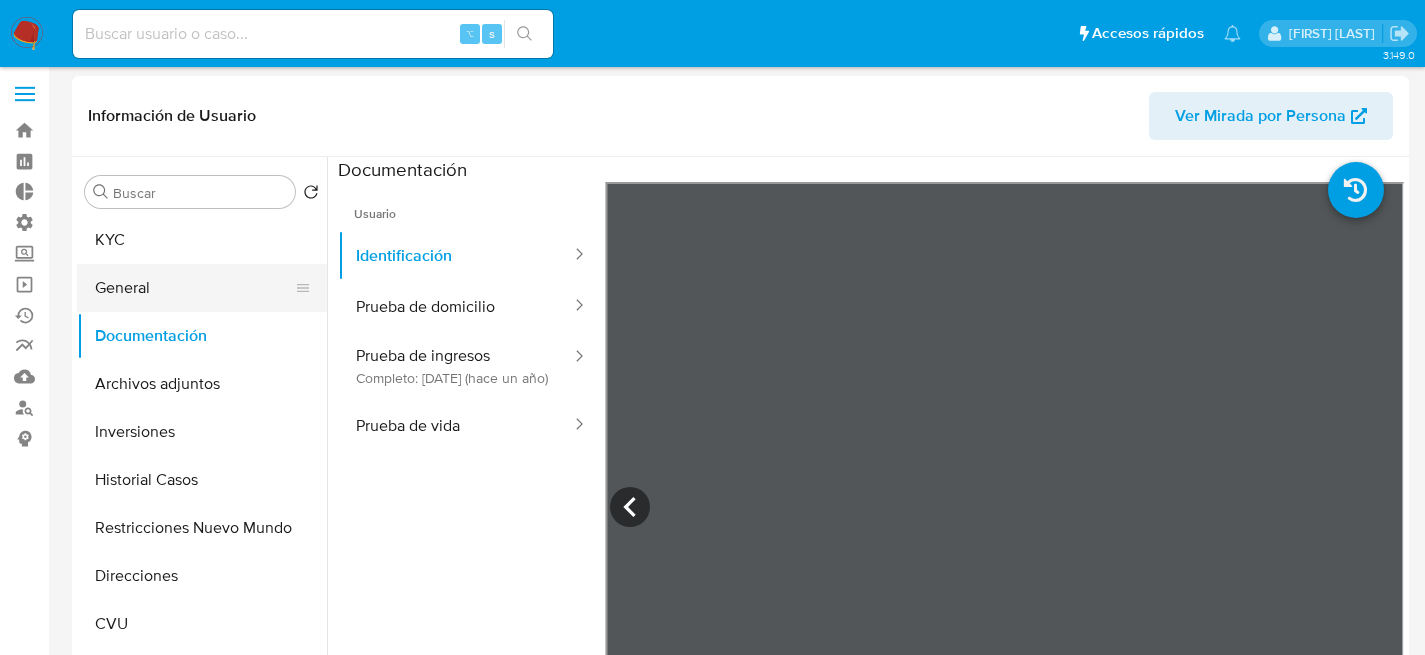 click on "General" at bounding box center (194, 288) 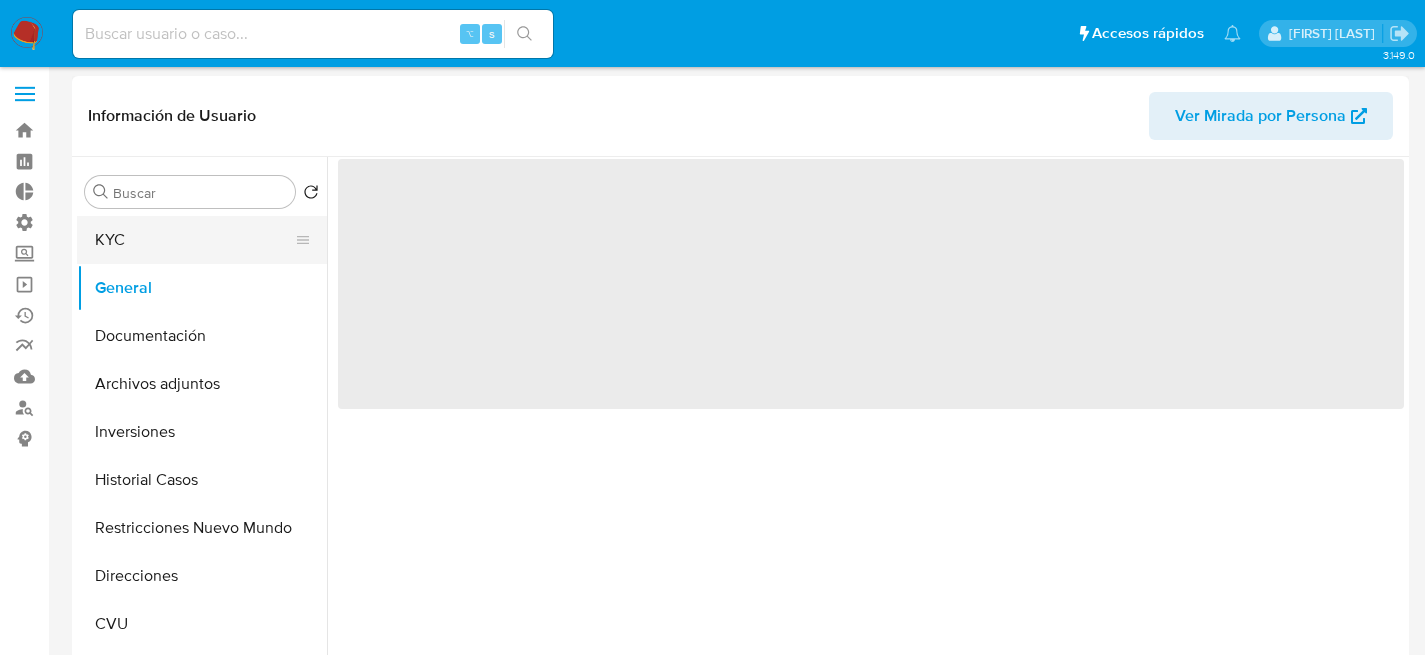click on "KYC" at bounding box center [194, 240] 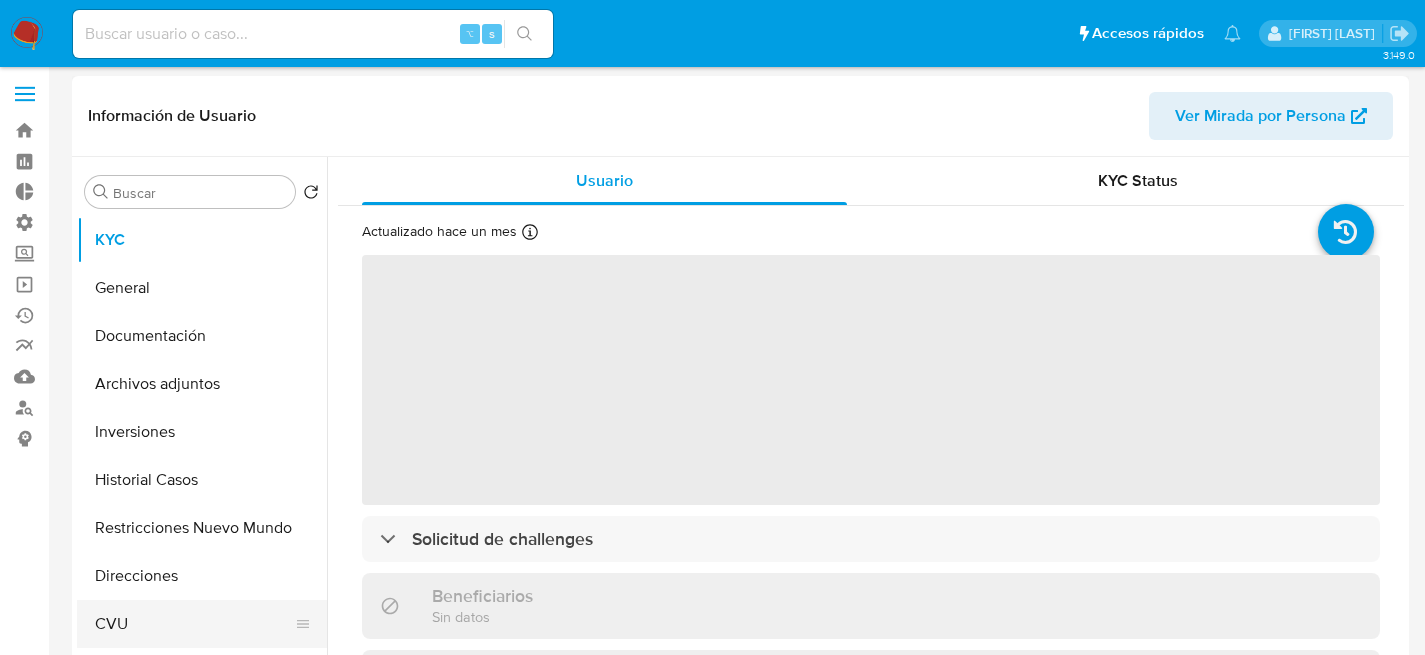 click on "CVU" at bounding box center (194, 624) 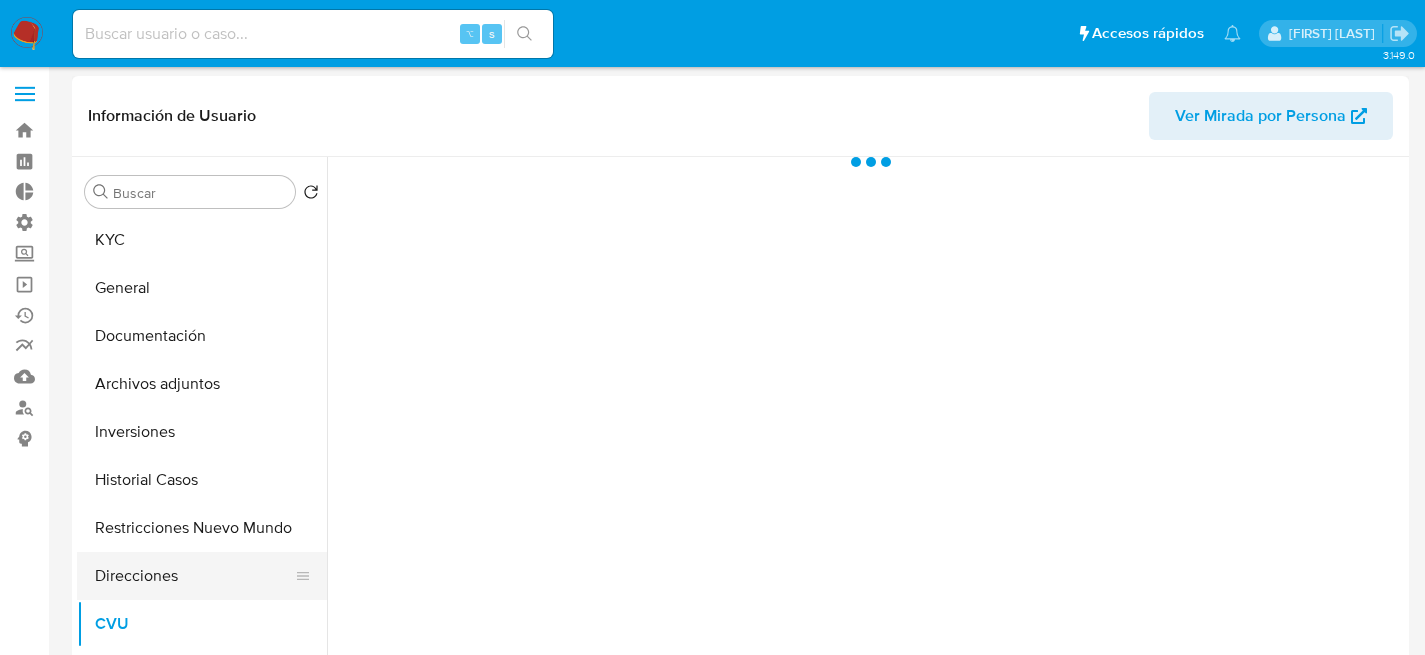 click on "Direcciones" at bounding box center (194, 576) 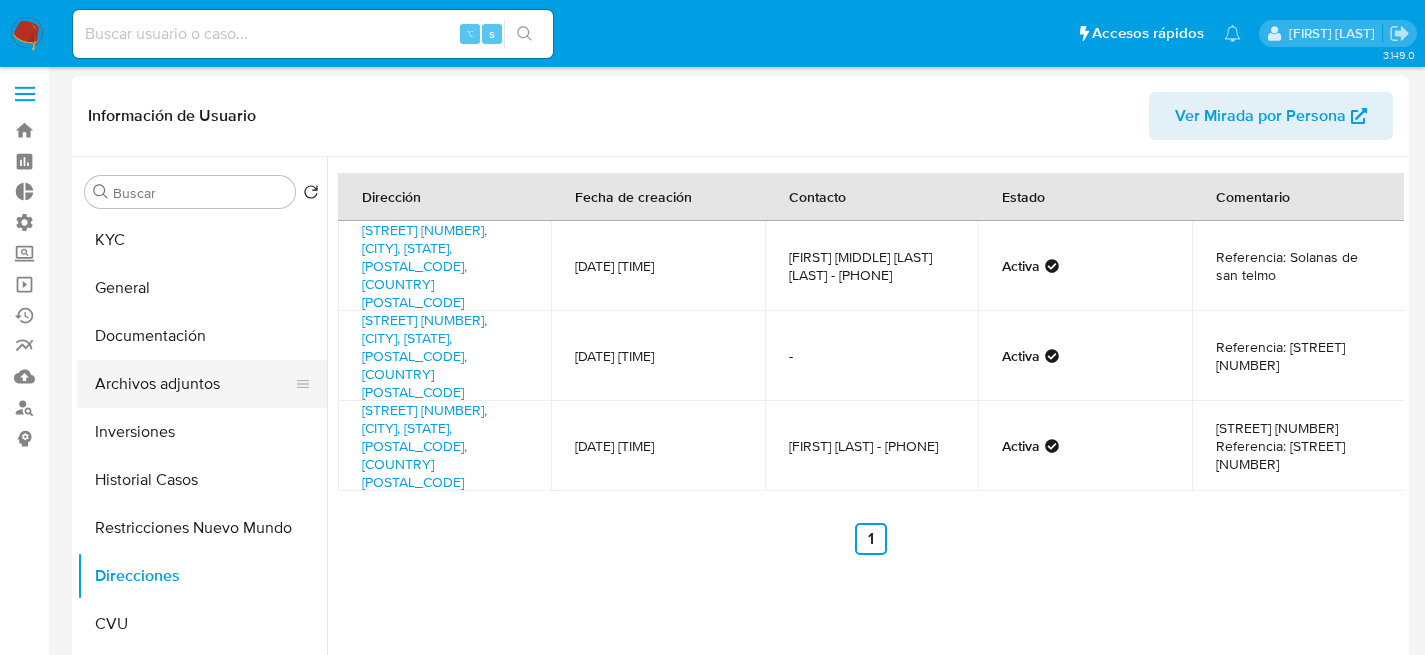 click on "Archivos adjuntos" at bounding box center [194, 384] 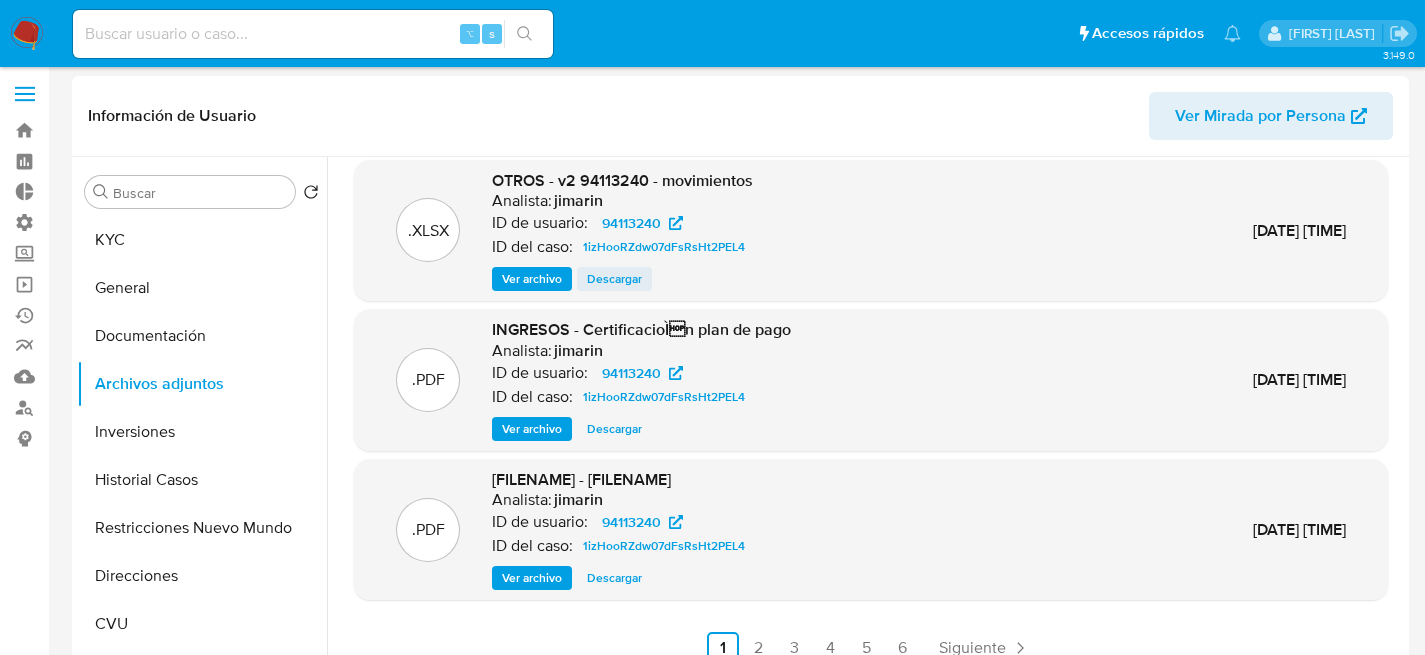 scroll, scrollTop: 190, scrollLeft: 0, axis: vertical 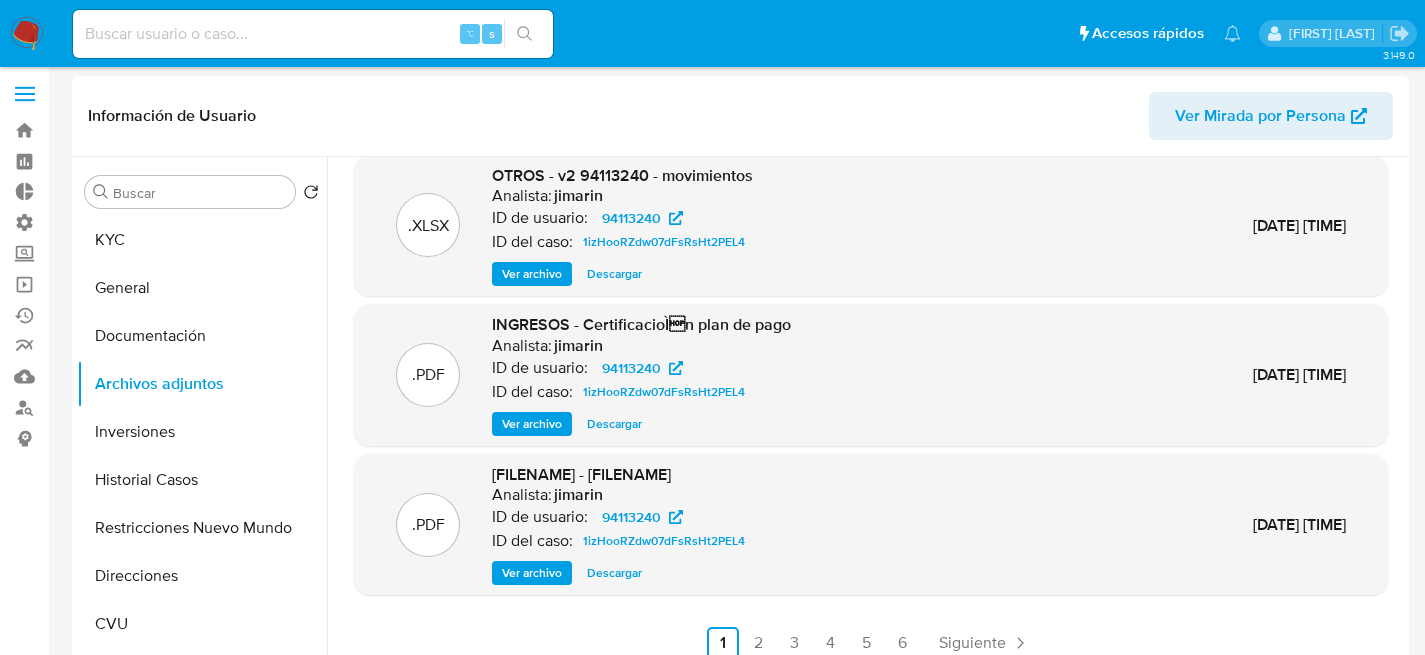 click on "Ver archivo" at bounding box center [532, 424] 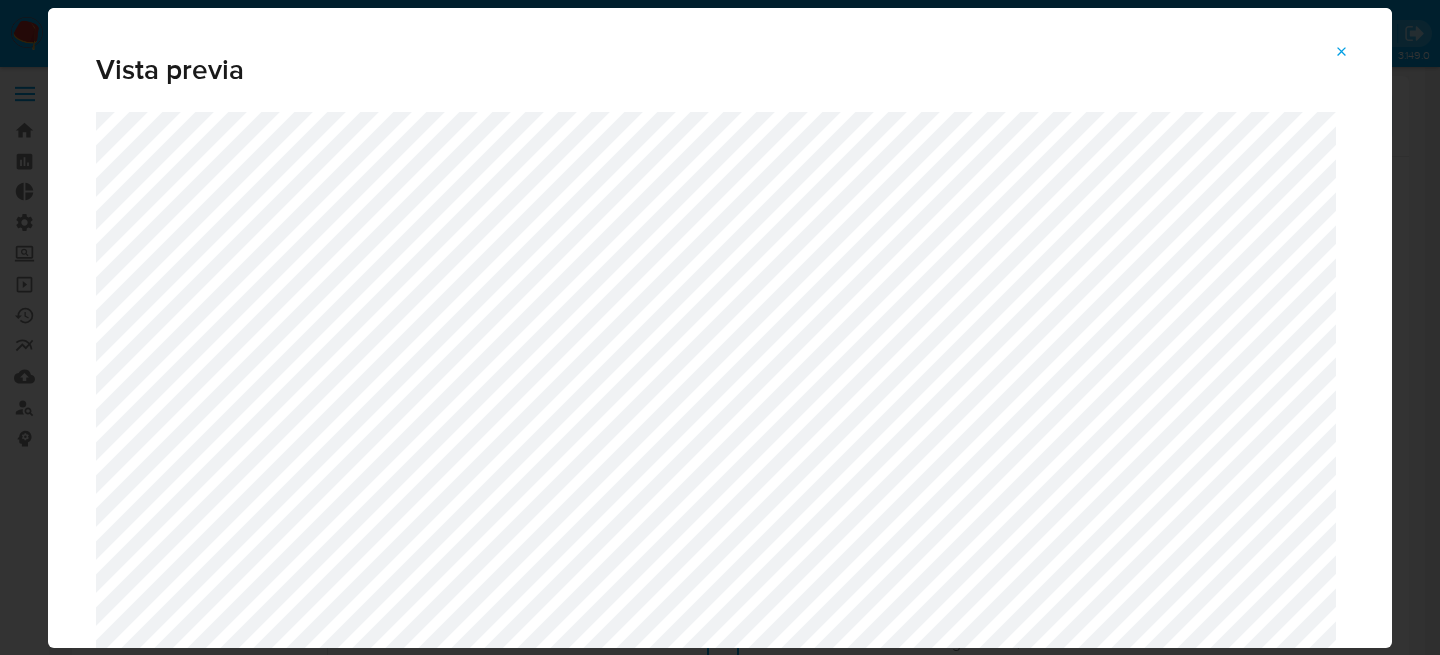 click at bounding box center (1342, 52) 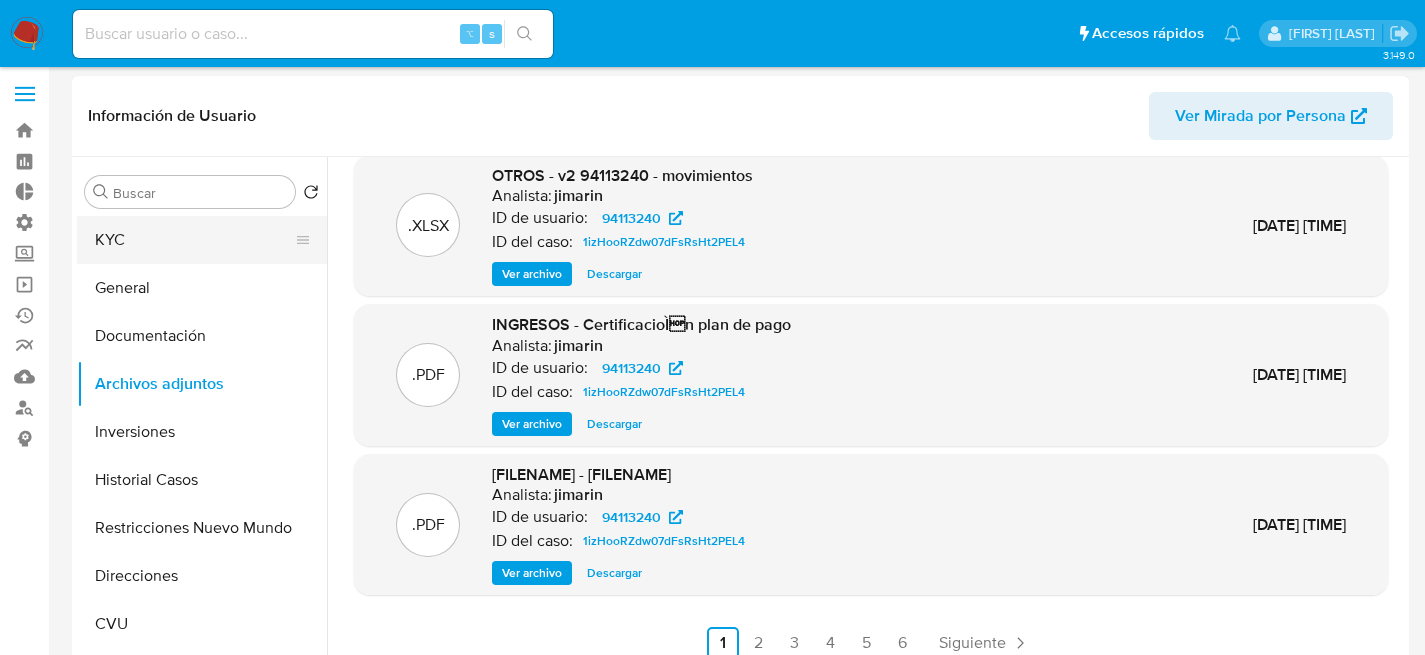 click on "KYC" at bounding box center (194, 240) 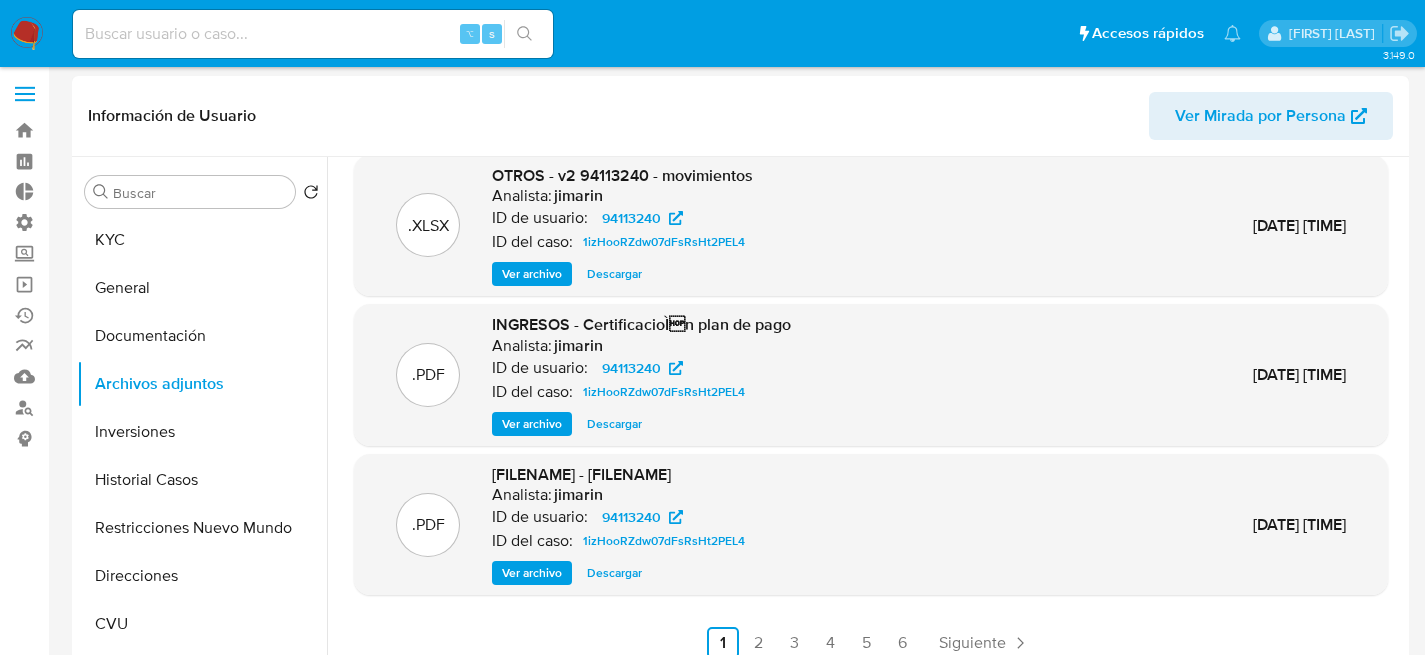 scroll, scrollTop: 0, scrollLeft: 0, axis: both 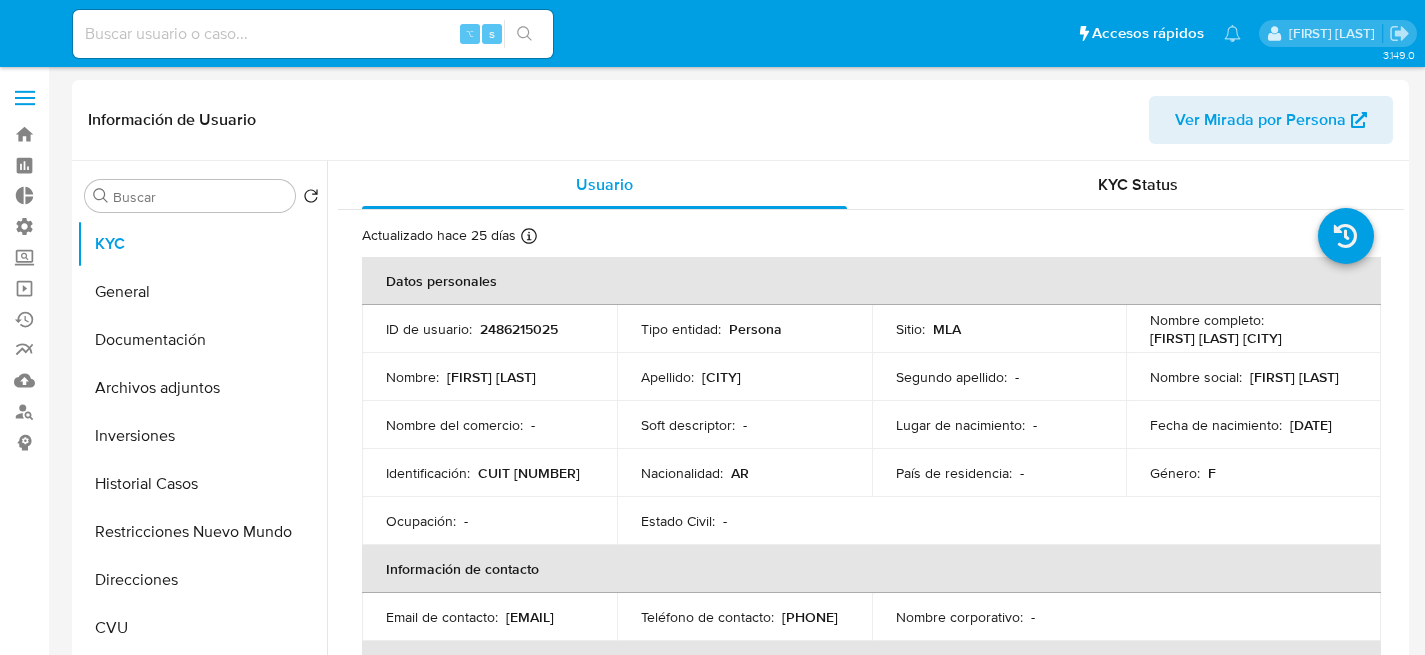 select on "10" 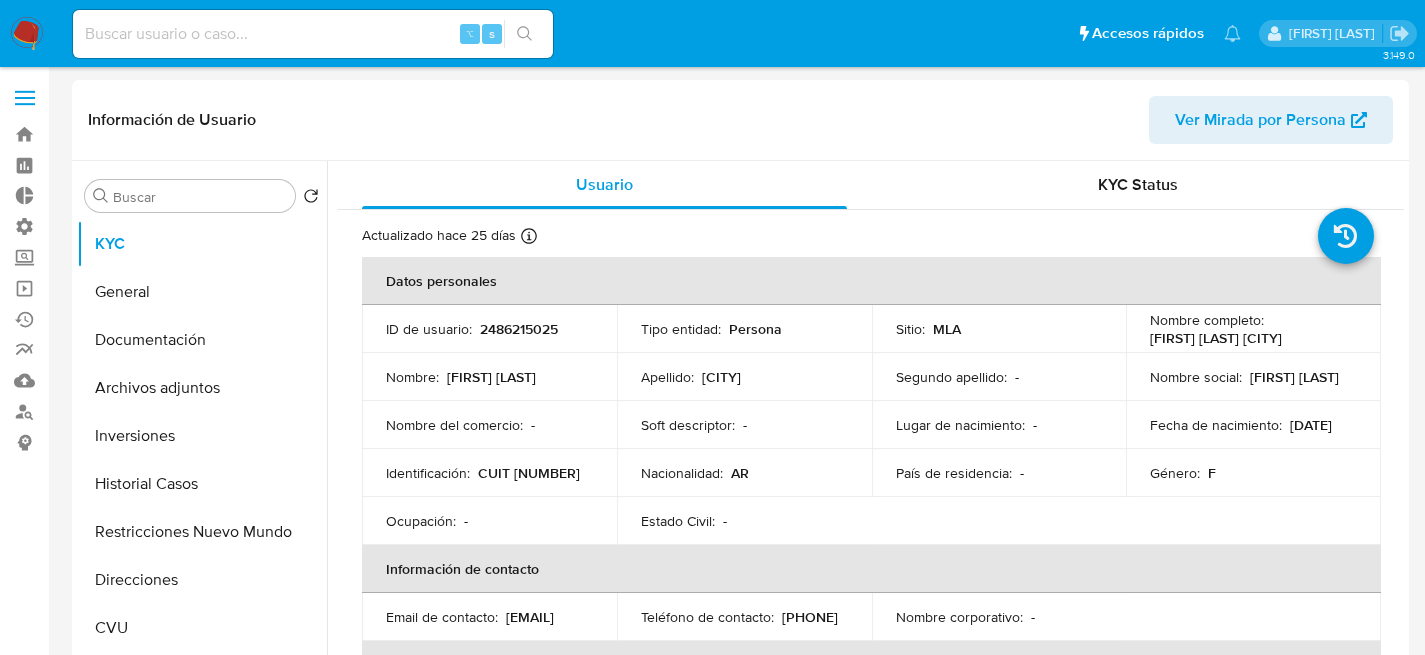 scroll, scrollTop: 631, scrollLeft: 0, axis: vertical 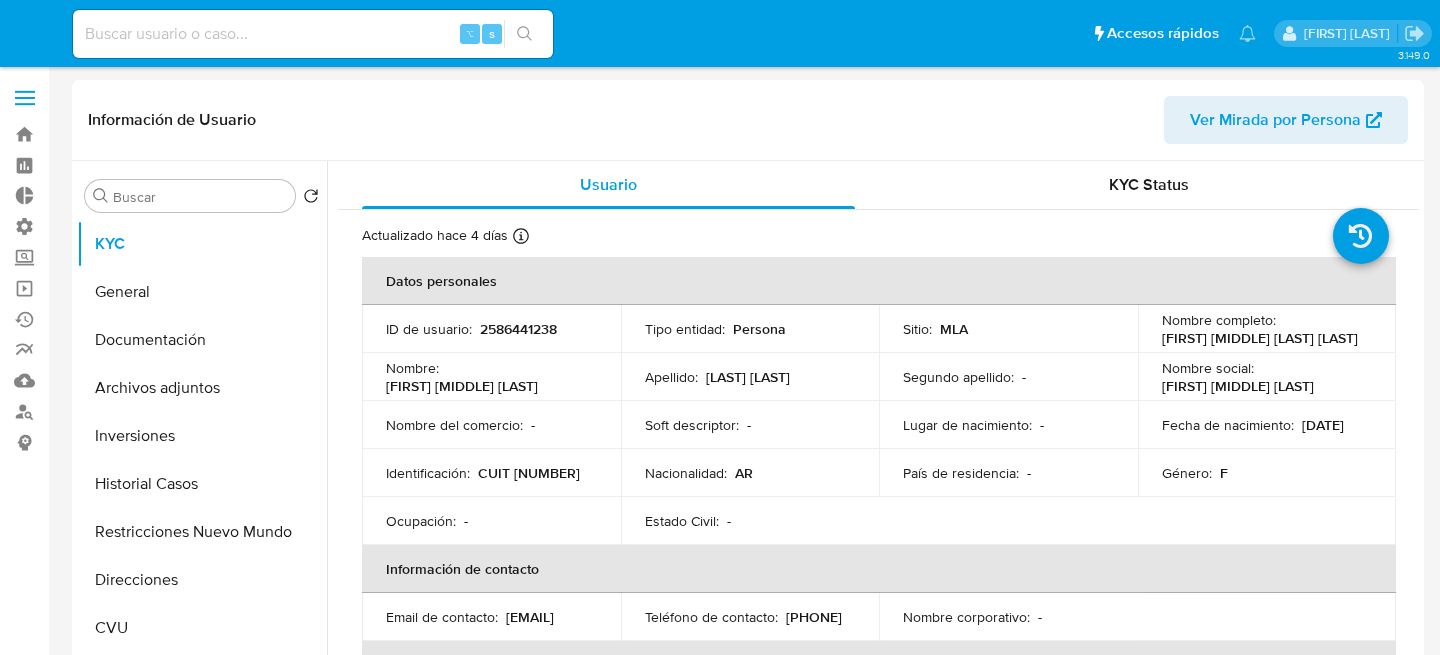 select on "10" 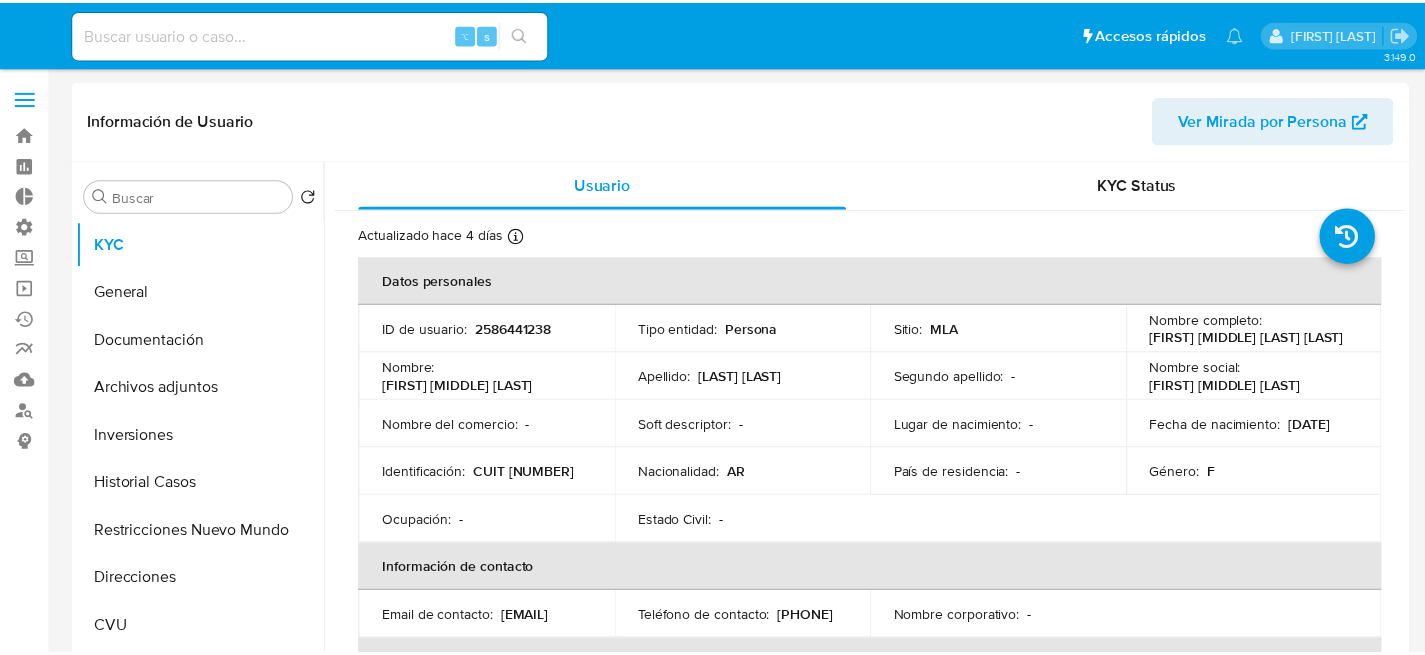 scroll, scrollTop: 0, scrollLeft: 0, axis: both 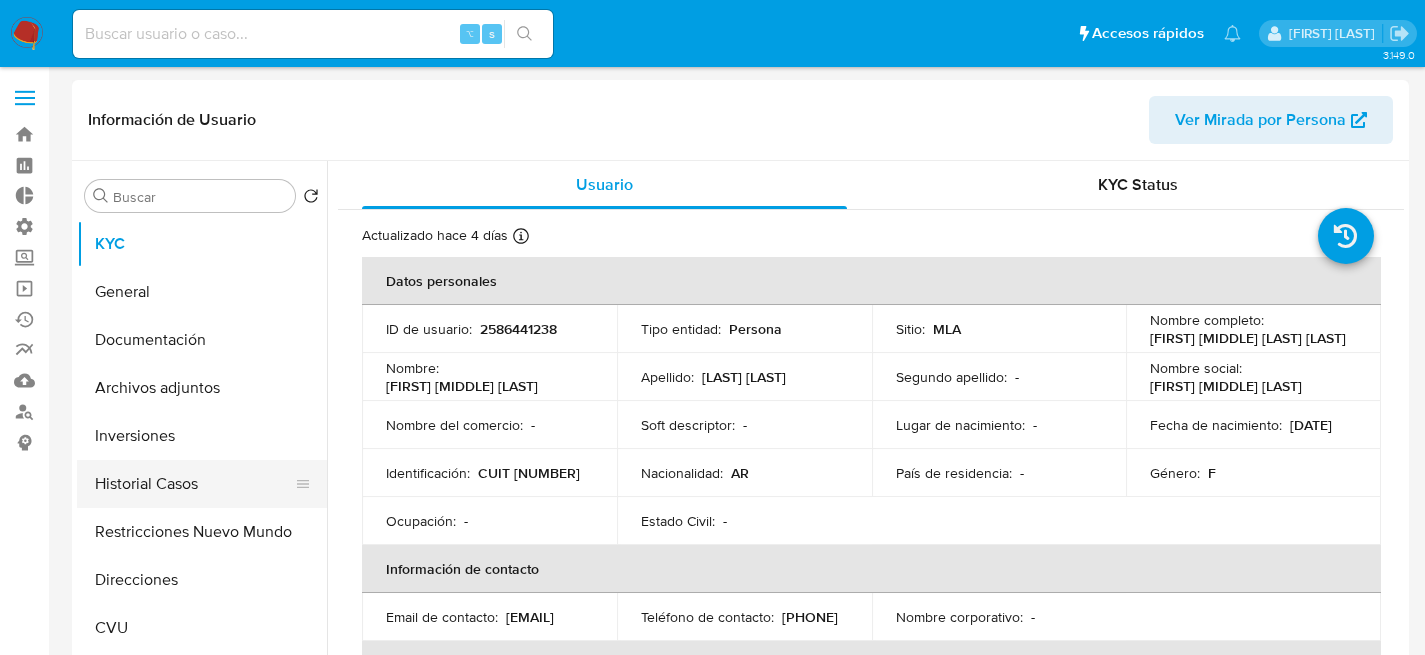 click on "Historial Casos" at bounding box center [194, 484] 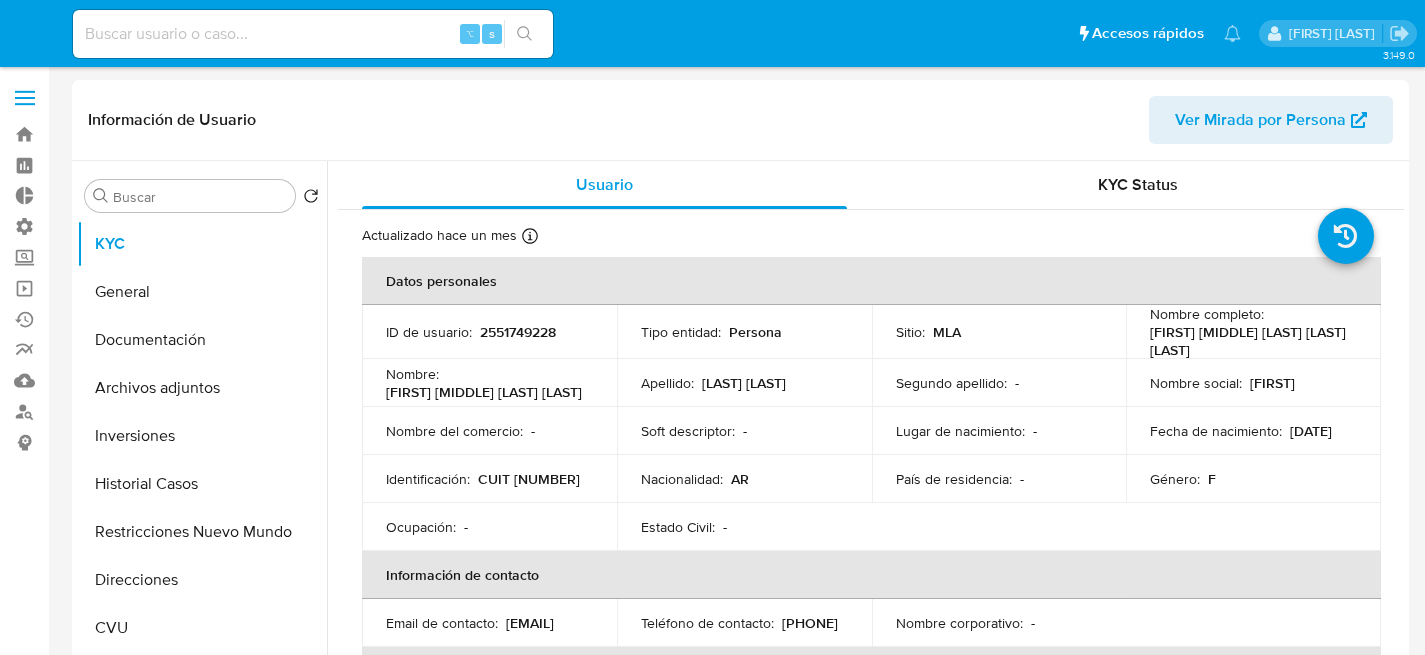 select on "10" 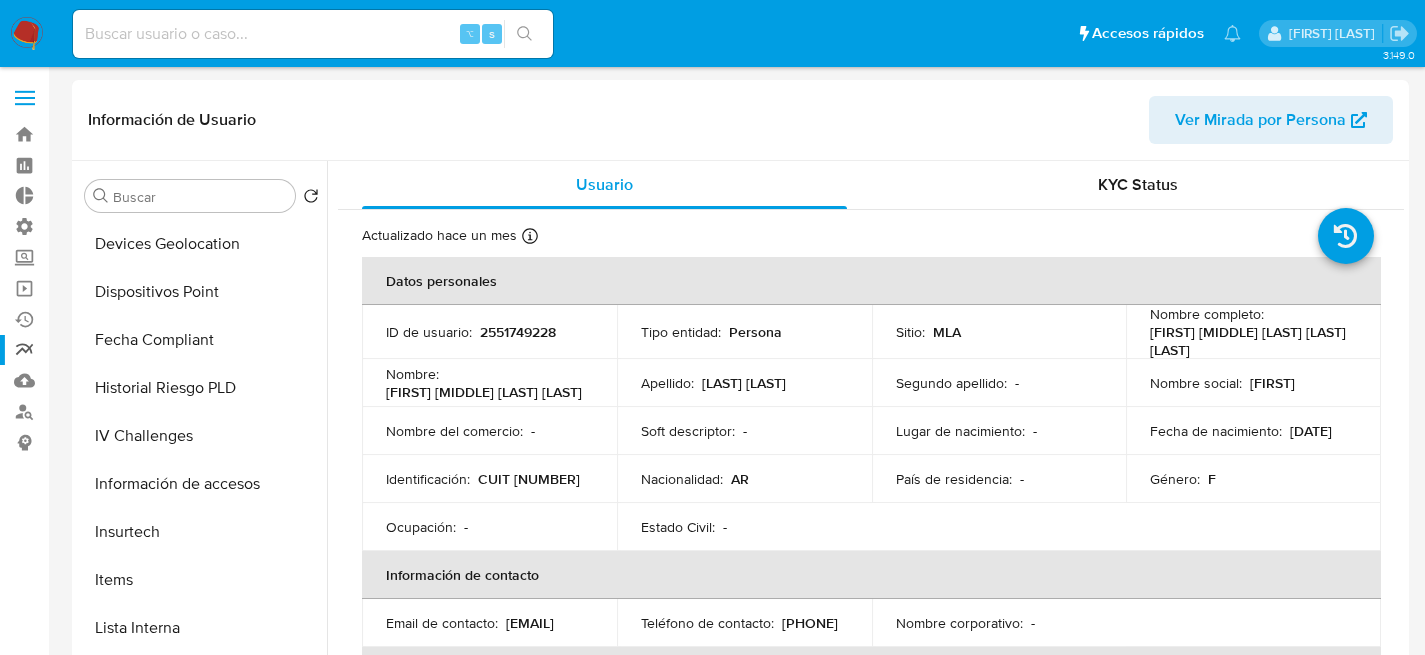 scroll, scrollTop: 733, scrollLeft: 0, axis: vertical 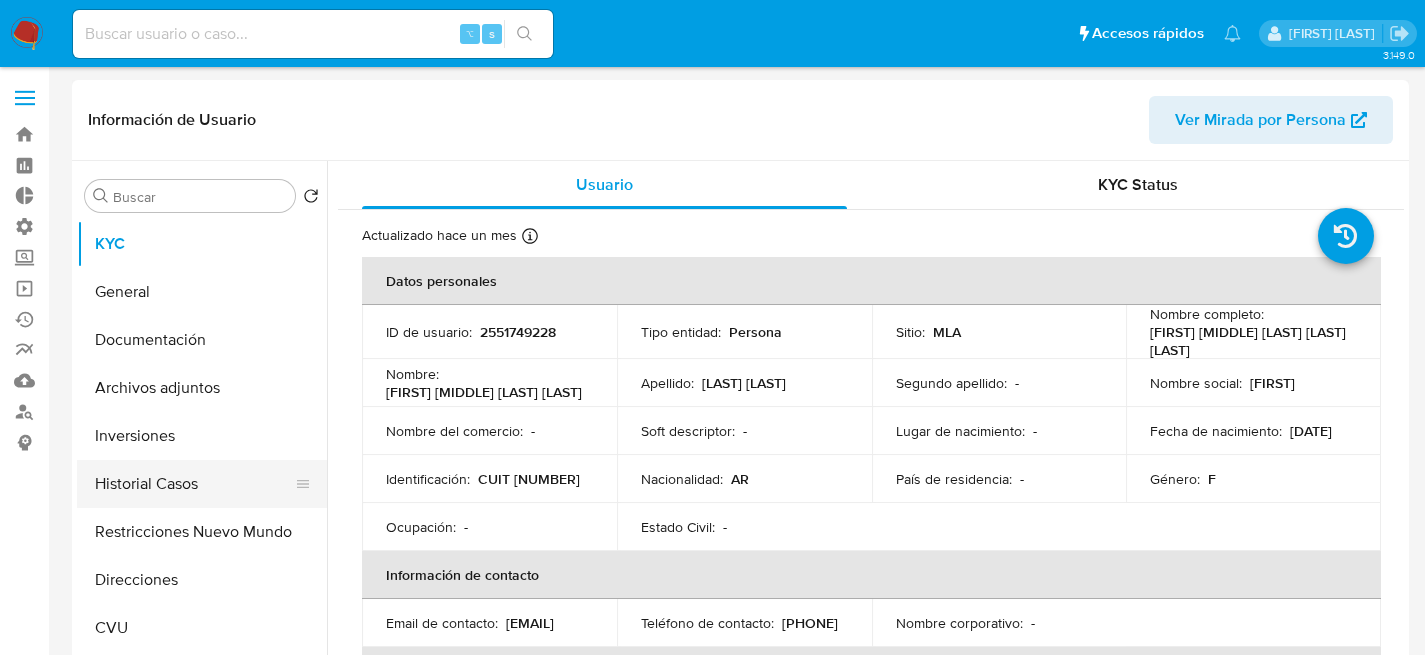 click on "Historial Casos" at bounding box center [194, 484] 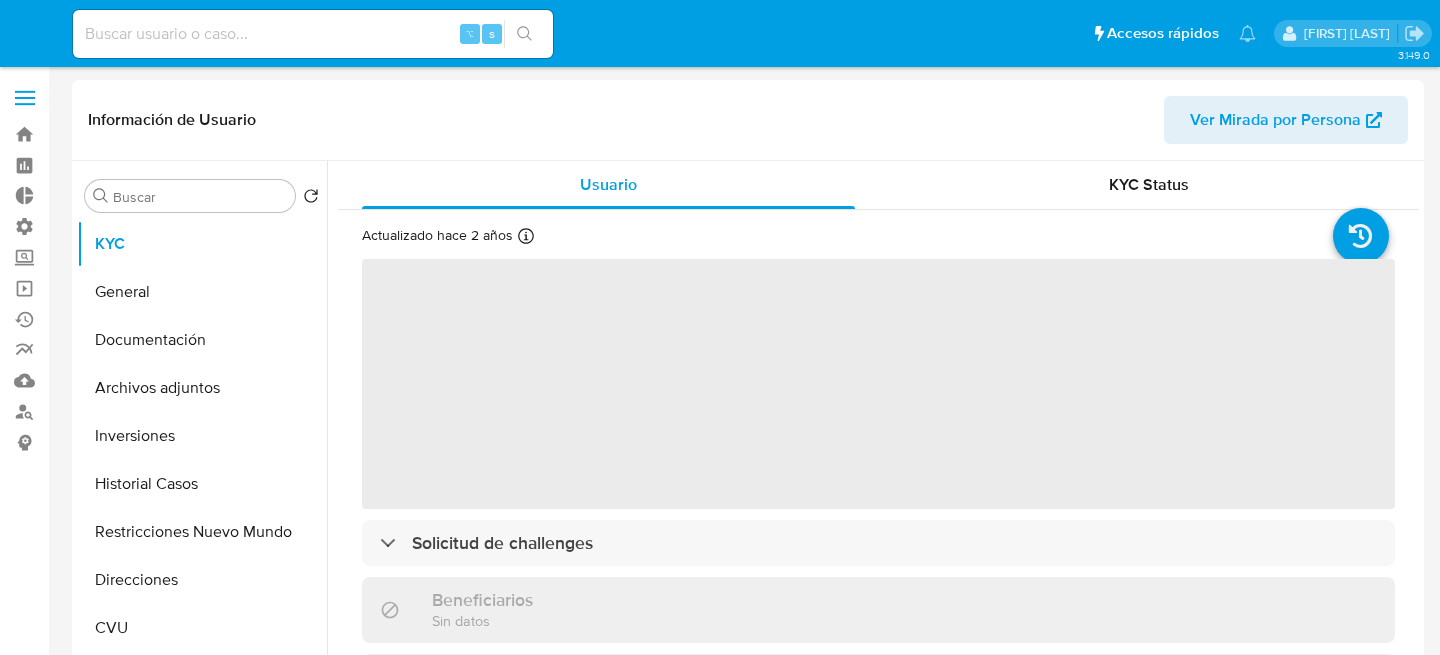 select on "10" 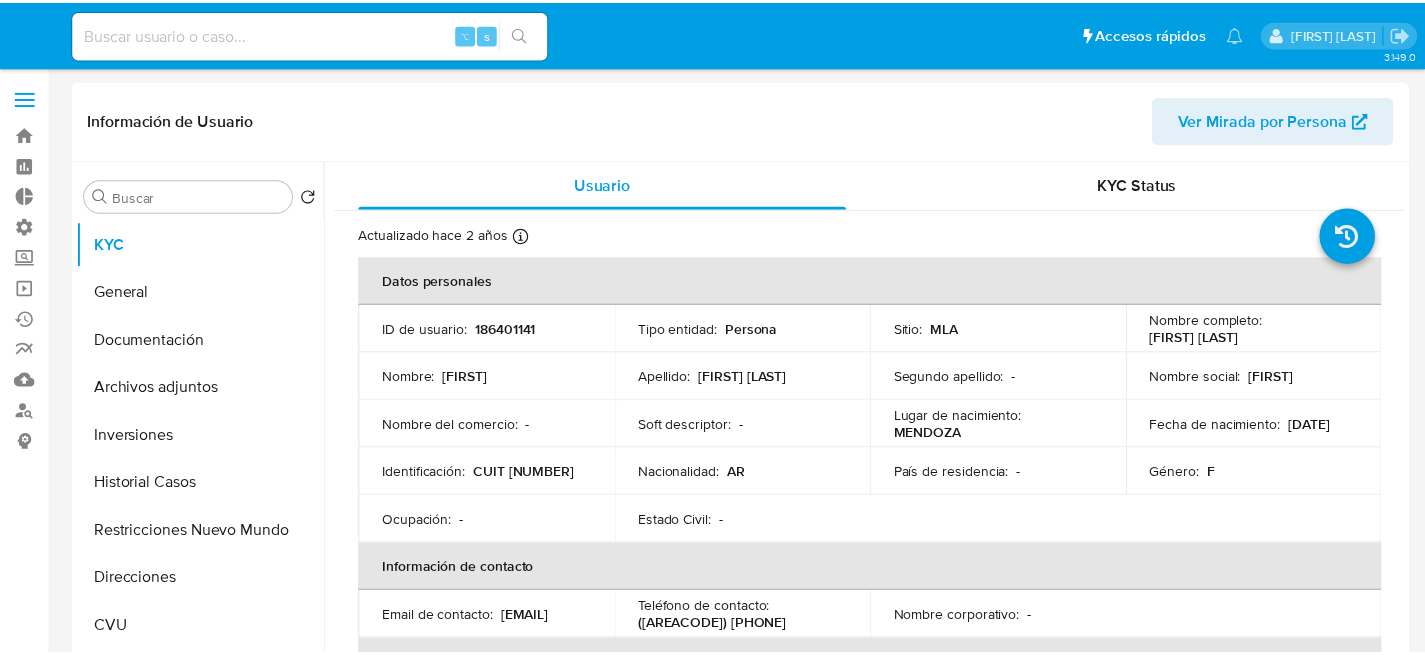 scroll, scrollTop: 0, scrollLeft: 0, axis: both 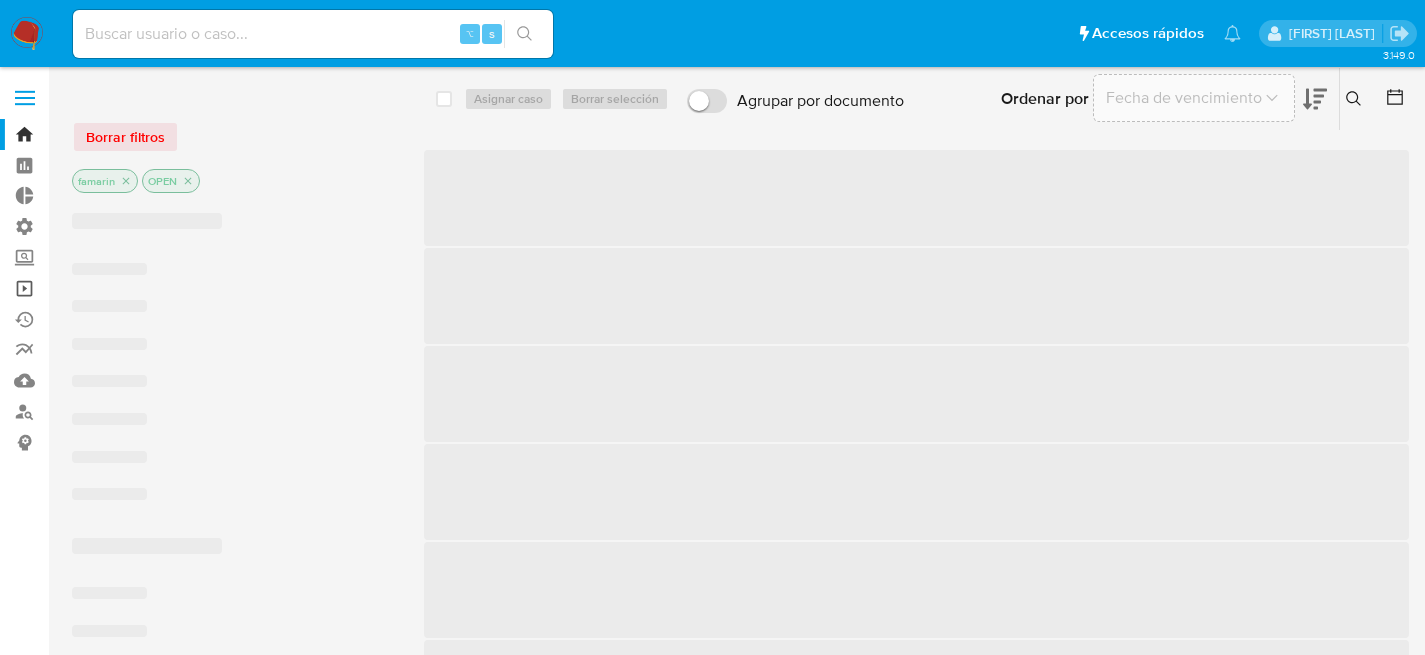 click on "Operaciones masivas" at bounding box center (119, 288) 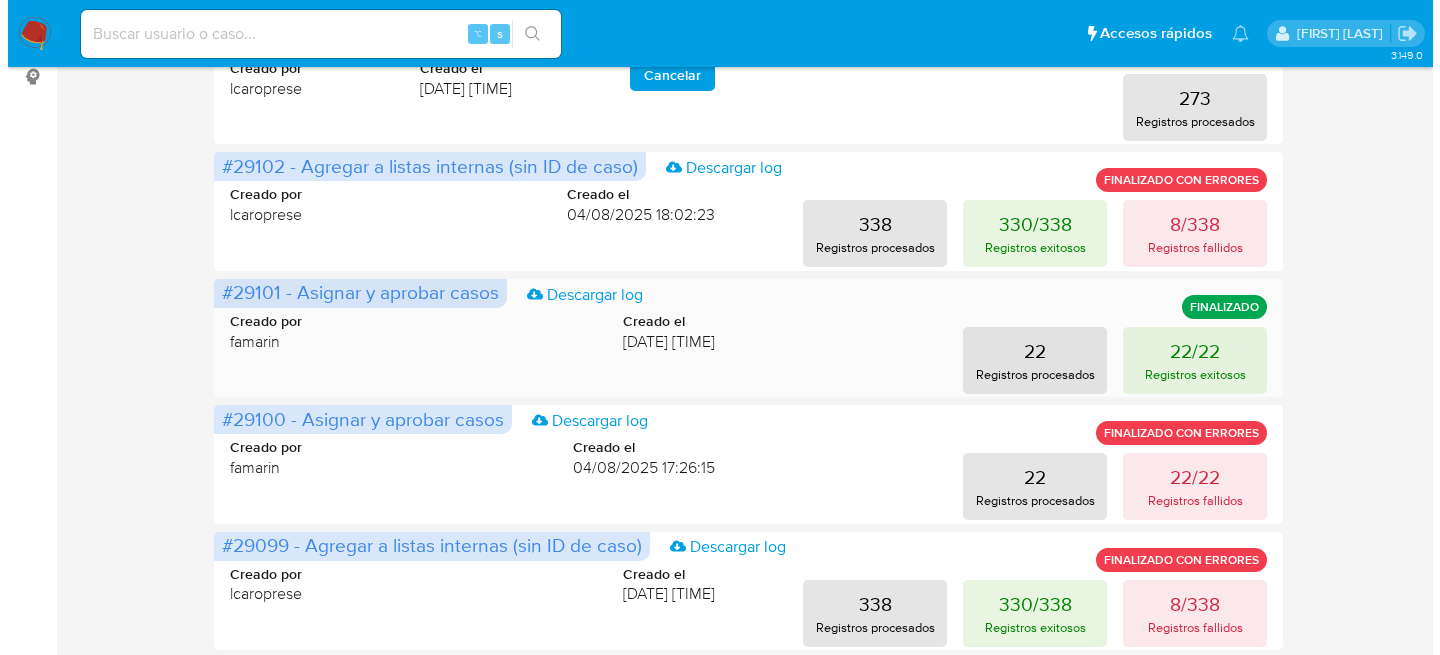 scroll, scrollTop: 369, scrollLeft: 0, axis: vertical 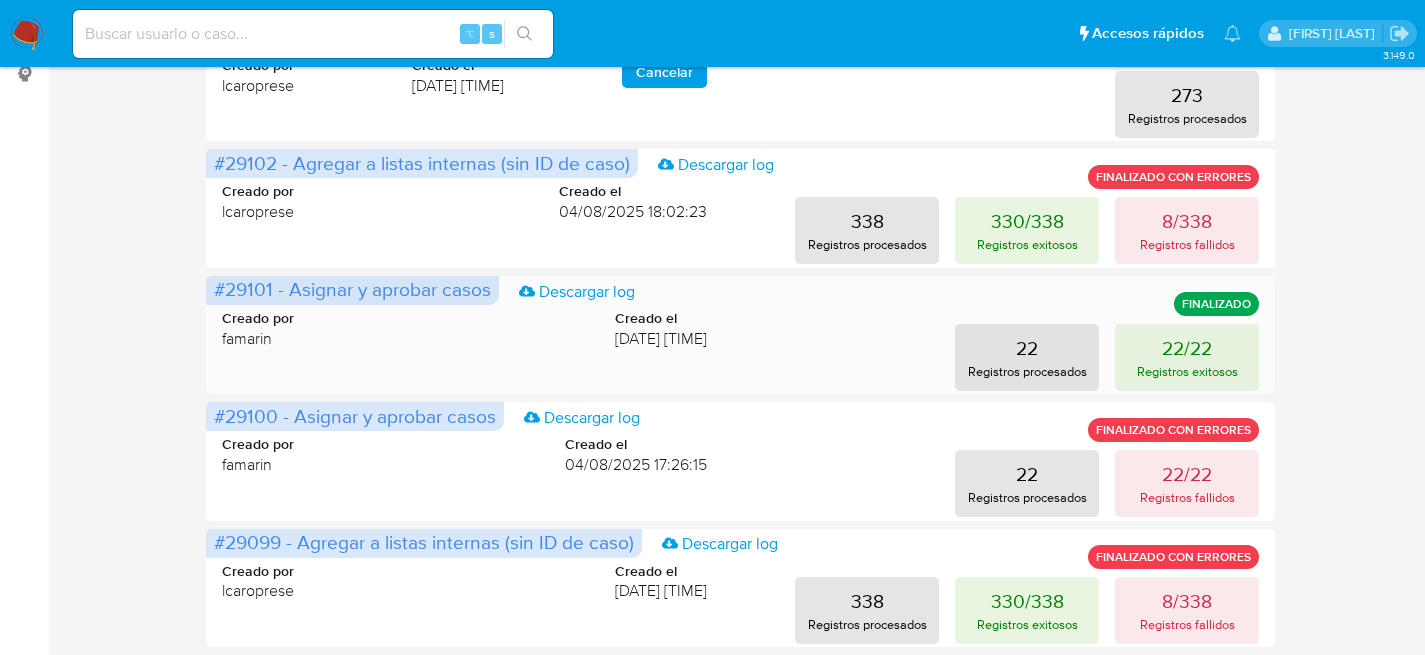 click on "22 Registros procesados 22/22 Registros exitosos" at bounding box center (999, 357) 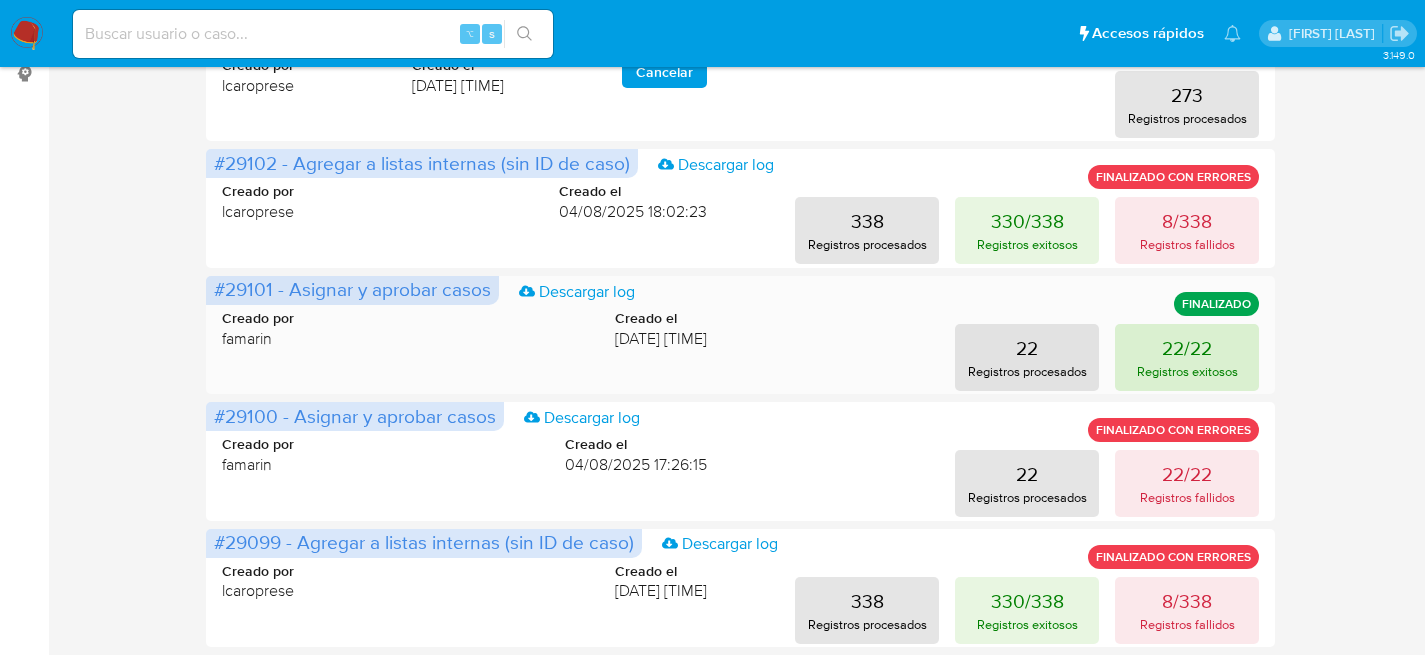 click on "22/22" at bounding box center (1187, 348) 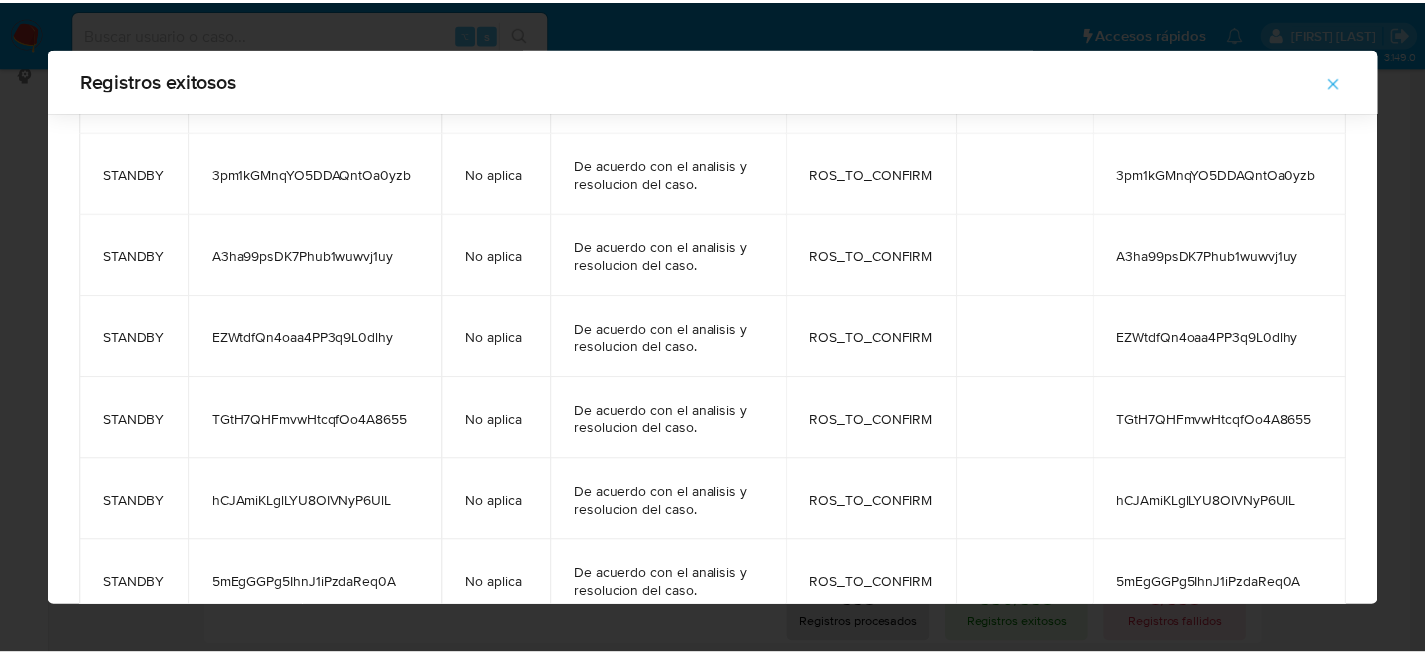 scroll, scrollTop: 1229, scrollLeft: 0, axis: vertical 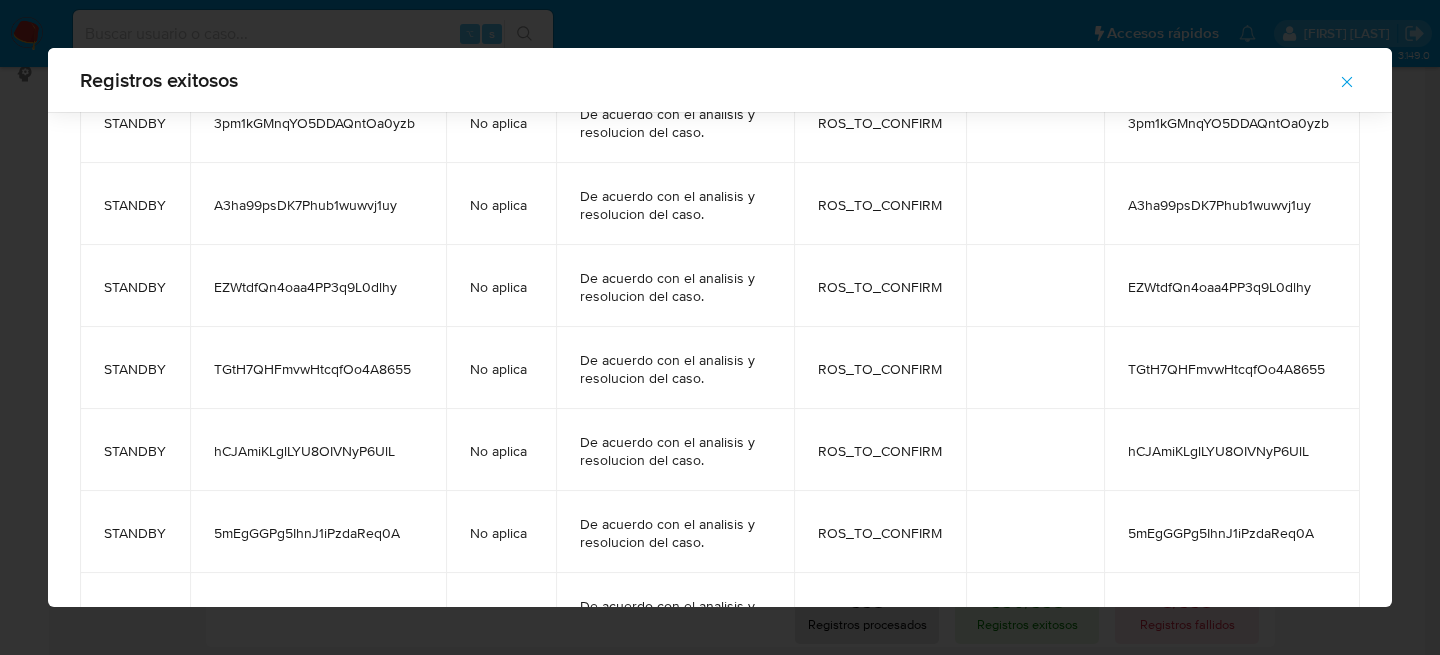 click at bounding box center (1347, 82) 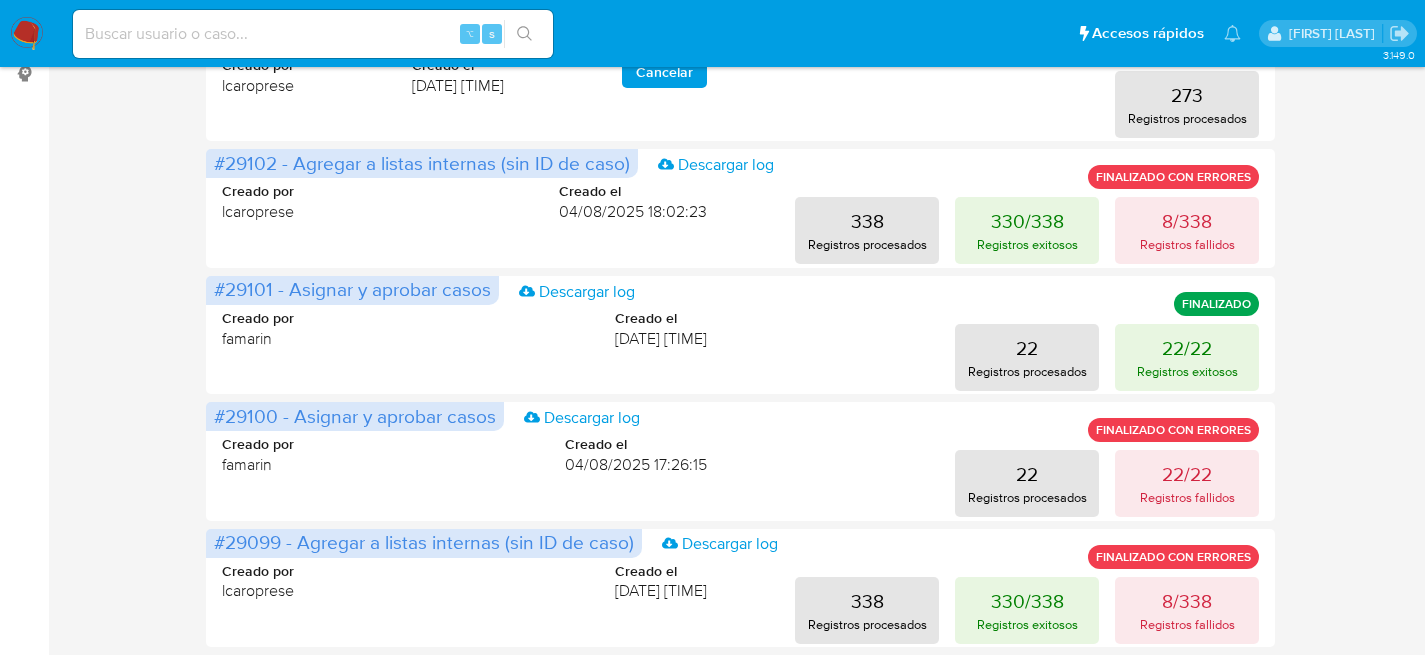 click on "Operaciones masivas Crear operación   Sólo puede haber hasta un máximo de 5 operaciones encoladas No hay operaciones siendo ejecutadas. Historial de ejecución Pendiente aprobación #29112 - Solicitar DDA   Descargar log FINALIZADO Creado por [LAST] Creado el [DATE] [TIME] 15925 Registros procesados 15925/15925 Registros exitosos #29107 - Cerrar casos masivamente   Descargar log PENDIENTE APROBACIÓN POR CORP Creado por [LAST] Creado el [DATE] [TIME] Cancelar 273 Registros procesados #29102 - Agregar a listas internas (sin ID de caso)   Descargar log FINALIZADO CON ERRORES Creado por [LAST] Creado el [DATE] [TIME] 338 Registros procesados 330/338 Registros exitosos 8/338 Registros fallidos #29101 - Asignar y aprobar casos   Descargar log FINALIZADO Creado por [LAST] Creado el [DATE] [TIME] 22 Registros procesados 22/22 Registros exitosos #29100 - Asignar y aprobar casos   Descargar log FINALIZADO CON ERRORES Creado por [LAST] Creado el [DATE] [TIME] 22 22/22 5" at bounding box center (740, 464) 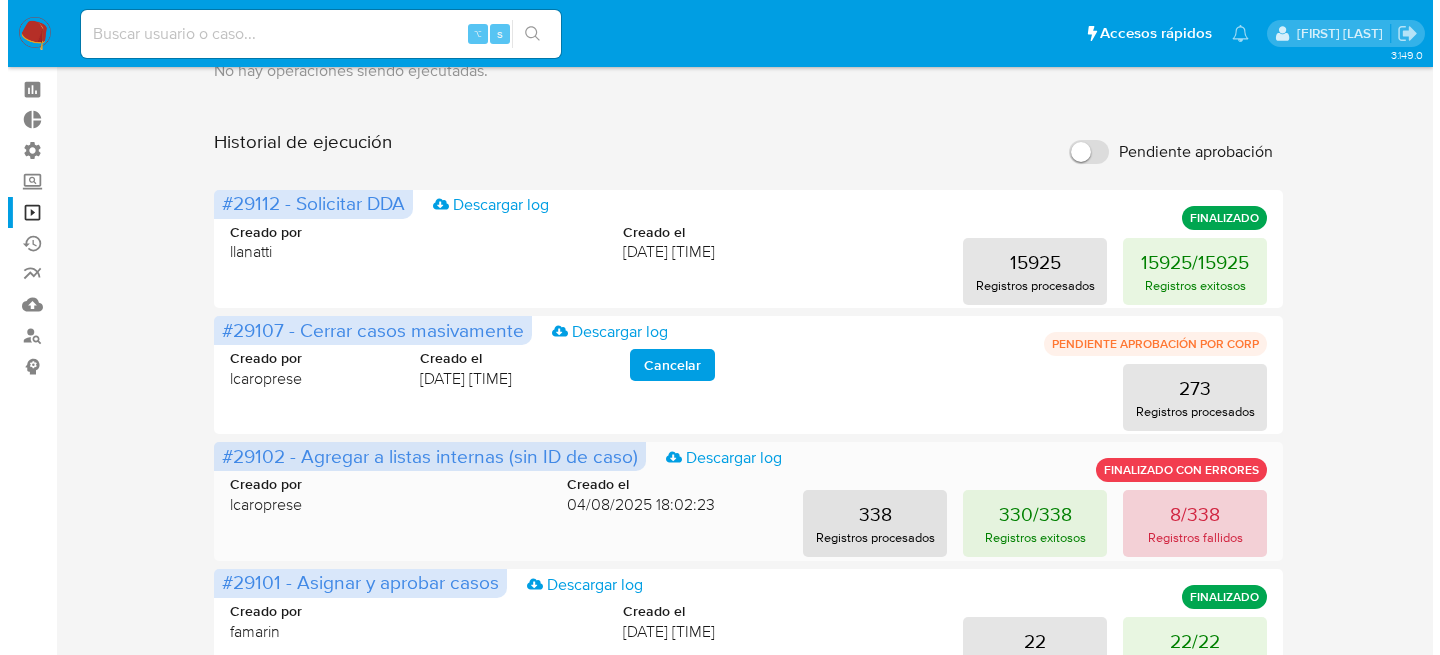 scroll, scrollTop: 0, scrollLeft: 0, axis: both 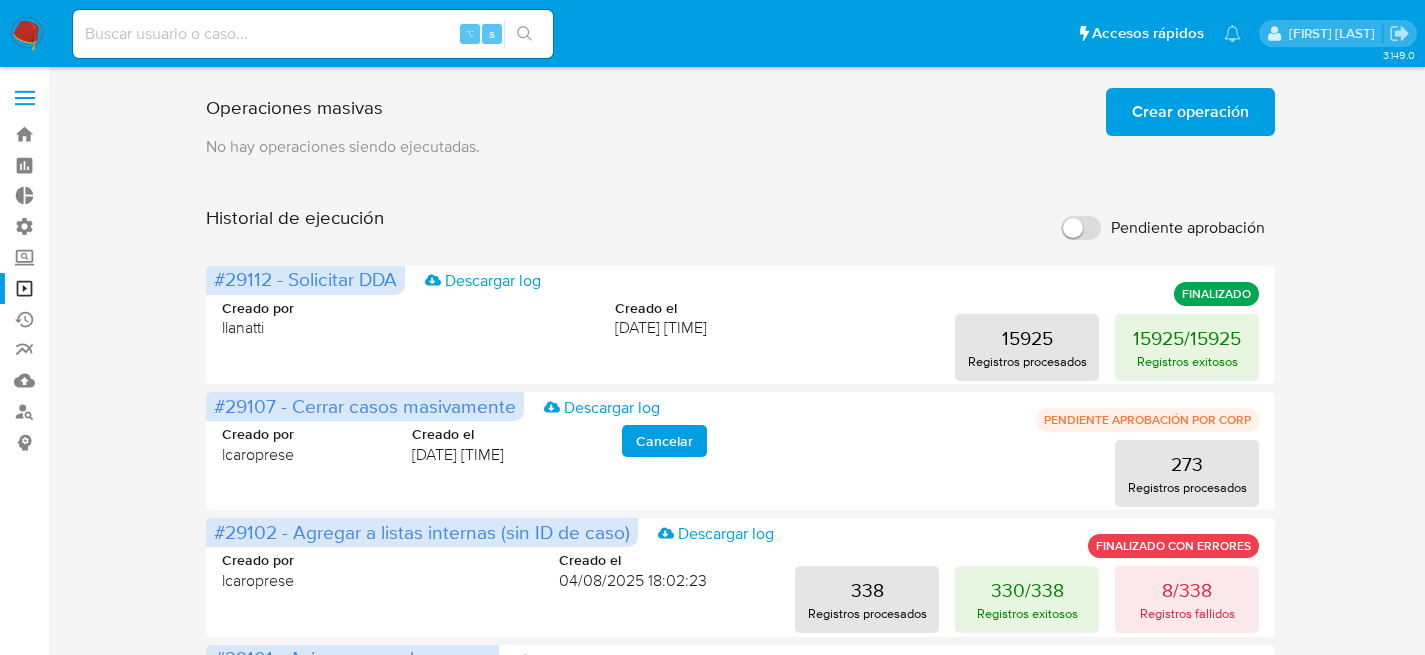 click on "Crear operación" at bounding box center [1190, 112] 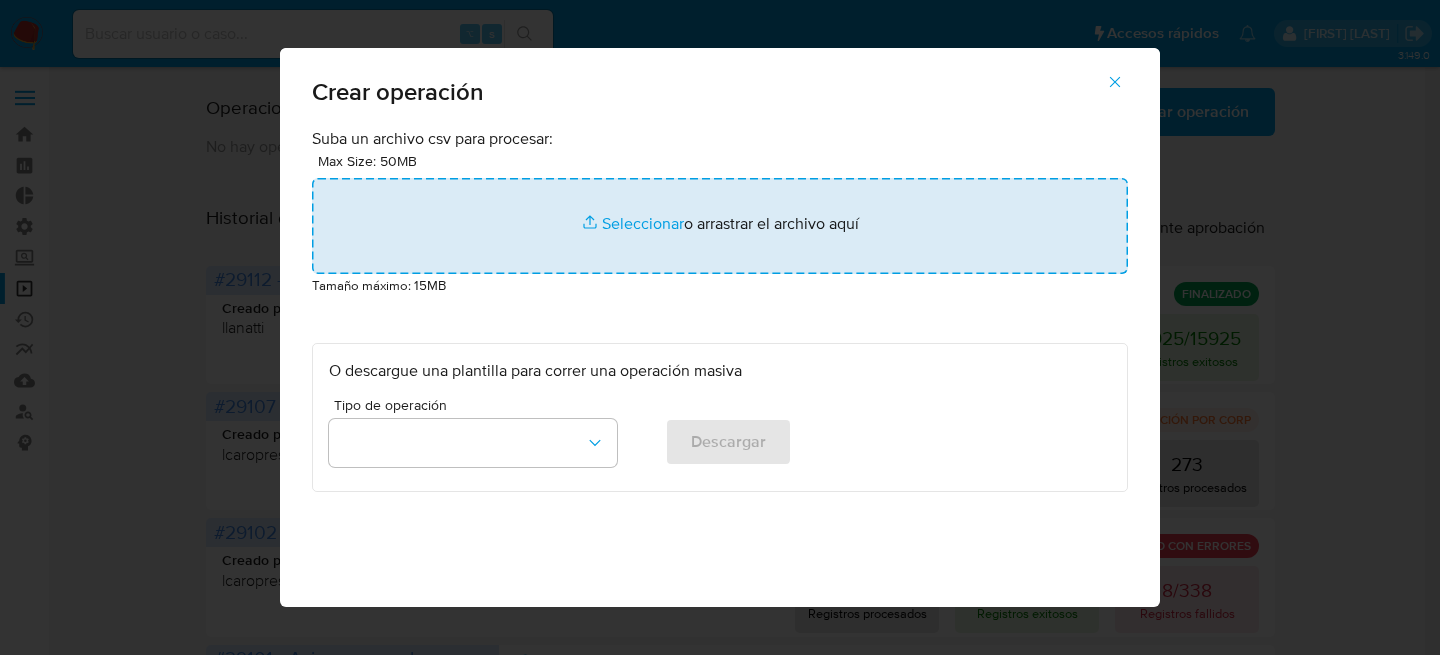 click at bounding box center (720, 226) 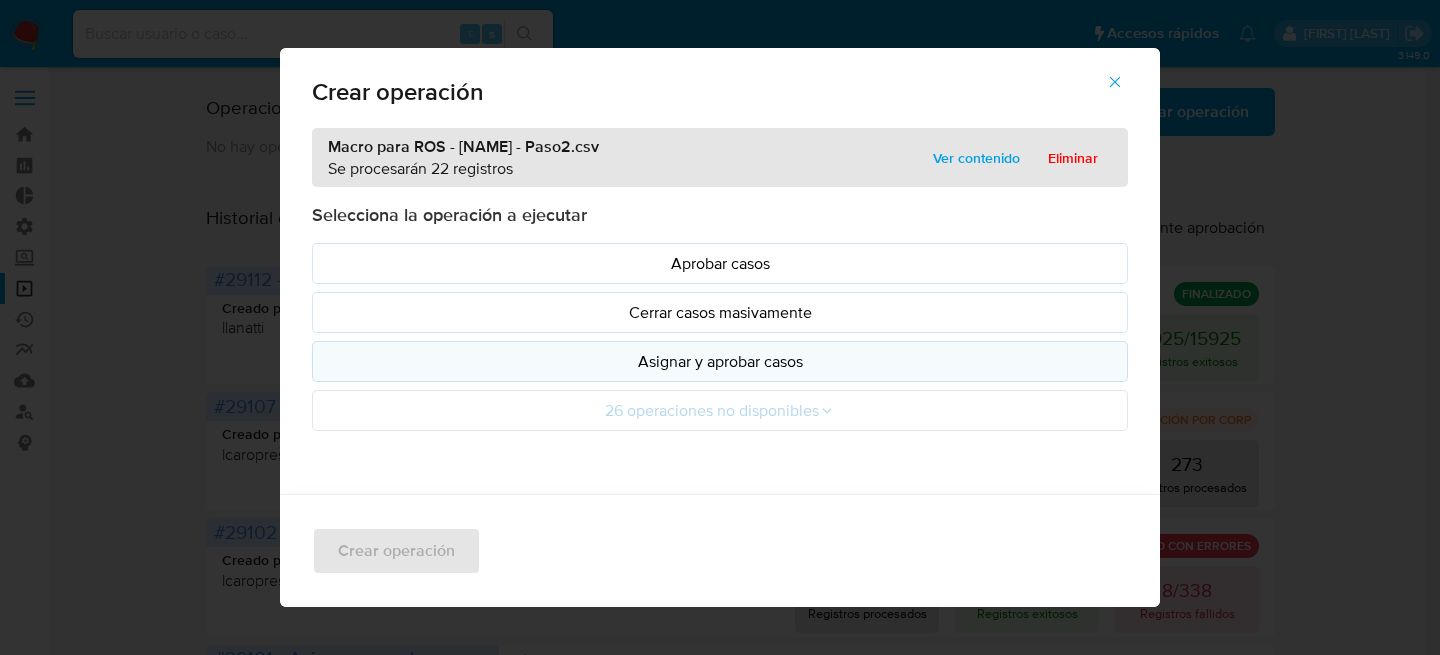 click on "Asignar y aprobar casos" at bounding box center [720, 361] 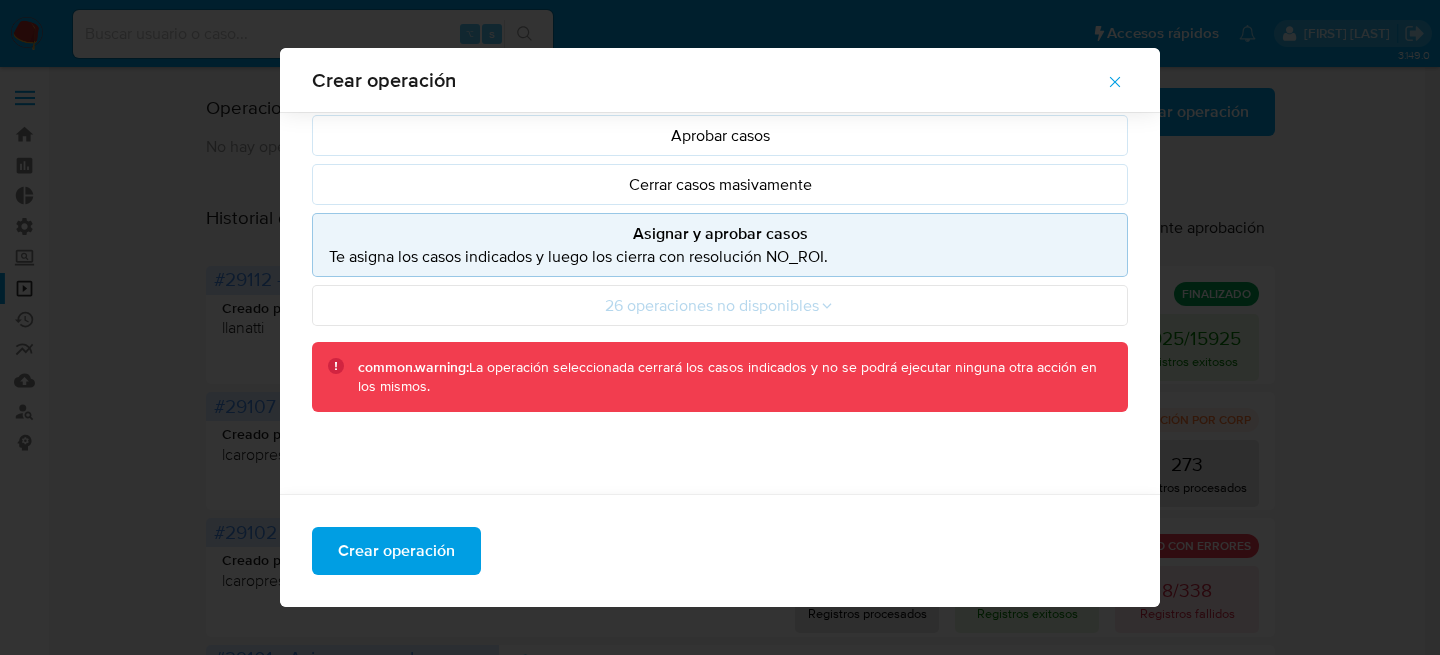 scroll, scrollTop: 210, scrollLeft: 0, axis: vertical 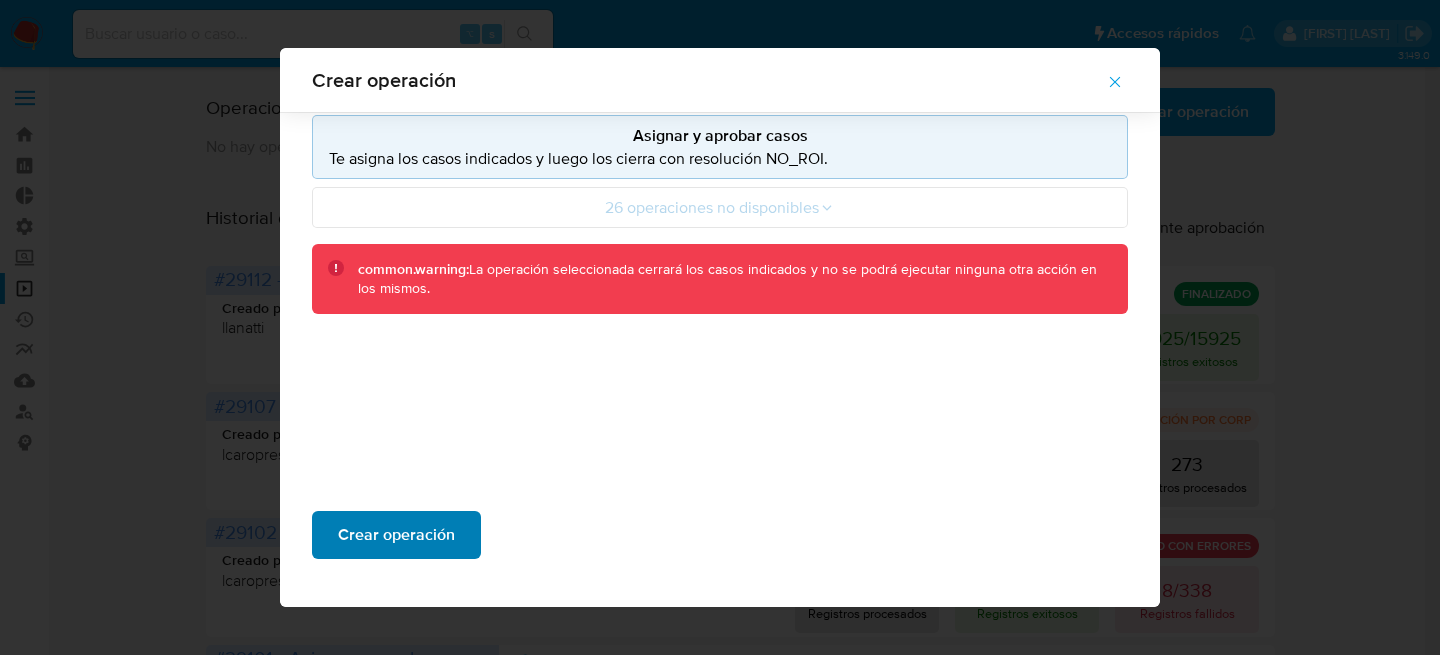 click on "Crear operación" at bounding box center [396, 535] 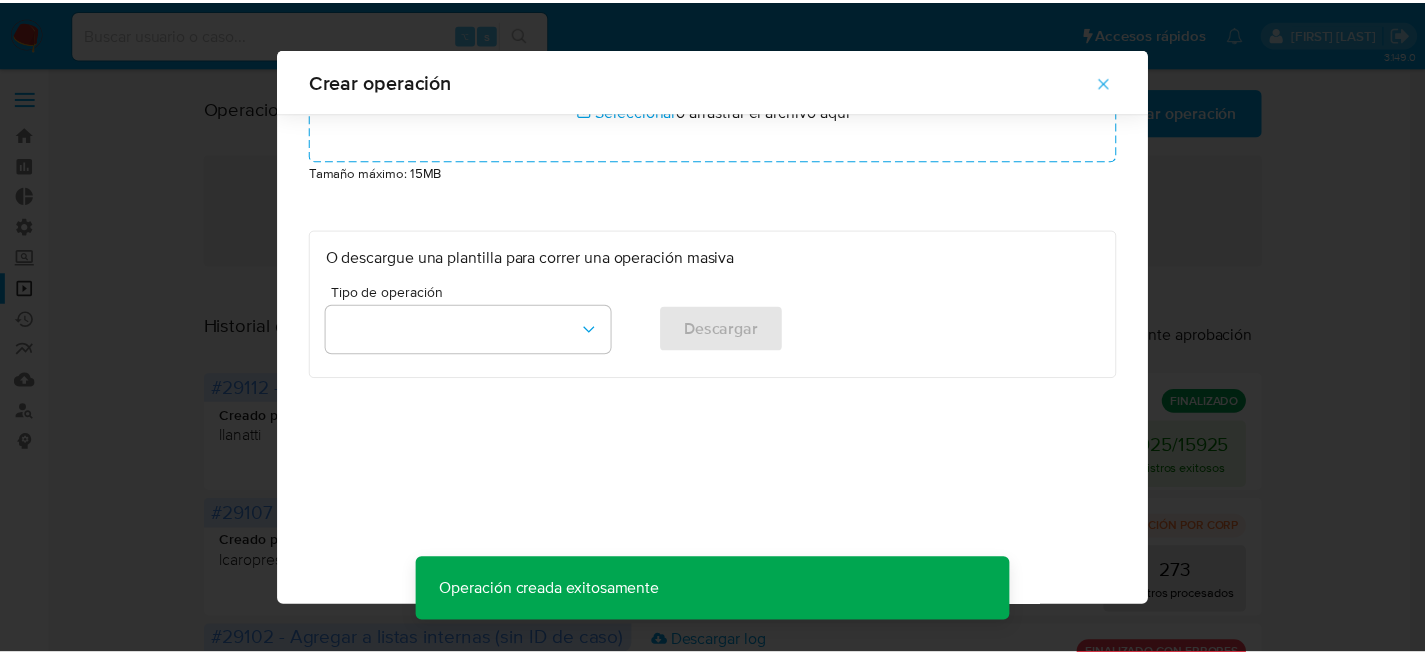 scroll, scrollTop: 97, scrollLeft: 0, axis: vertical 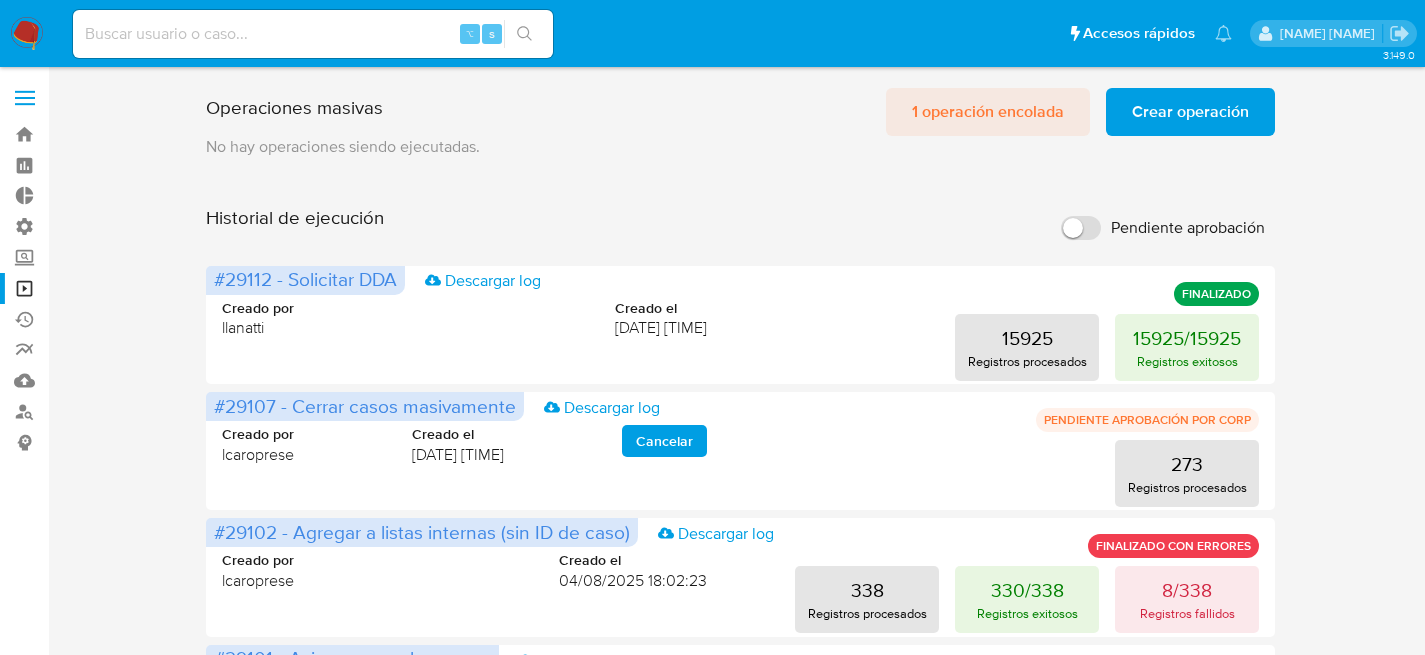 click on "1 operación encolada" at bounding box center (988, 112) 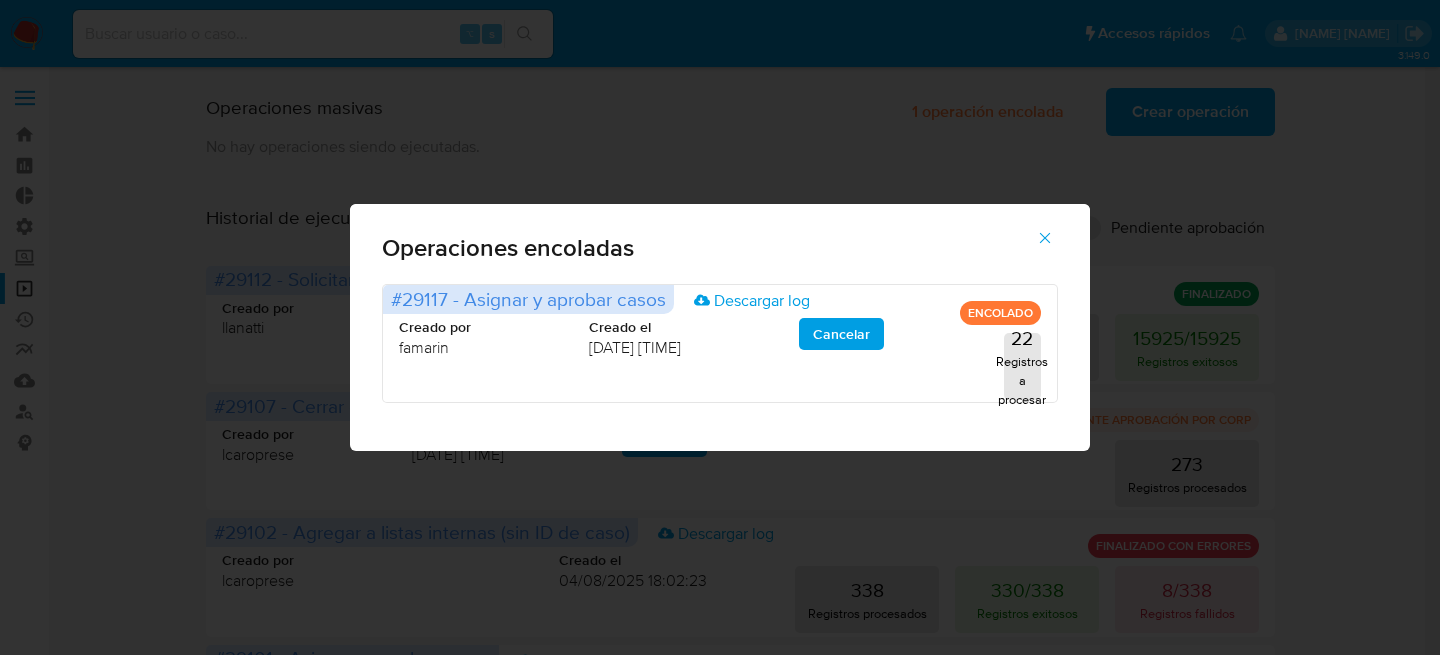 click 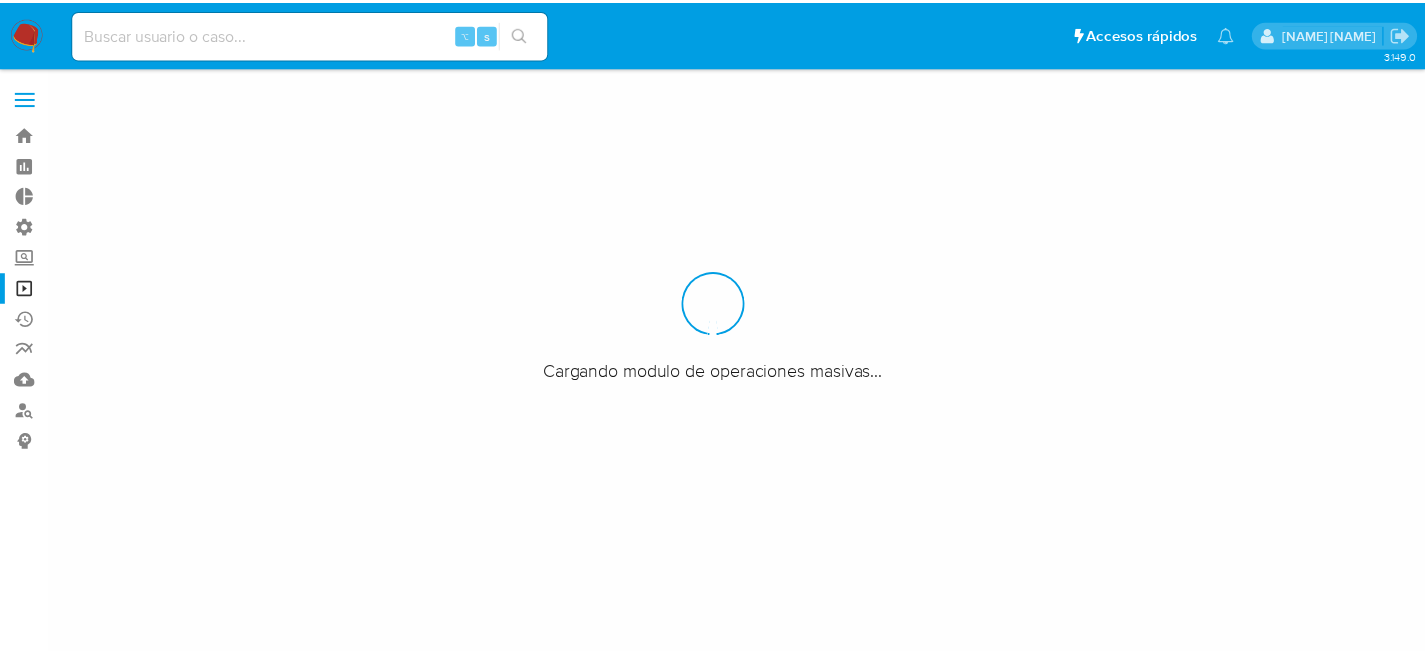scroll, scrollTop: 0, scrollLeft: 0, axis: both 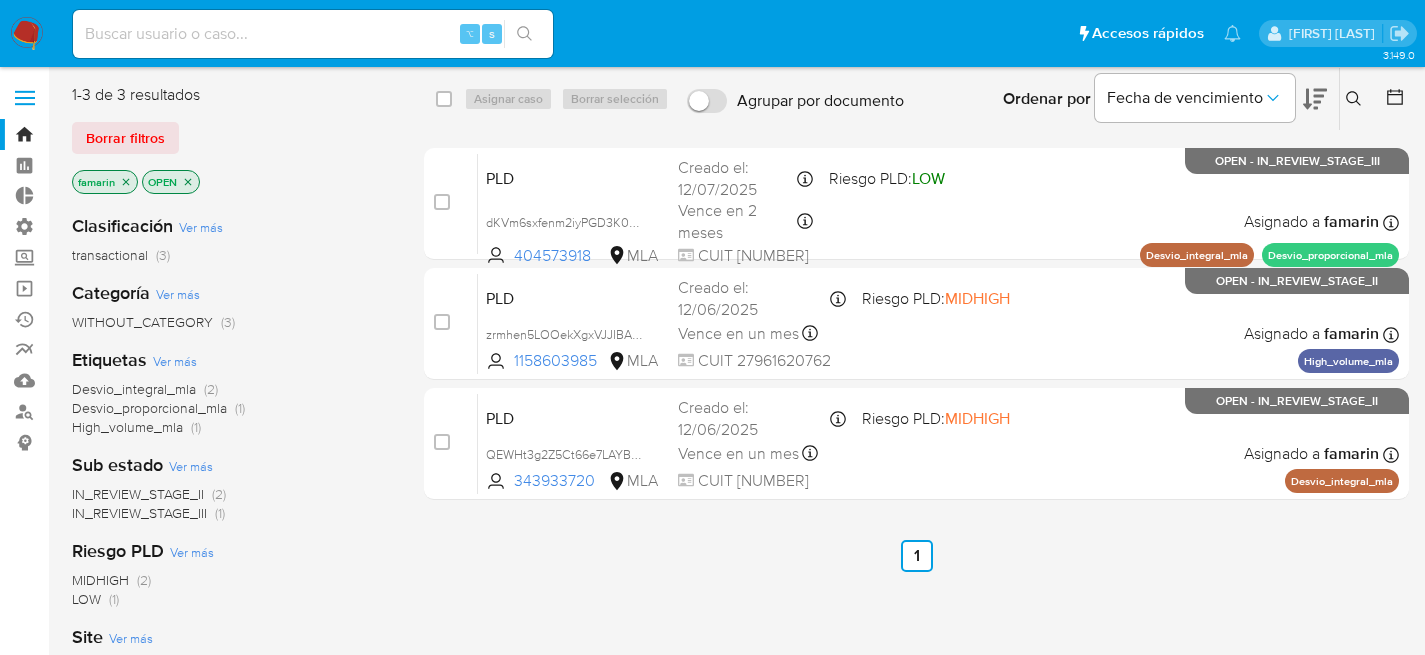 click 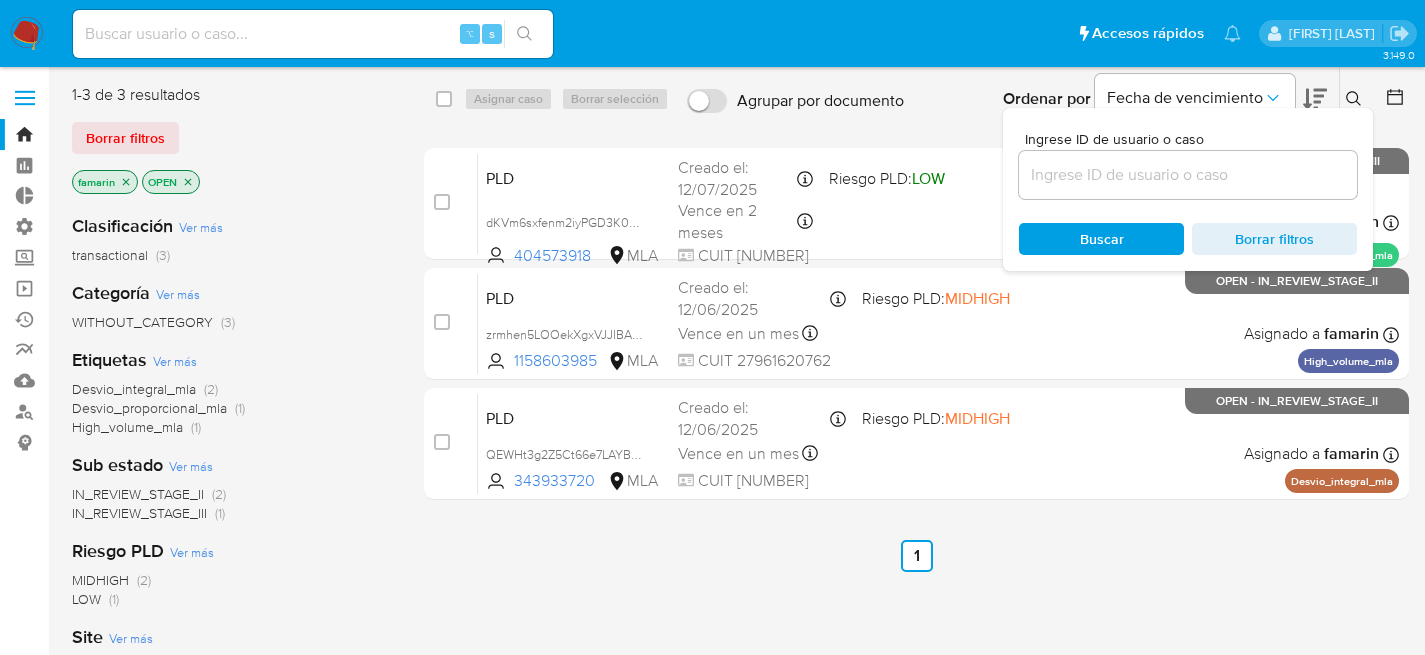 type 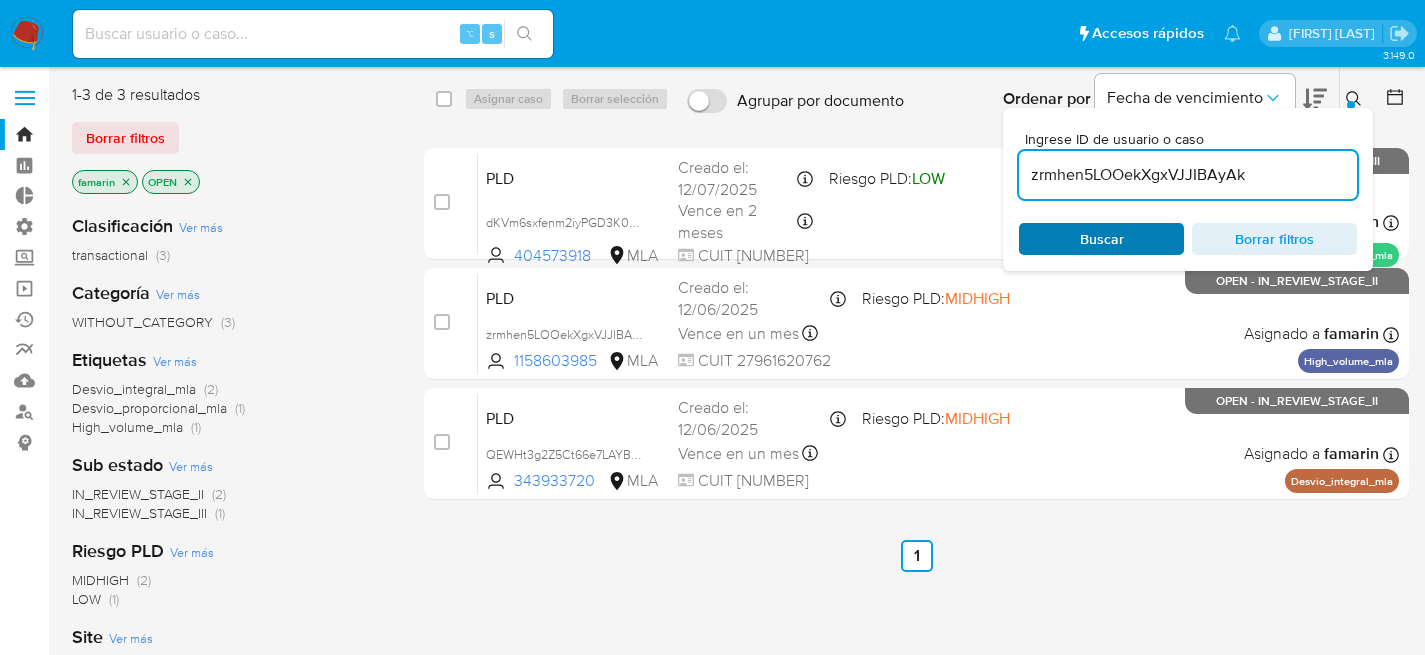 type on "zrmhen5LOOekXgxVJJIBAyAk" 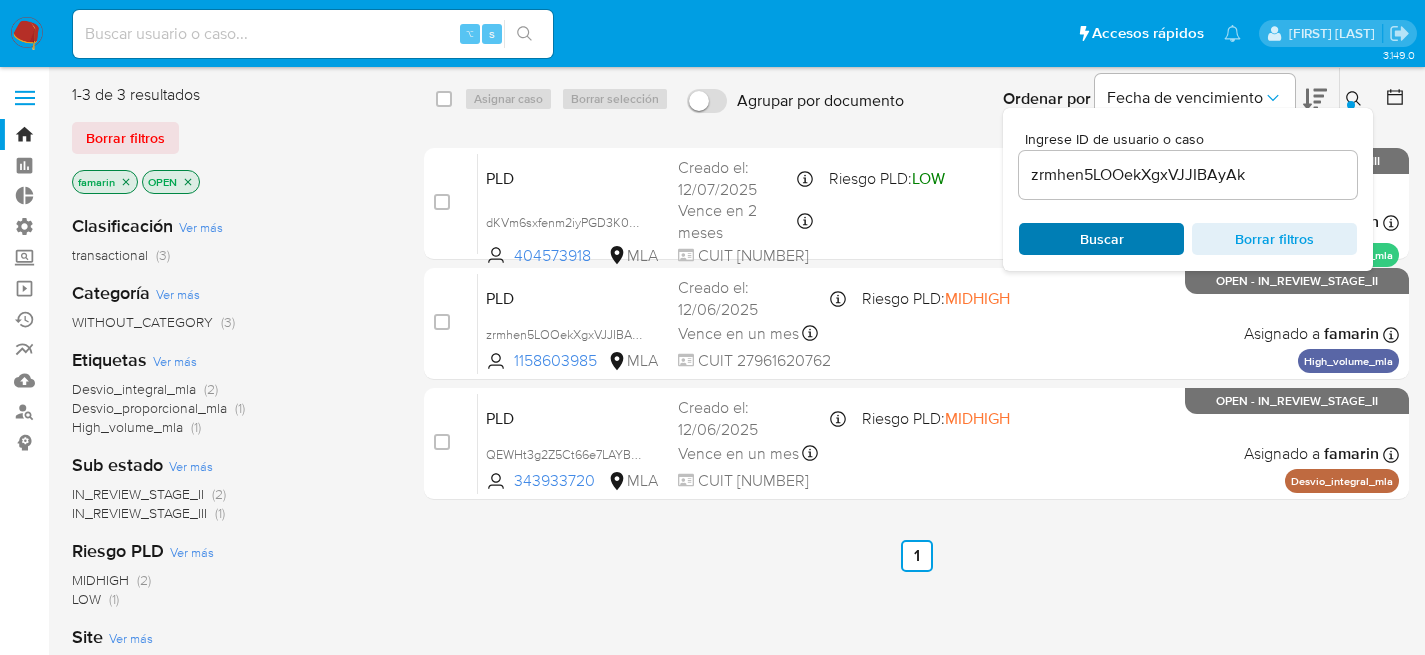 click on "Buscar" at bounding box center [1102, 239] 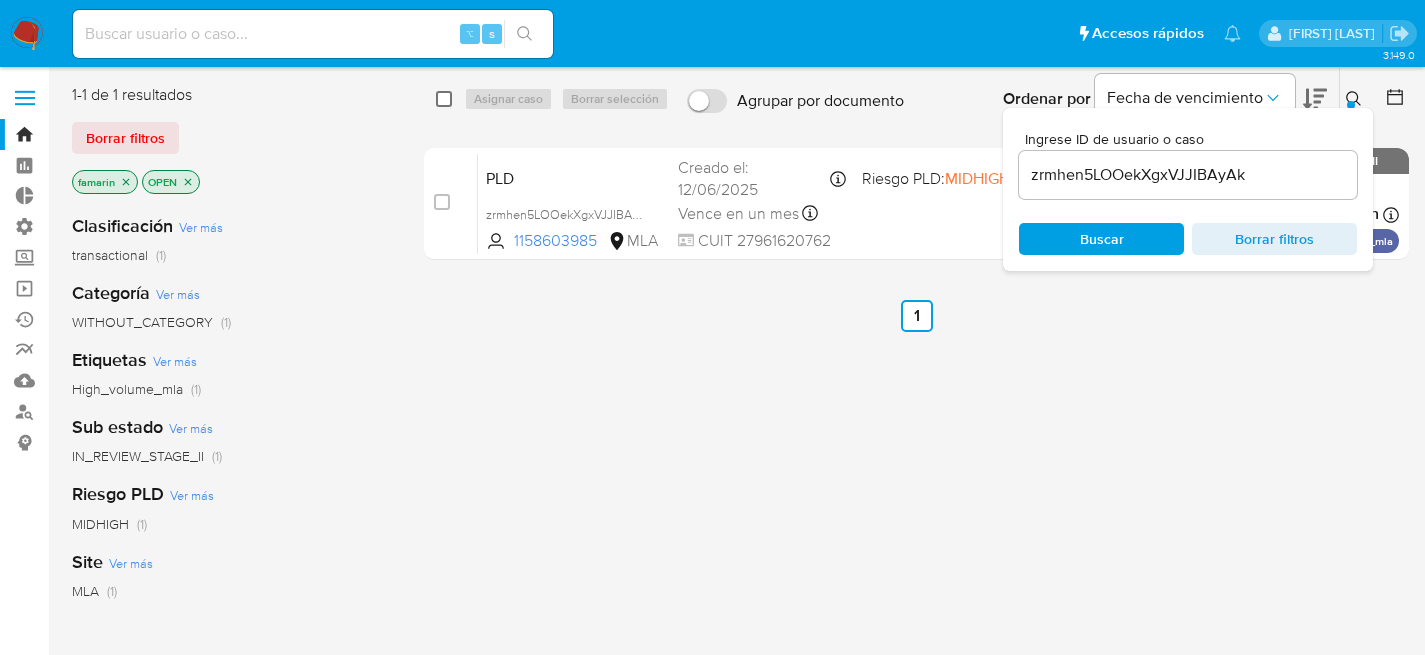 click at bounding box center (444, 99) 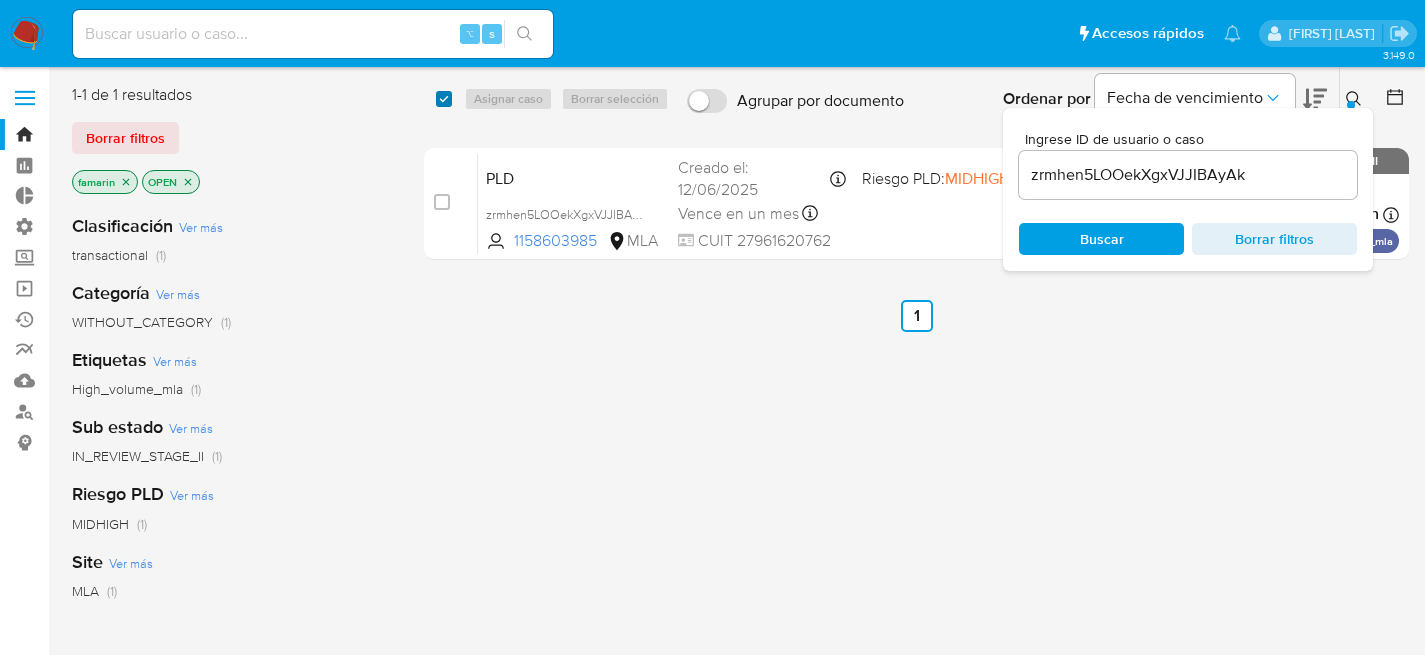 checkbox on "true" 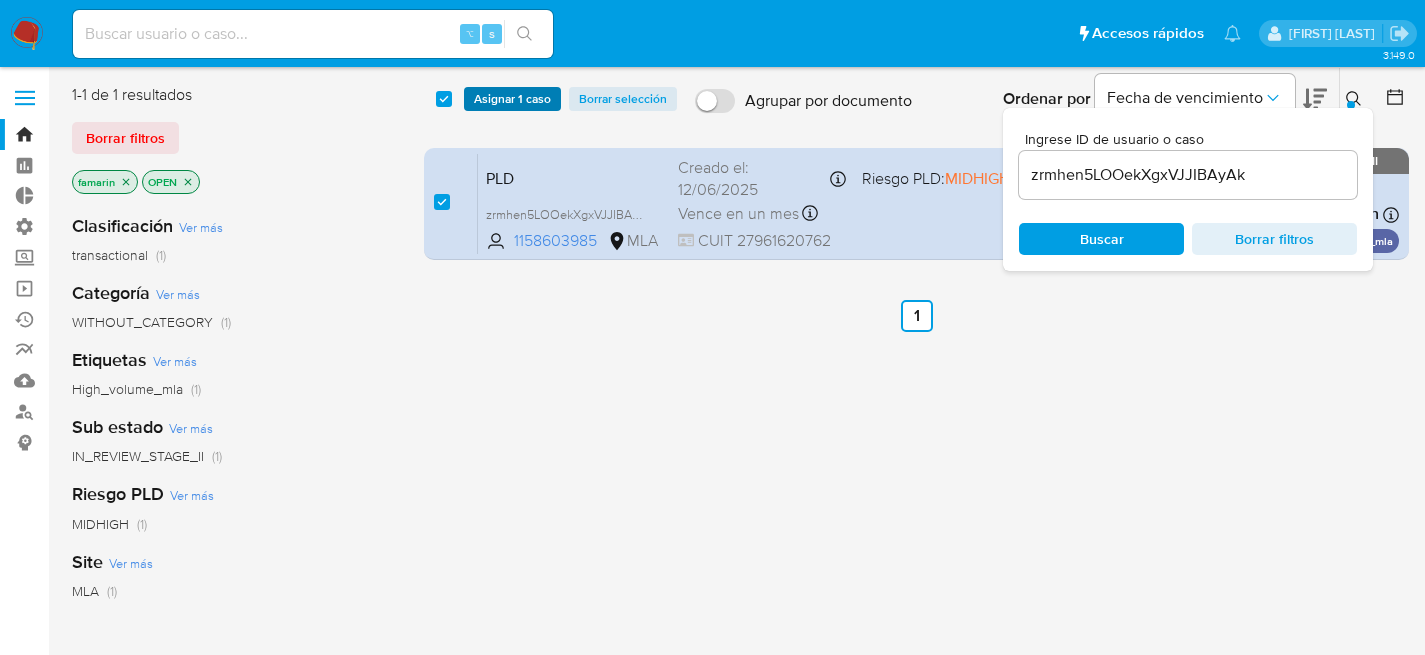 click on "Asignar 1 caso" at bounding box center [512, 99] 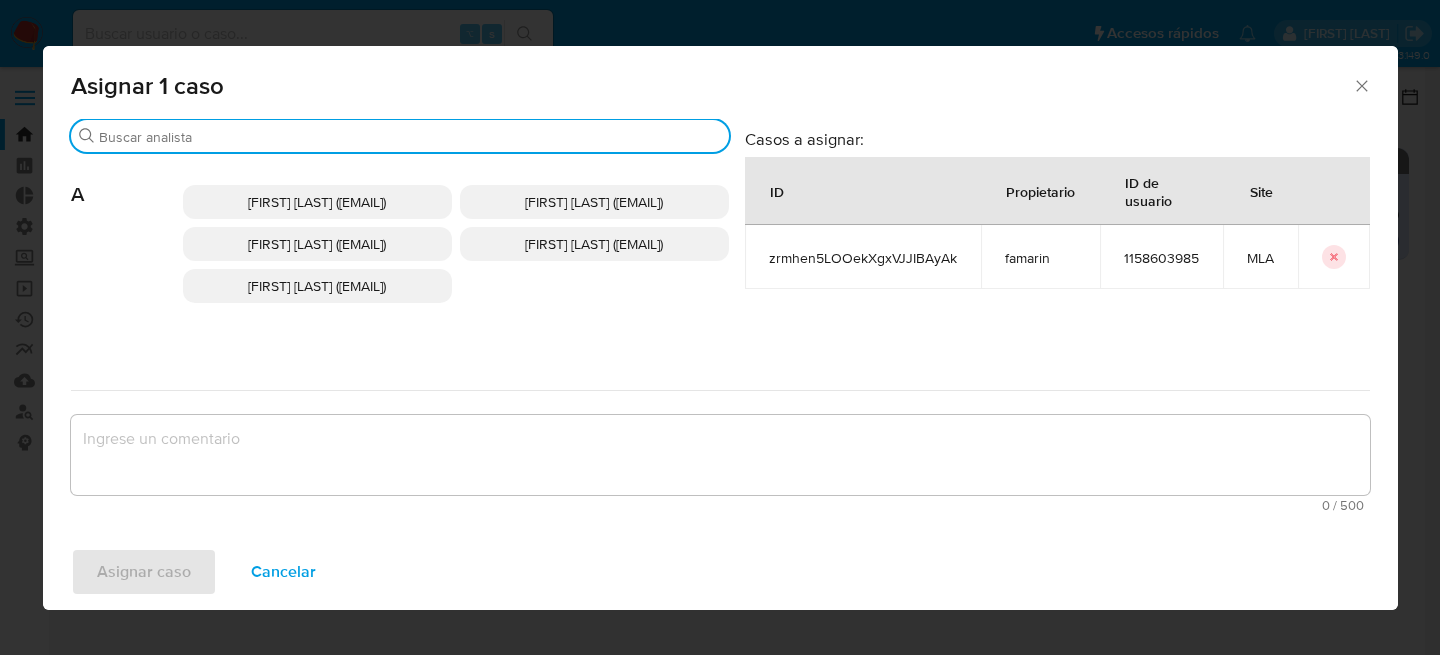 click on "Buscar" at bounding box center (410, 137) 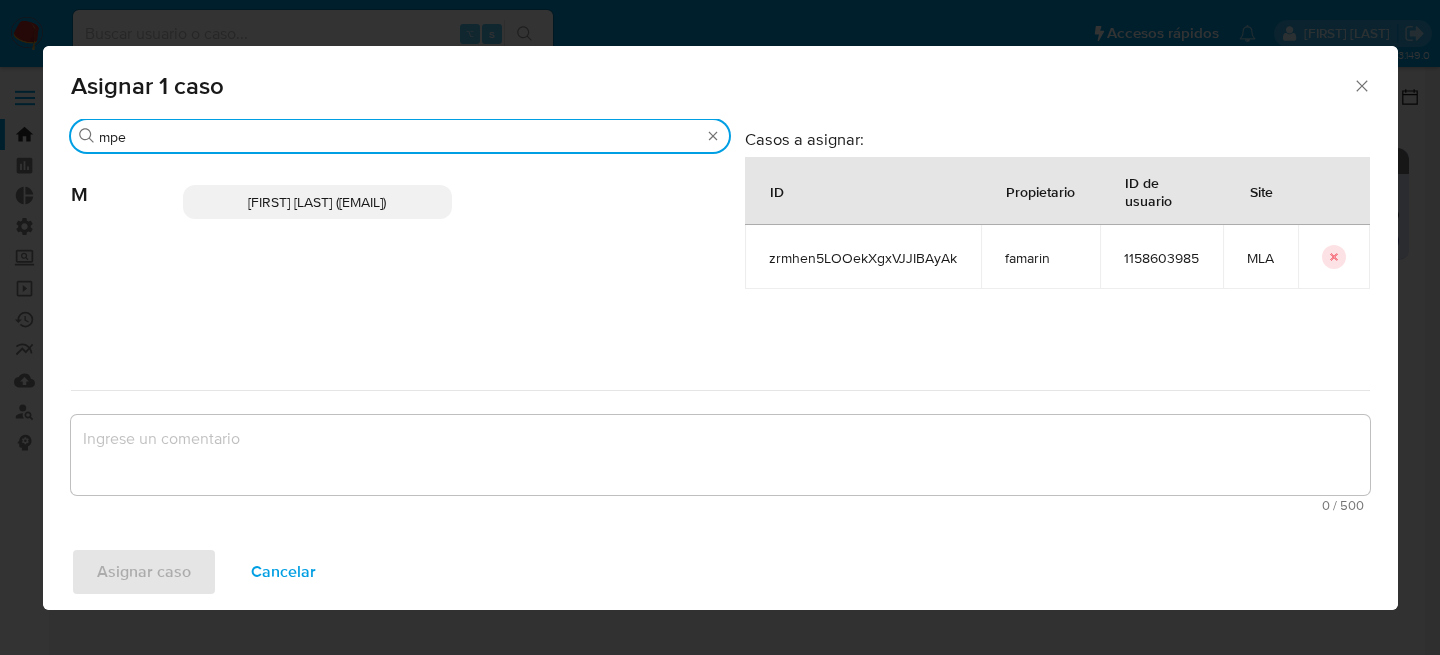 type on "mpe" 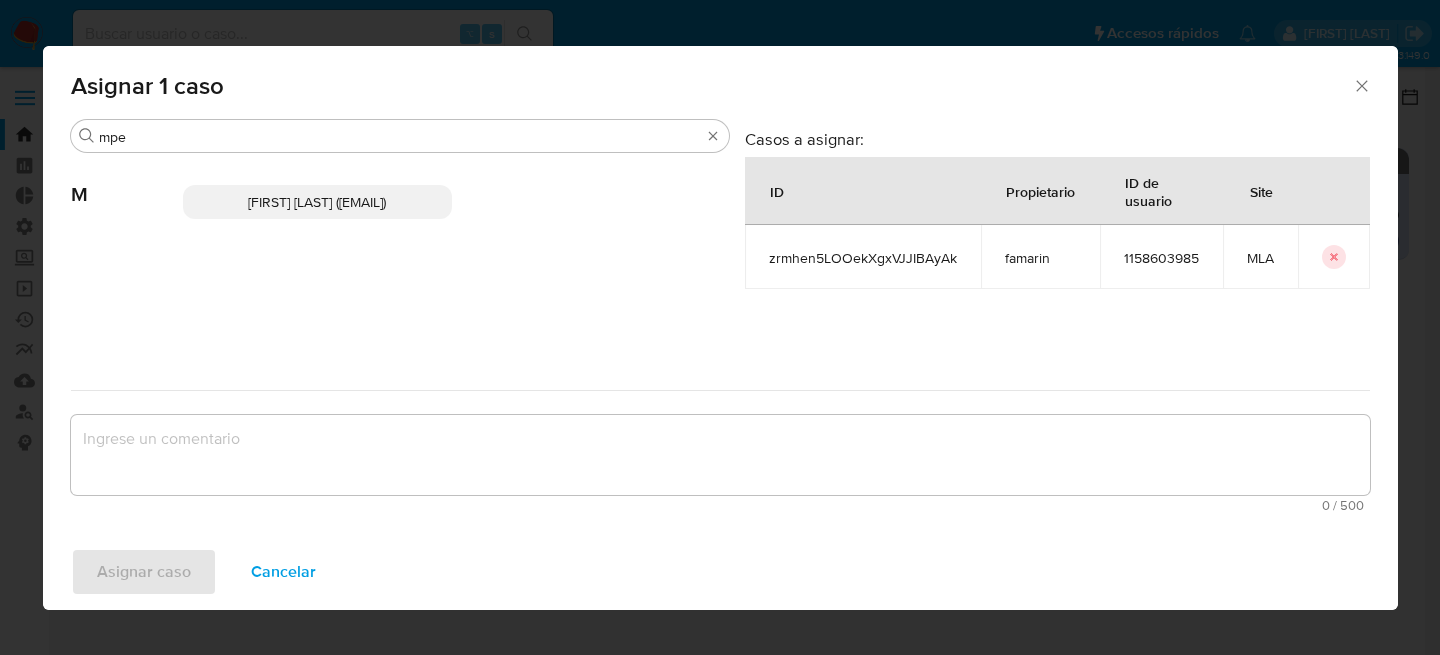 click on "[FIRST] [LAST] ([EMAIL])" at bounding box center [317, 202] 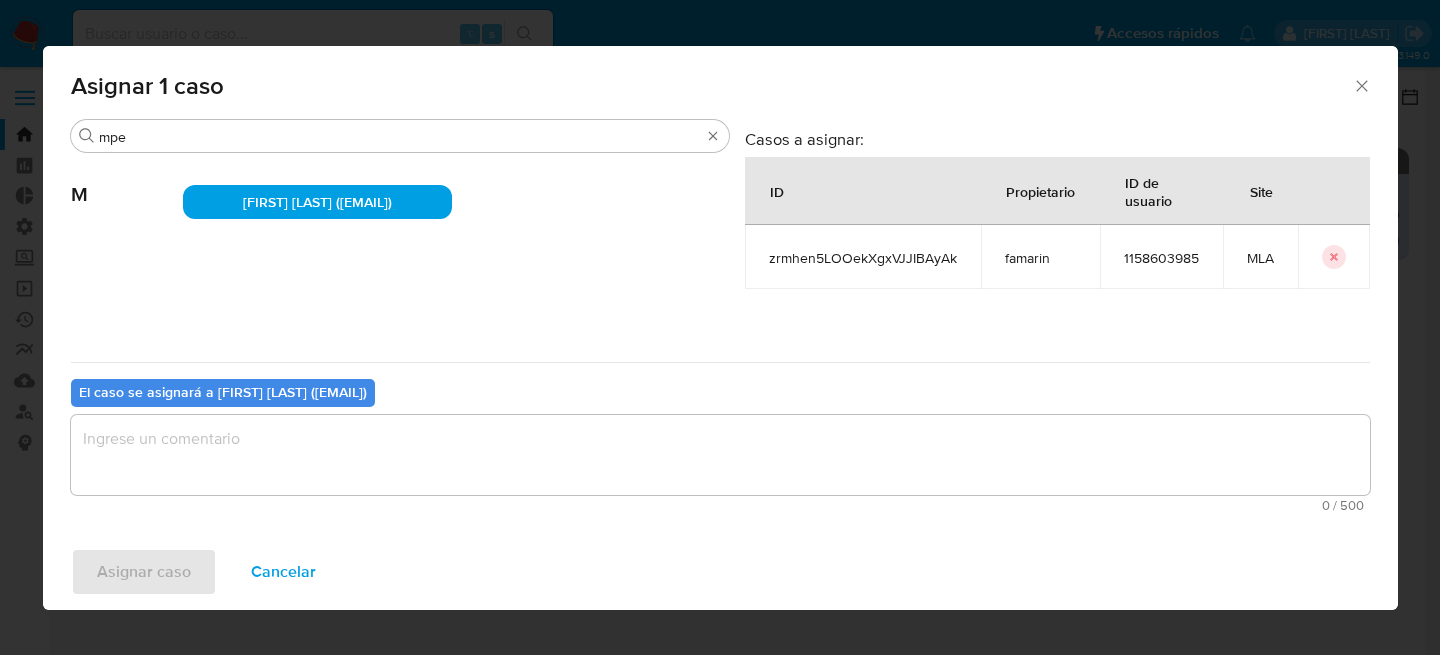 click on "0 / 500" at bounding box center [720, 505] 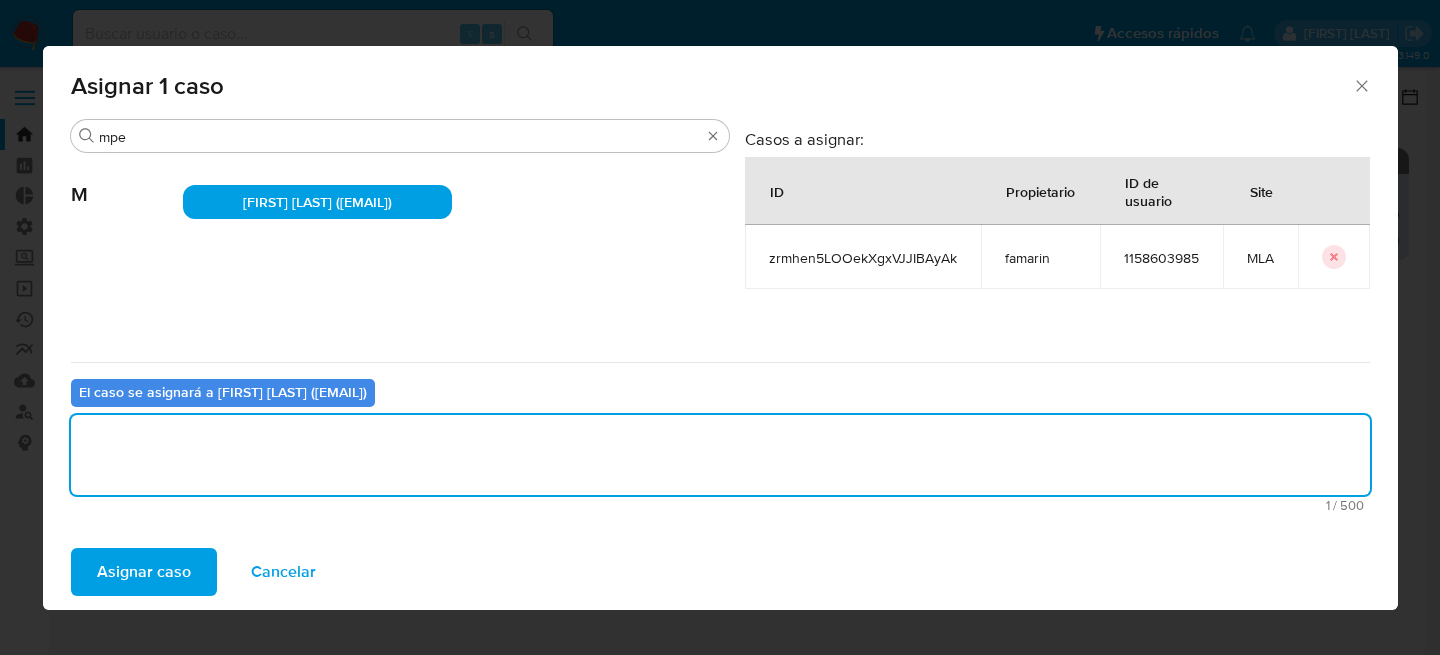 click on "Asignar caso" at bounding box center [144, 572] 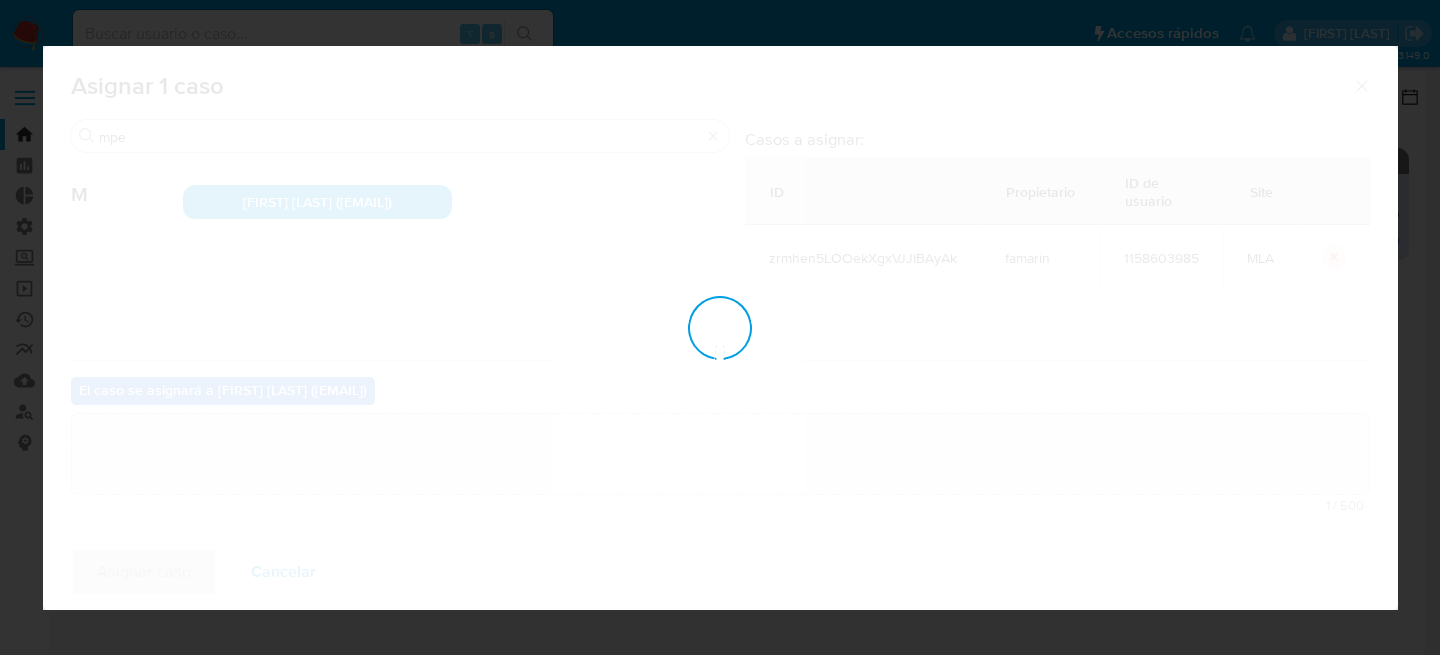 type 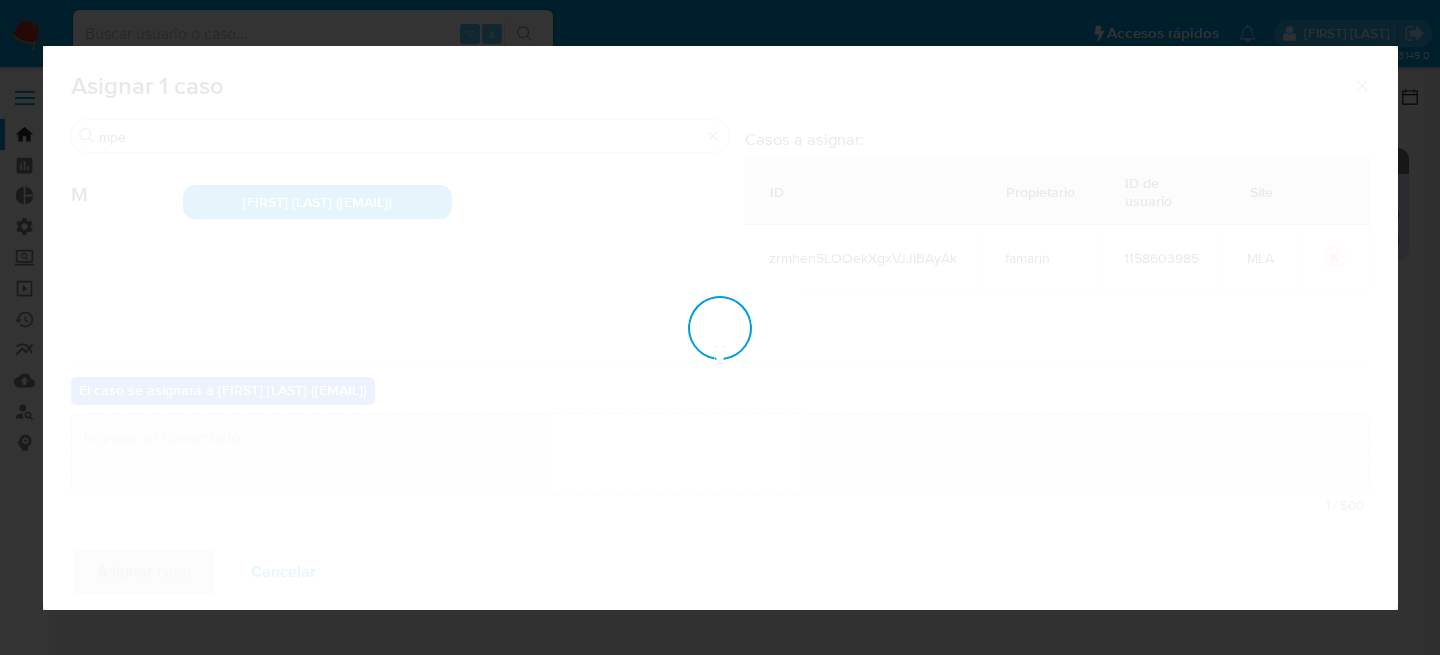 checkbox on "false" 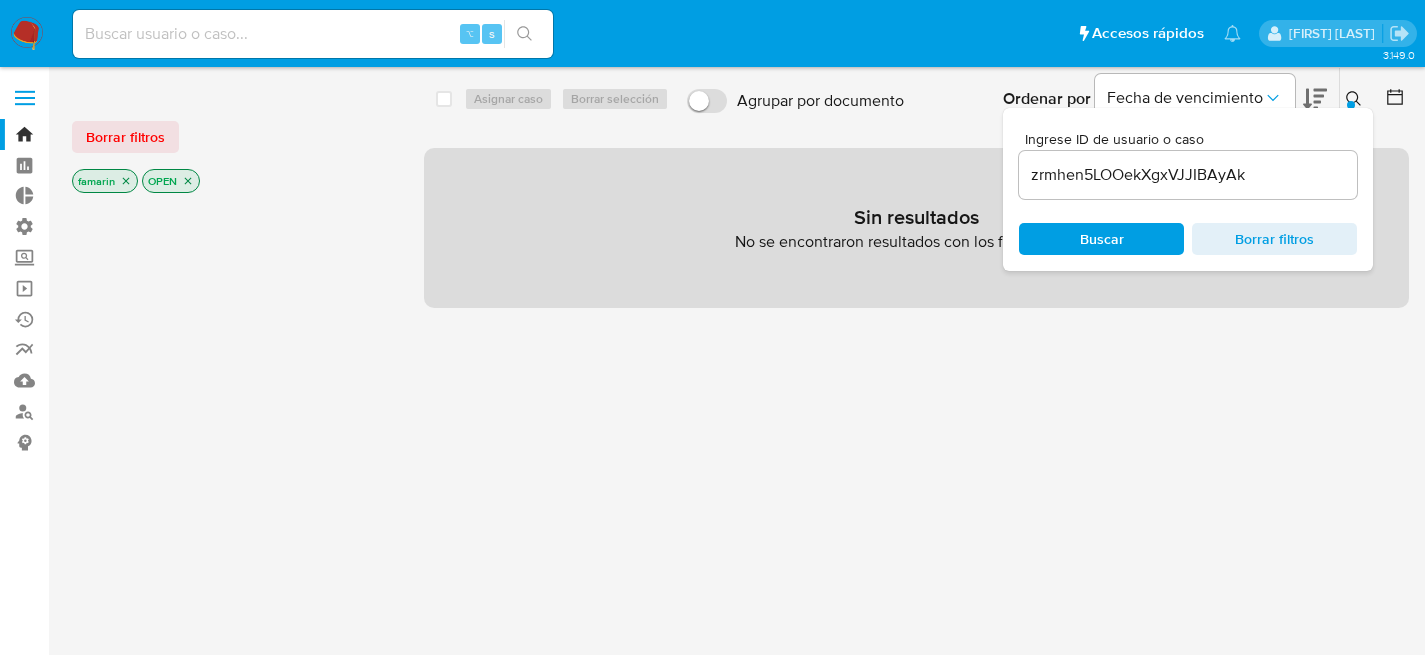 click on "select-all-cases-checkbox Asignar caso Borrar selección Agrupar por documento Ordenar por Fecha de vencimiento   No es posible ordenar los resultados mientras se encuentren agrupados. Ingrese ID de usuario o caso zrmhen5LOOekXgxVJJIBAyAk Buscar Borrar filtros Sin resultados No se encontraron resultados con los filtros actuales" at bounding box center (916, 196) 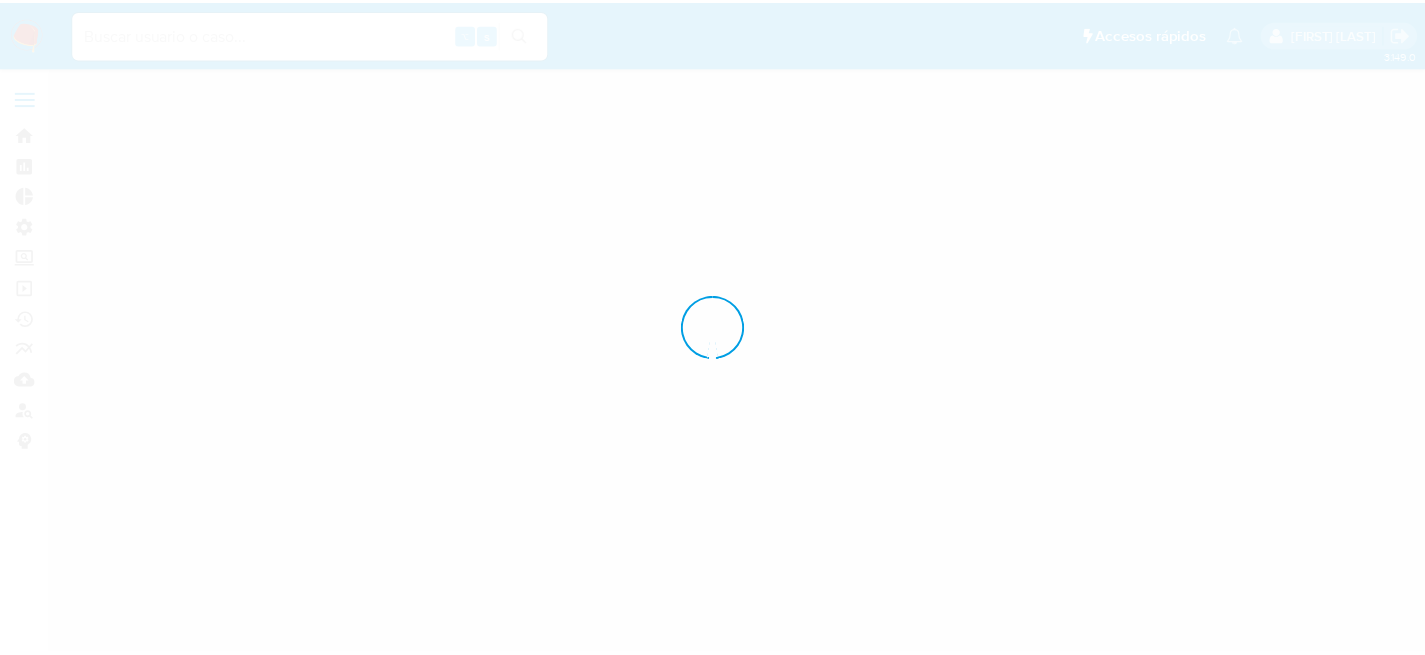 scroll, scrollTop: 0, scrollLeft: 0, axis: both 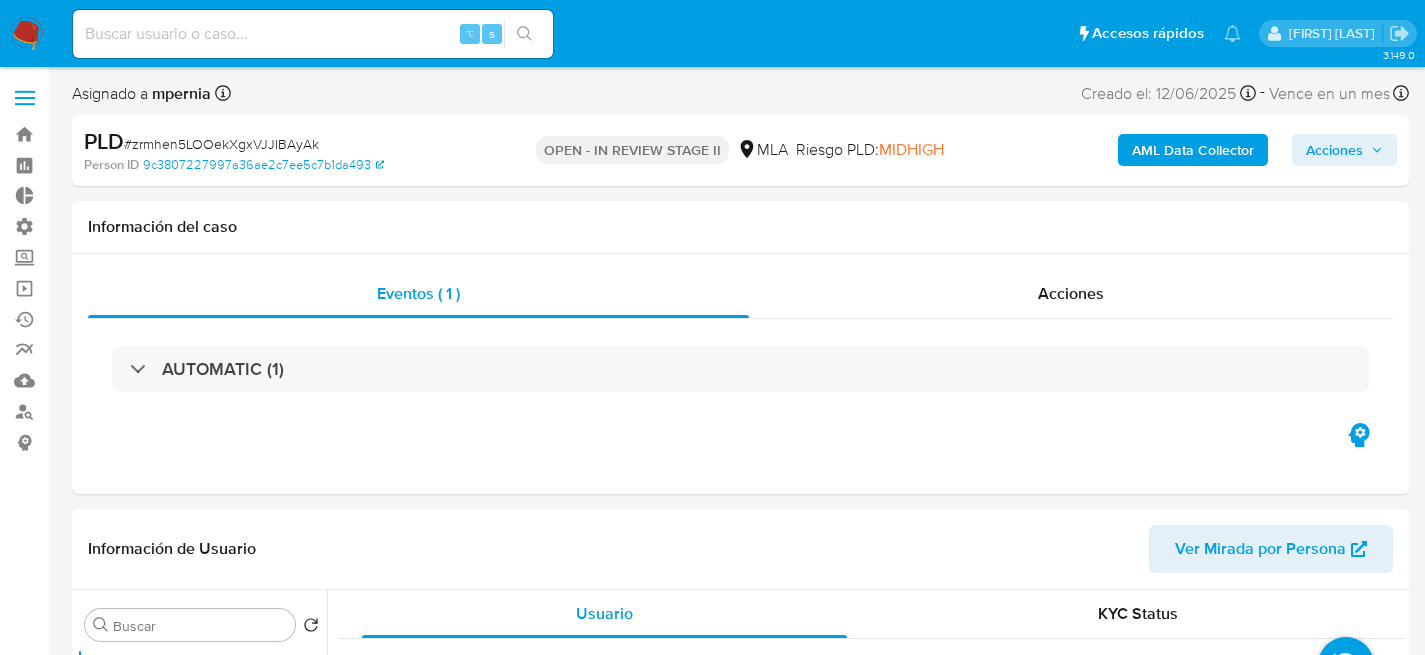 select on "10" 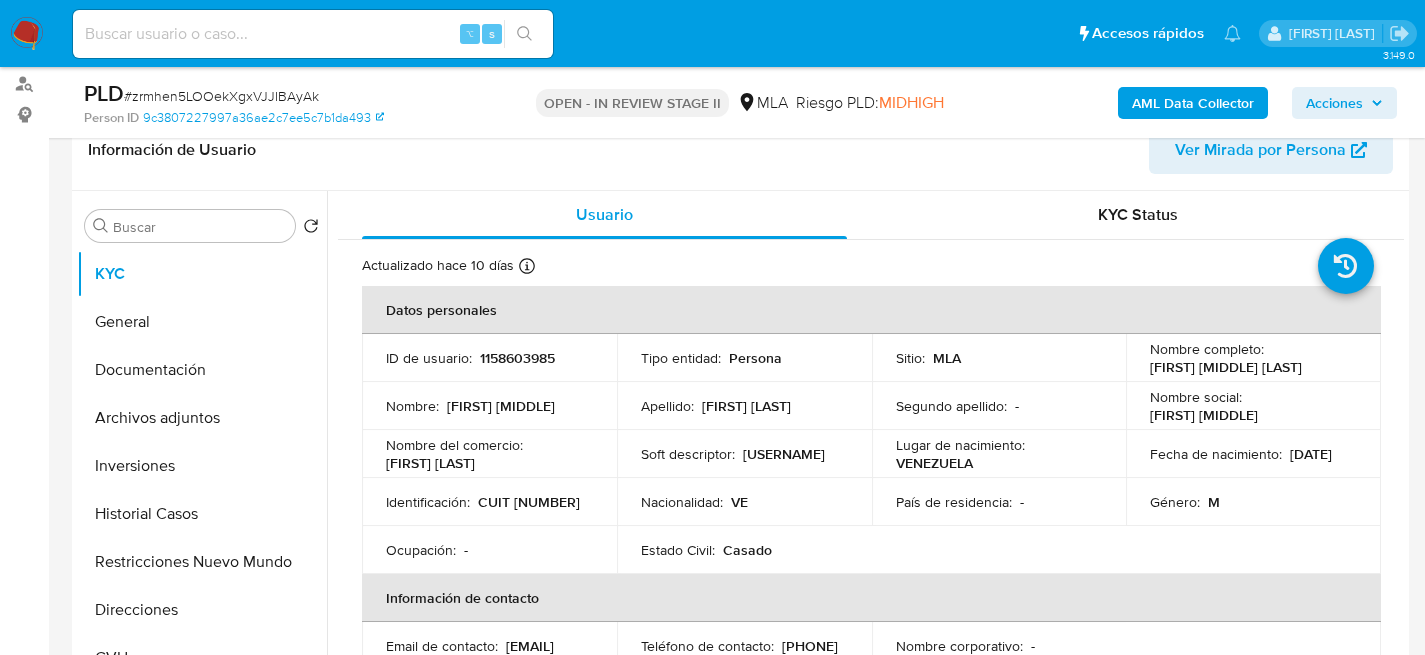 scroll, scrollTop: 505, scrollLeft: 0, axis: vertical 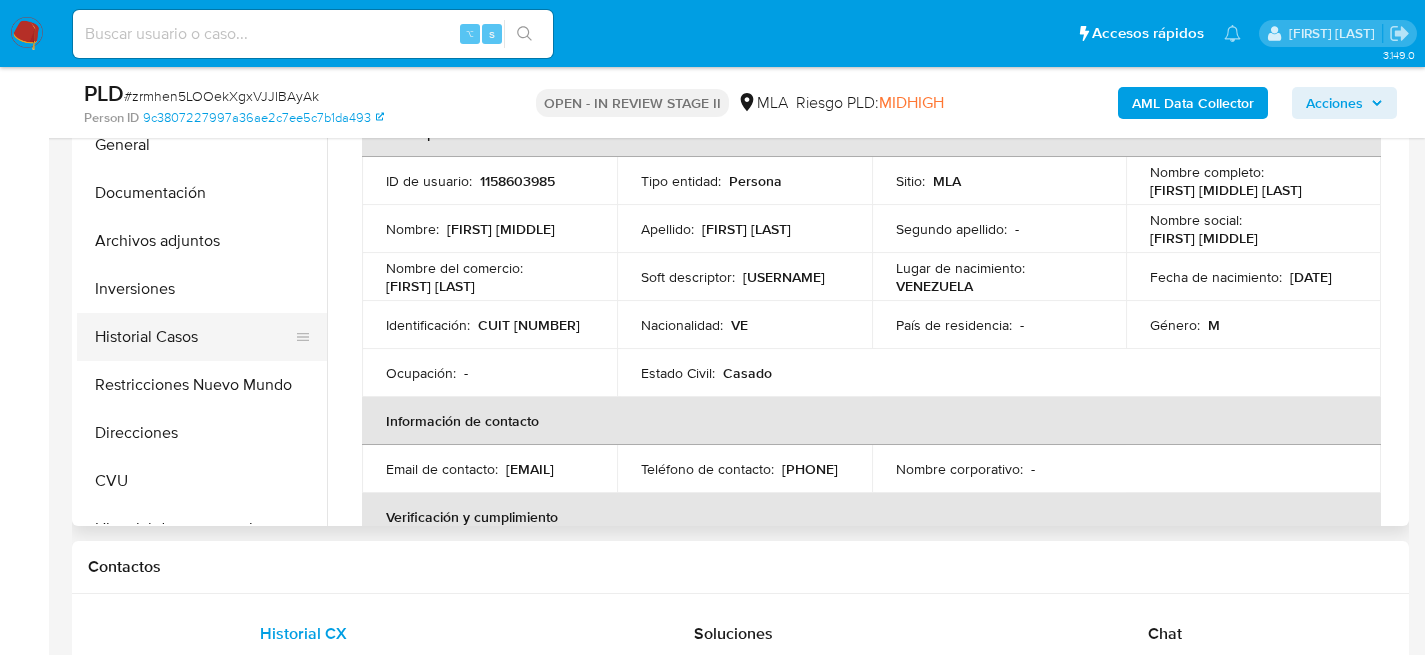 click on "Historial Casos" at bounding box center [194, 337] 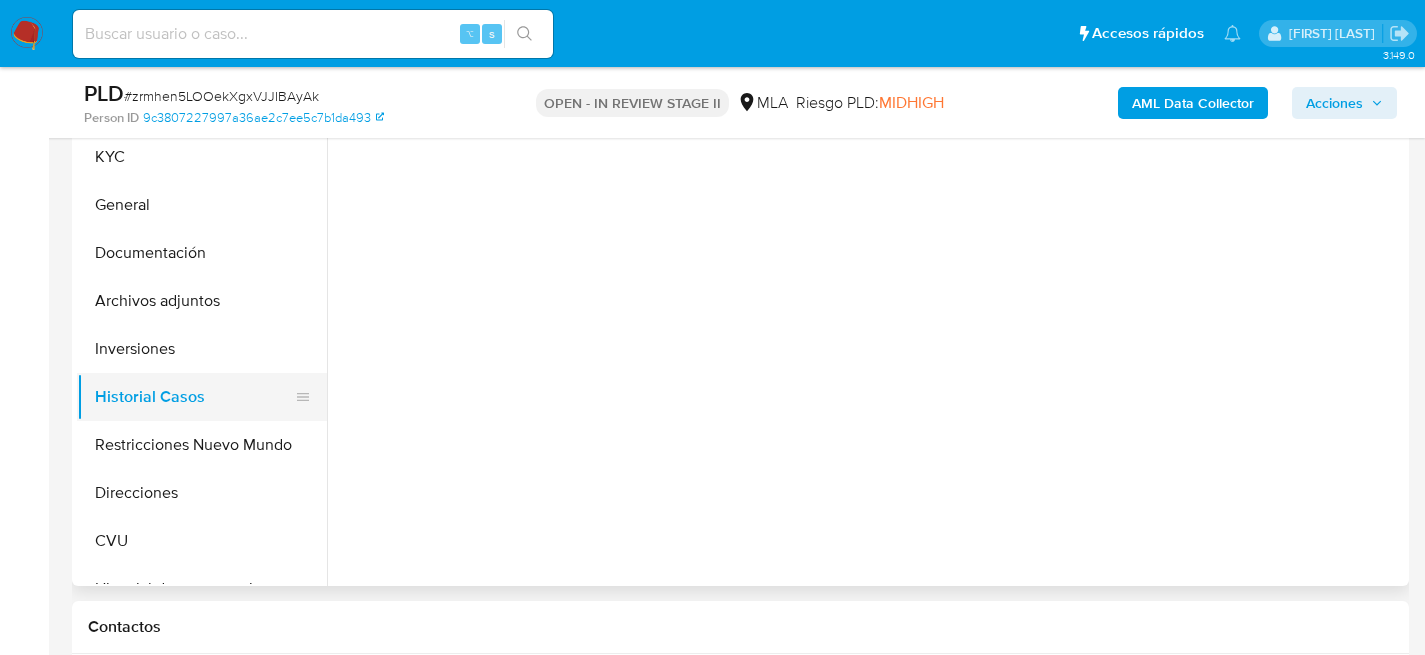 scroll, scrollTop: 397, scrollLeft: 0, axis: vertical 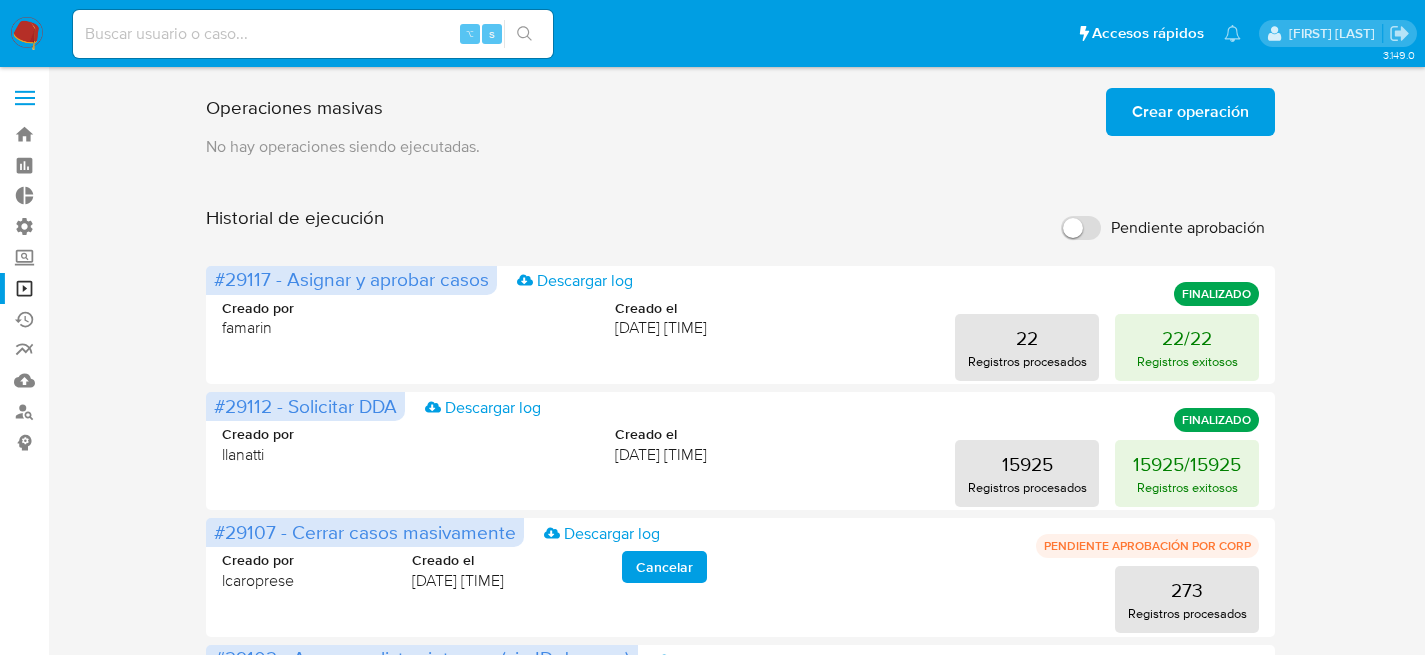 click on "Crear operación" at bounding box center (1190, 112) 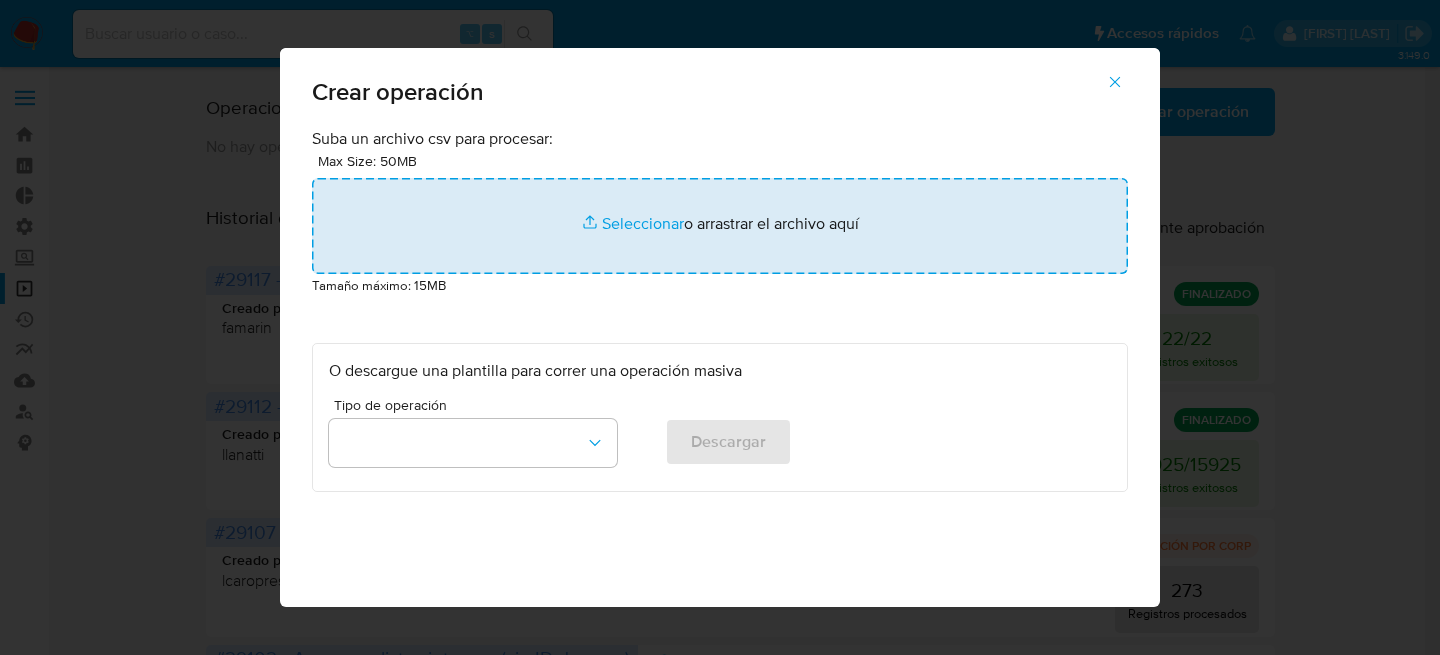 click at bounding box center [720, 226] 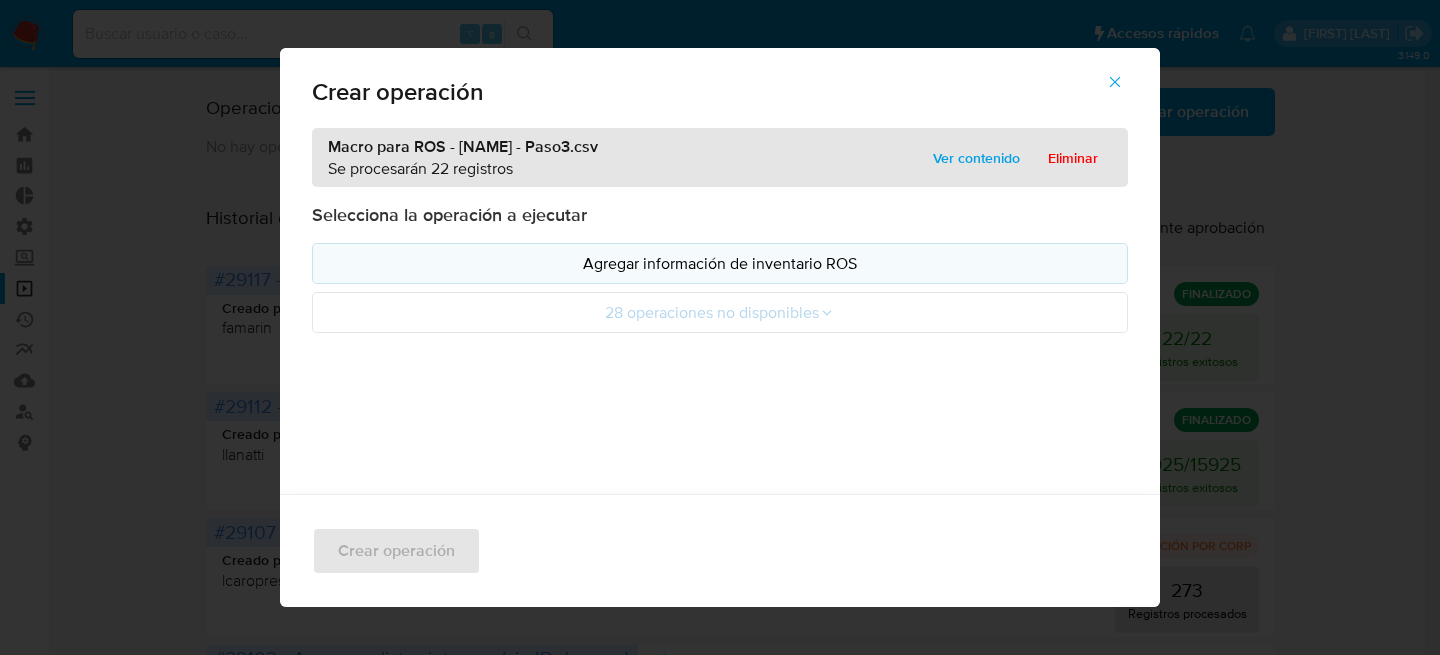 click on "Agregar información de inventario ROS" at bounding box center [720, 263] 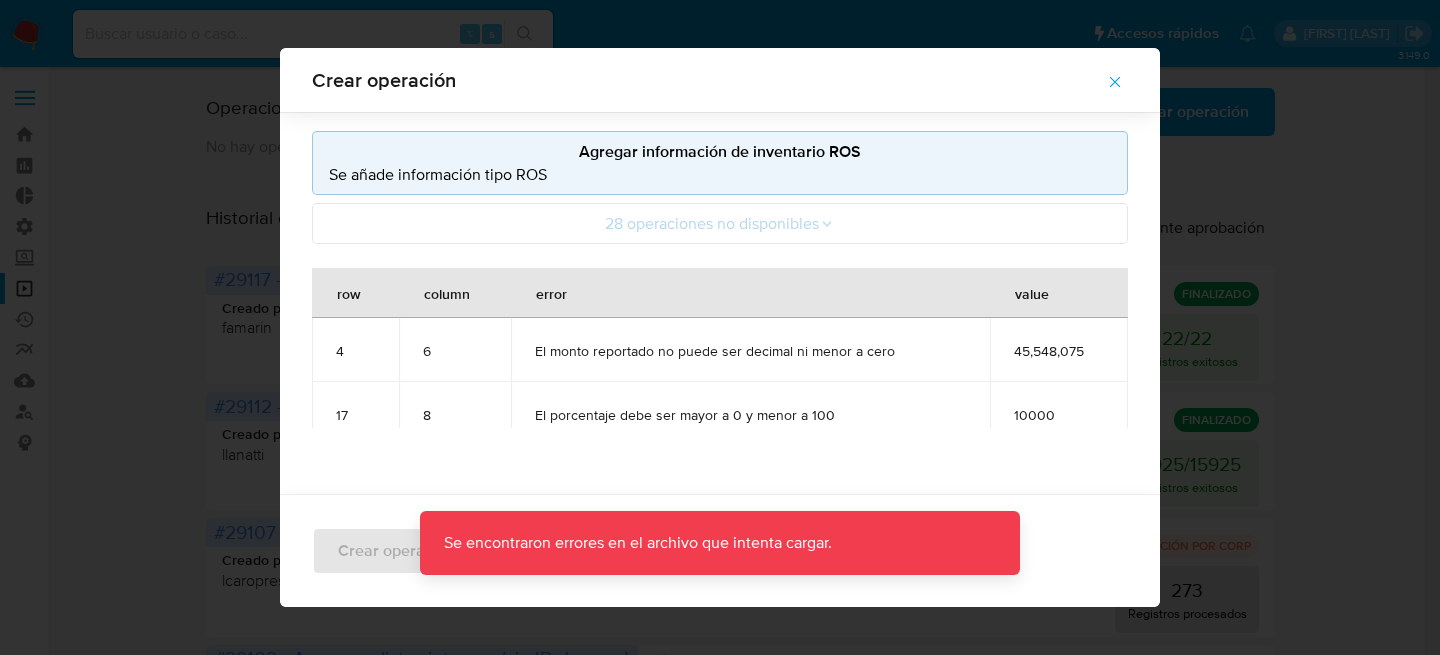 scroll, scrollTop: 210, scrollLeft: 0, axis: vertical 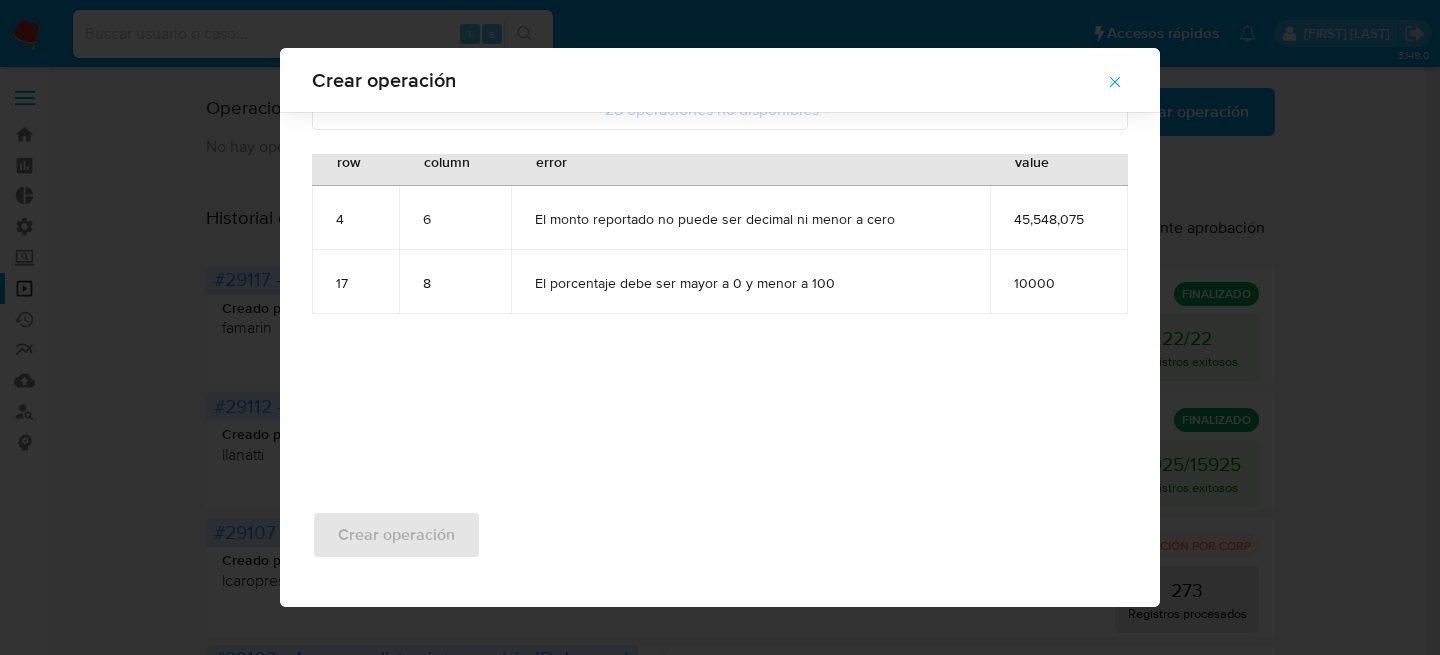 click 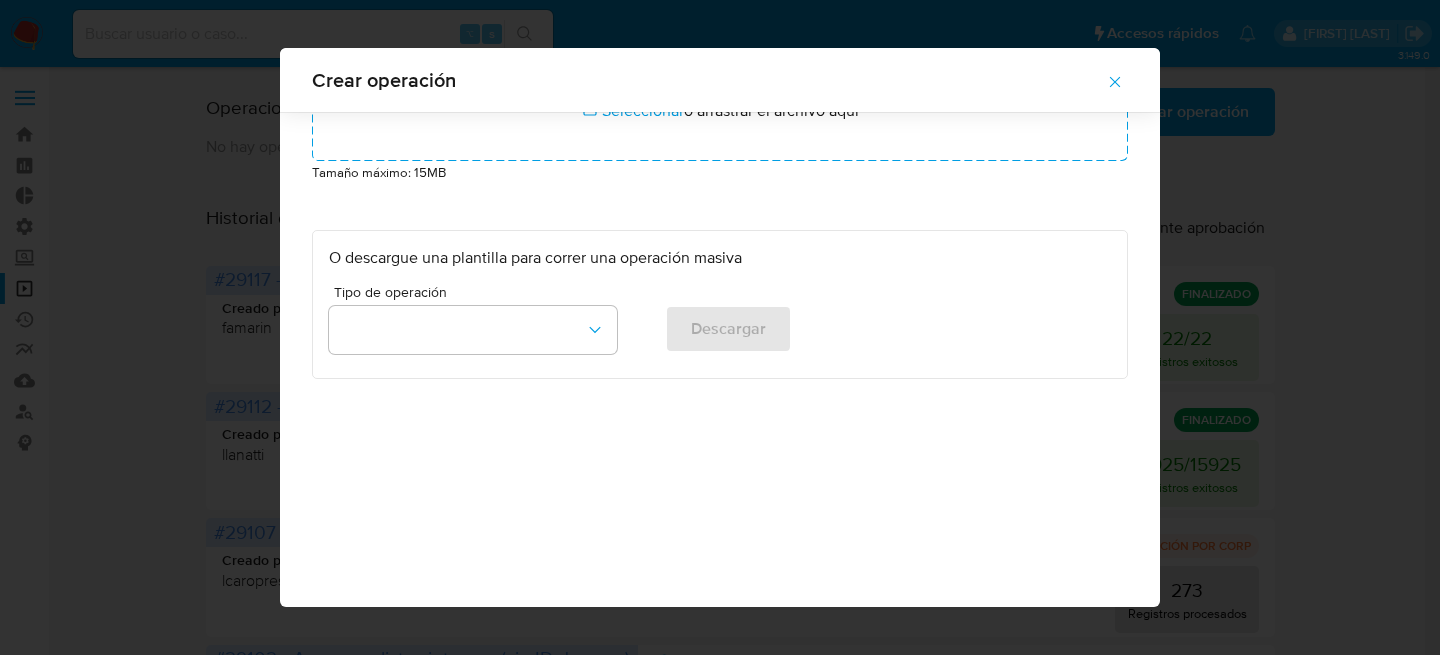 scroll, scrollTop: 97, scrollLeft: 0, axis: vertical 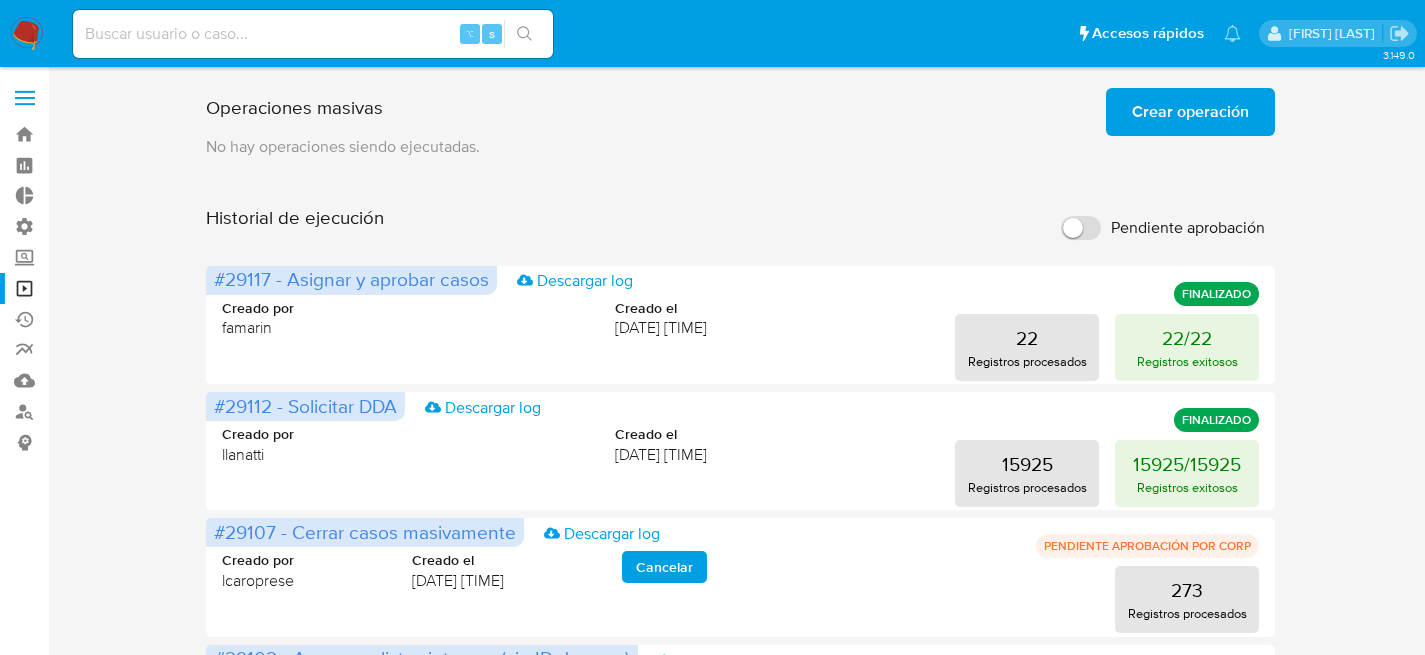 click on "Crear operación" at bounding box center [1190, 112] 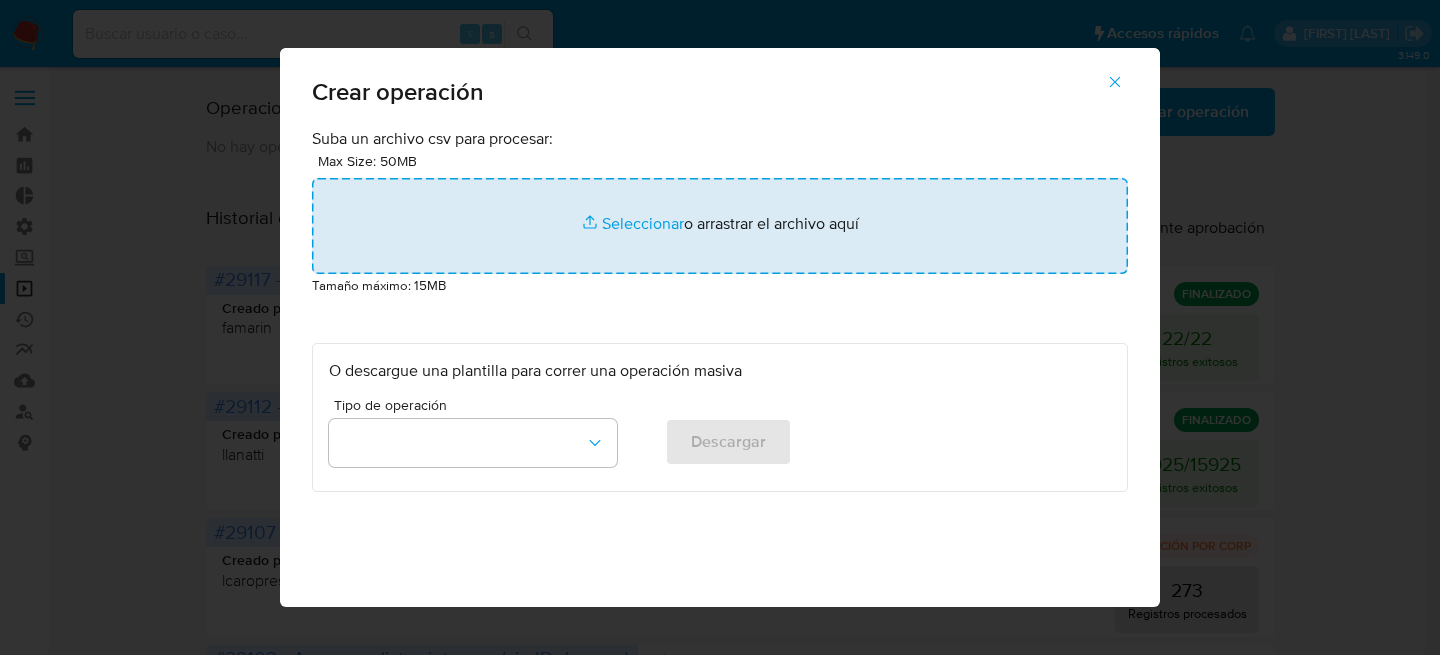 click at bounding box center [720, 226] 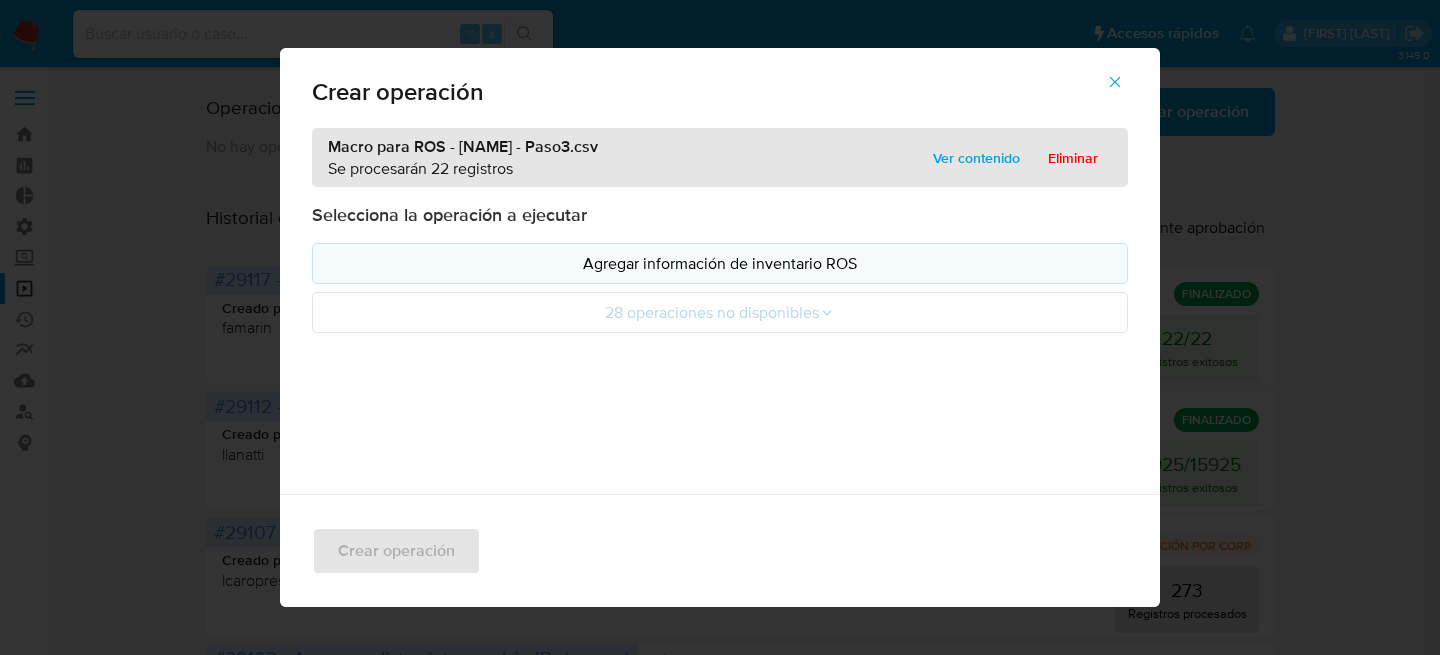 click on "Agregar información de inventario ROS" at bounding box center (720, 263) 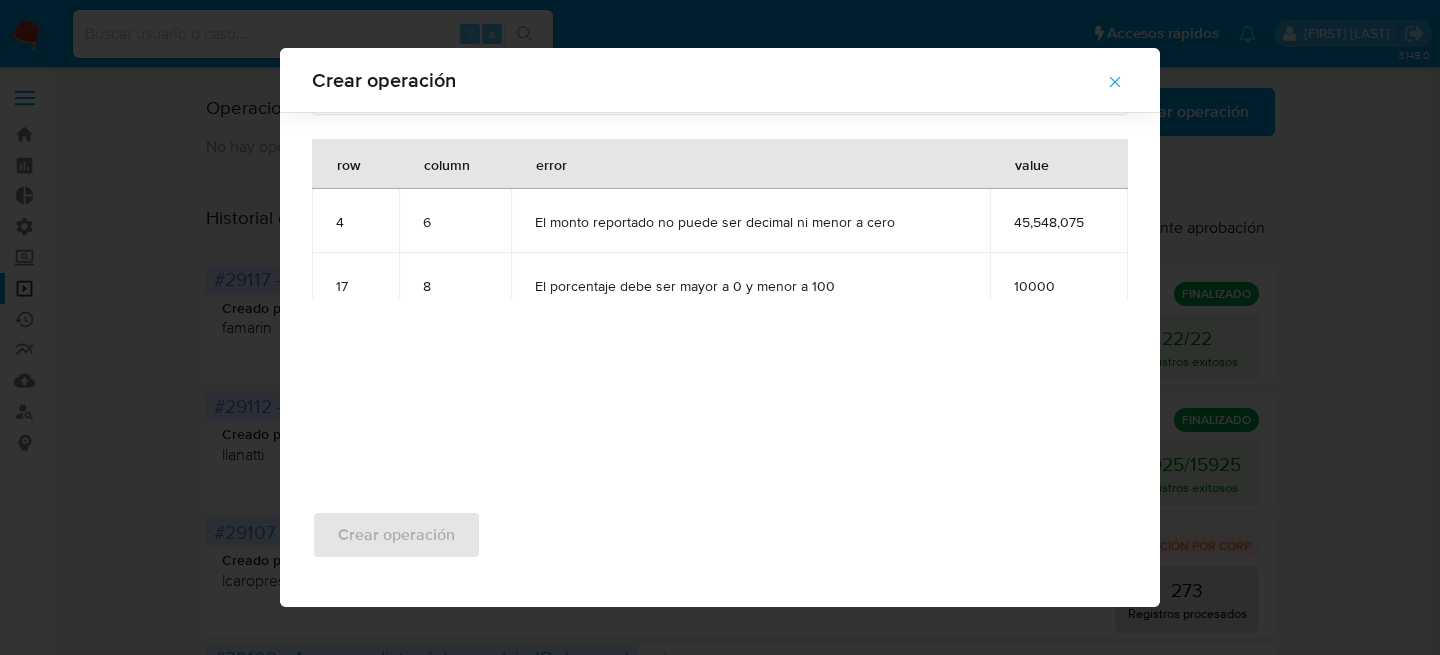 scroll, scrollTop: 16, scrollLeft: 0, axis: vertical 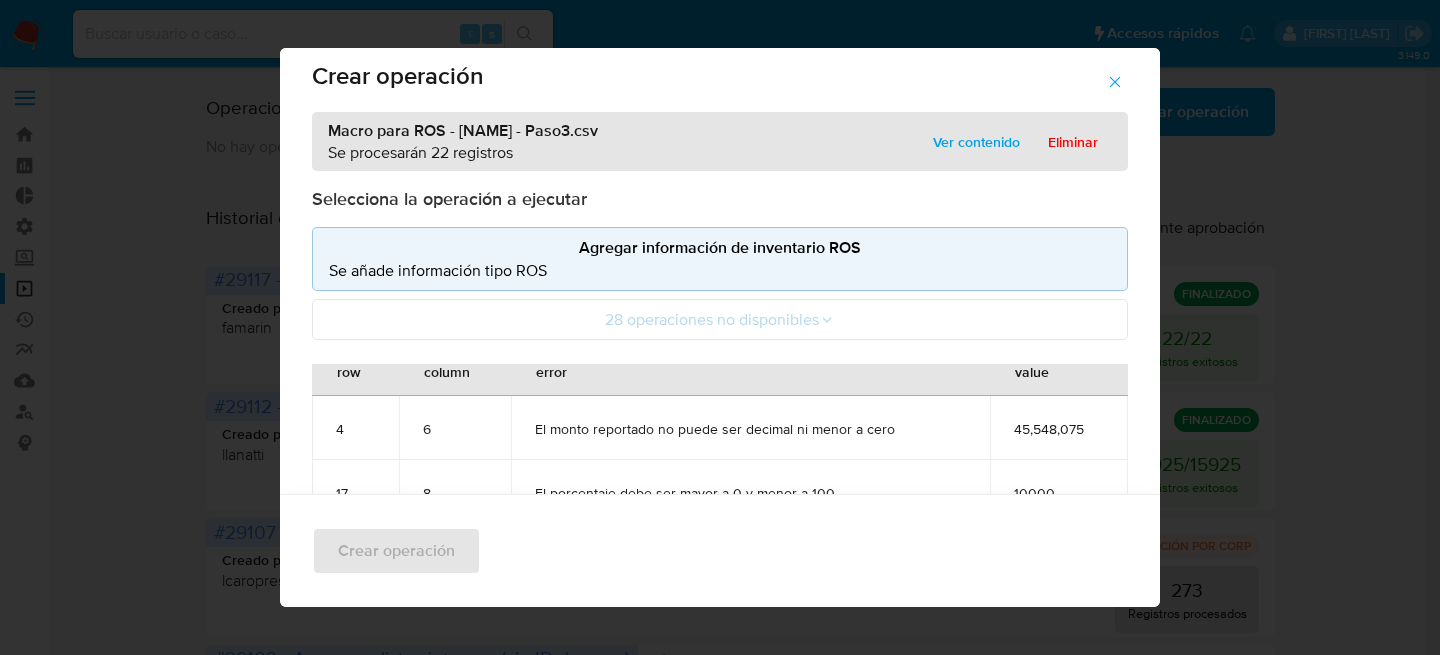 click 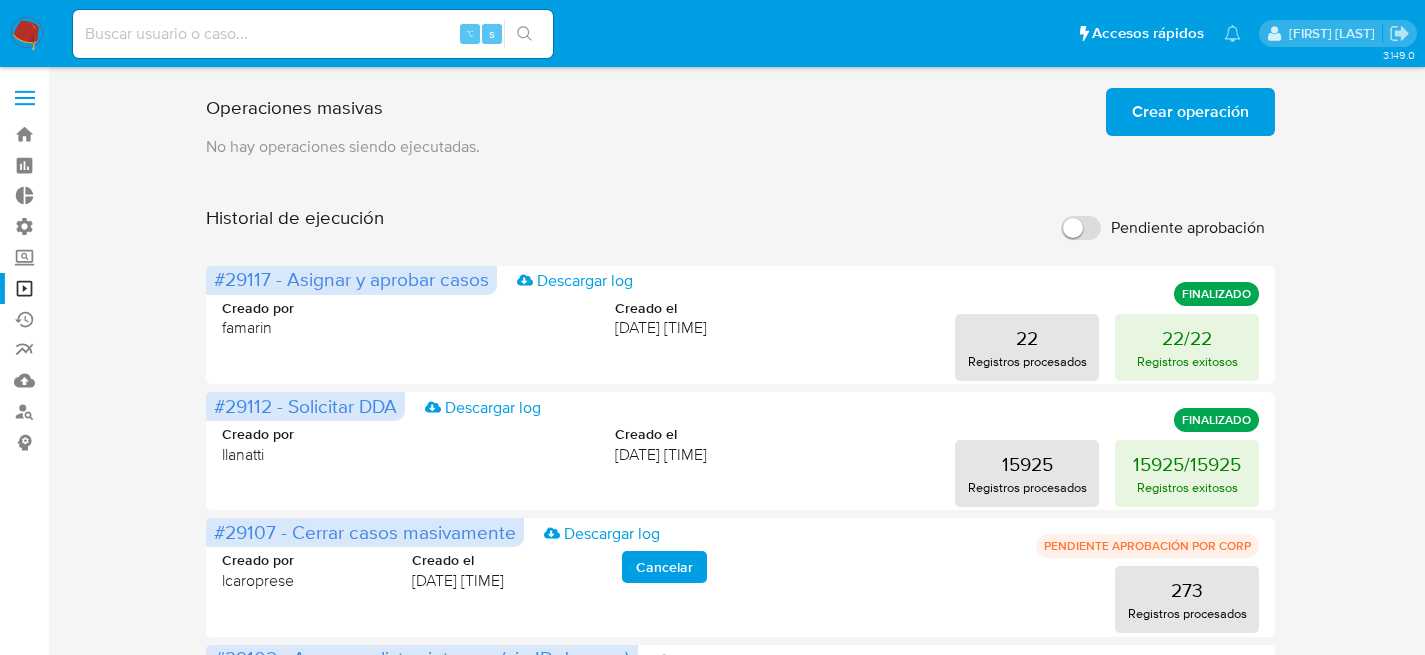 click on "Crear operación" at bounding box center (1190, 112) 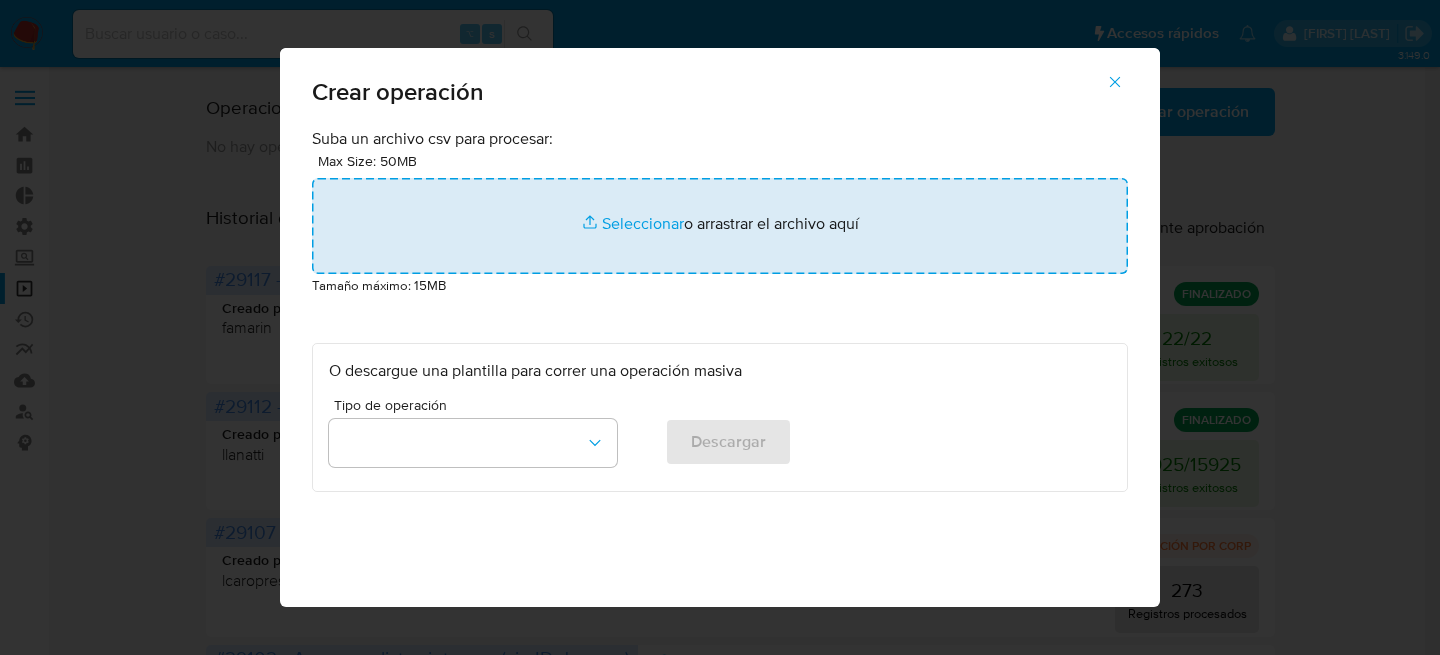 click at bounding box center (720, 226) 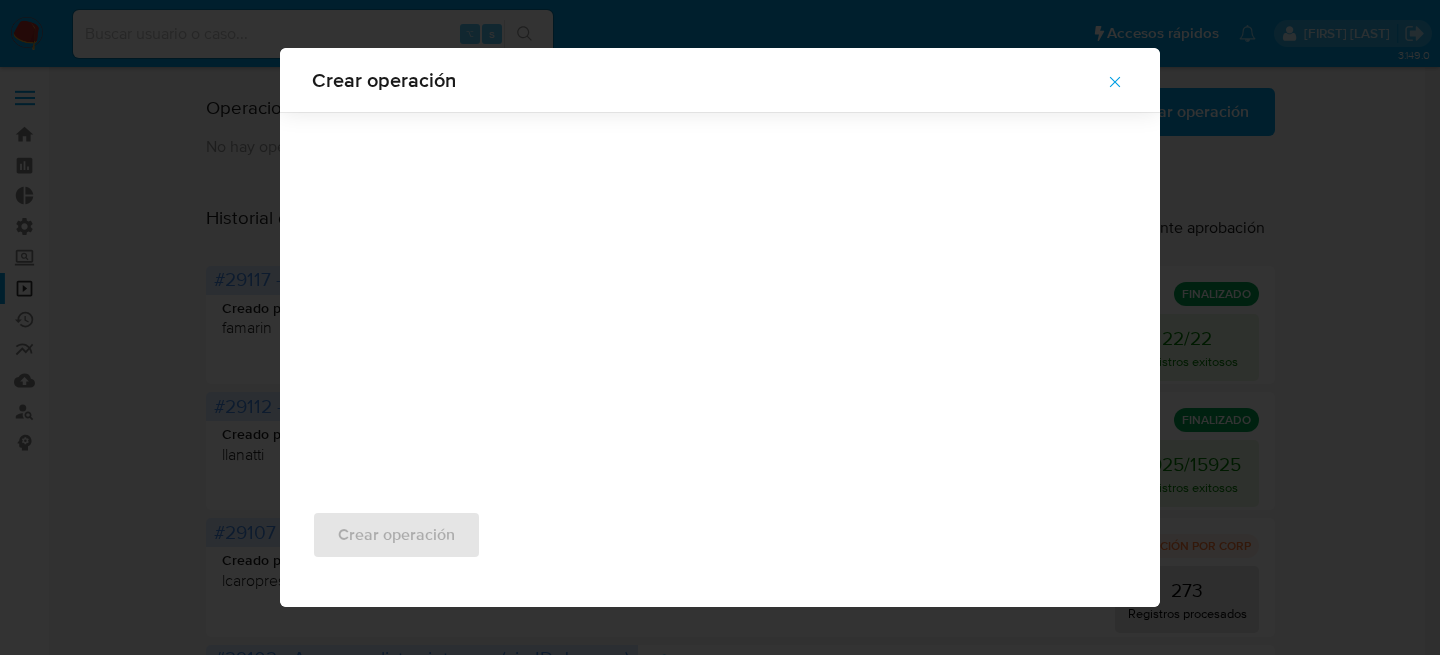 scroll, scrollTop: 16, scrollLeft: 0, axis: vertical 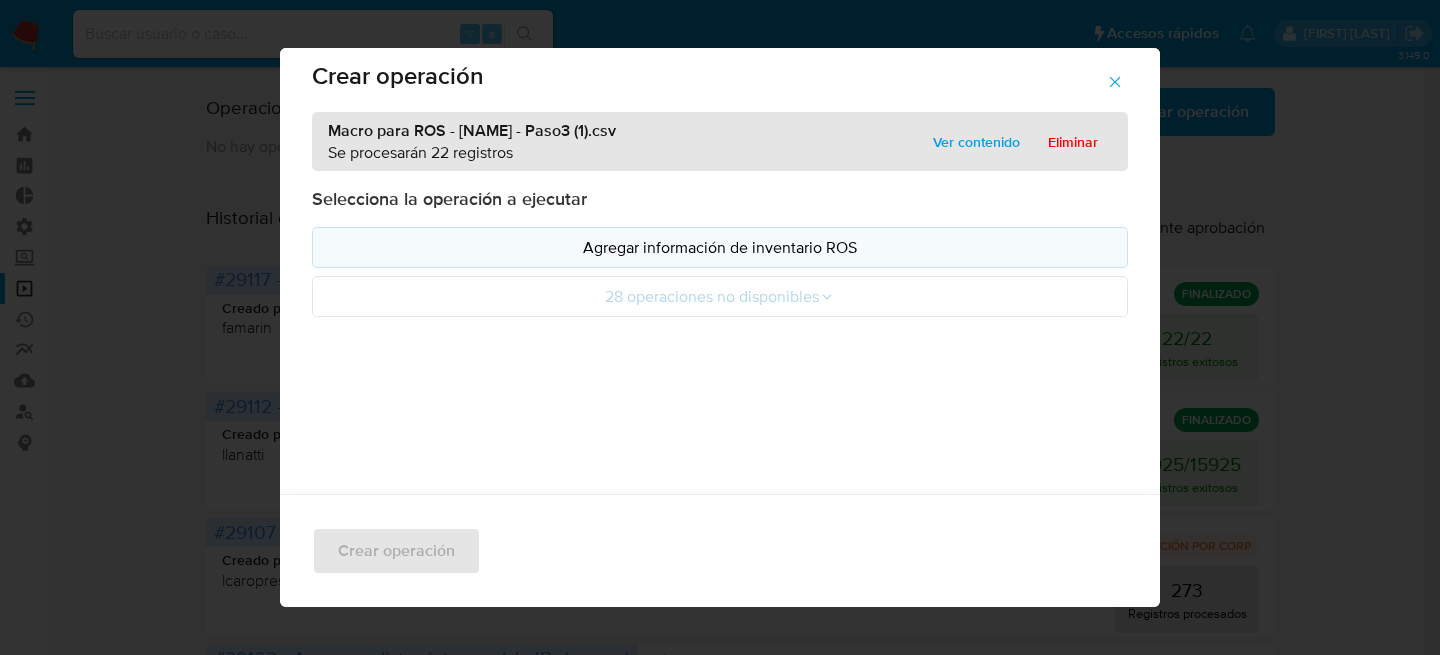 click on "Agregar información de inventario ROS" at bounding box center [720, 247] 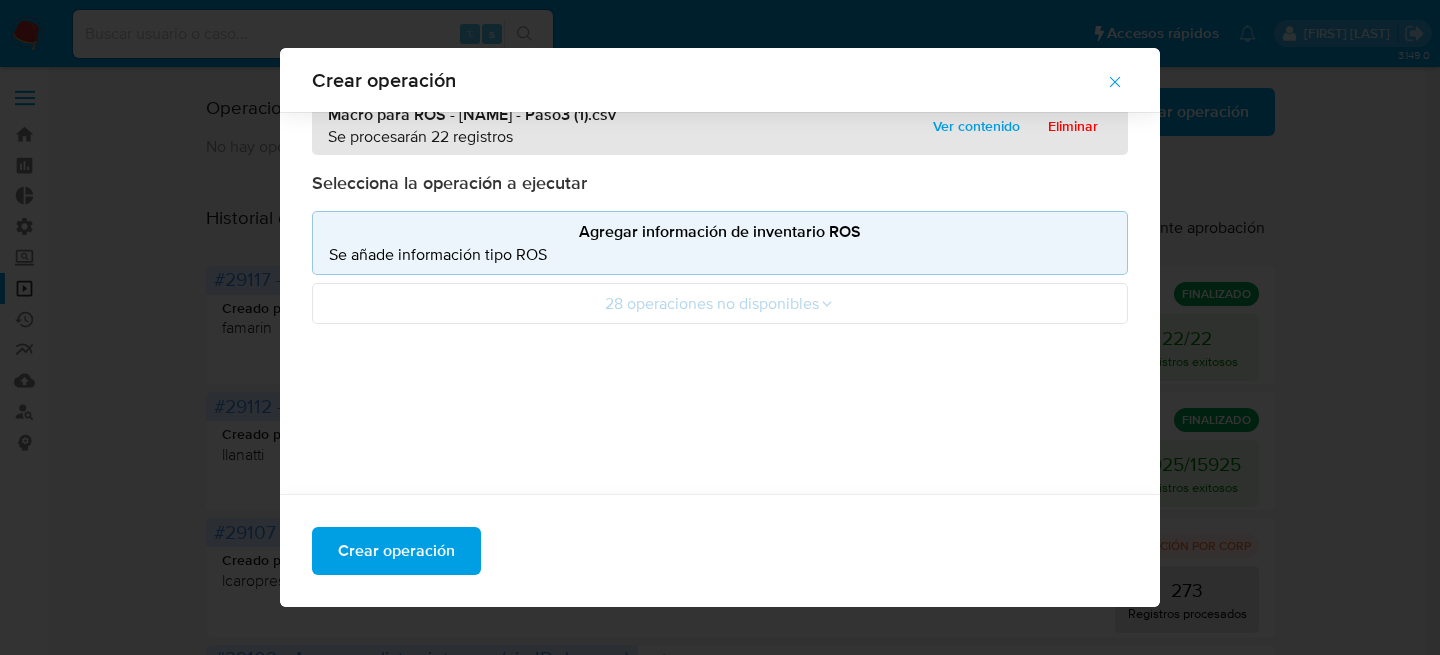 scroll, scrollTop: 210, scrollLeft: 0, axis: vertical 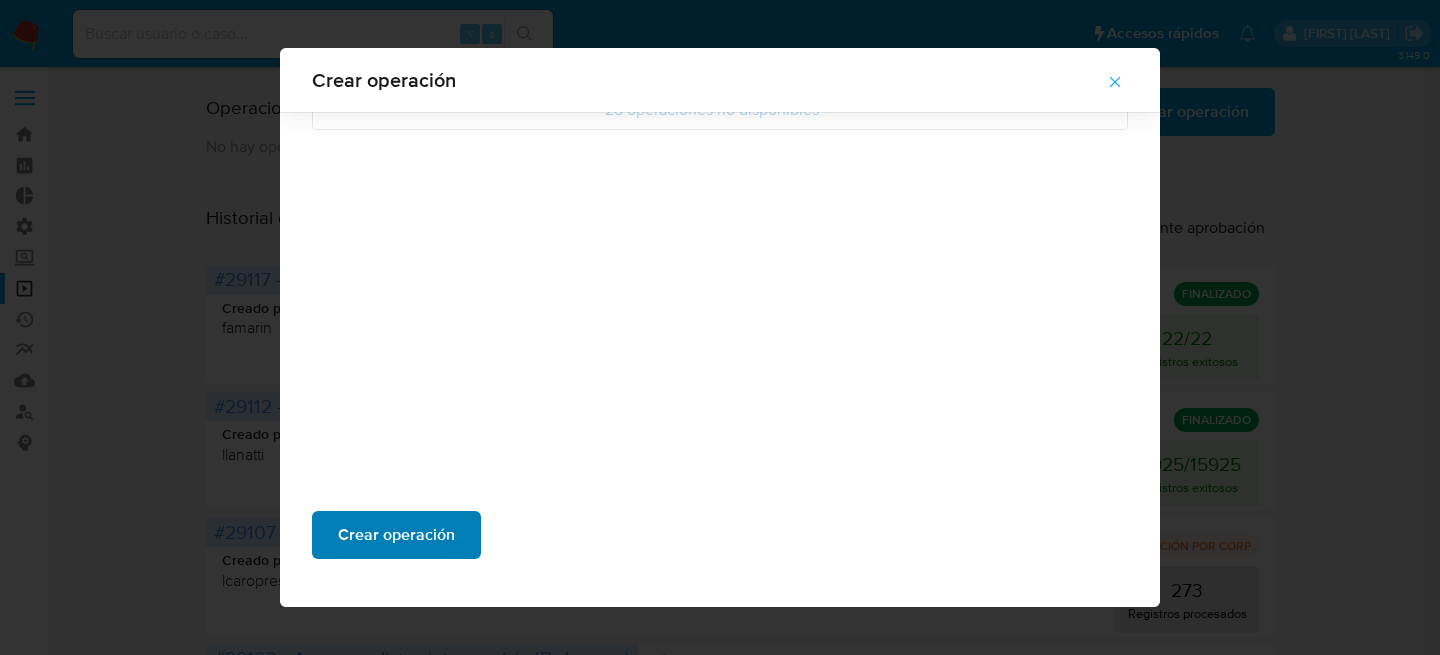 click on "Crear operación" at bounding box center (396, 535) 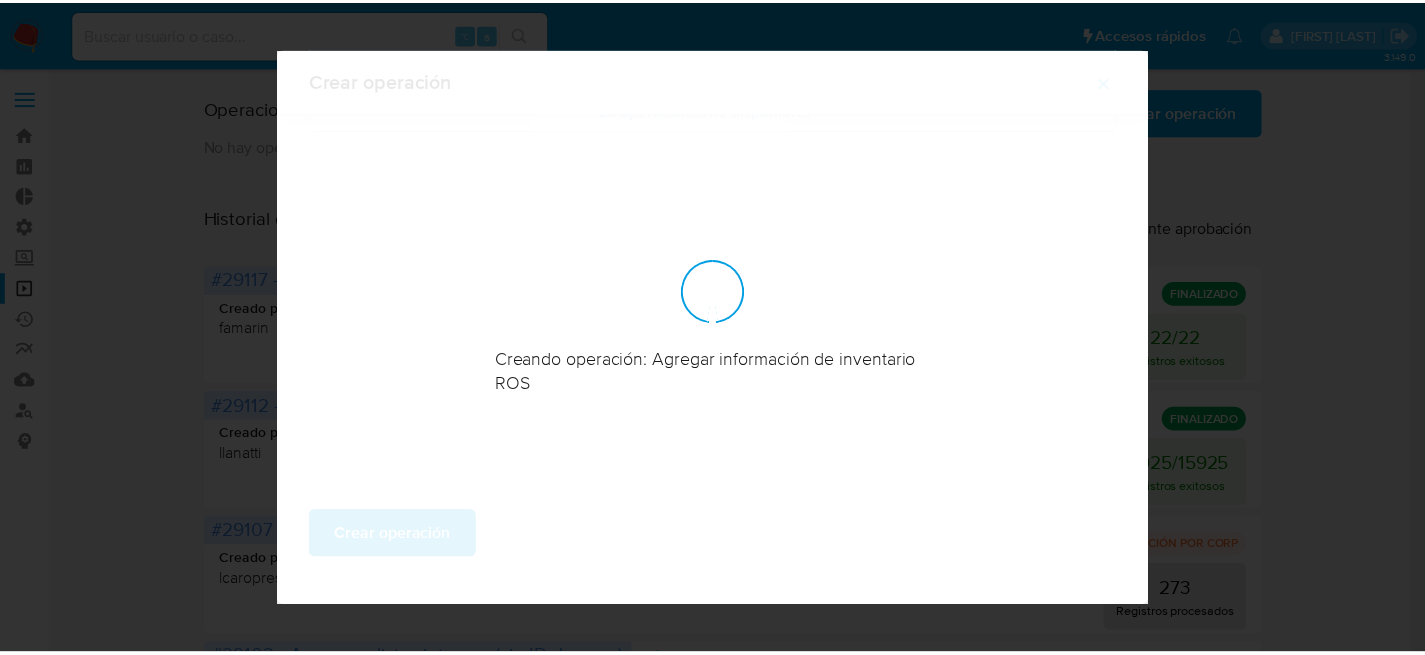 scroll, scrollTop: 97, scrollLeft: 0, axis: vertical 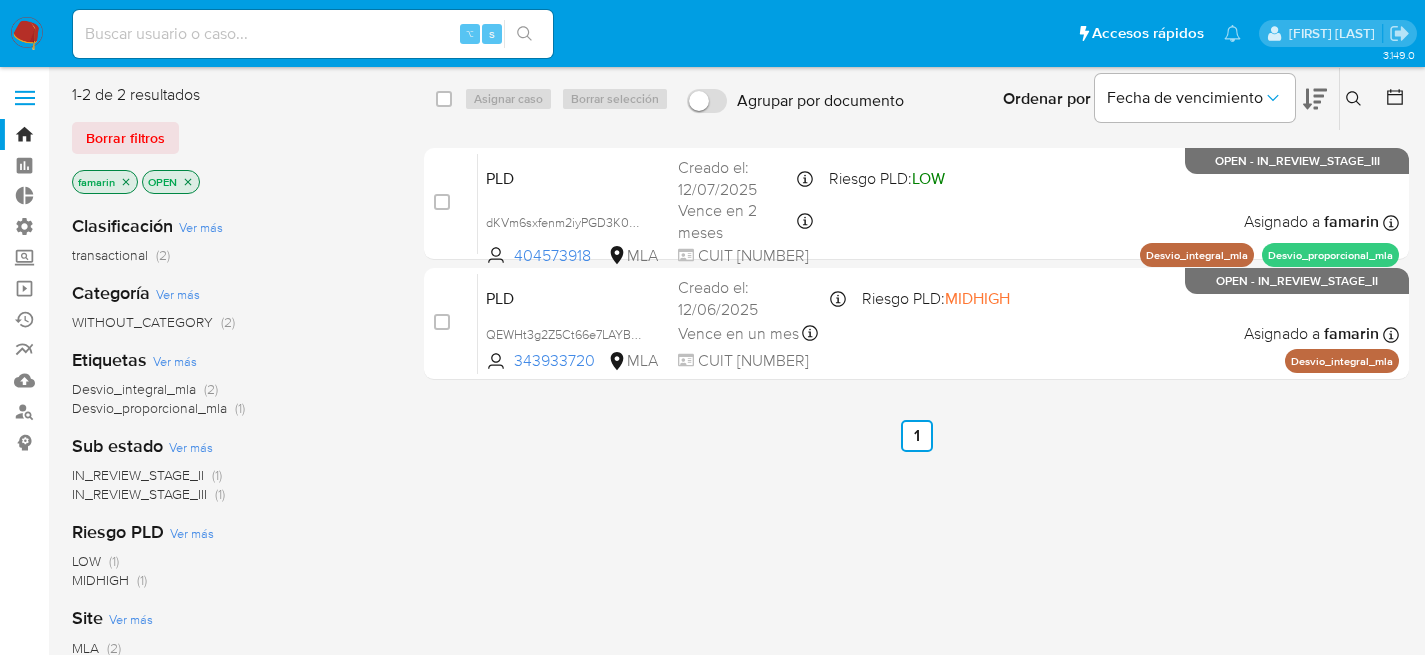 click on "⌥ s" at bounding box center (313, 34) 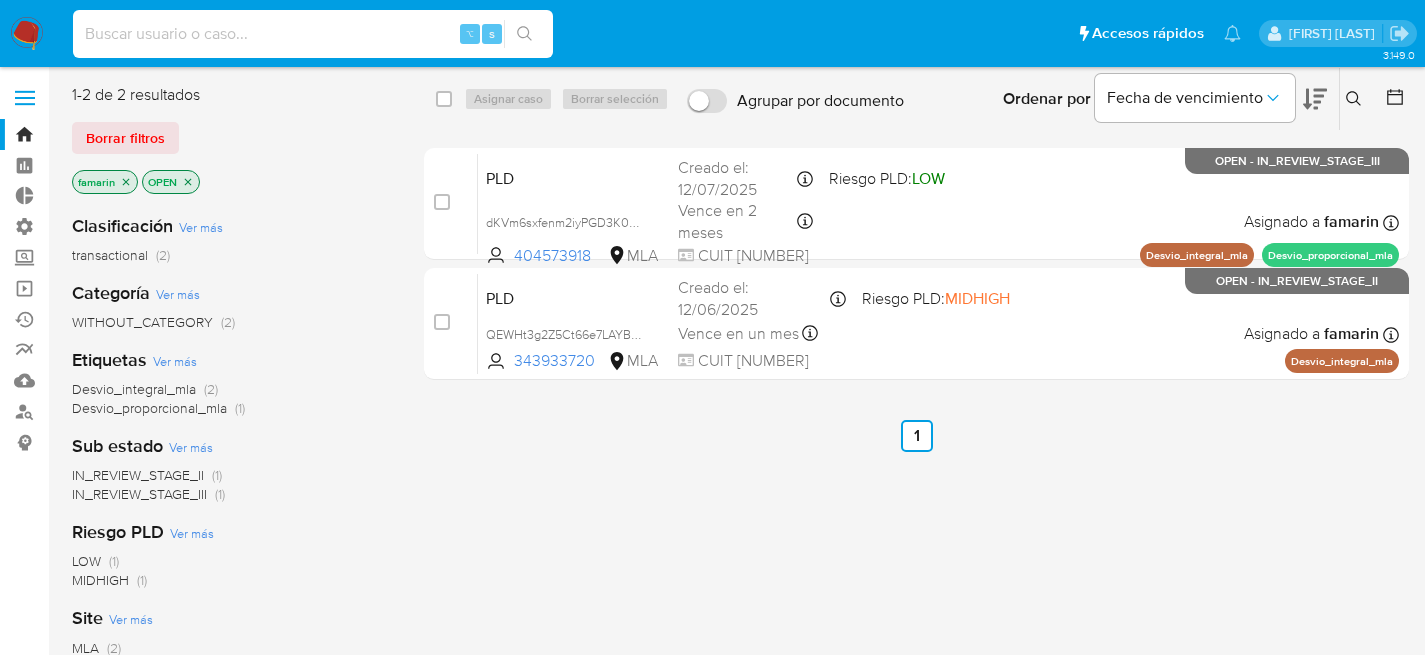 paste on "WmCyExYM0jPXyVZVR9m8UYyw" 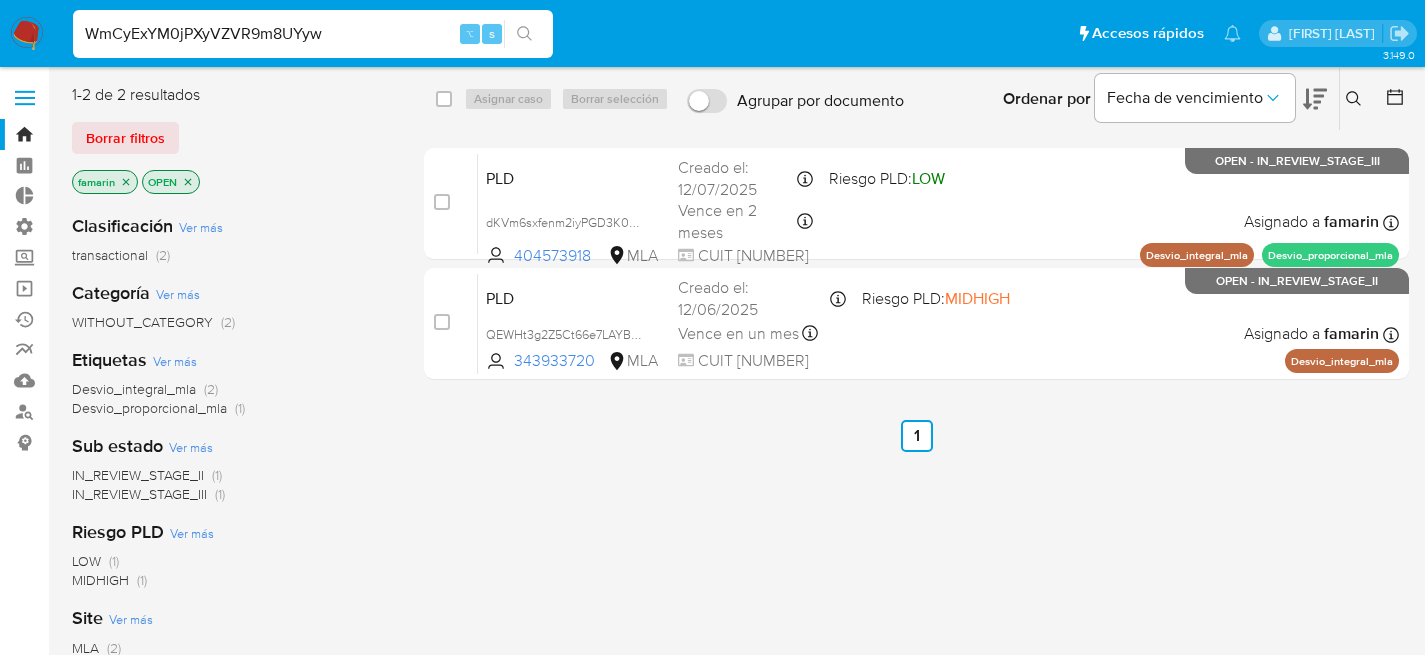 type on "WmCyExYM0jPXyVZVR9m8UYyw" 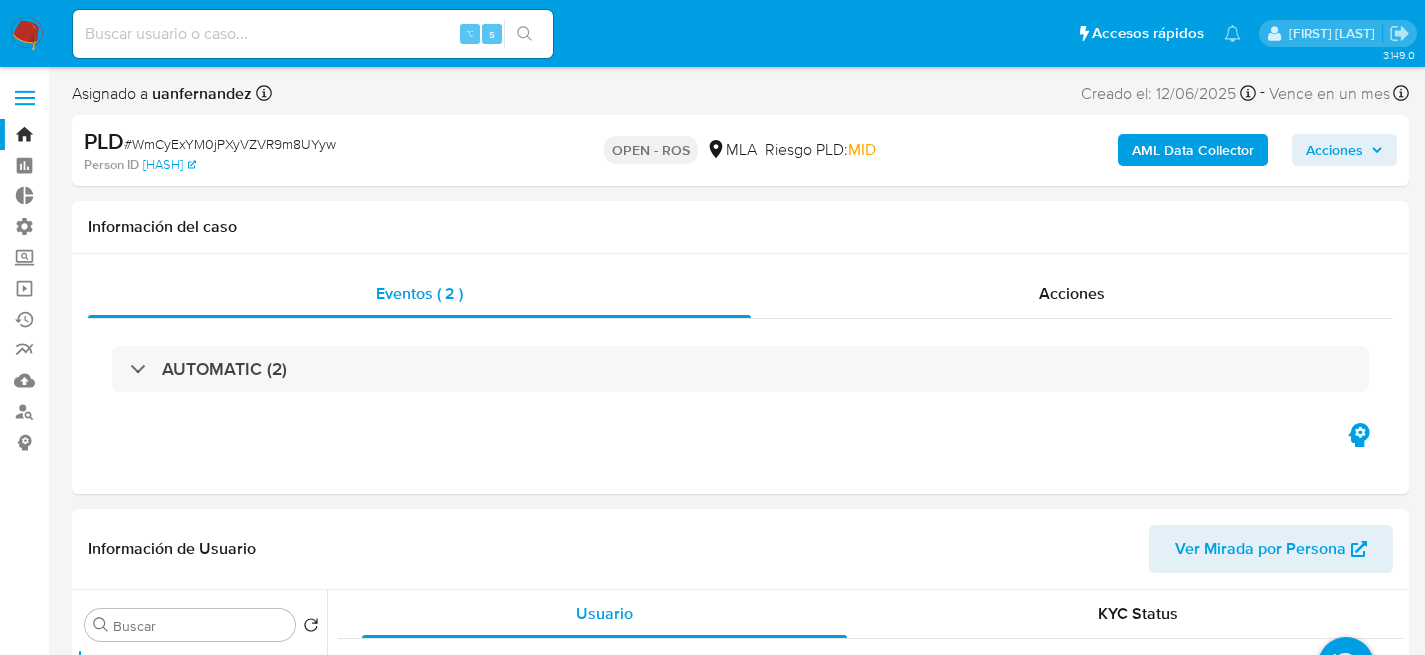 select on "10" 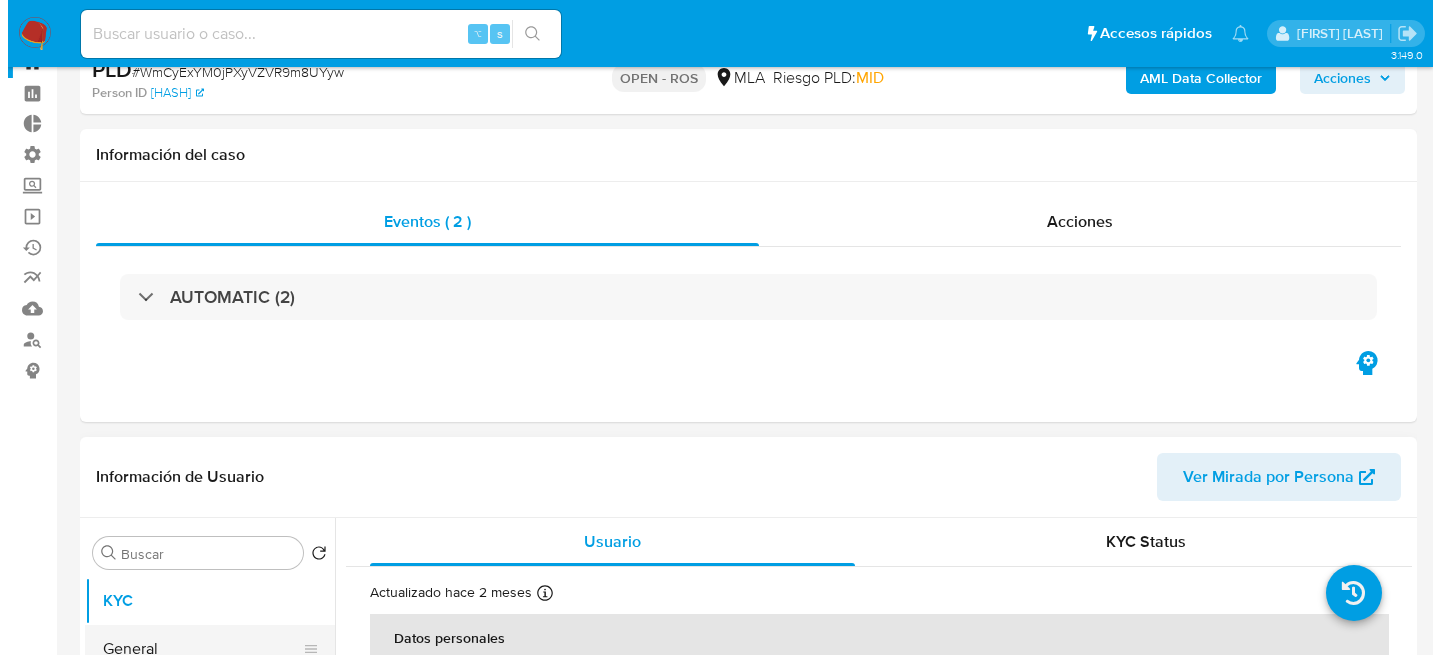 scroll, scrollTop: 325, scrollLeft: 0, axis: vertical 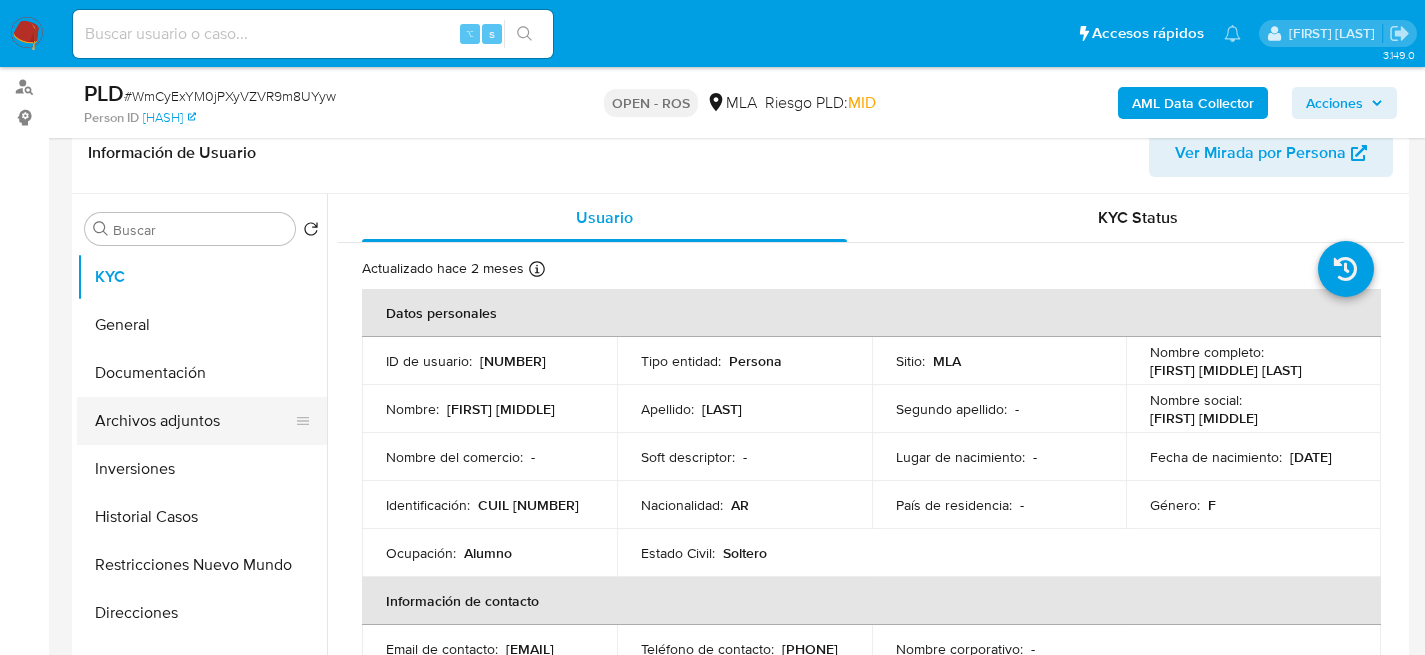 click on "Archivos adjuntos" at bounding box center (194, 421) 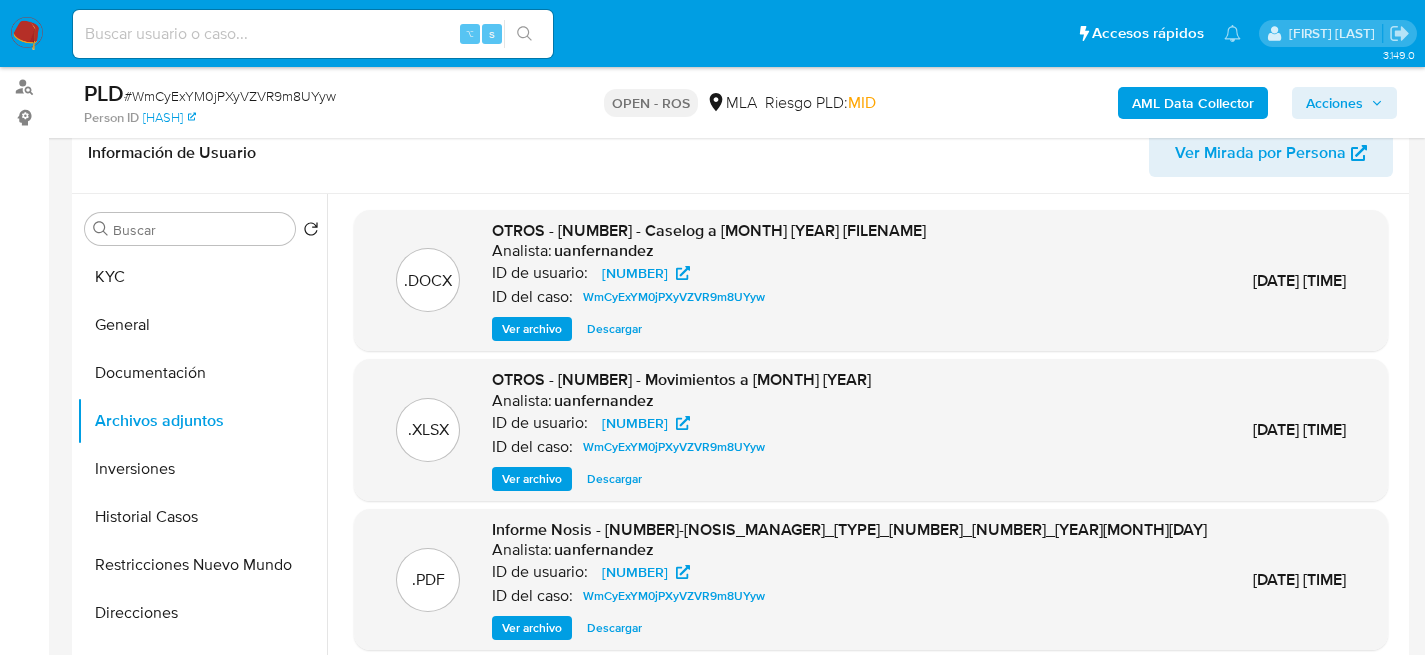 click on "Ver archivo" at bounding box center (532, 329) 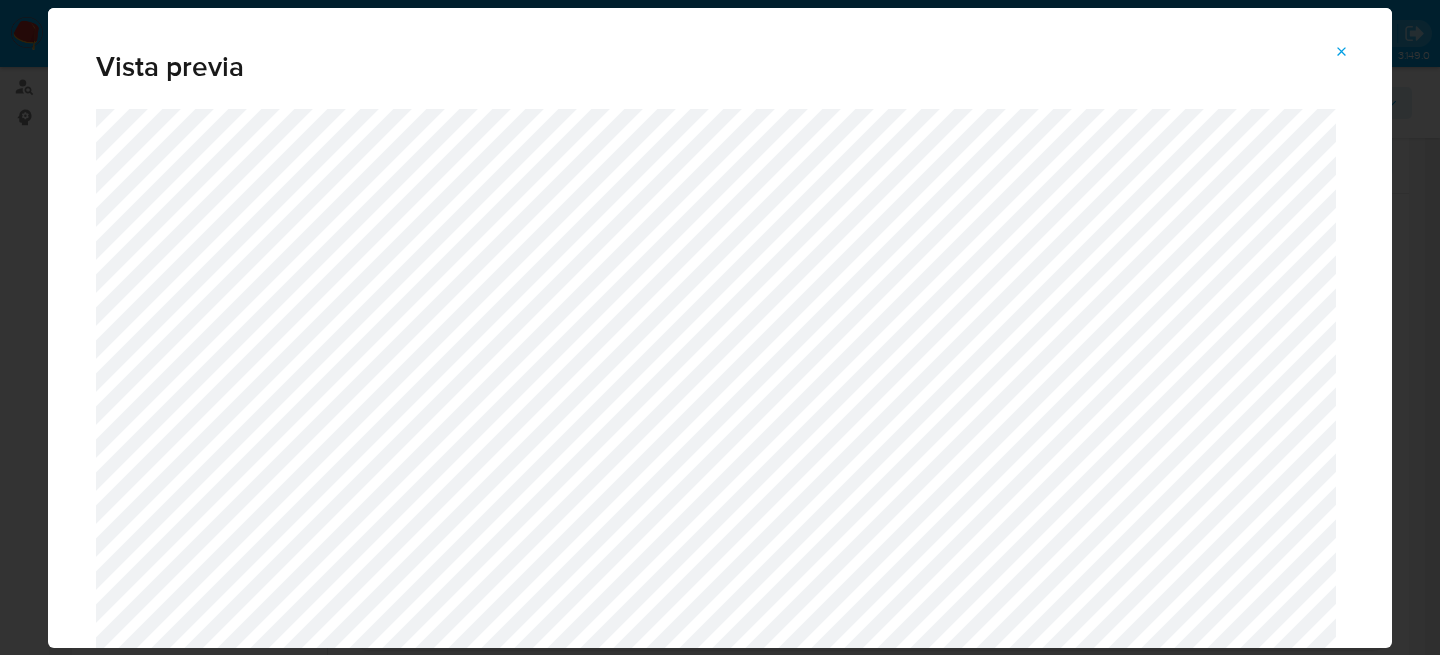scroll, scrollTop: 4, scrollLeft: 0, axis: vertical 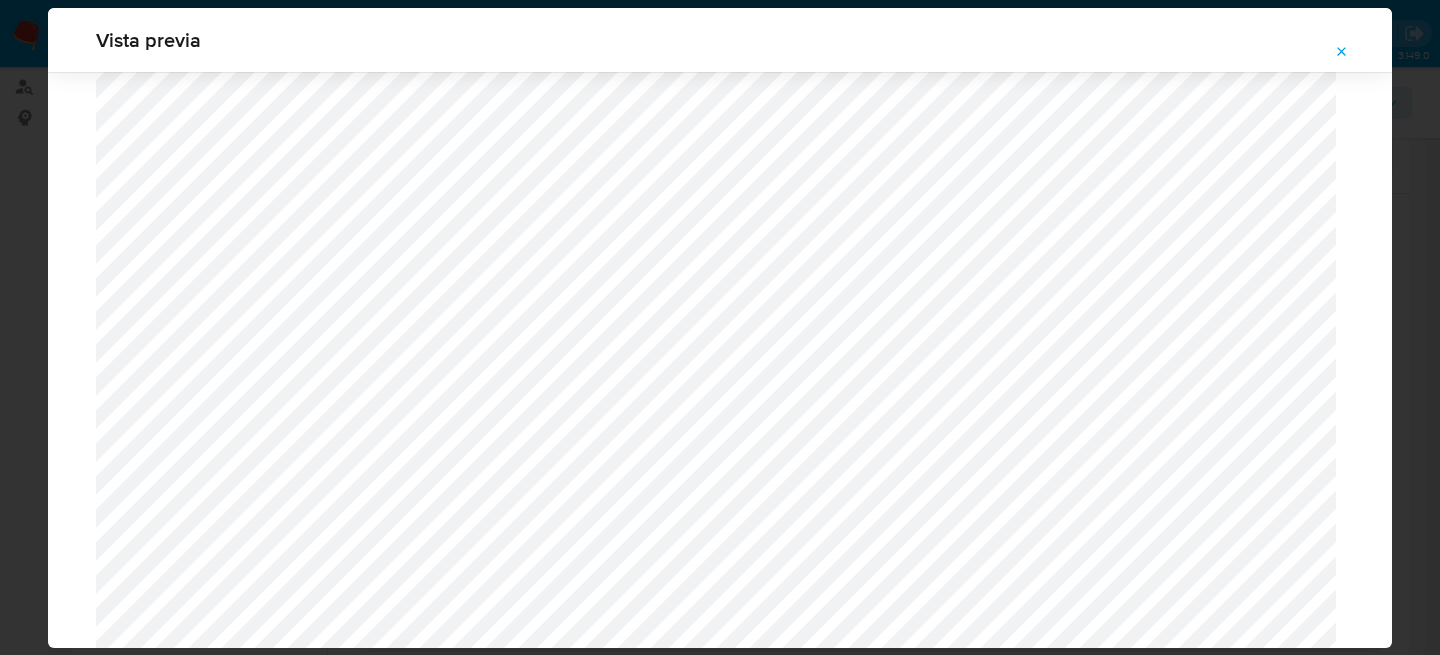 click on "Vista previa" at bounding box center (720, 327) 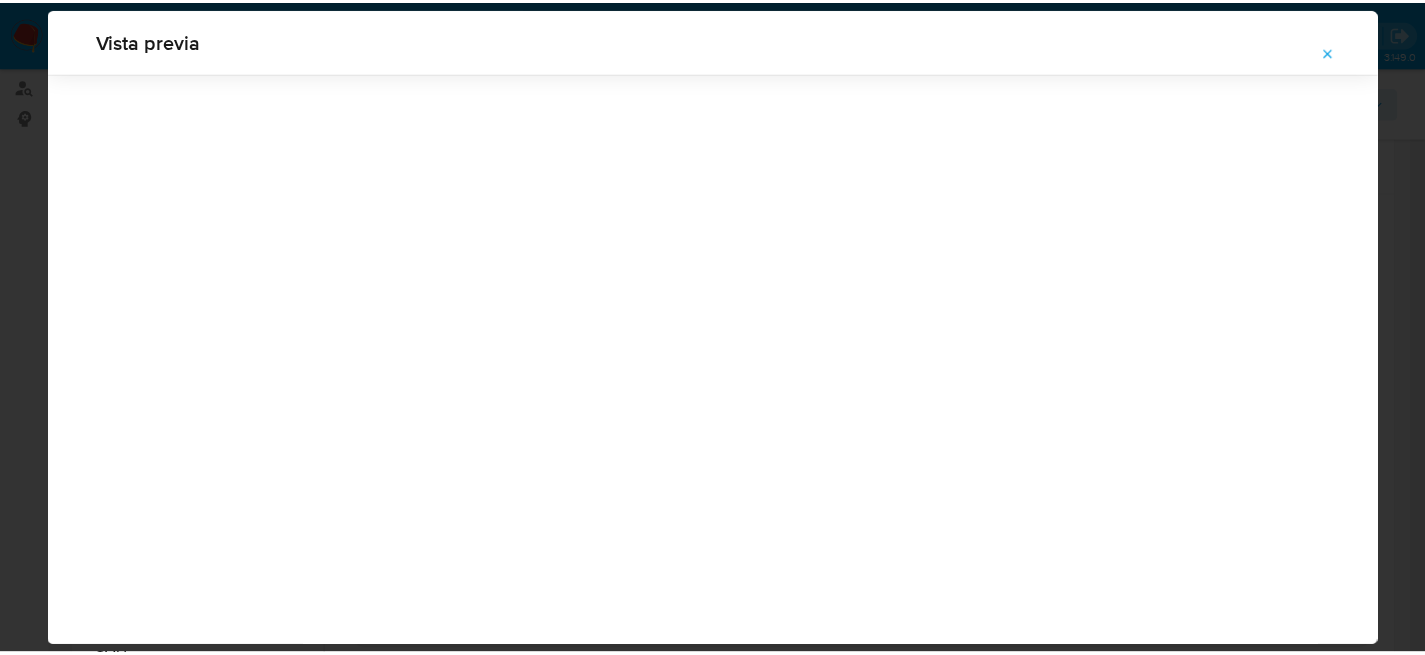 scroll, scrollTop: 64, scrollLeft: 0, axis: vertical 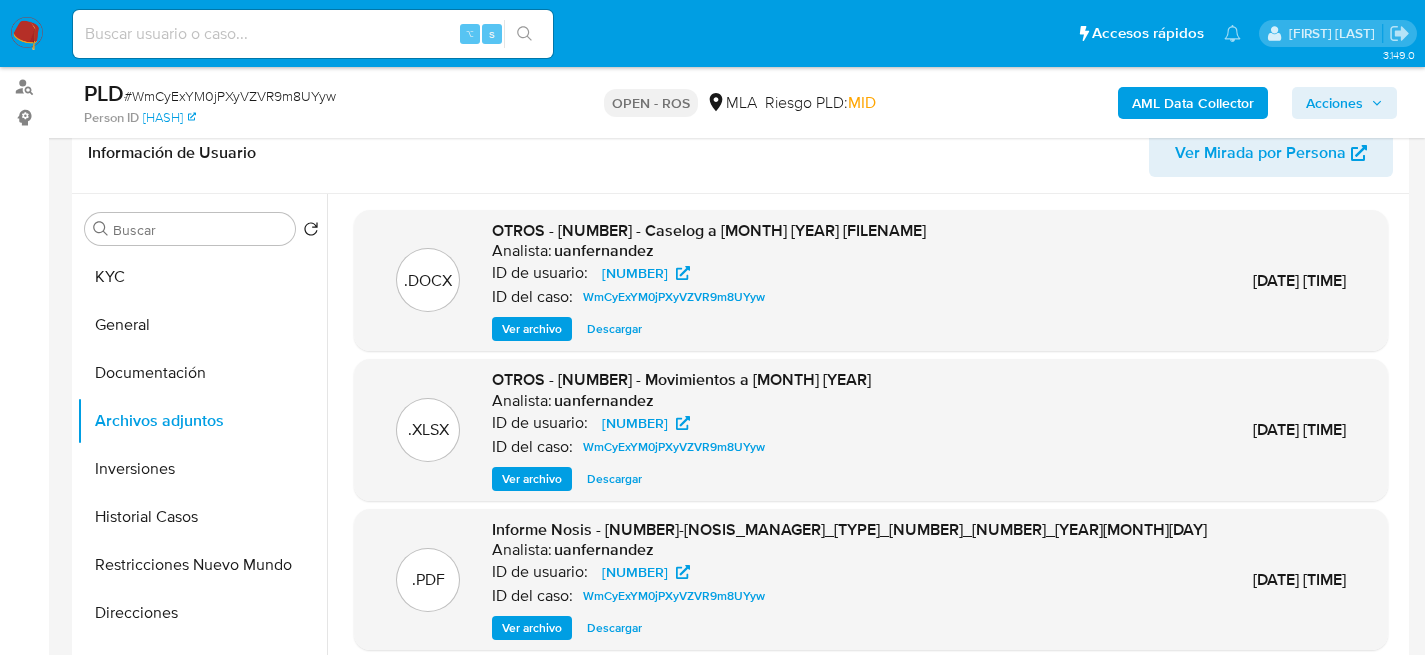 click at bounding box center (313, 34) 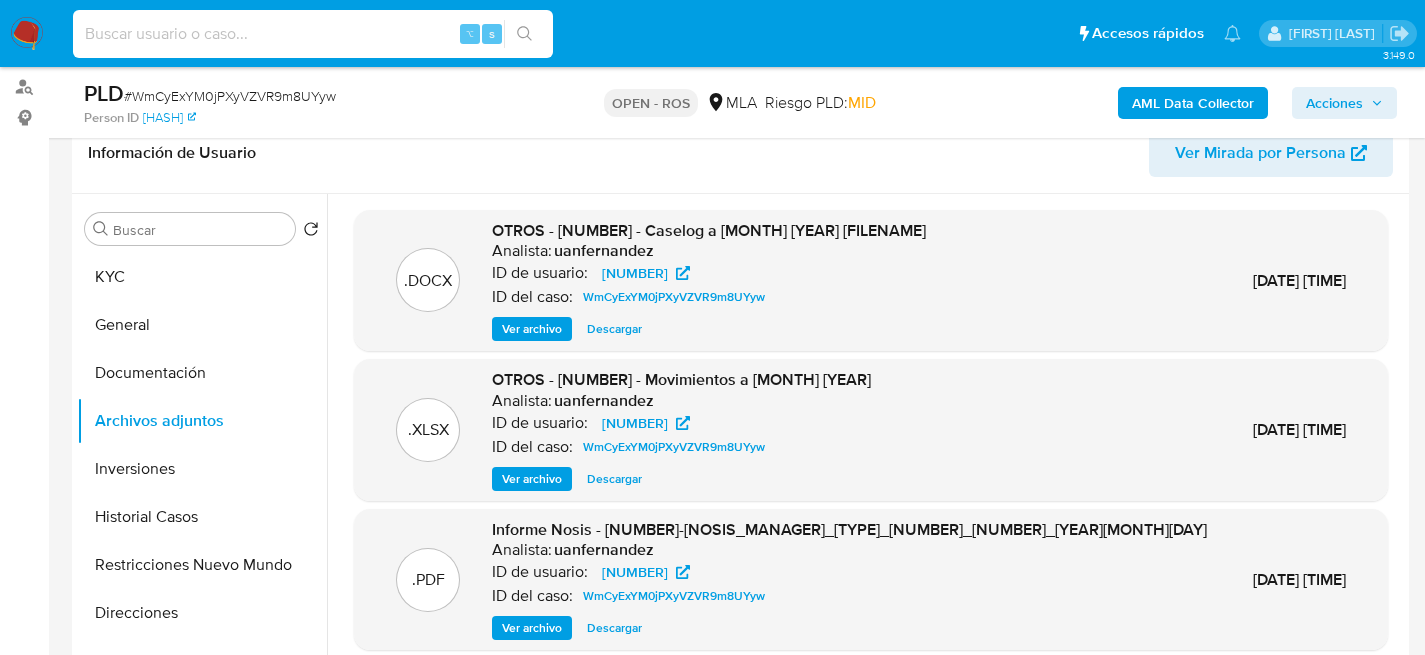 click at bounding box center [313, 34] 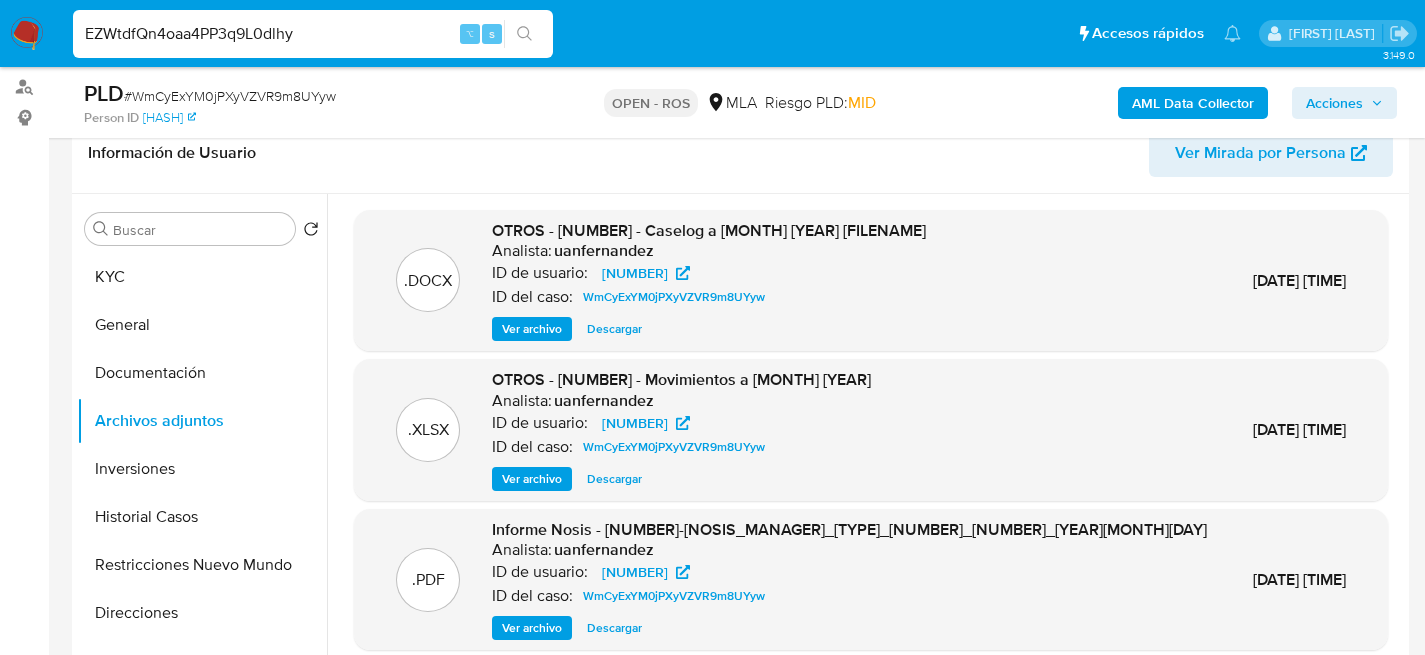 type on "EZWtdfQn4oaa4PP3q9L0dlhy" 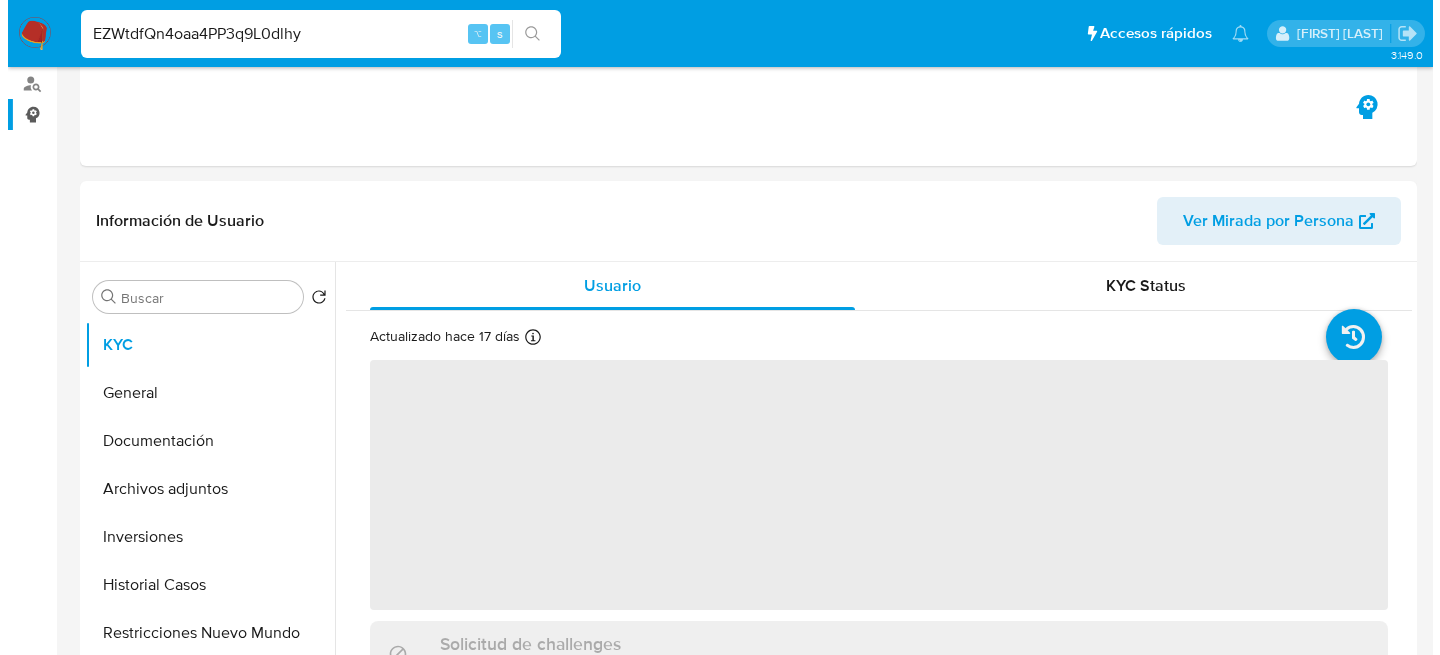 scroll, scrollTop: 395, scrollLeft: 0, axis: vertical 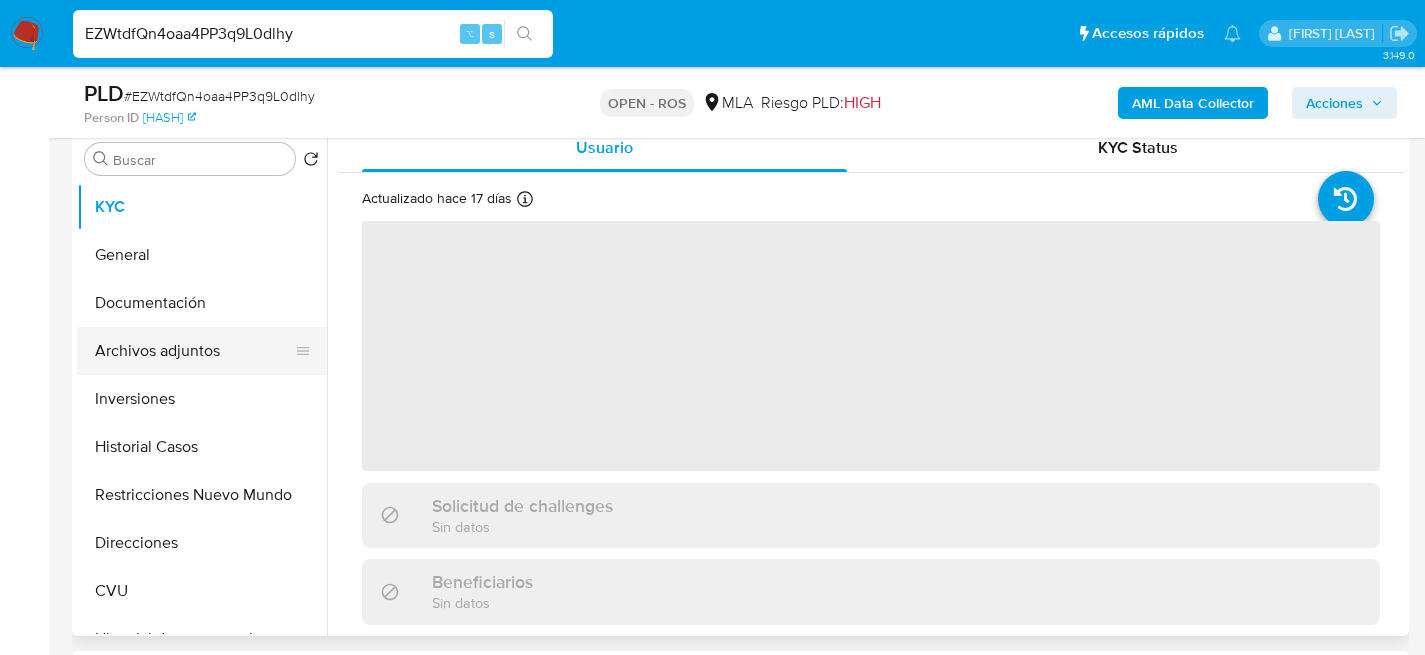 click on "Archivos adjuntos" at bounding box center (194, 351) 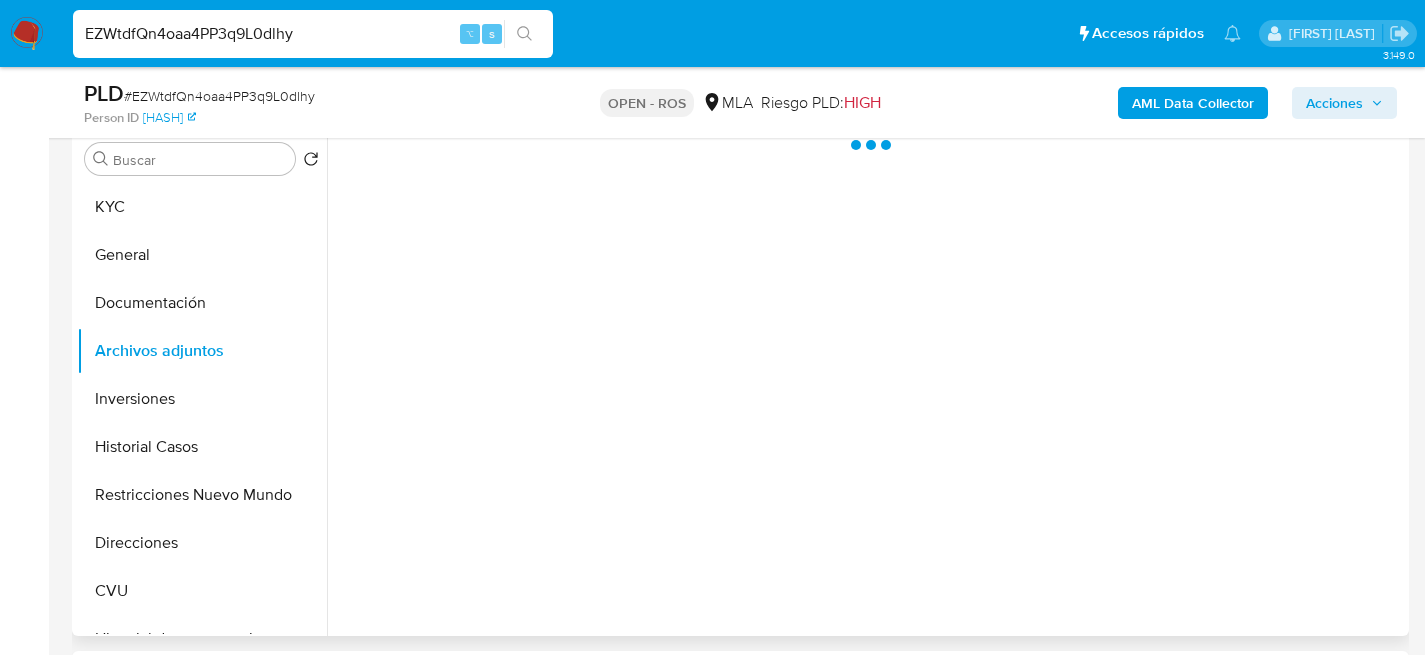 select on "10" 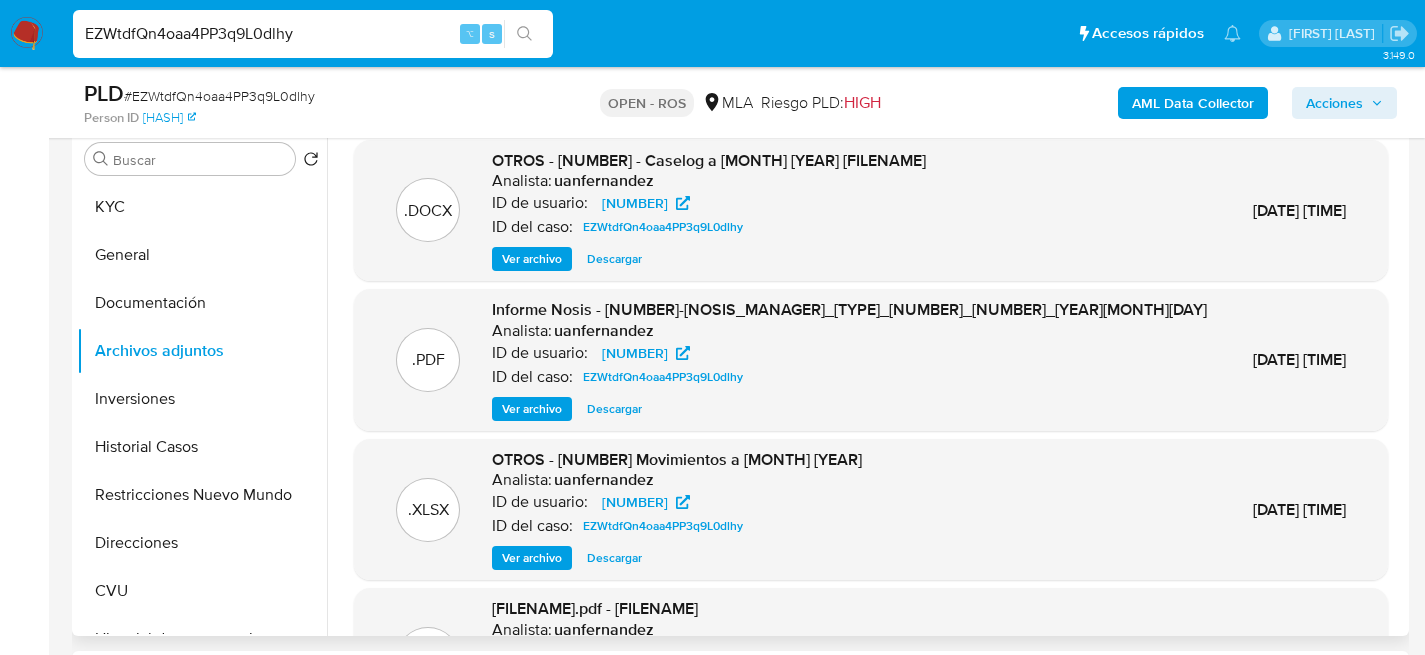 click on "Ver archivo" at bounding box center [532, 259] 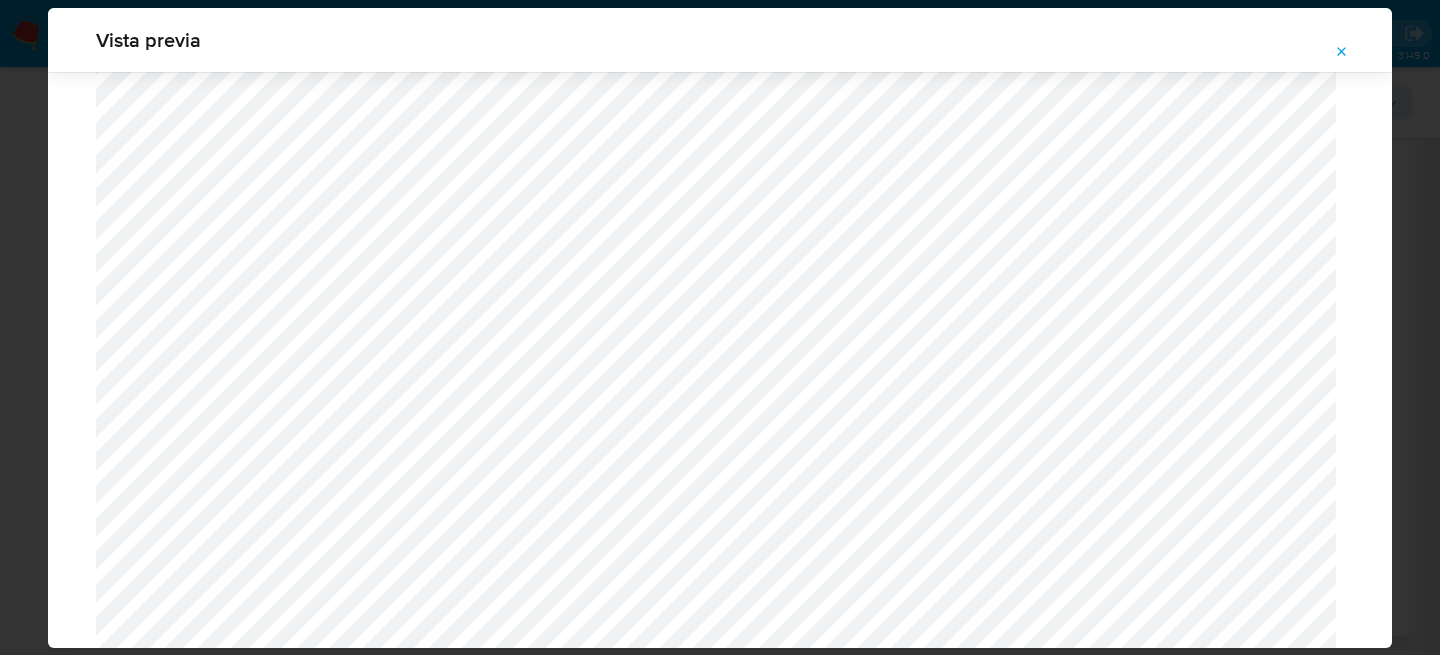scroll, scrollTop: 1081, scrollLeft: 0, axis: vertical 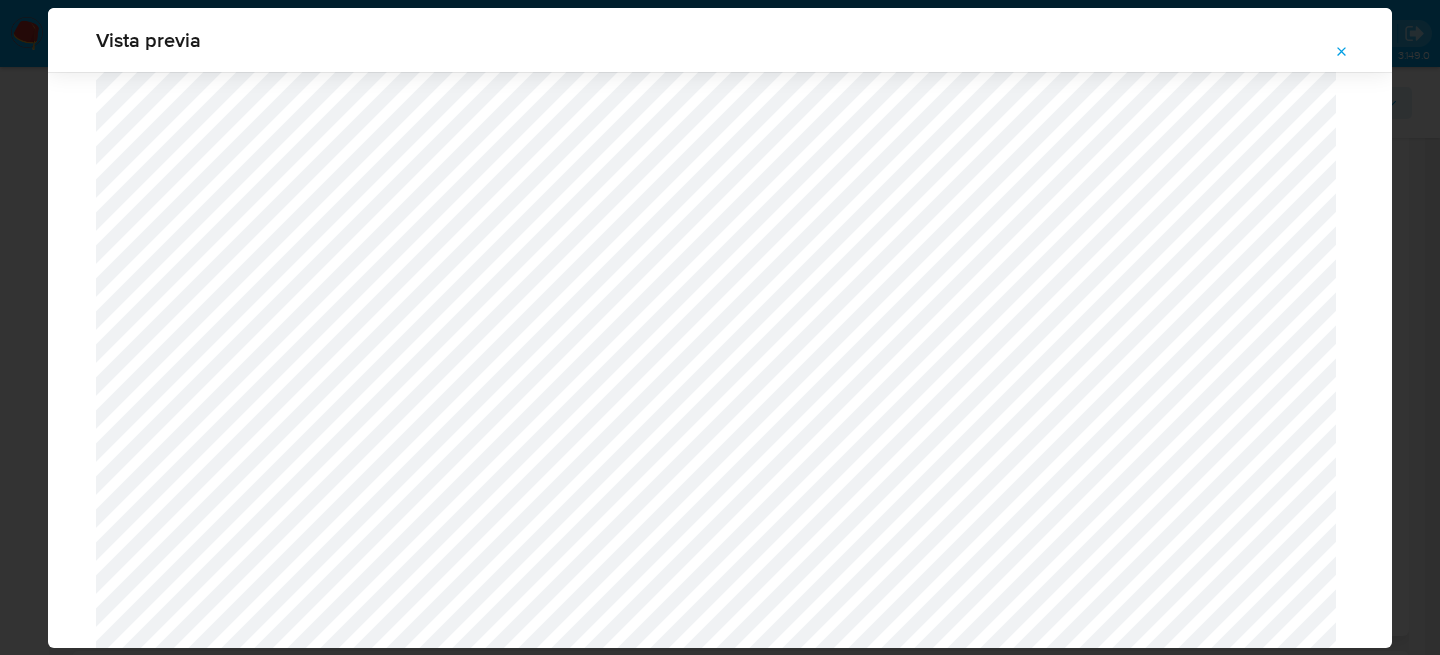 click 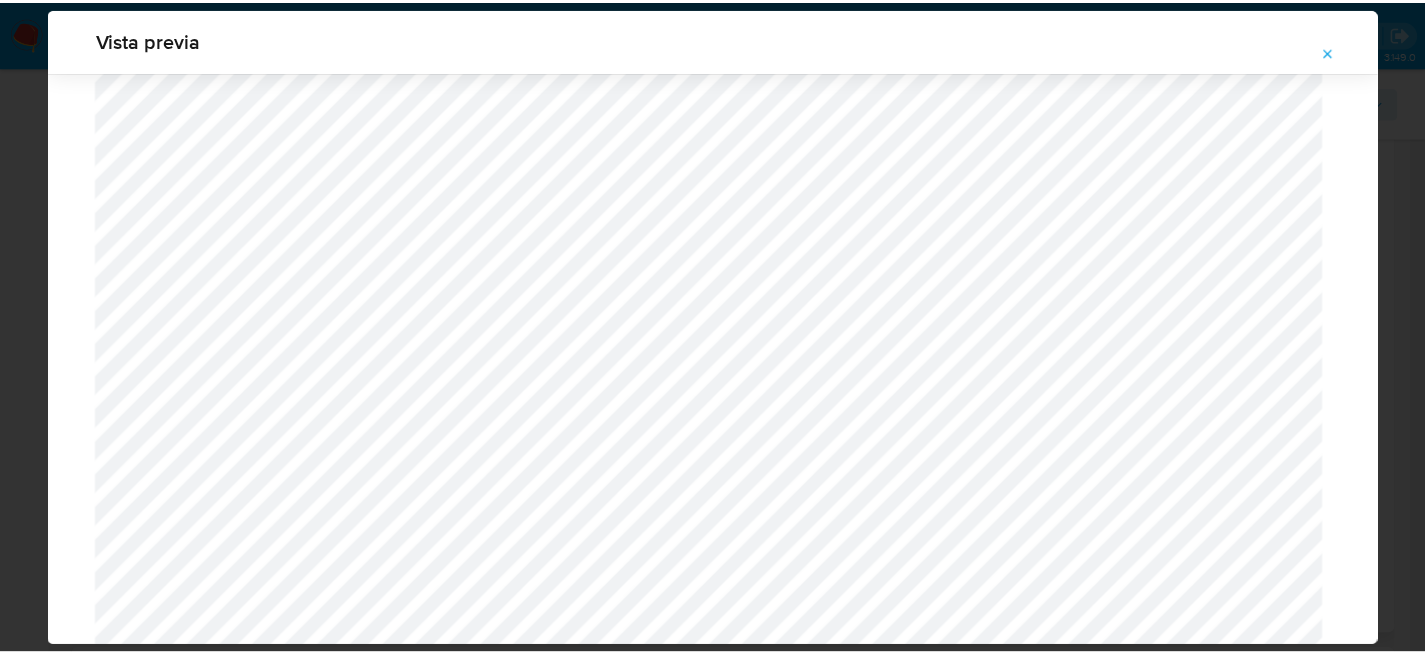 scroll, scrollTop: 64, scrollLeft: 0, axis: vertical 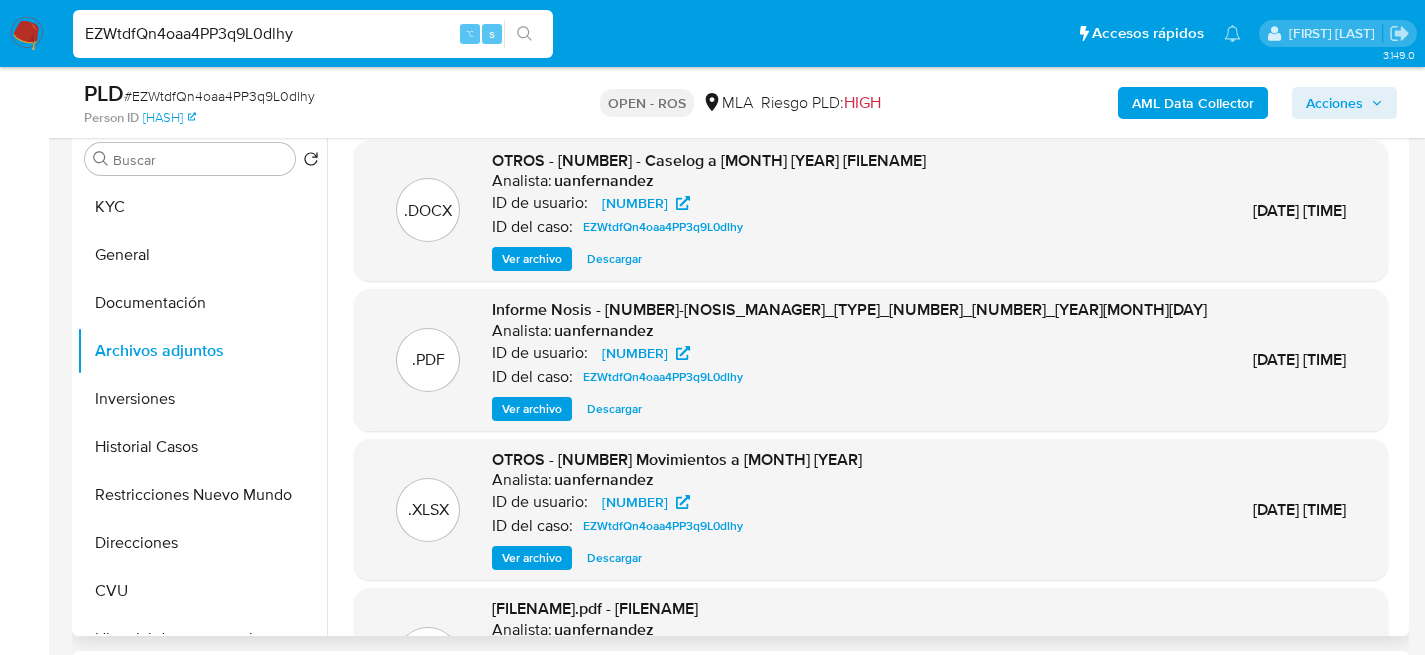 click on "EZWtdfQn4oaa4PP3q9L0dlhy" at bounding box center (313, 34) 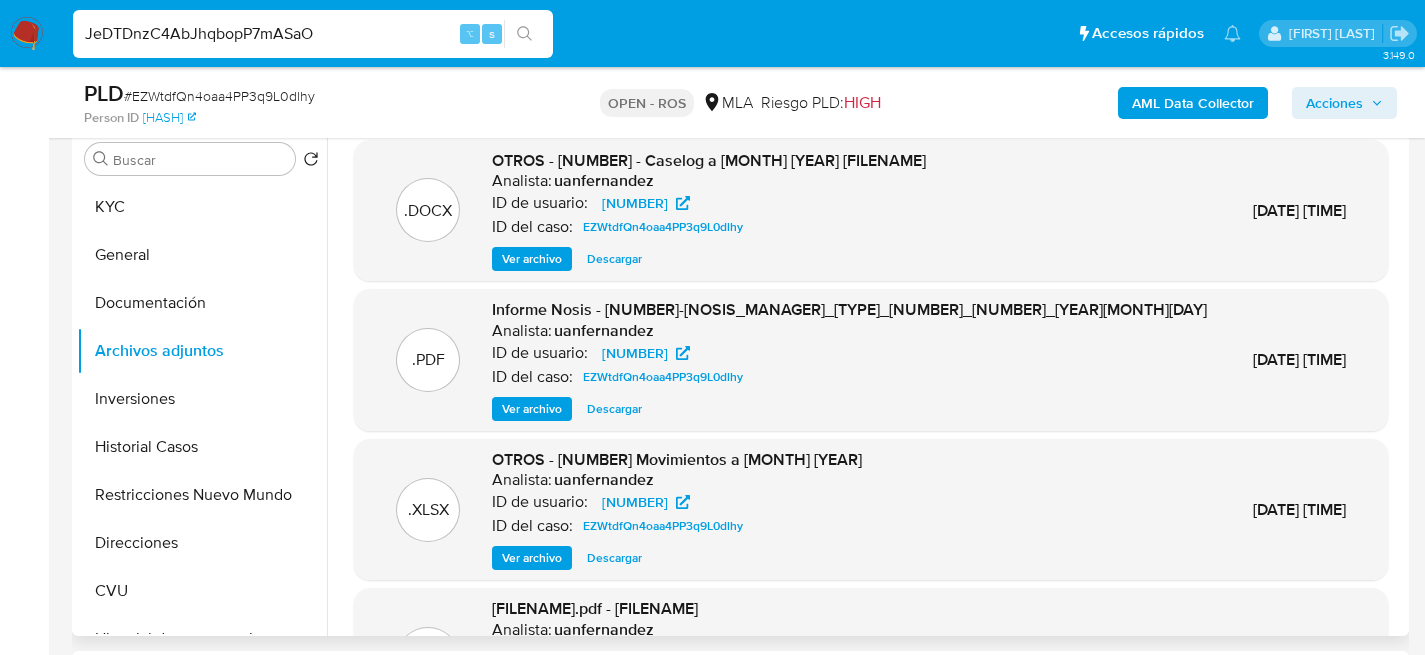 type on "JeDTDnzC4AbJhqbopP7mASaO" 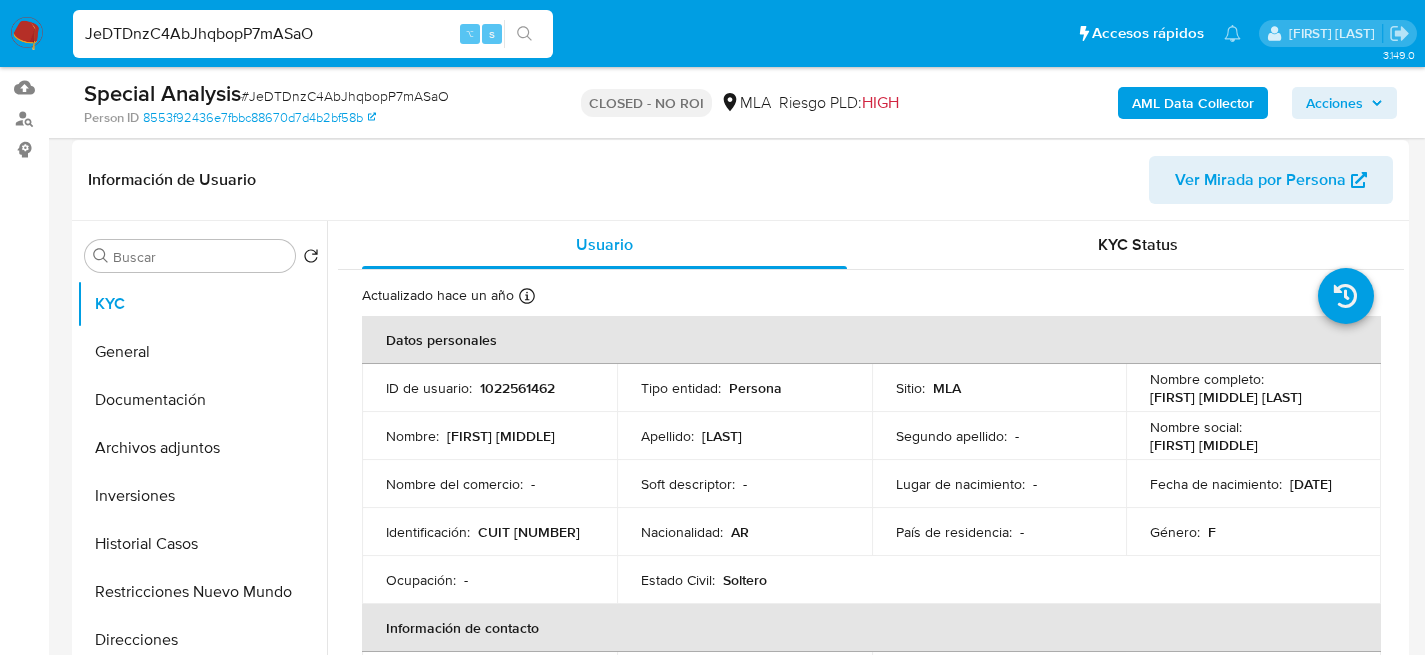scroll, scrollTop: 356, scrollLeft: 0, axis: vertical 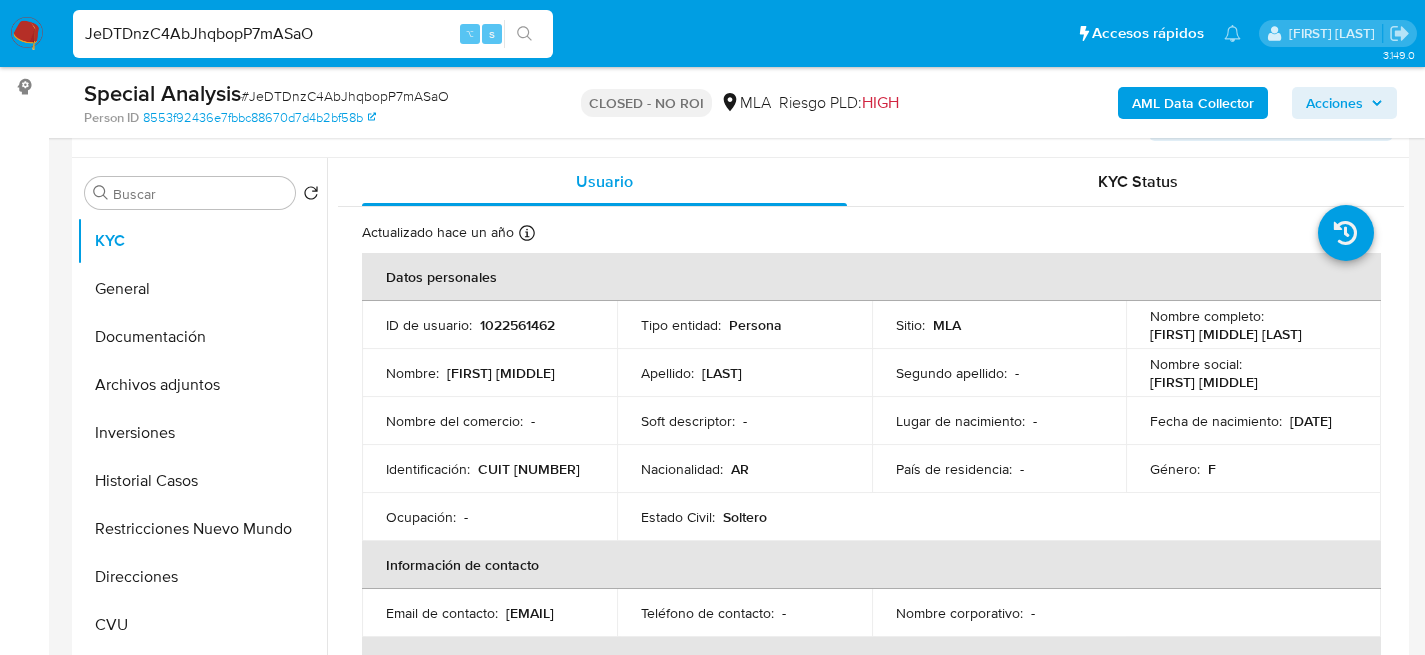 select on "10" 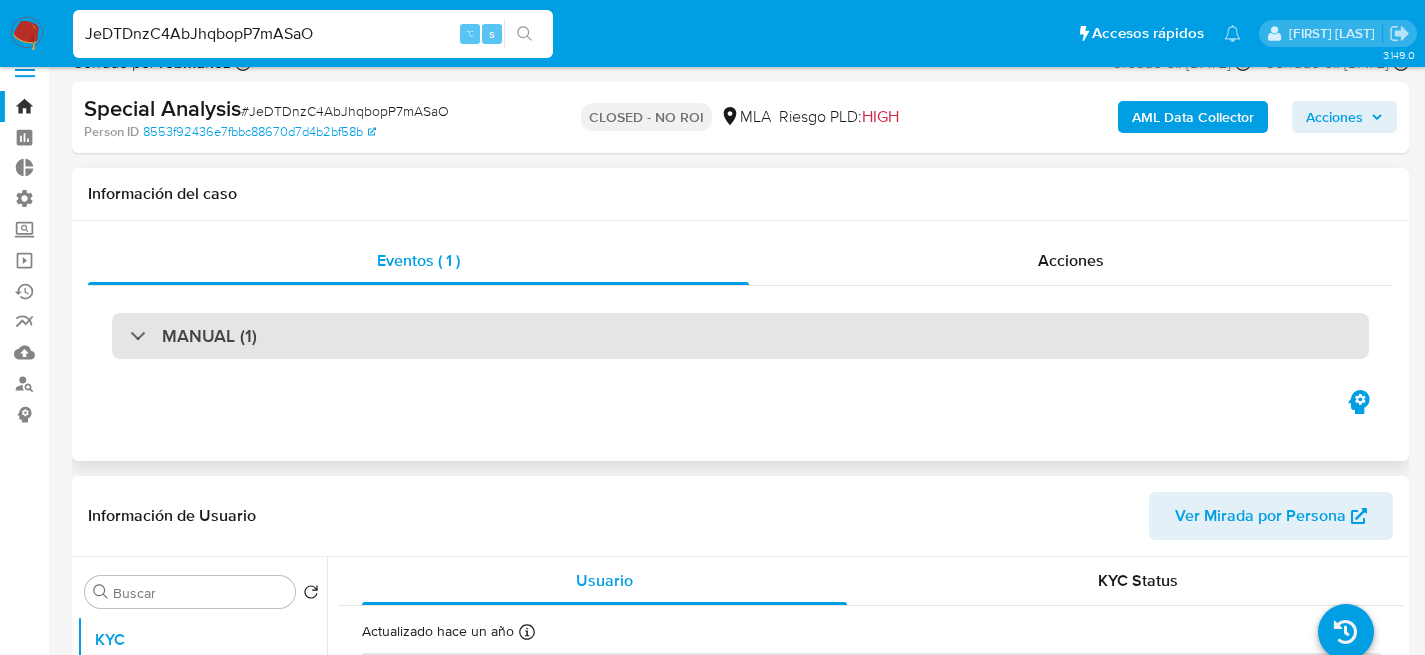 scroll, scrollTop: 0, scrollLeft: 0, axis: both 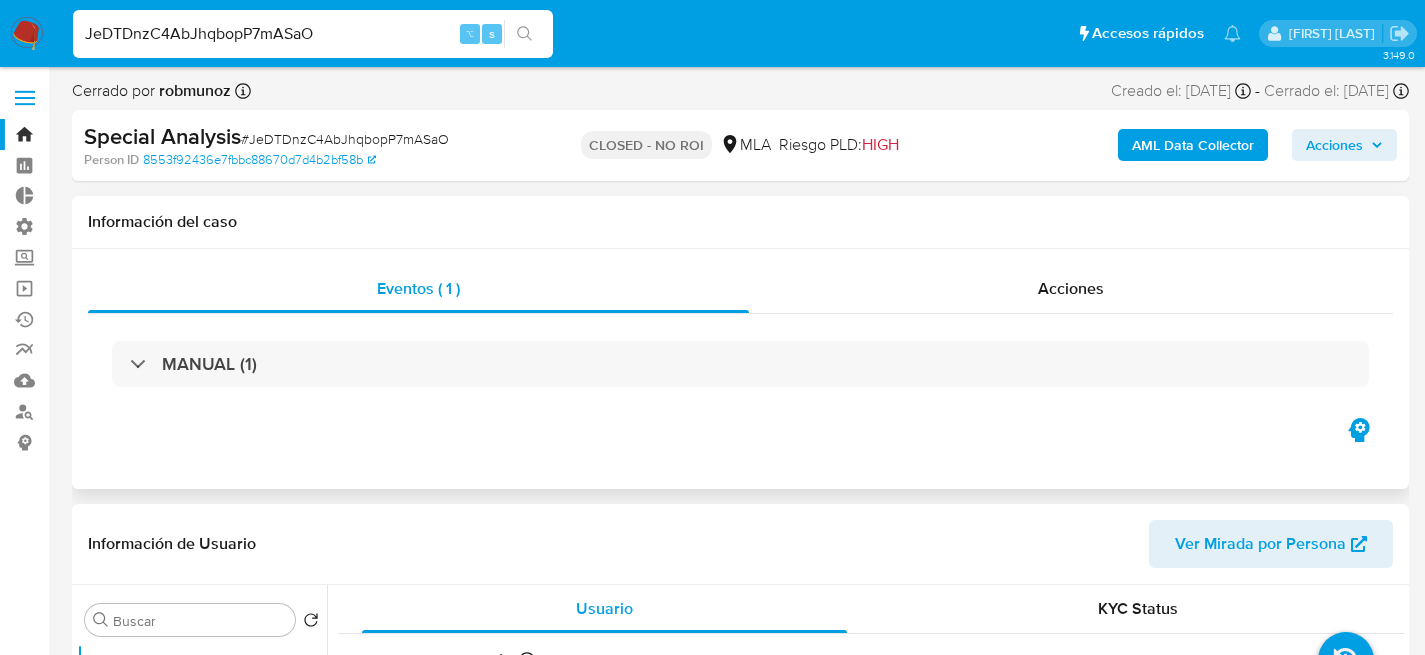 click on "Eventos ( 1 ) Acciones MANUAL (1)" at bounding box center [740, 369] 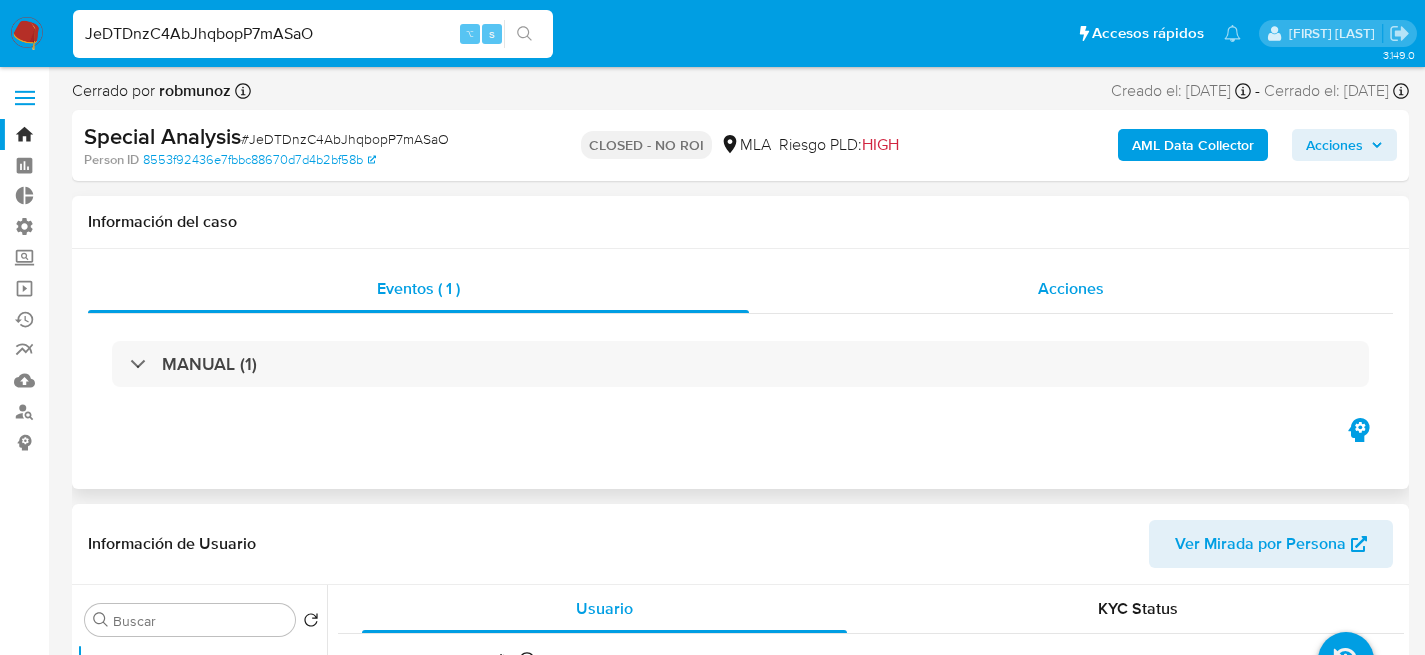 click on "Acciones" at bounding box center (1071, 289) 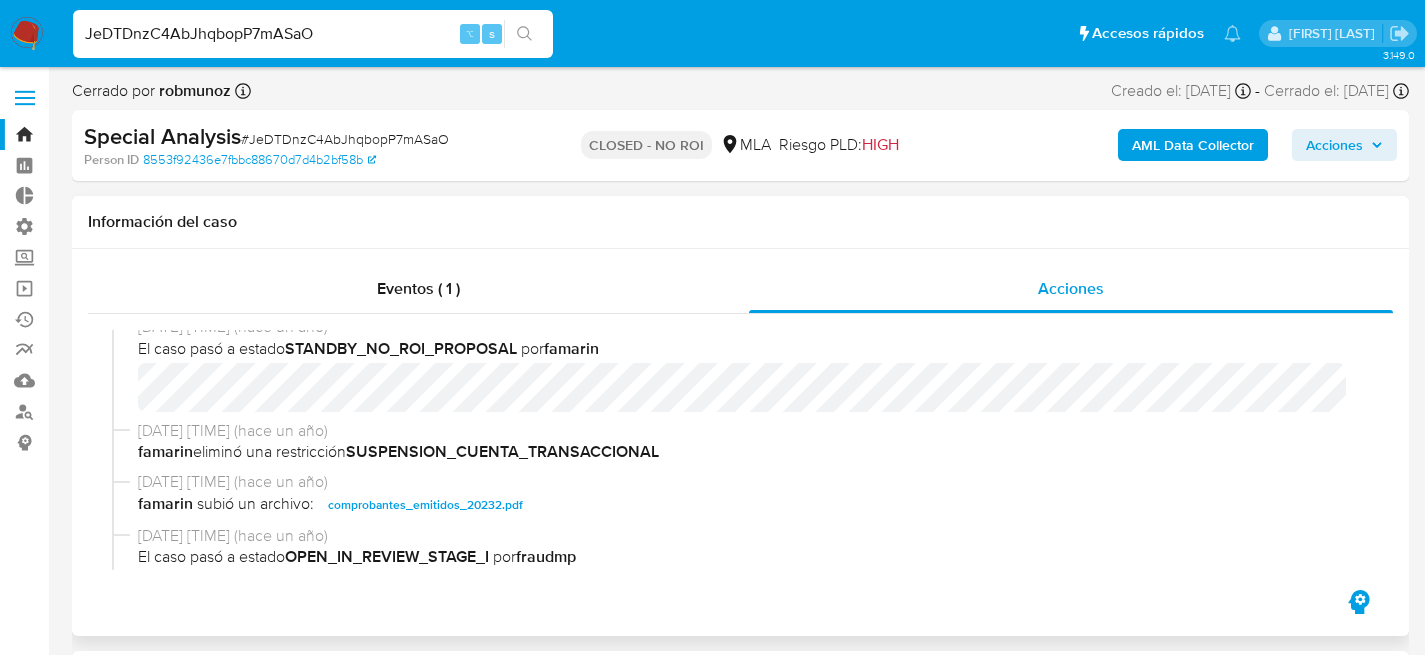 scroll, scrollTop: 242, scrollLeft: 0, axis: vertical 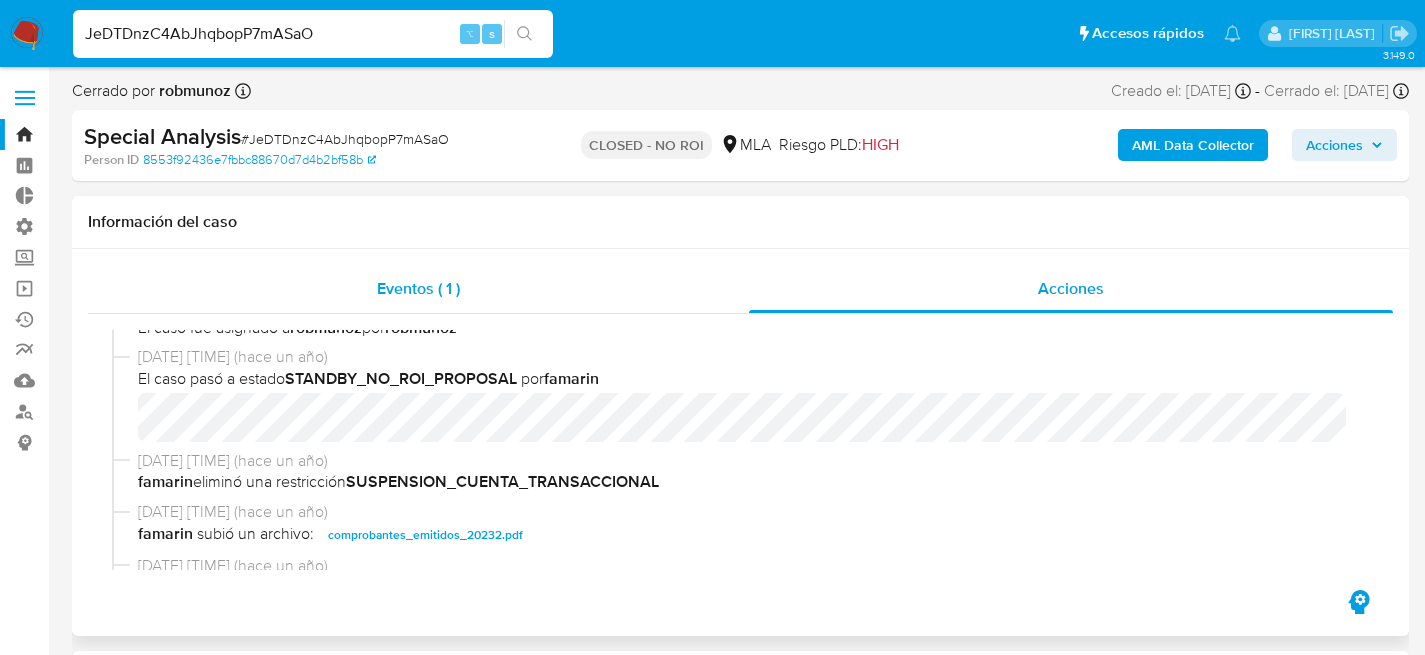 click on "Eventos ( 1 )" at bounding box center [418, 289] 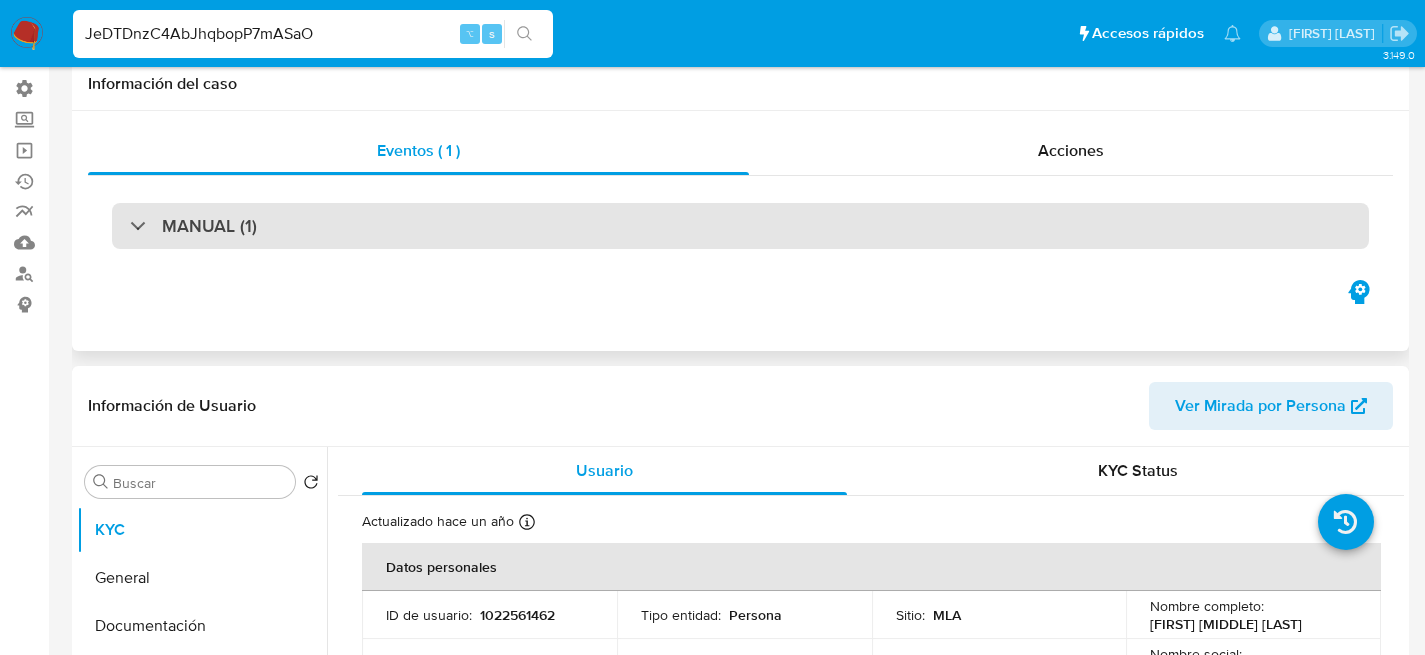 scroll, scrollTop: 372, scrollLeft: 0, axis: vertical 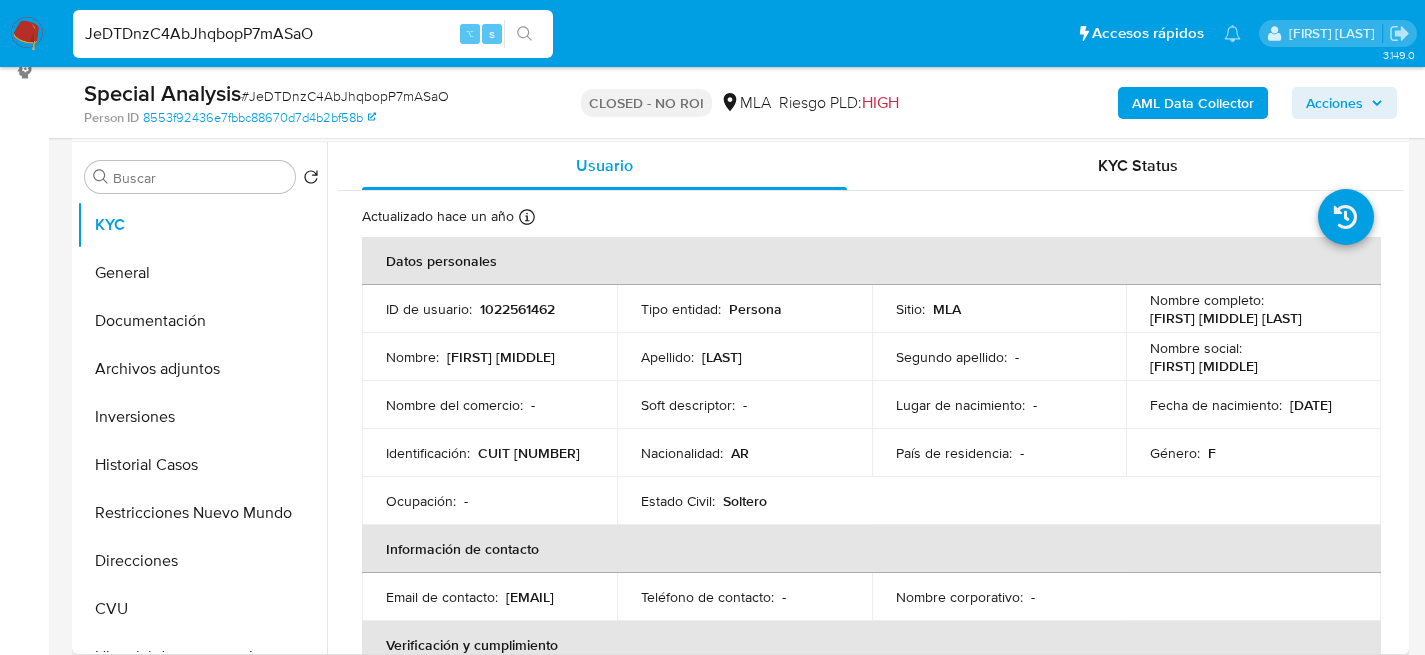 click on "ID de usuario :    1022561462" at bounding box center (489, 309) 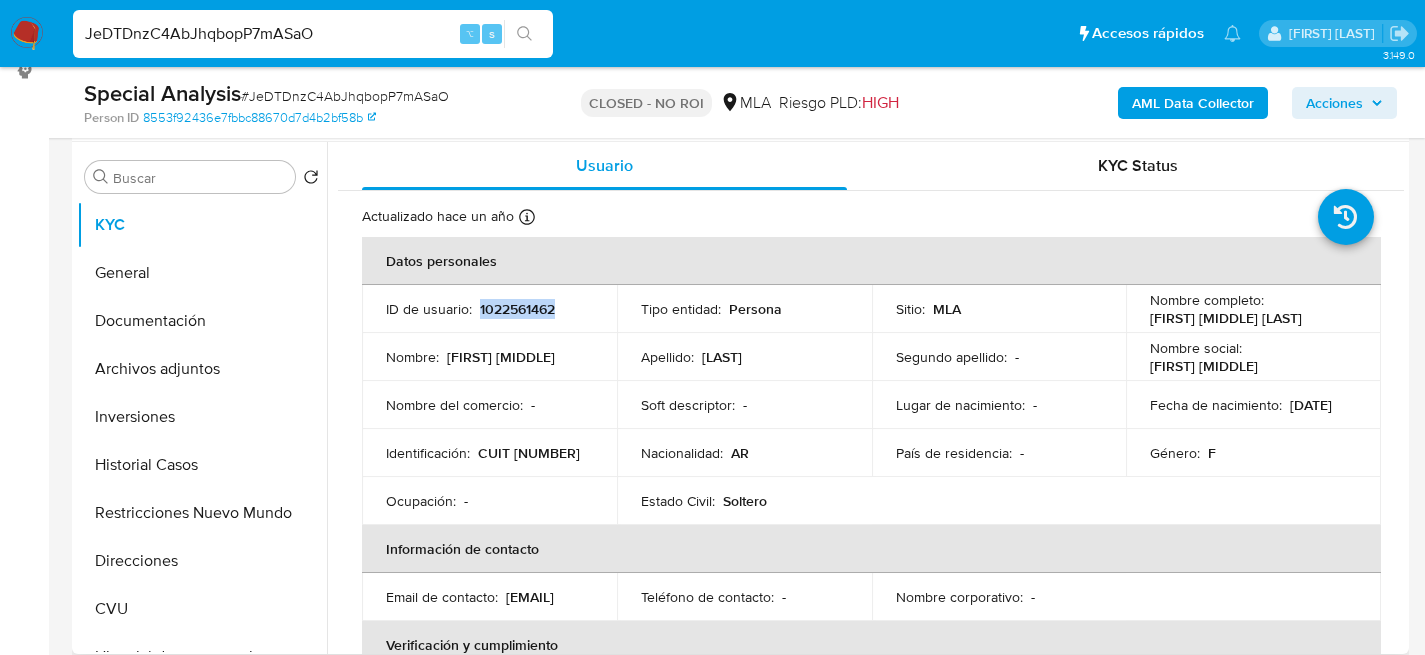 click on "1022561462" at bounding box center [517, 309] 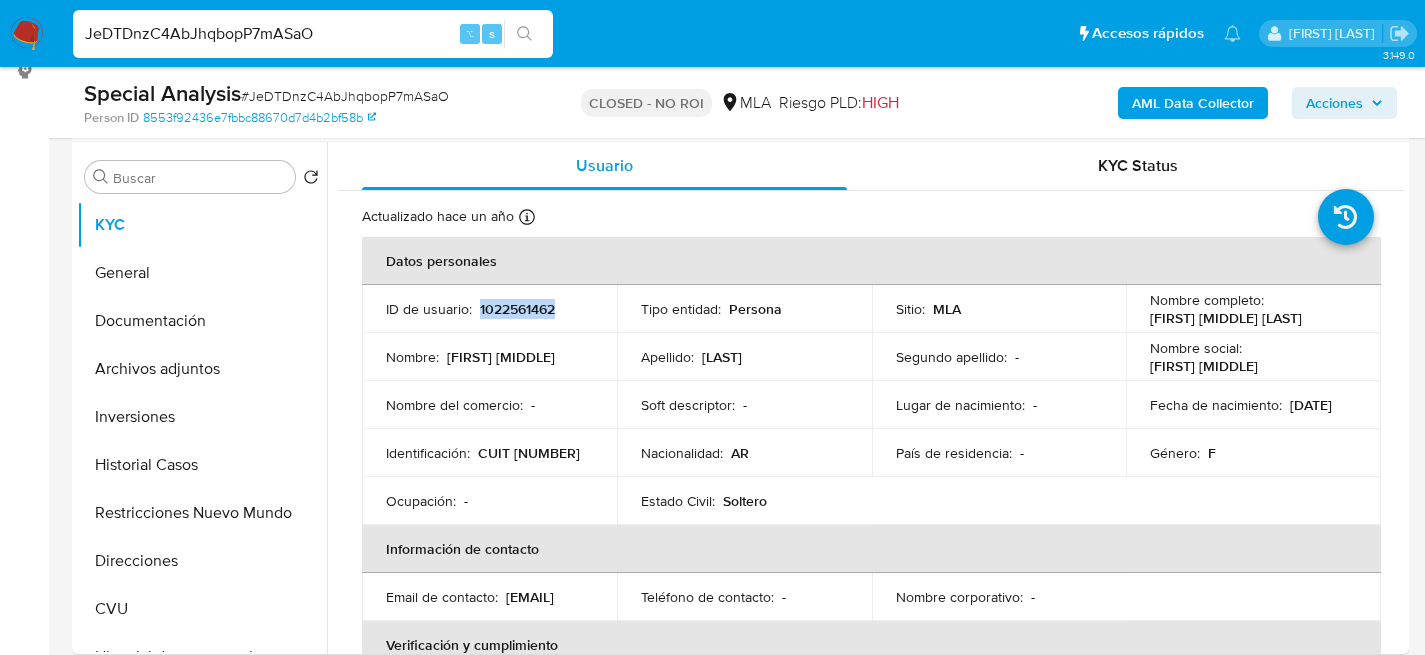 copy on "1022561462" 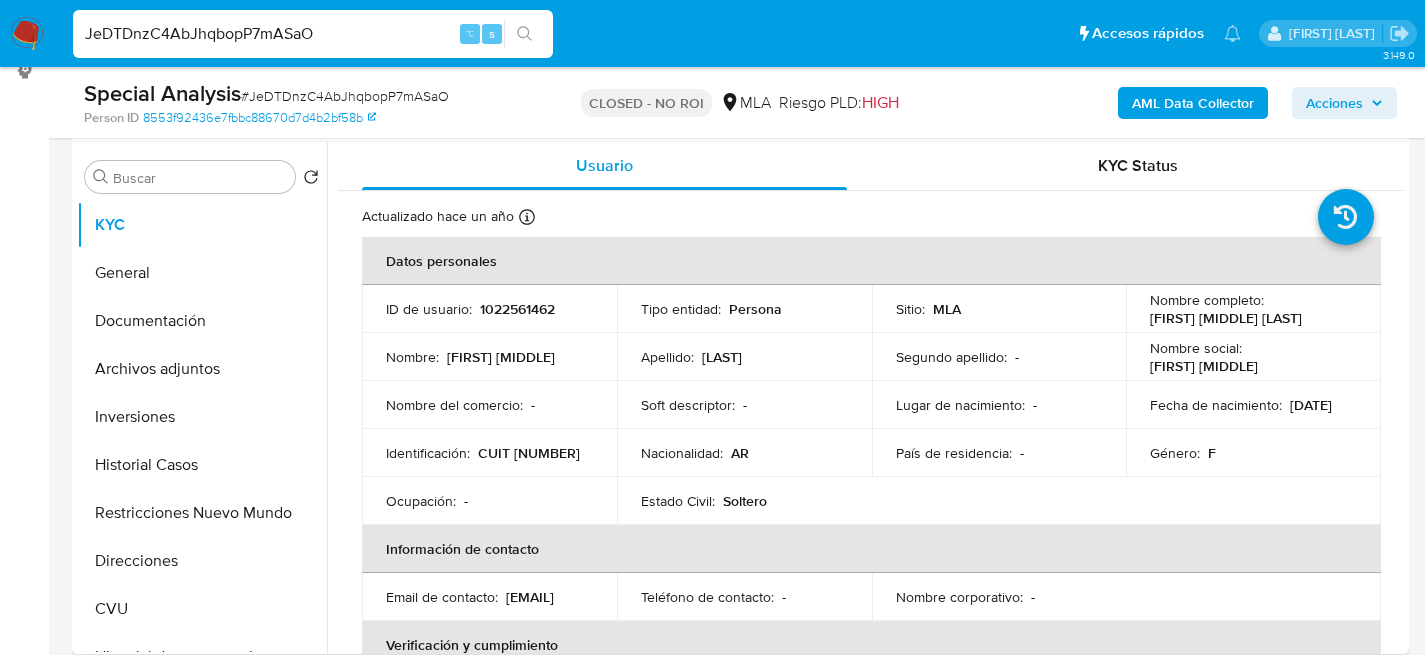 click on "Tipo entidad :    Persona" at bounding box center (744, 309) 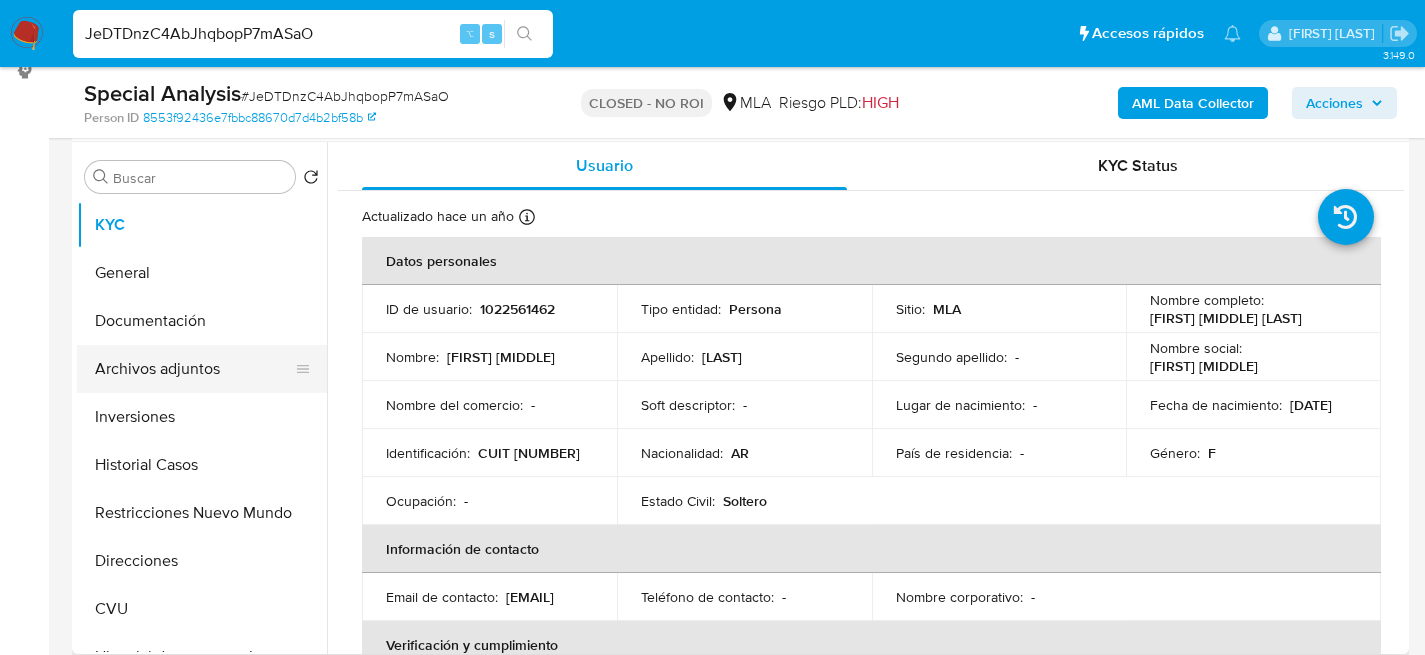 click on "Archivos adjuntos" at bounding box center (194, 369) 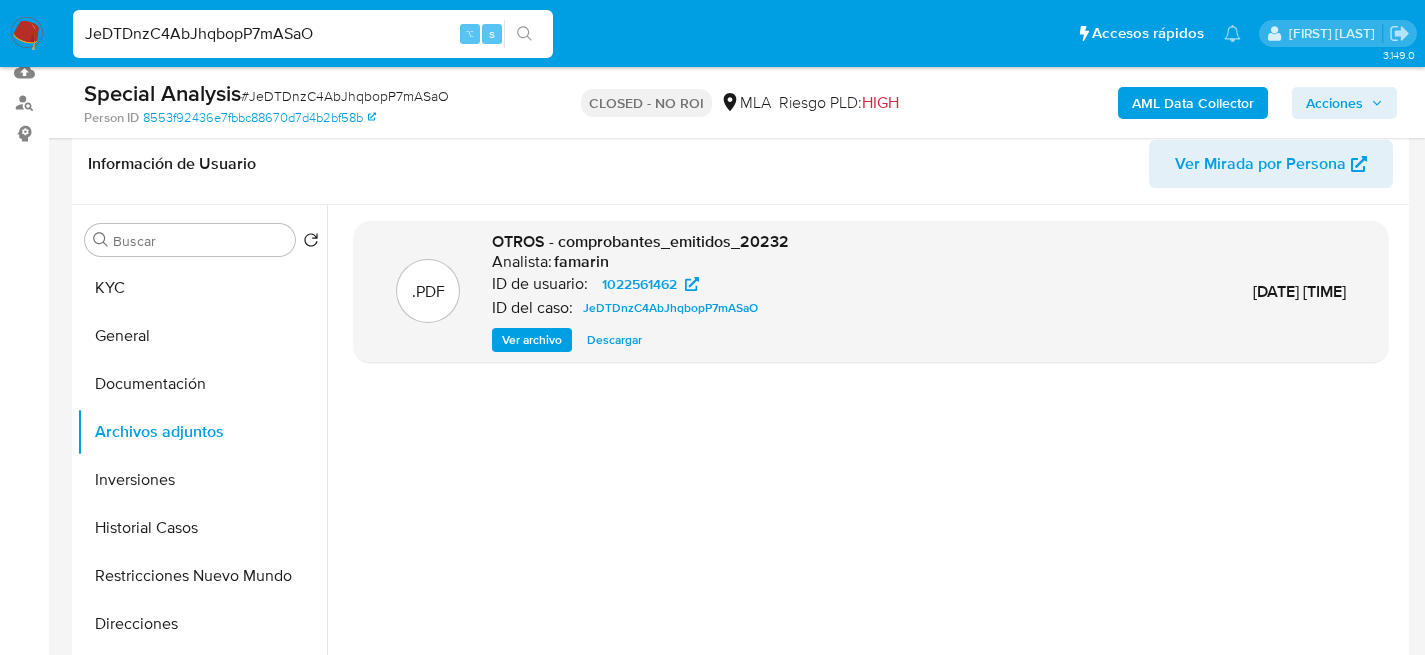 scroll, scrollTop: 308, scrollLeft: 0, axis: vertical 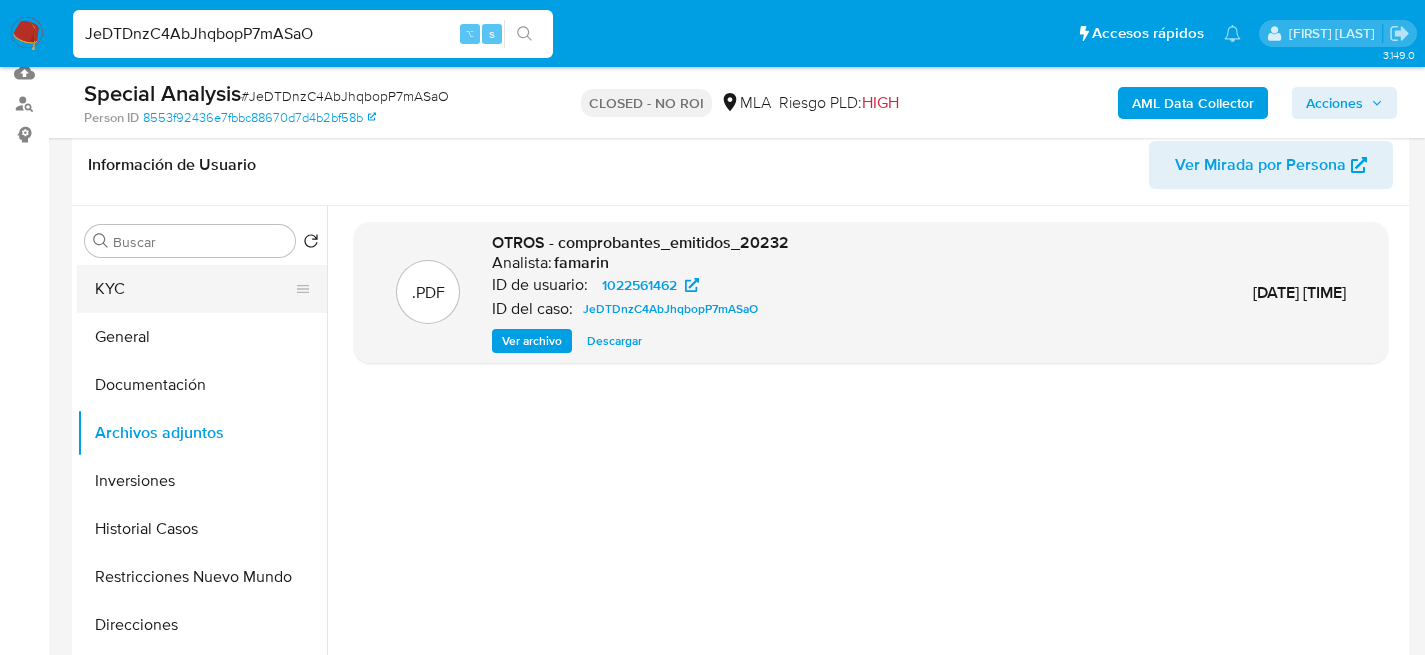 click on "KYC" at bounding box center (194, 289) 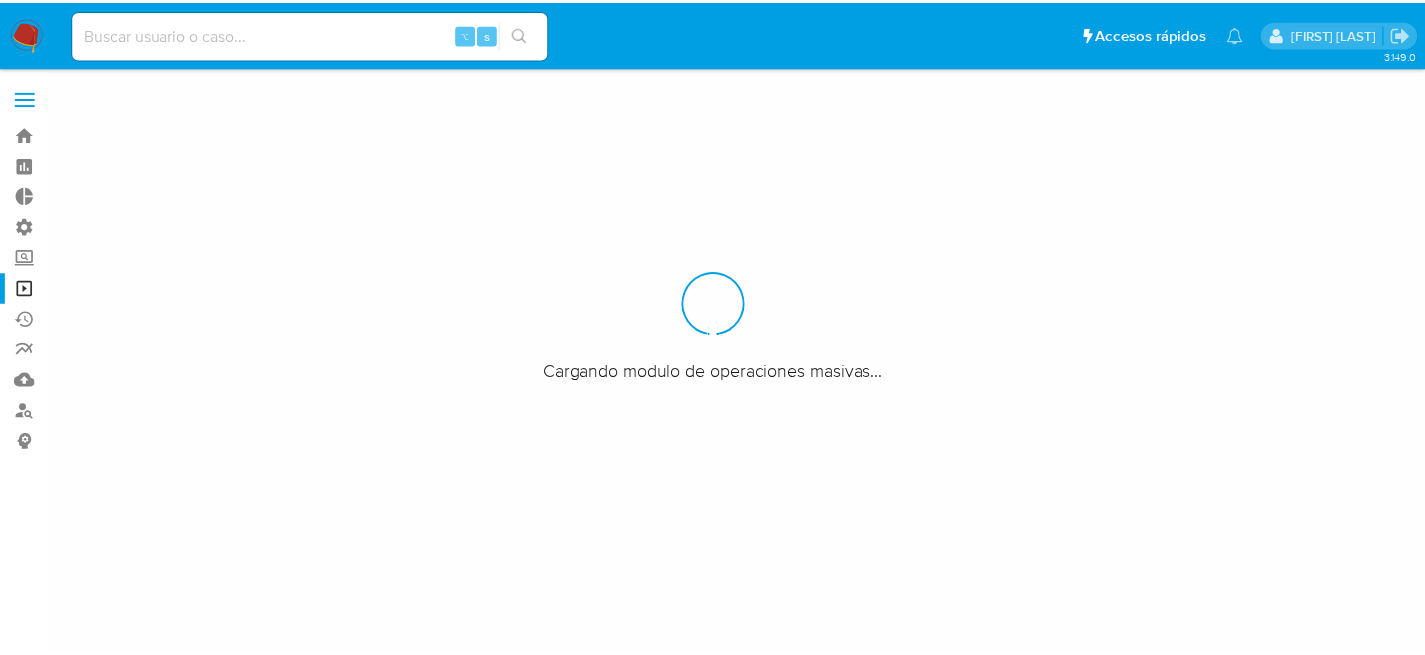 scroll, scrollTop: 0, scrollLeft: 0, axis: both 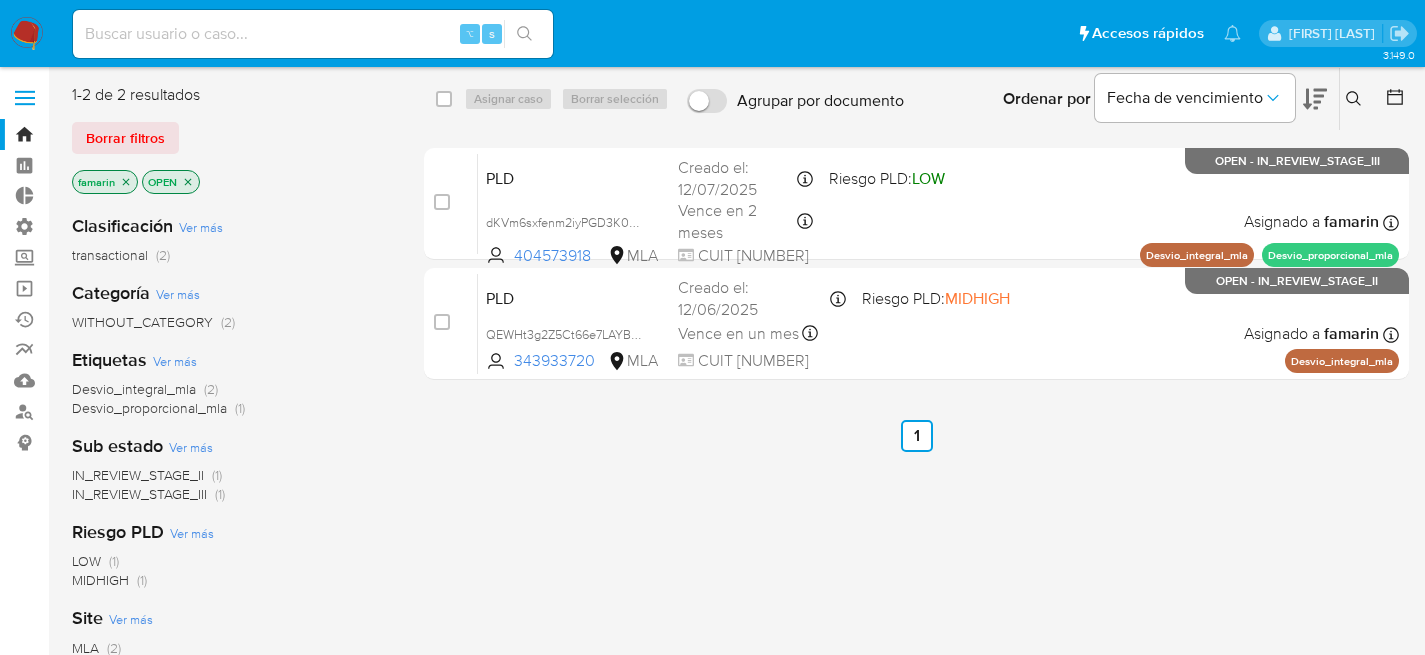 drag, startPoint x: 366, startPoint y: 13, endPoint x: 361, endPoint y: 42, distance: 29.427877 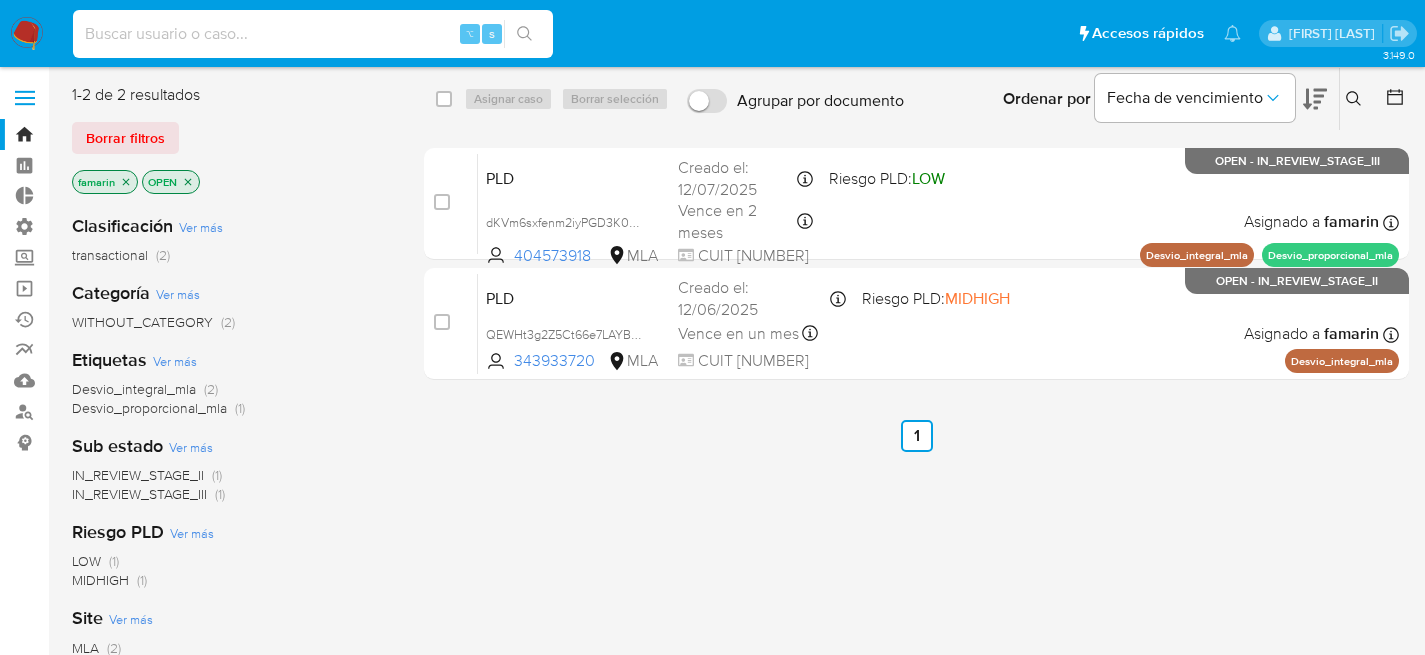 click at bounding box center [313, 34] 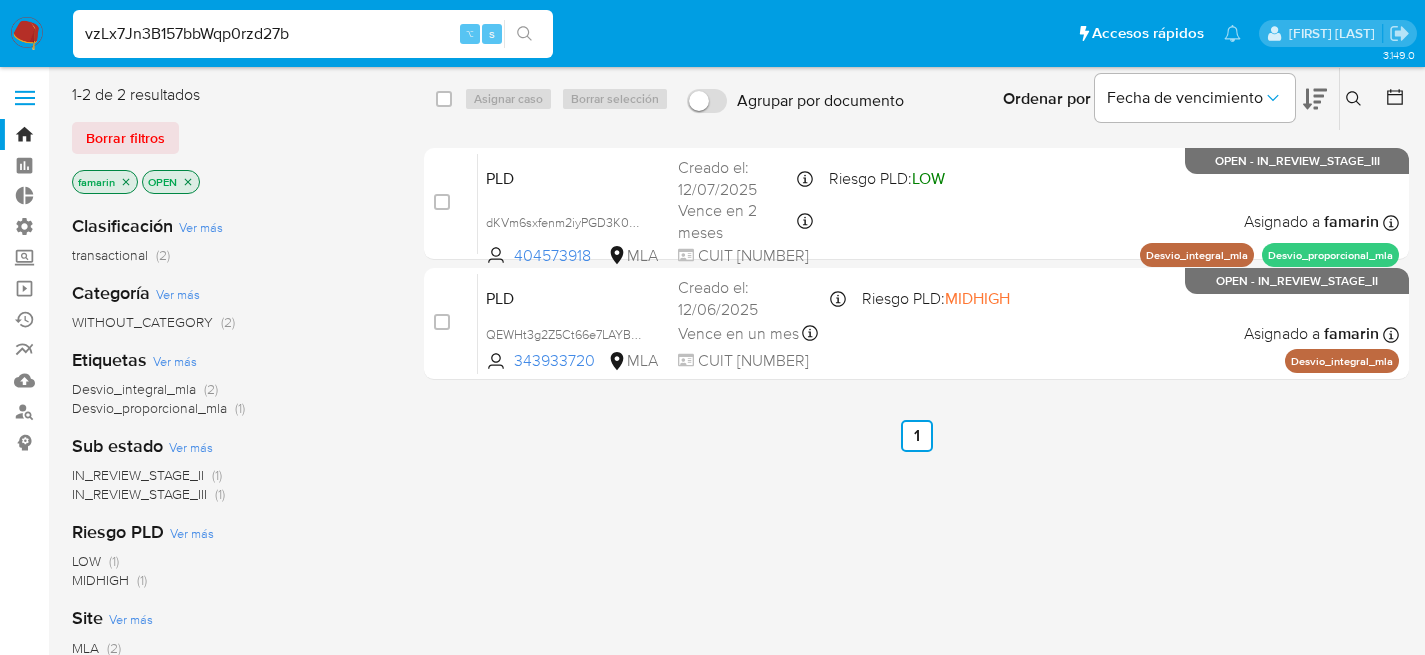 type on "vzLx7Jn3B157bbWqp0rzd27b" 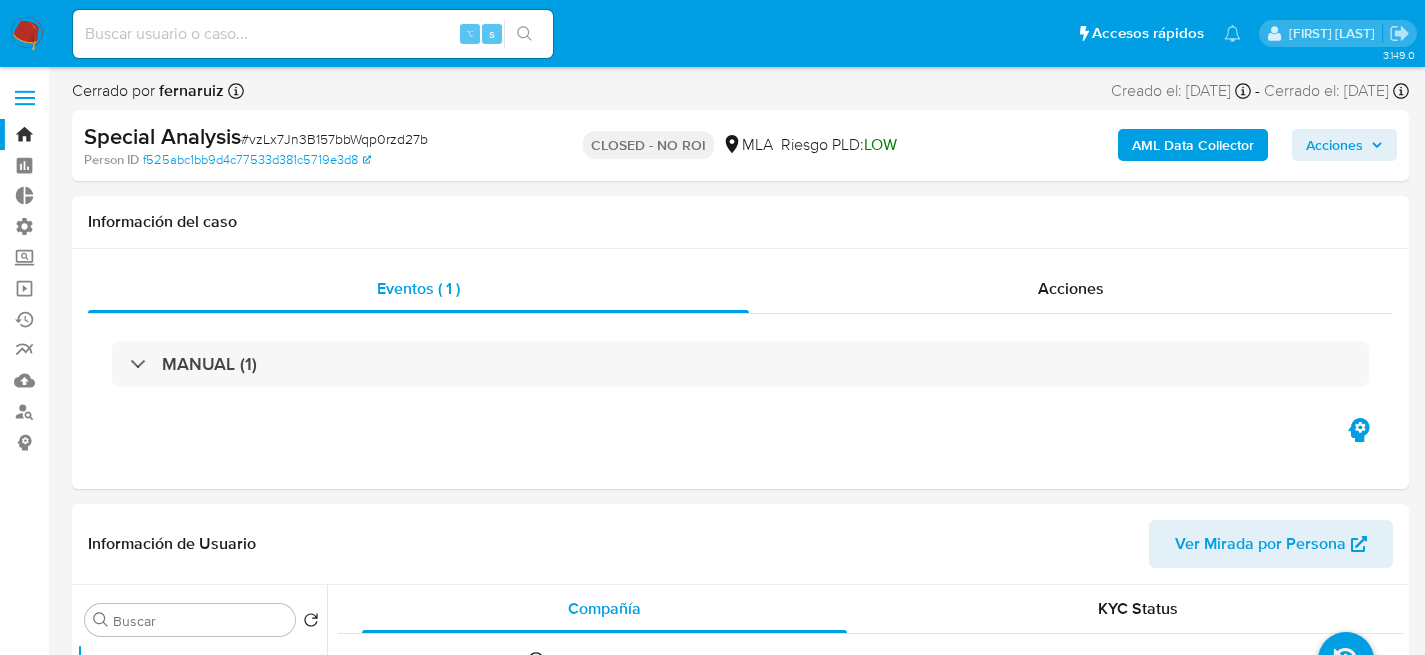 select on "10" 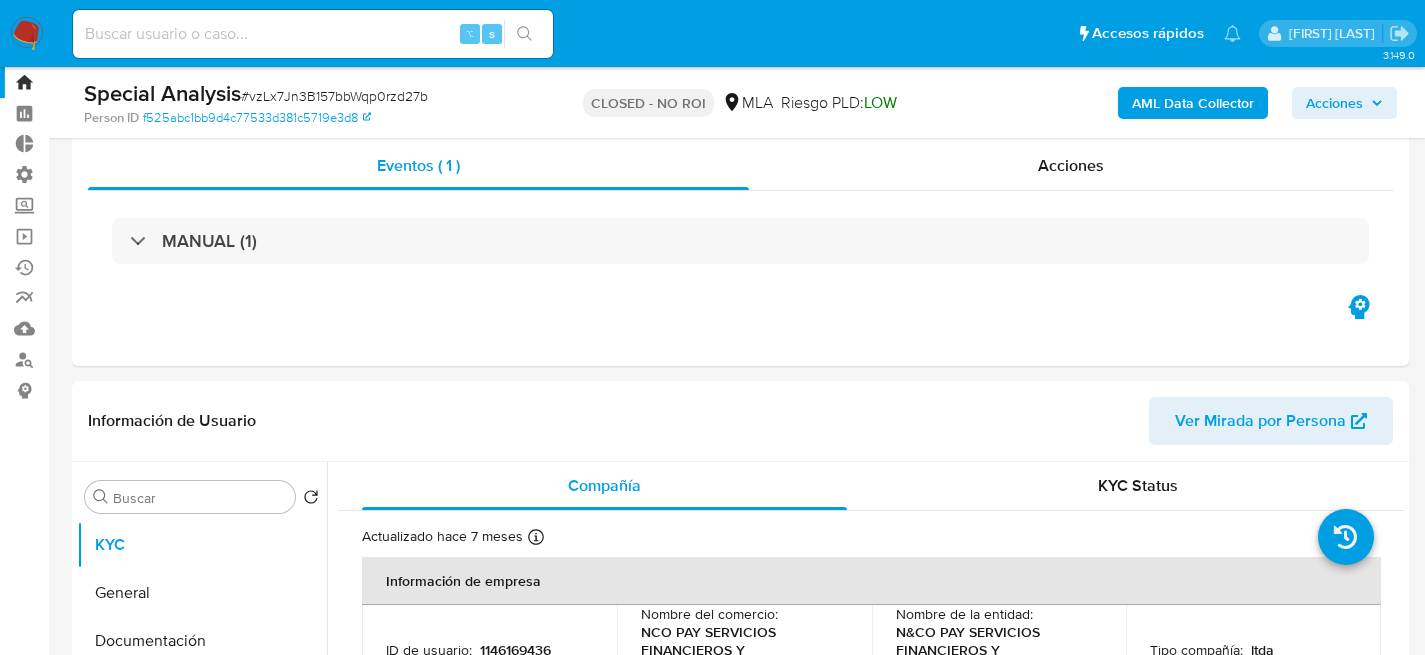 scroll, scrollTop: 154, scrollLeft: 0, axis: vertical 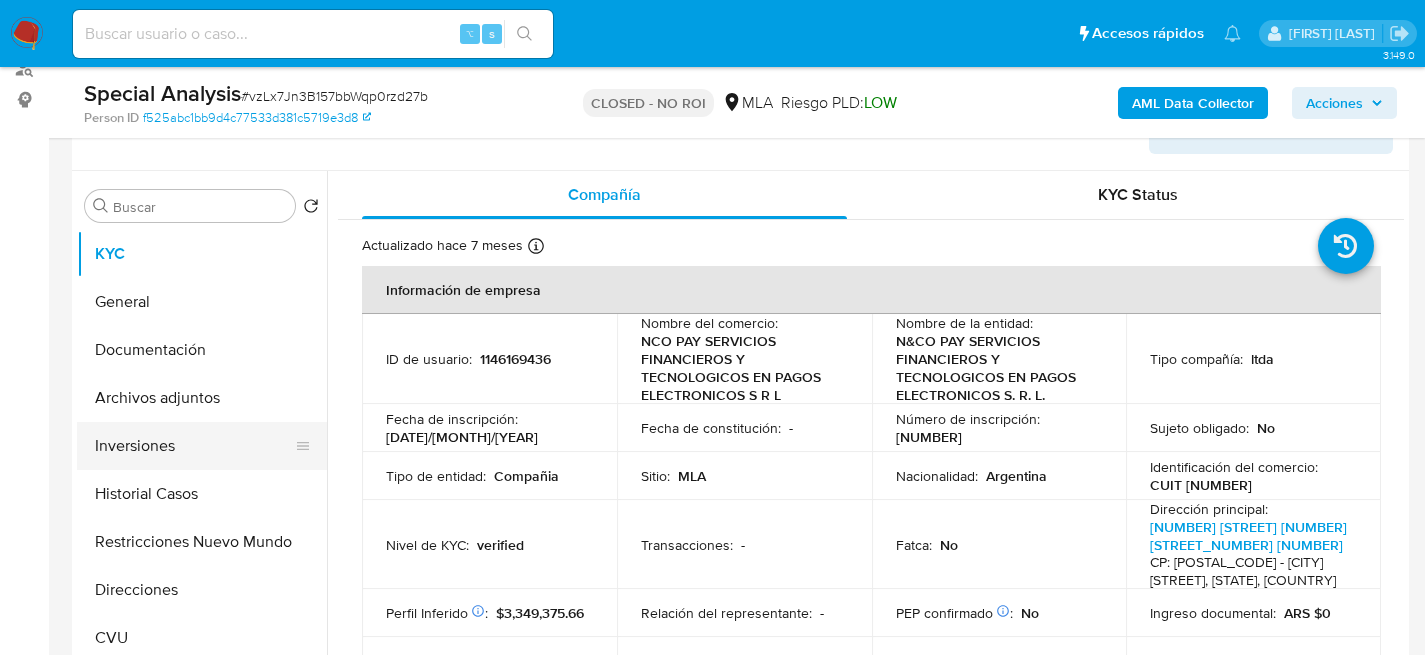 click on "Inversiones" at bounding box center [194, 446] 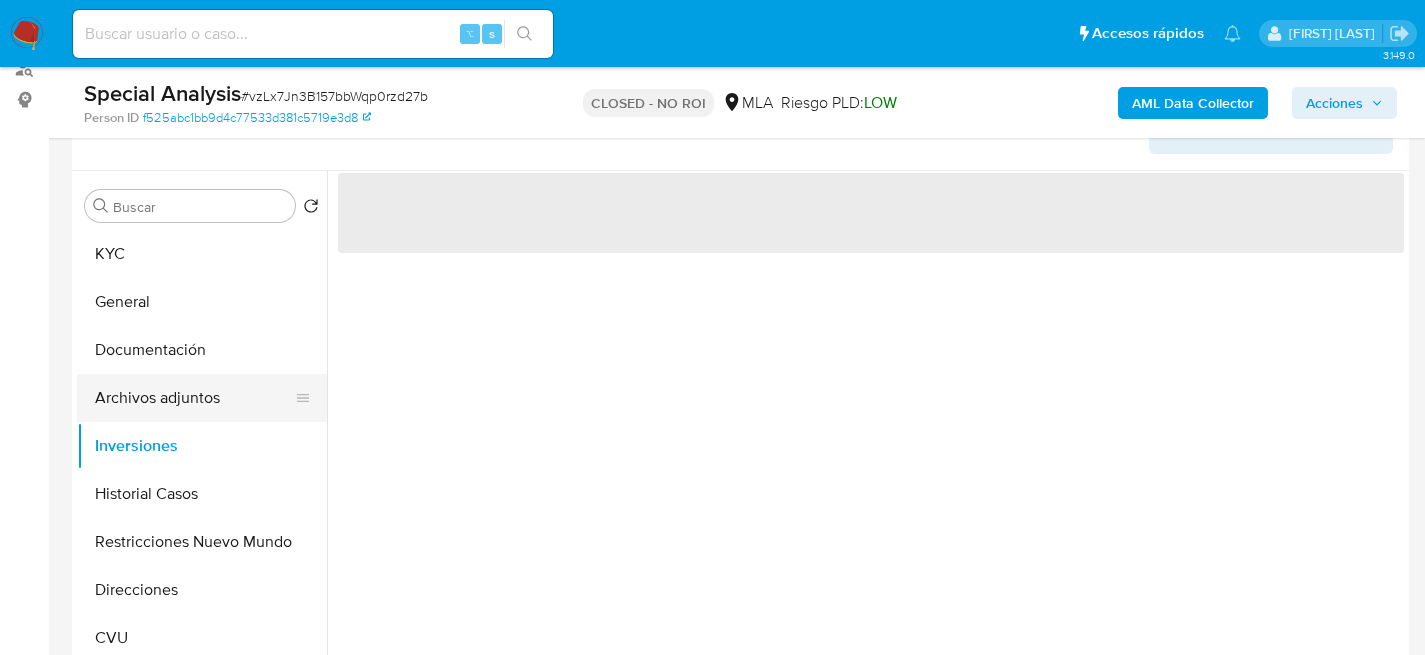click on "Archivos adjuntos" at bounding box center (194, 398) 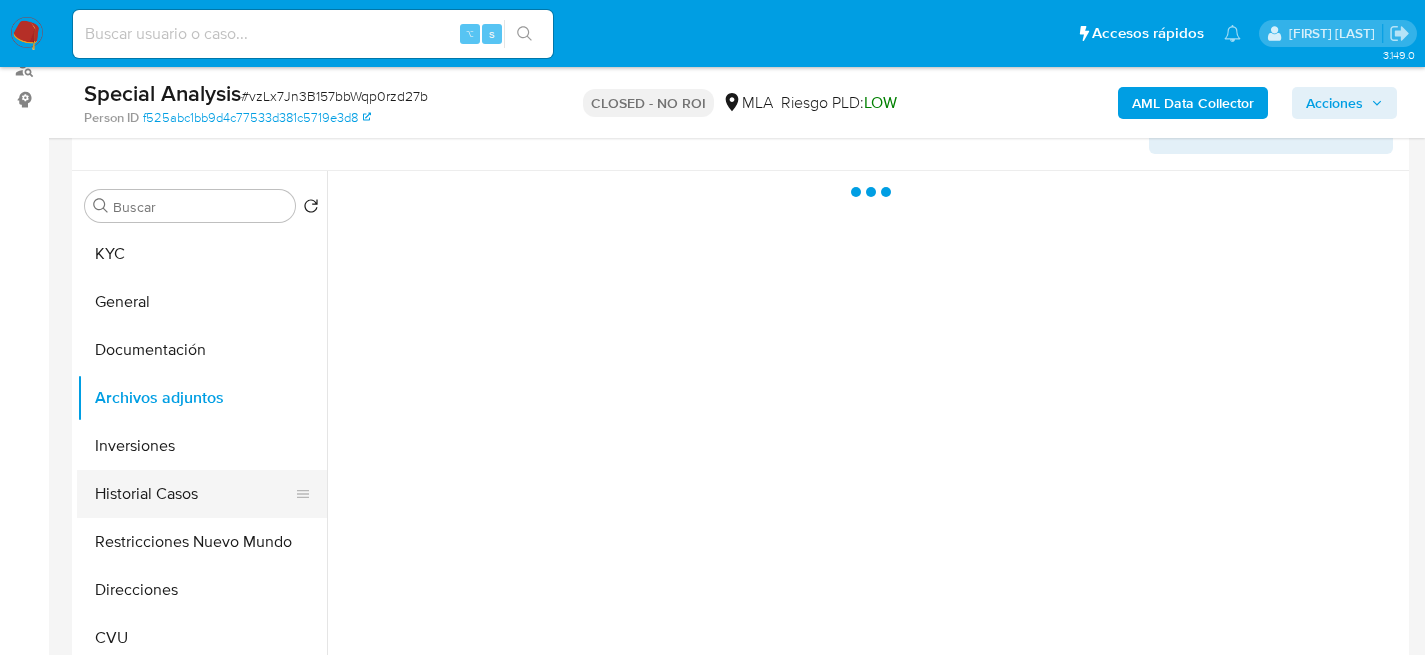 click on "Historial Casos" at bounding box center (194, 494) 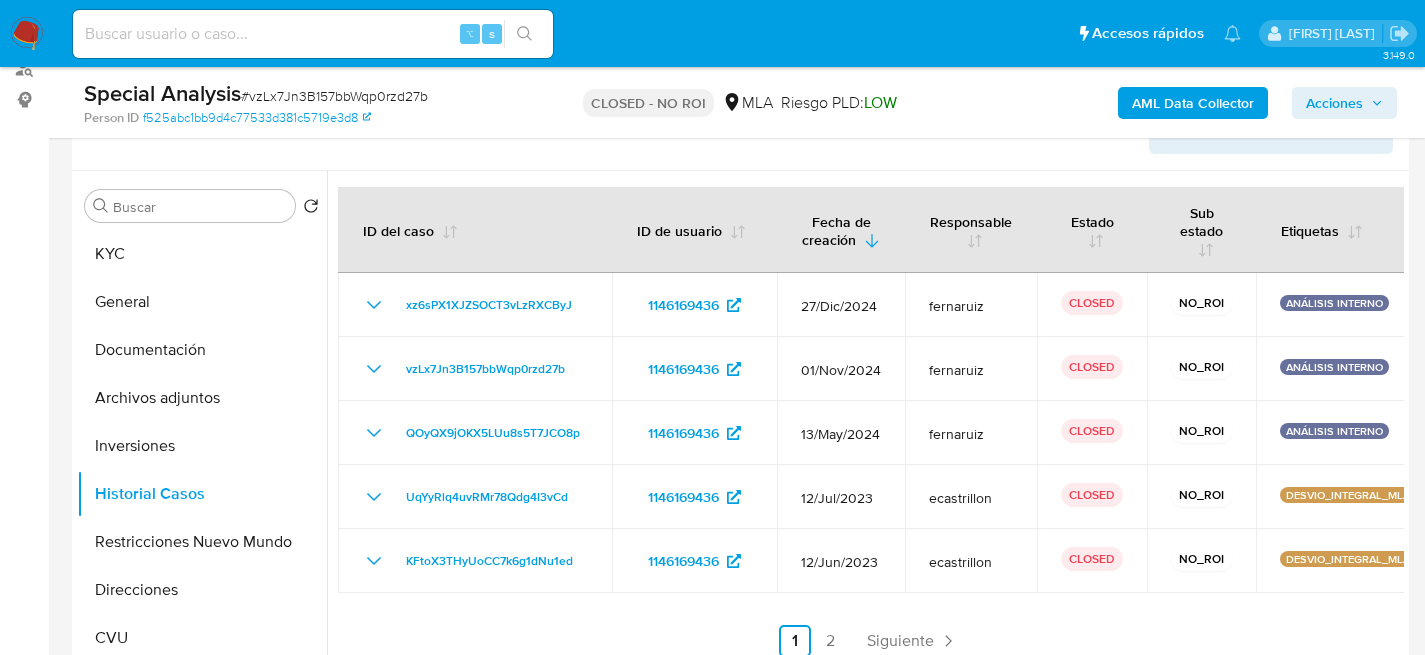 click at bounding box center [313, 34] 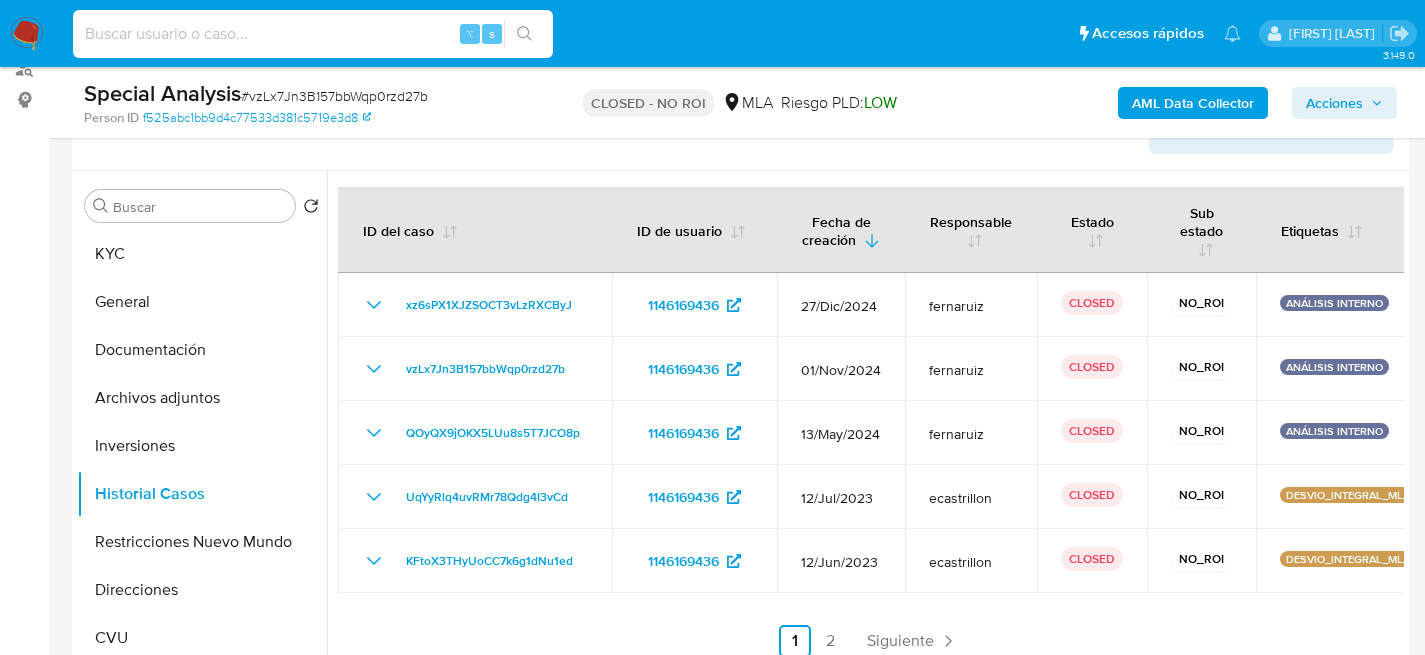 paste on "vzLx7Jn3B157bbWqp0rzd27b" 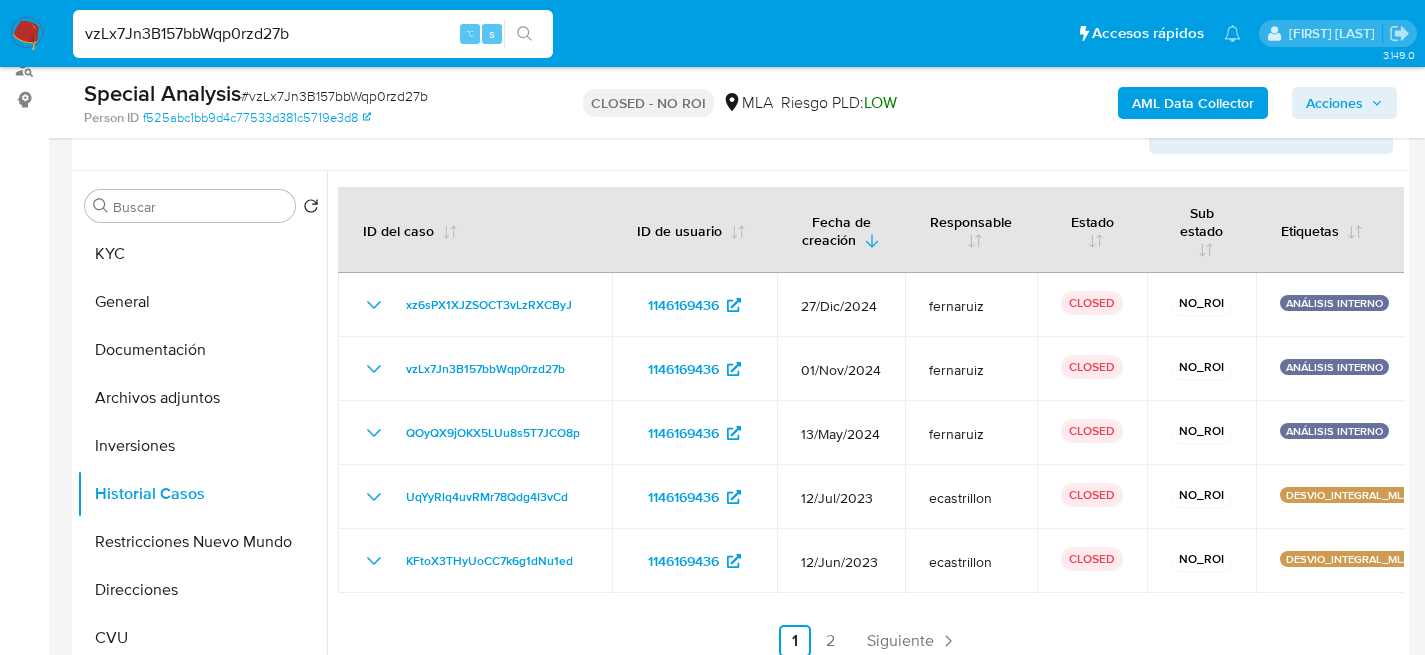type 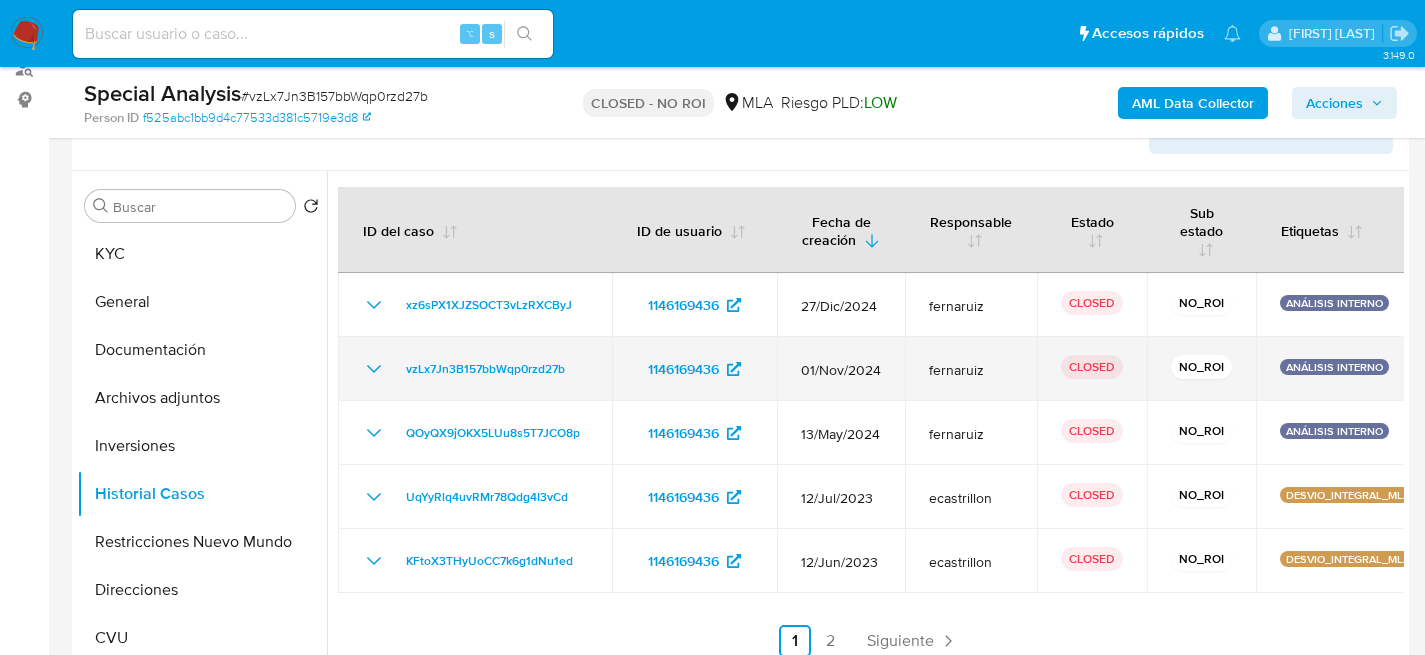 click on "vzLx7Jn3B157bbWqp0rzd27b" at bounding box center [475, 369] 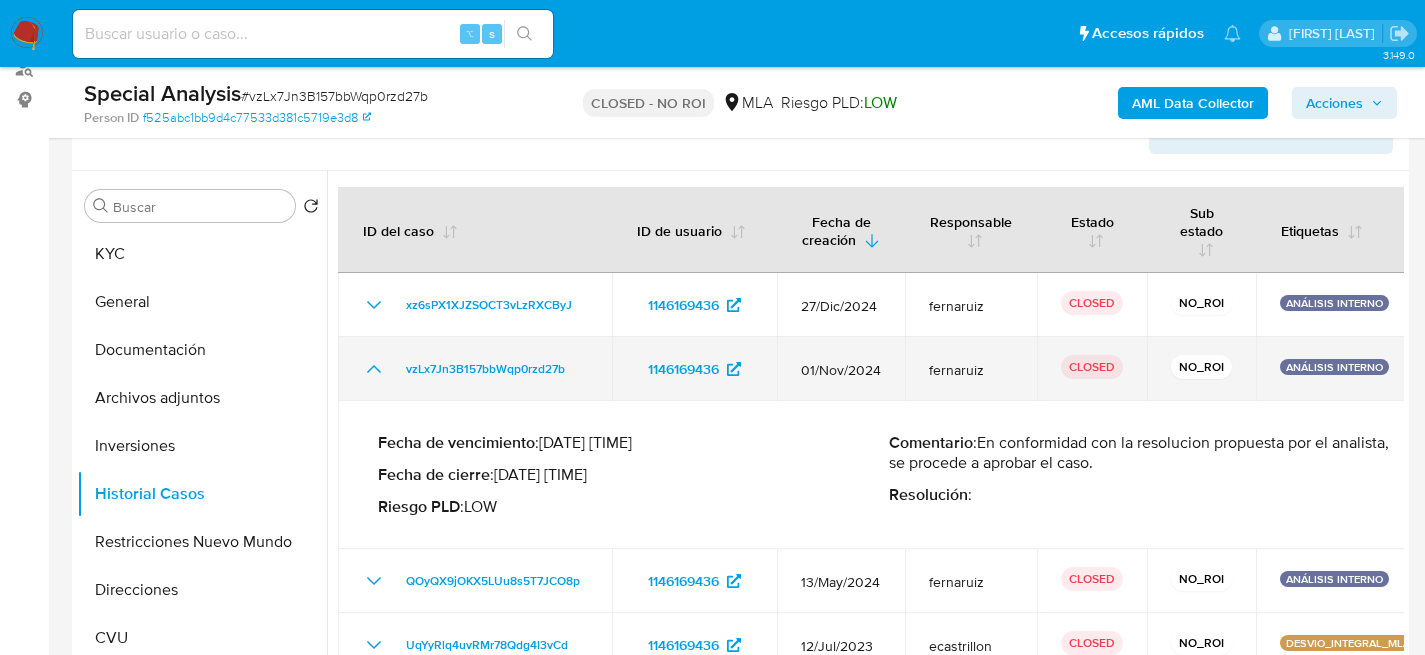 click on "vzLx7Jn3B157bbWqp0rzd27b" at bounding box center [475, 369] 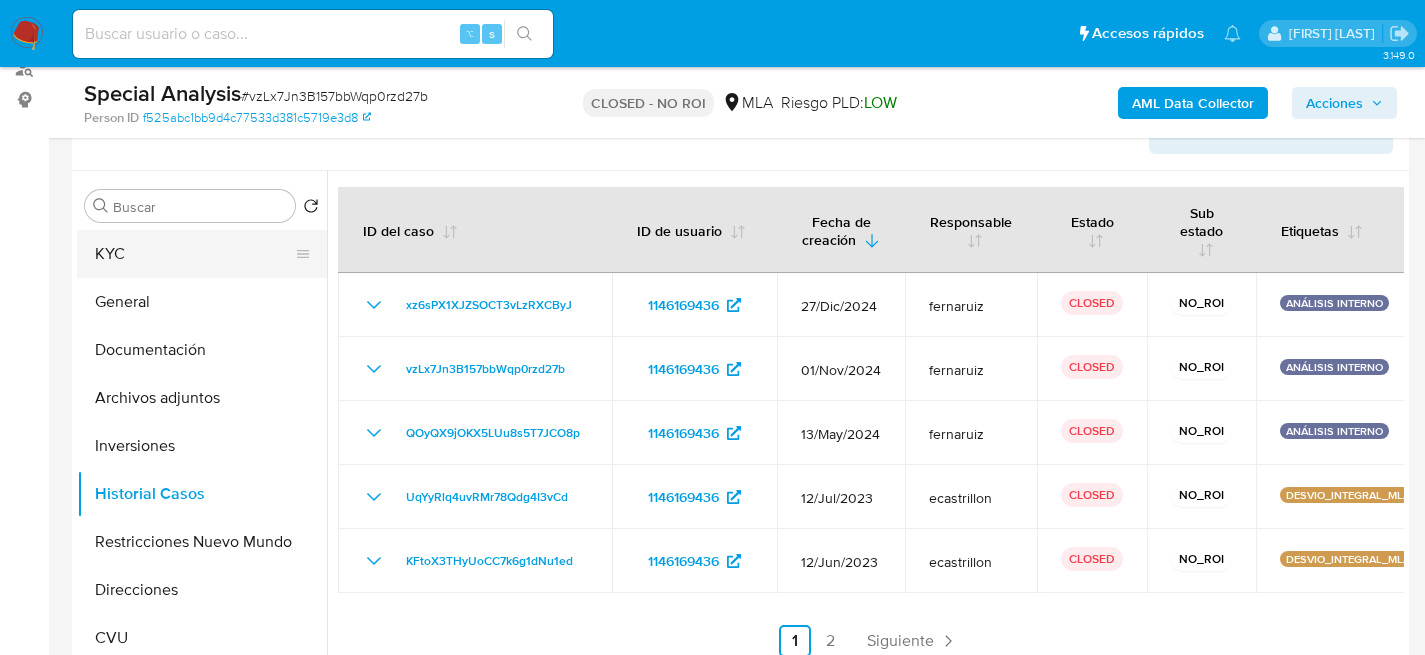 click on "KYC" at bounding box center [194, 254] 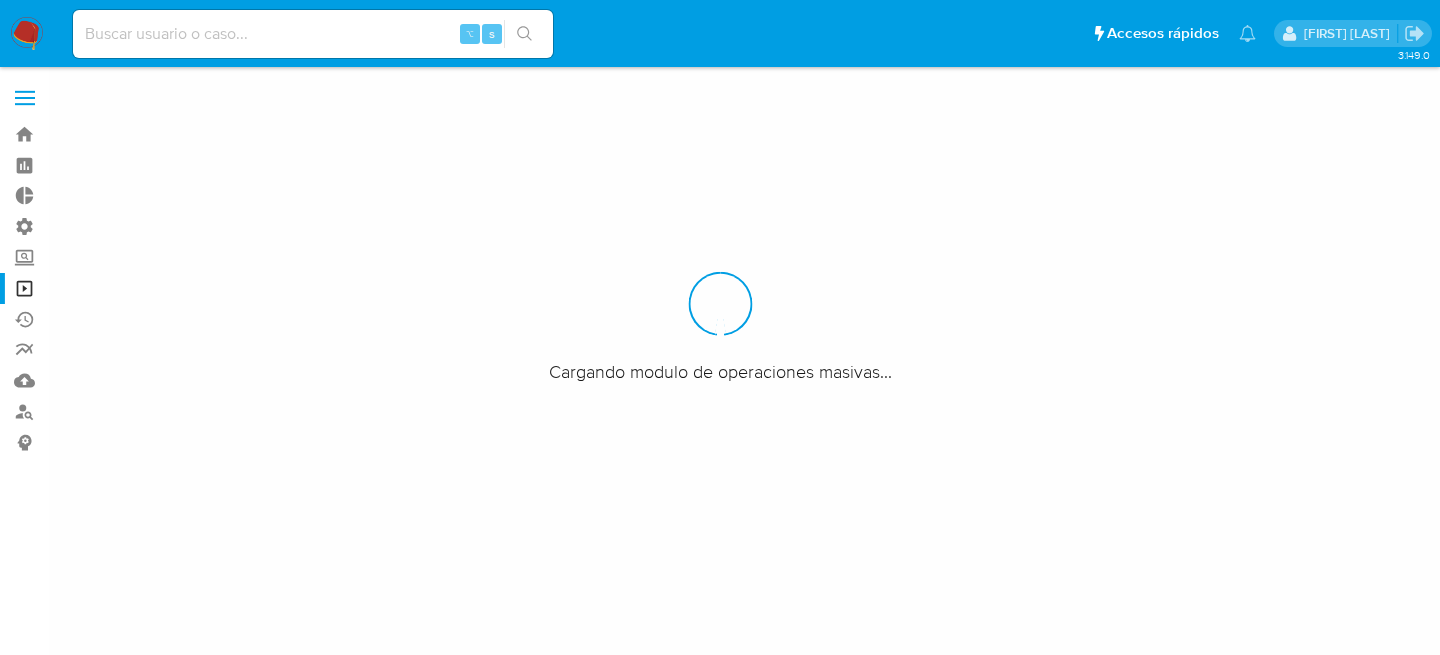 scroll, scrollTop: 0, scrollLeft: 0, axis: both 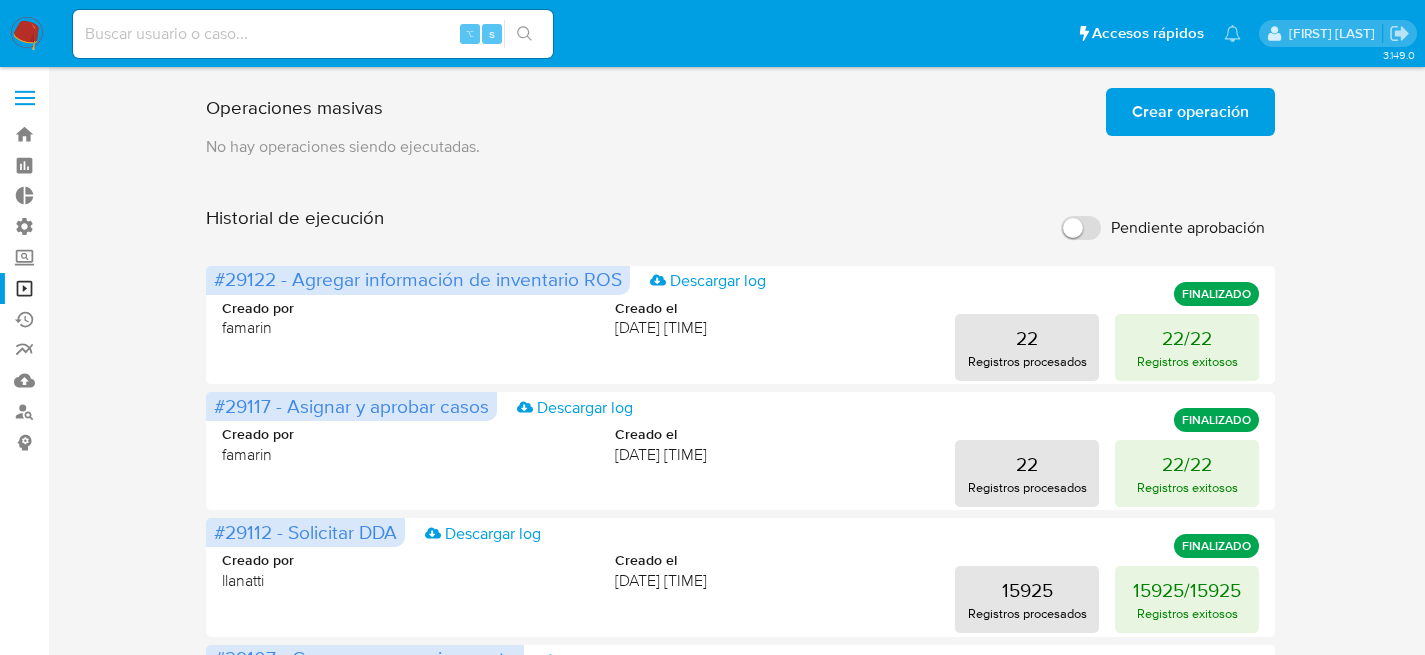 click on "No hay operaciones siendo ejecutadas." at bounding box center (741, 147) 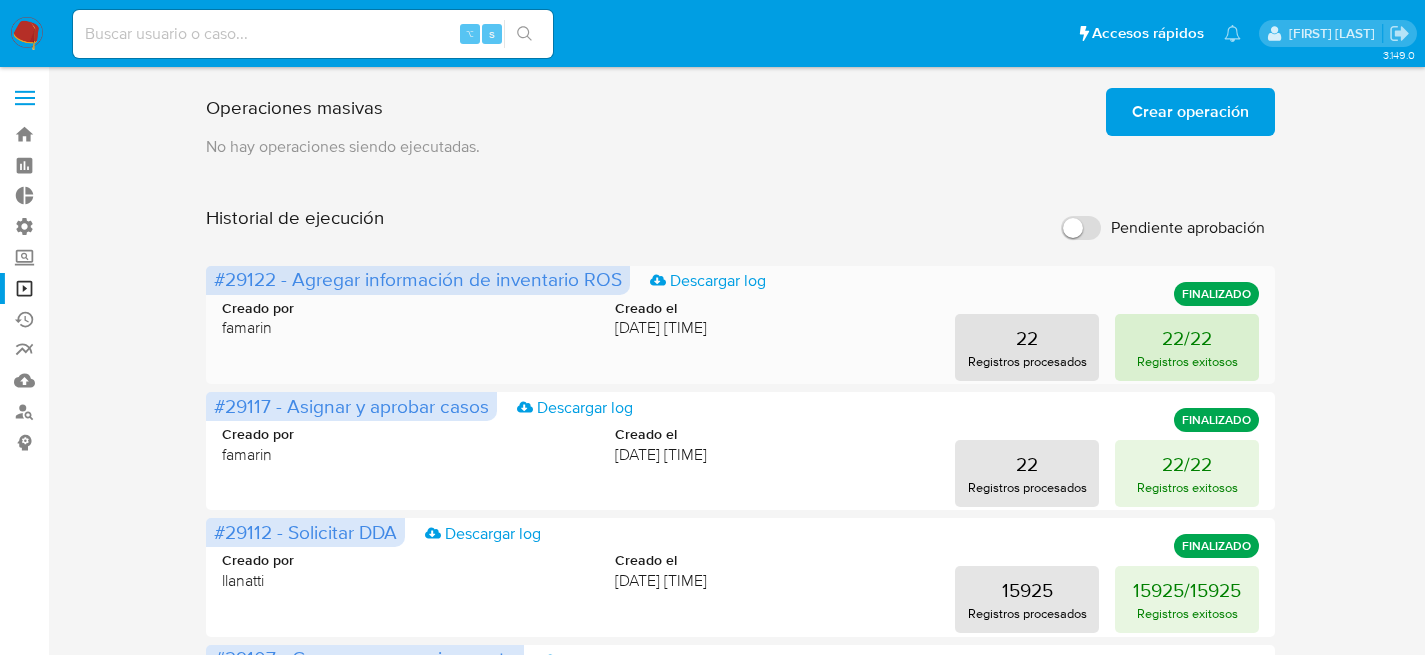 click on "22/22" at bounding box center [1187, 338] 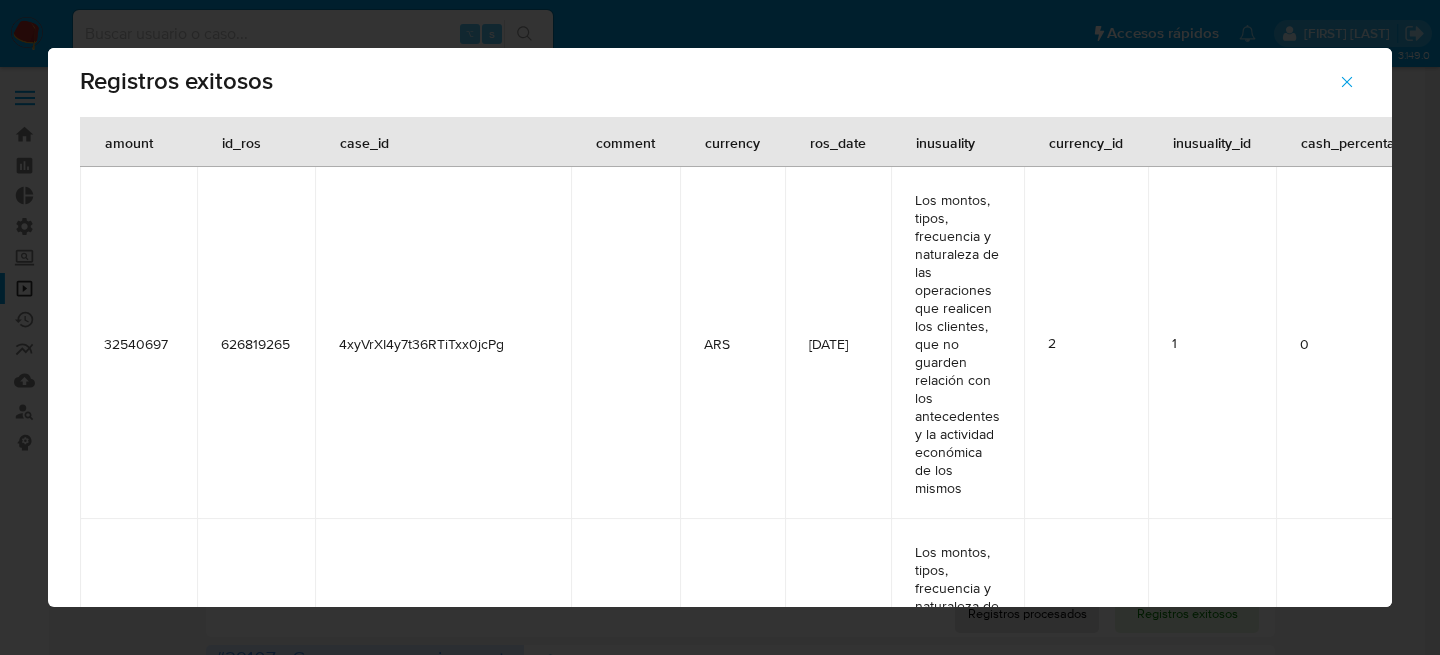 scroll, scrollTop: 15, scrollLeft: 0, axis: vertical 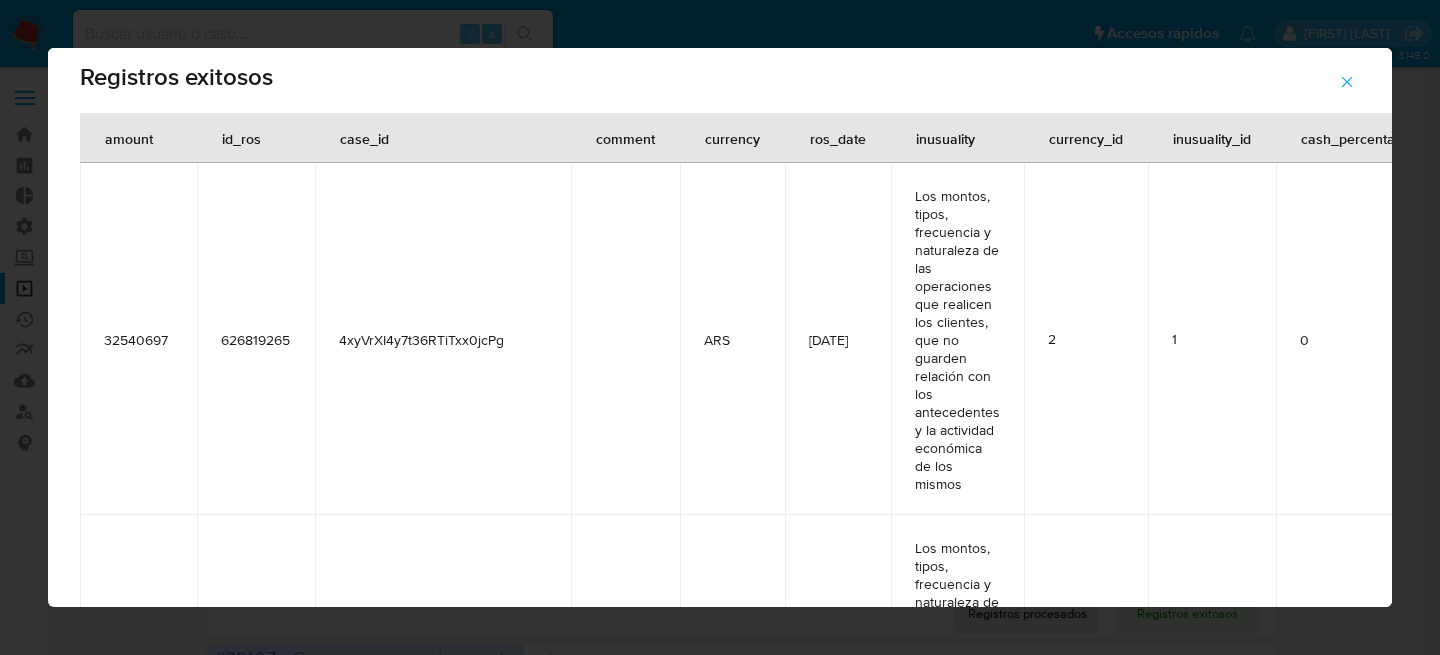 drag, startPoint x: 1068, startPoint y: 308, endPoint x: 1260, endPoint y: 334, distance: 193.75243 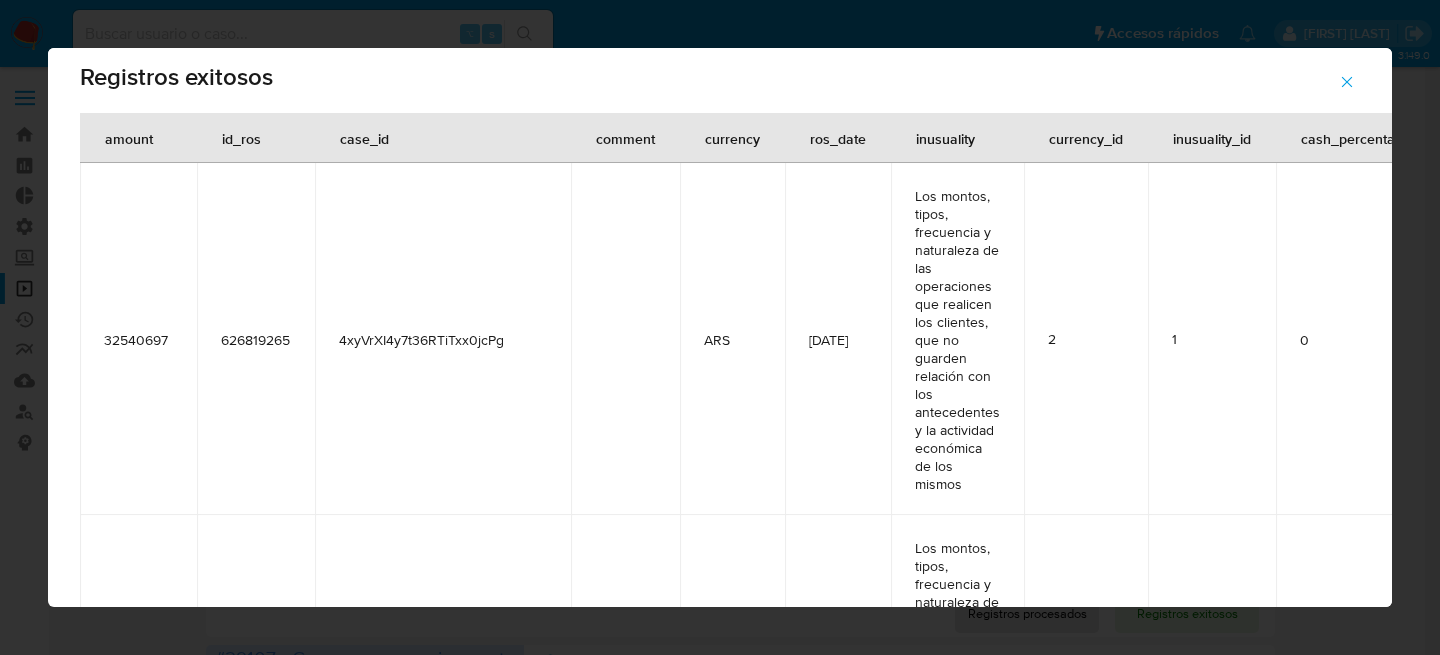 click at bounding box center [625, 339] 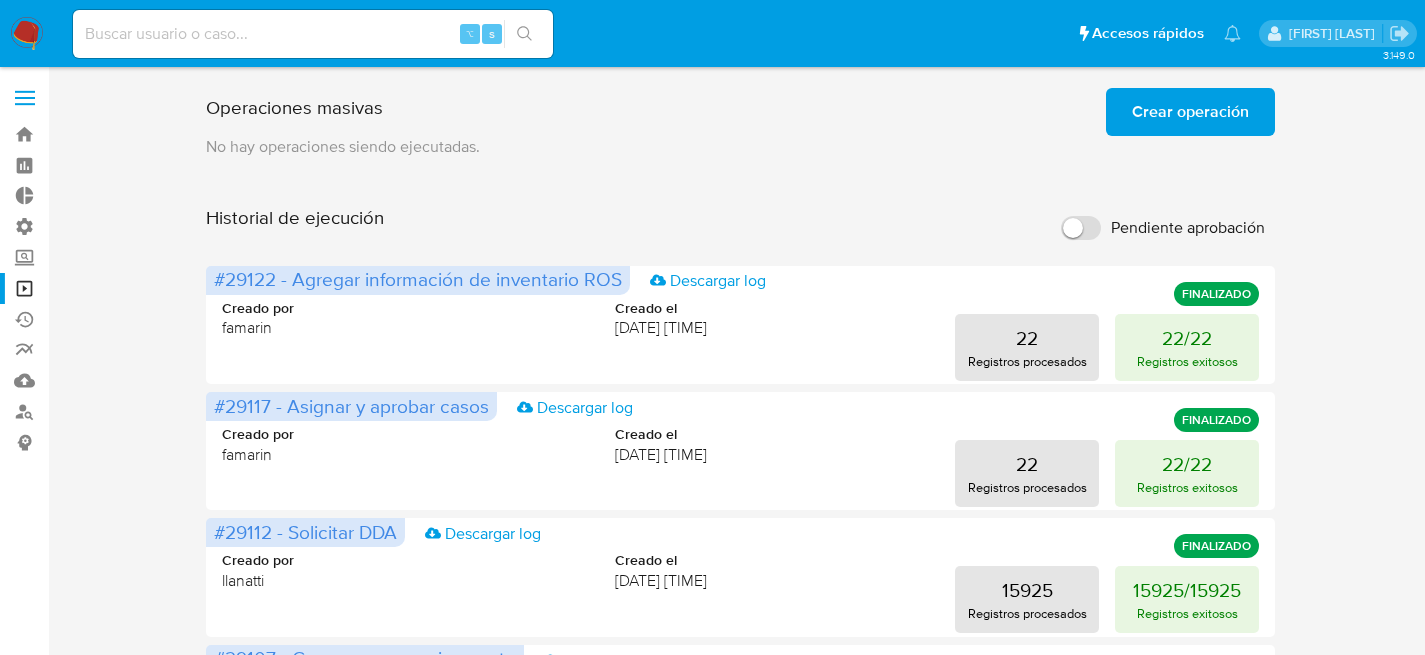click on "Crear operación" at bounding box center (1190, 112) 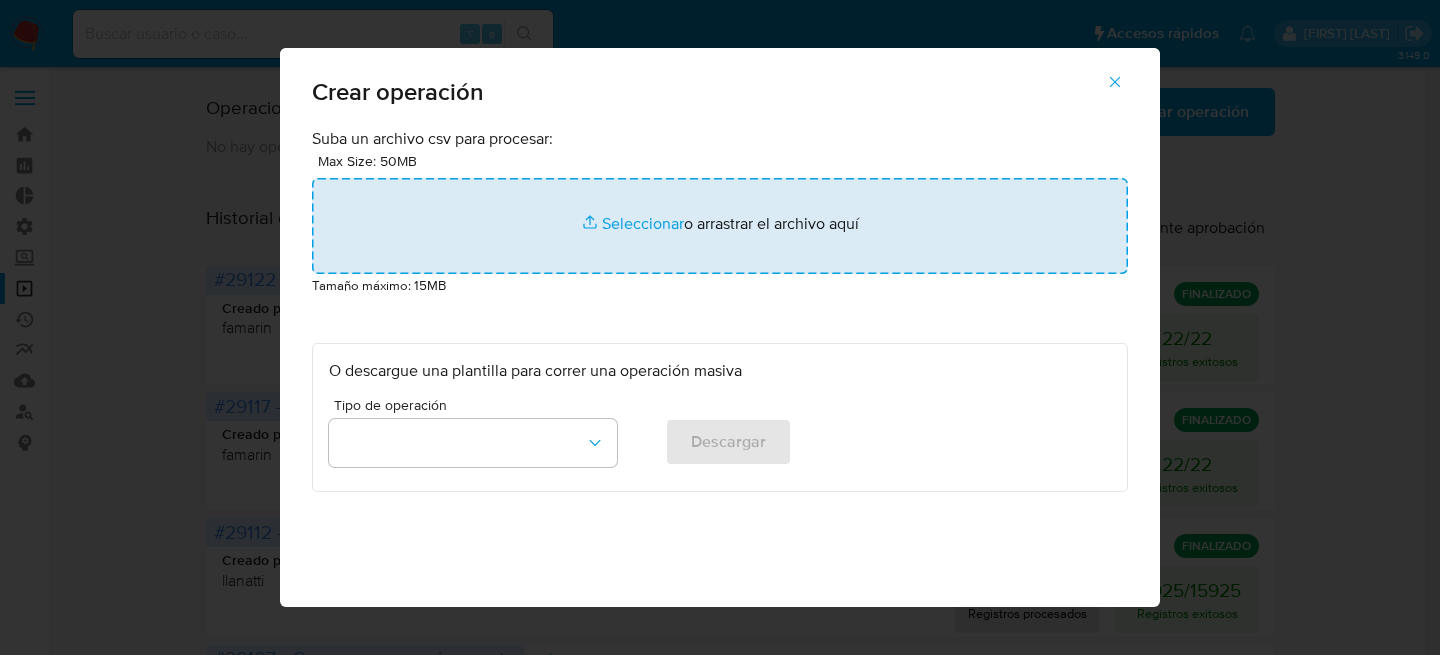 click at bounding box center (720, 226) 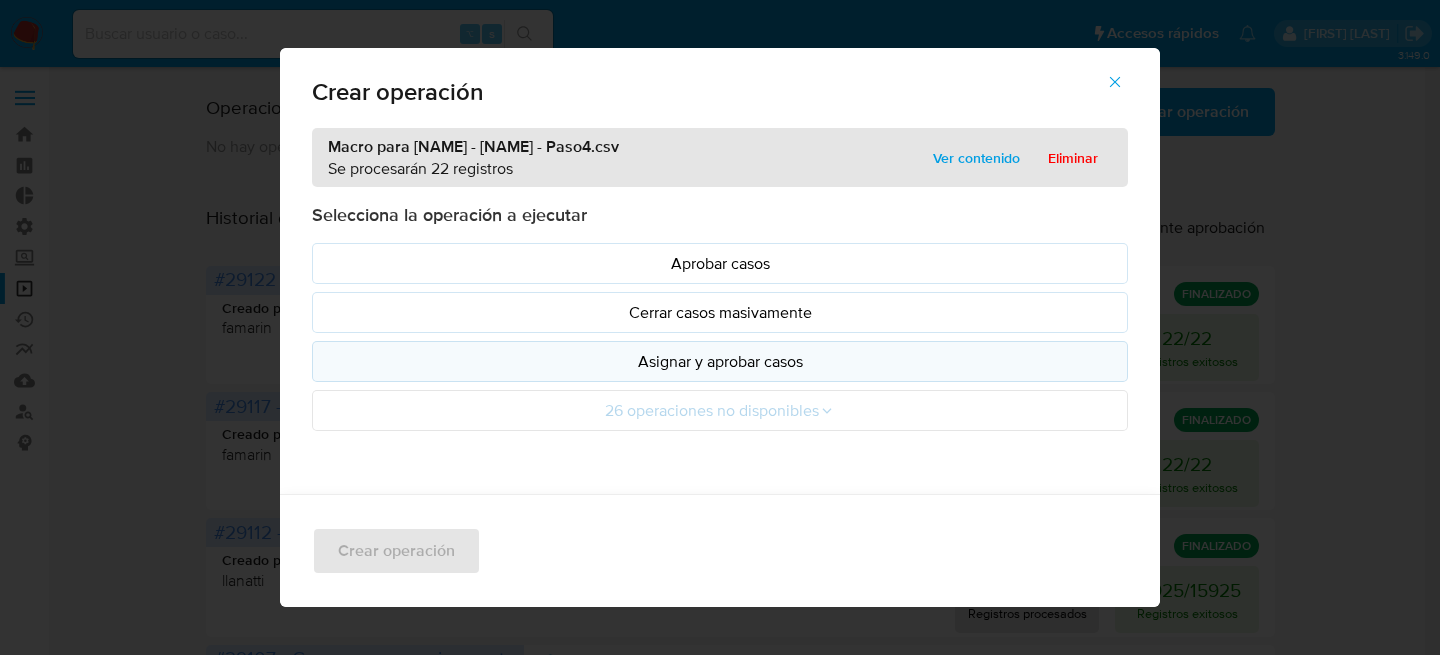 click on "Asignar y aprobar casos" at bounding box center [720, 361] 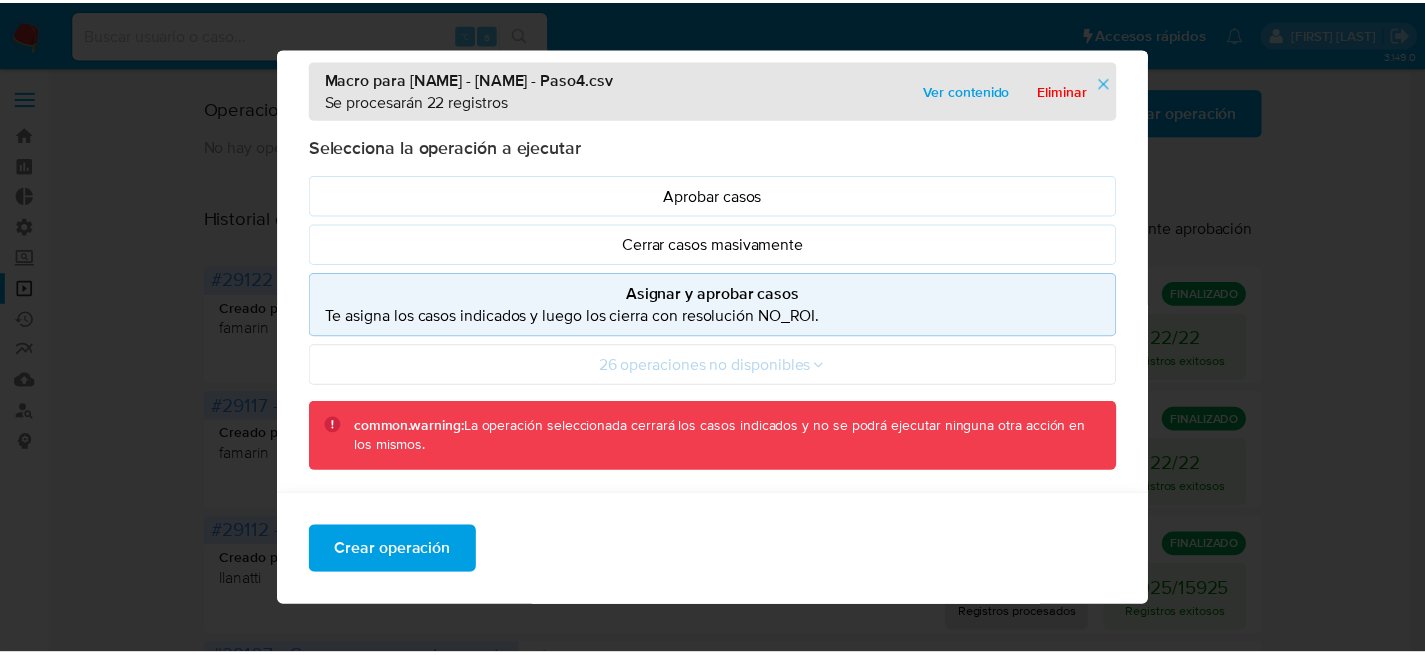 scroll, scrollTop: 69, scrollLeft: 0, axis: vertical 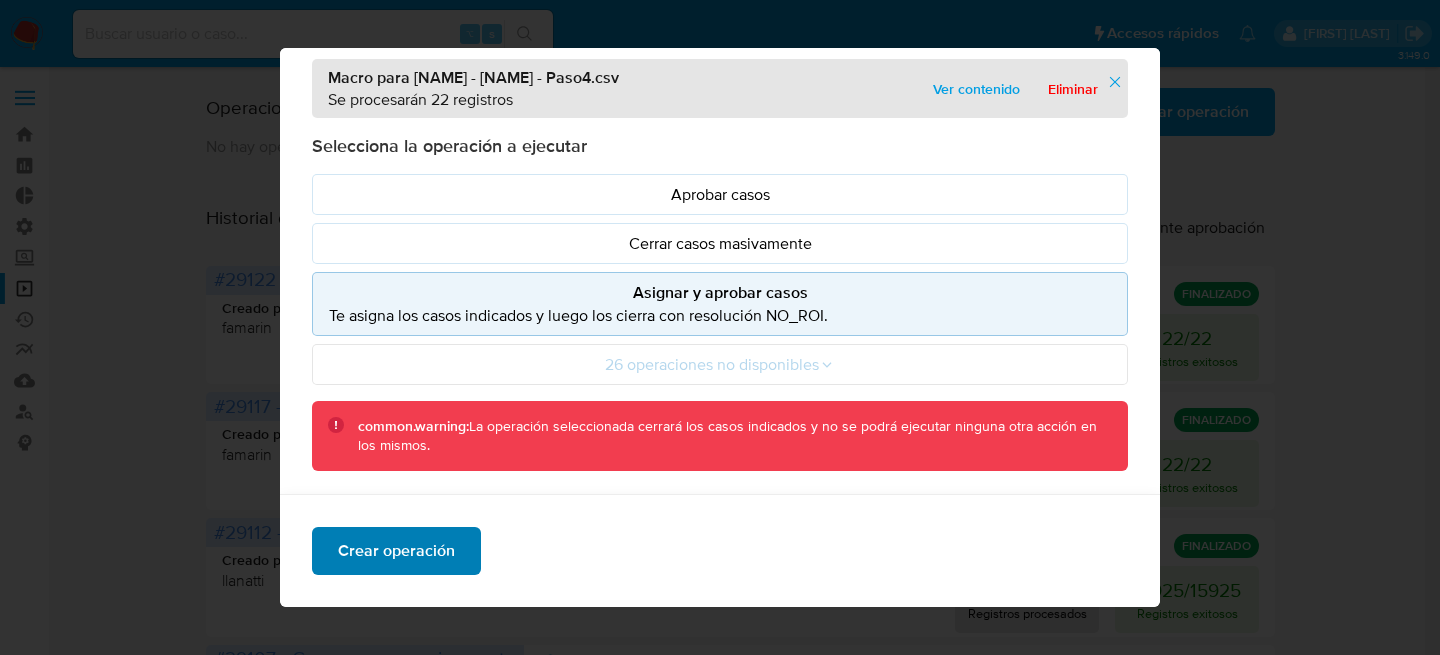 click on "Crear operación" at bounding box center [396, 551] 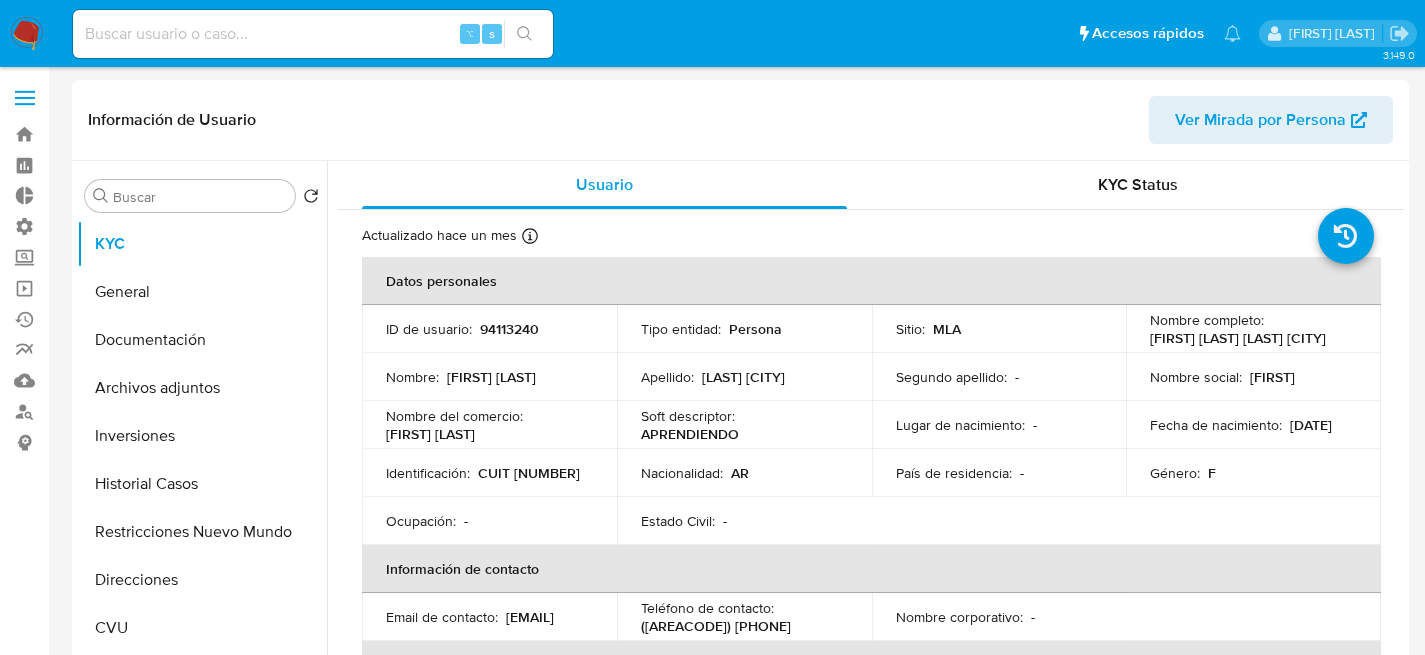 select on "10" 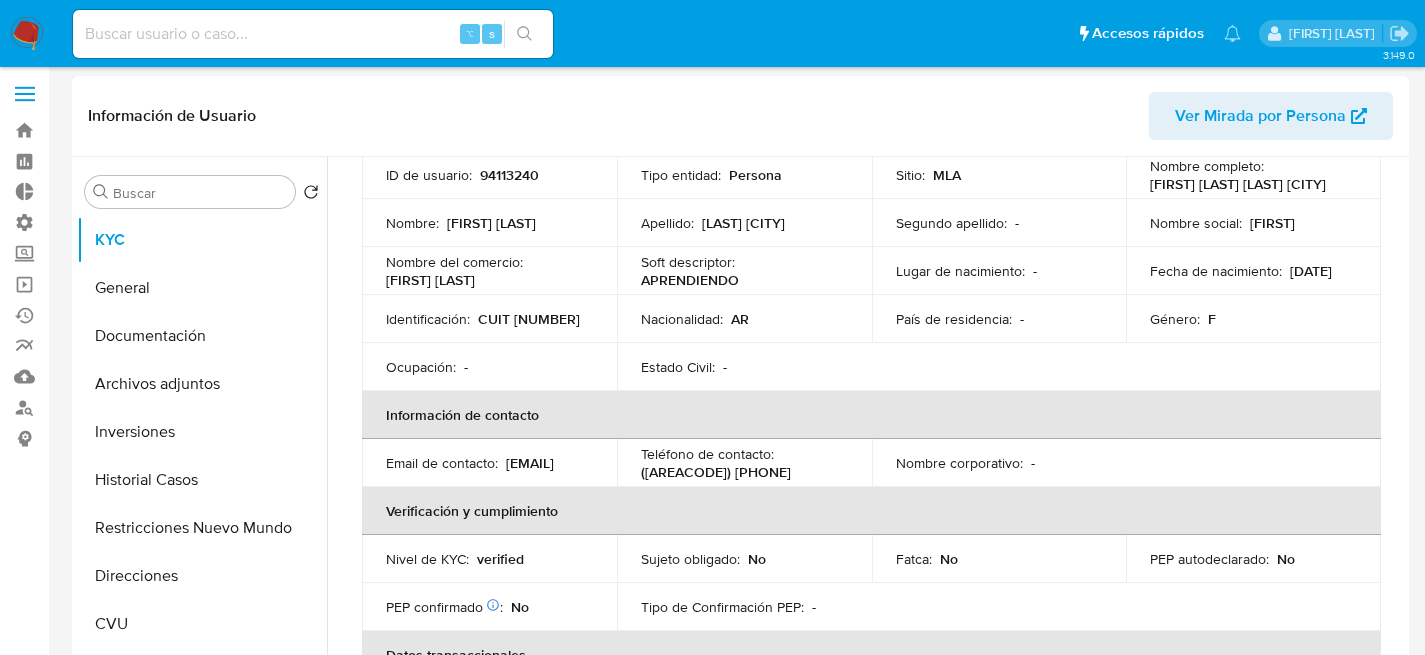scroll, scrollTop: 231, scrollLeft: 0, axis: vertical 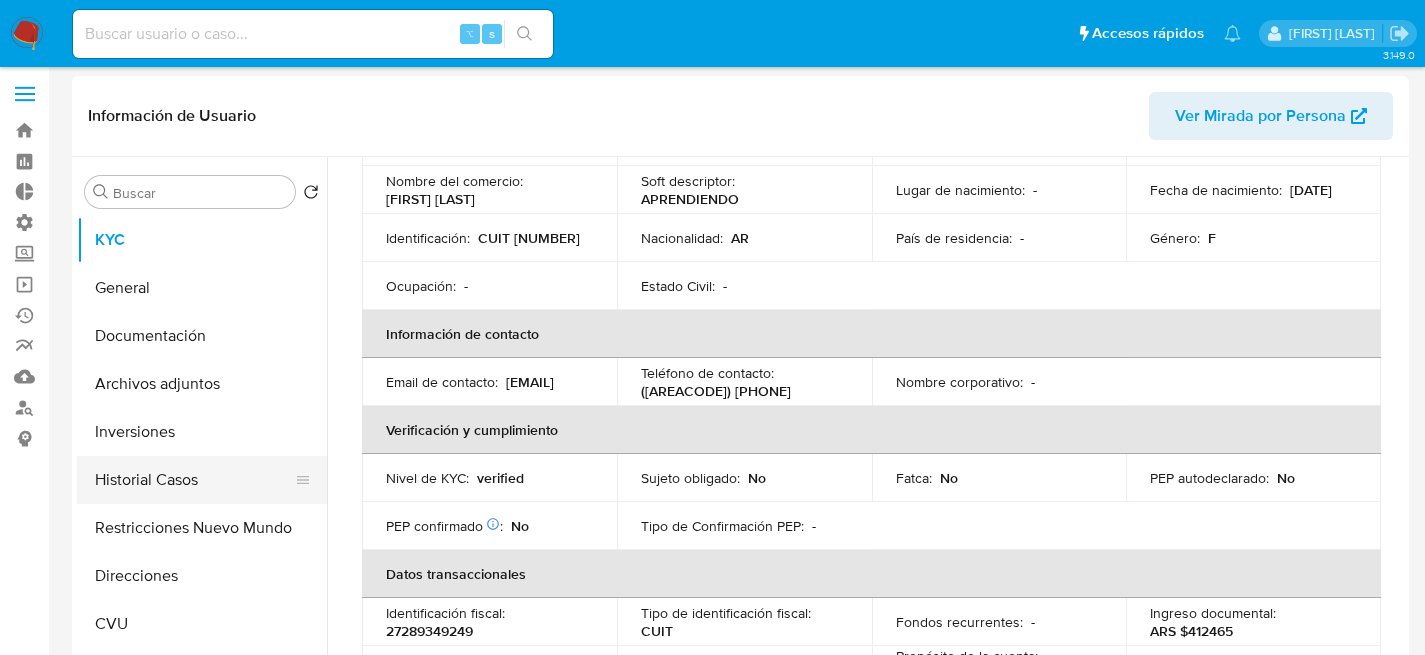 click on "Historial Casos" at bounding box center [194, 480] 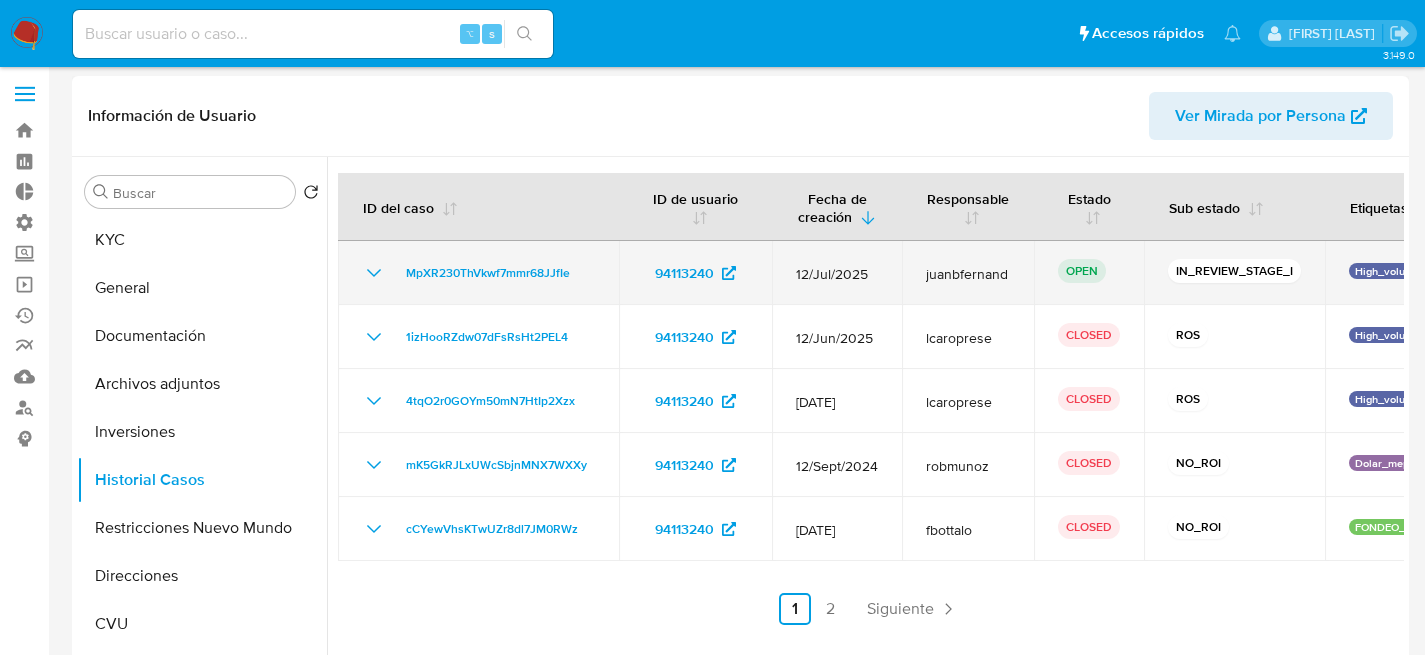 click 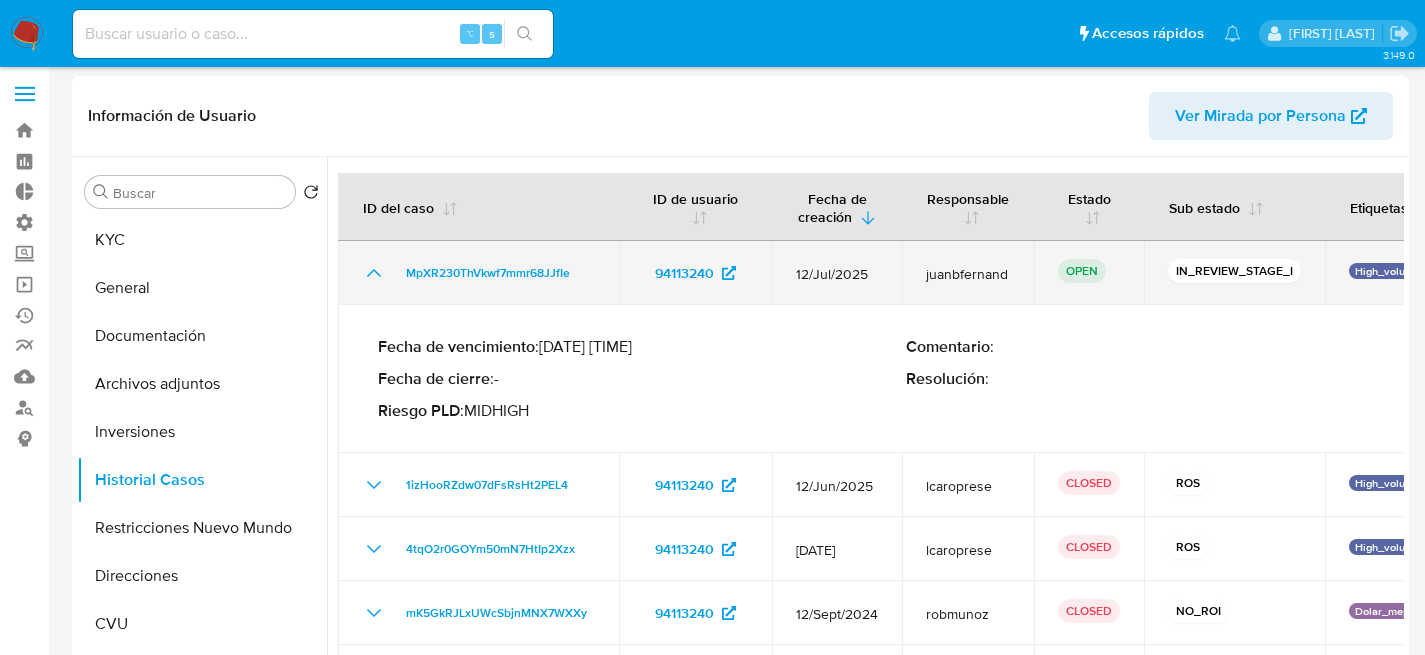 click 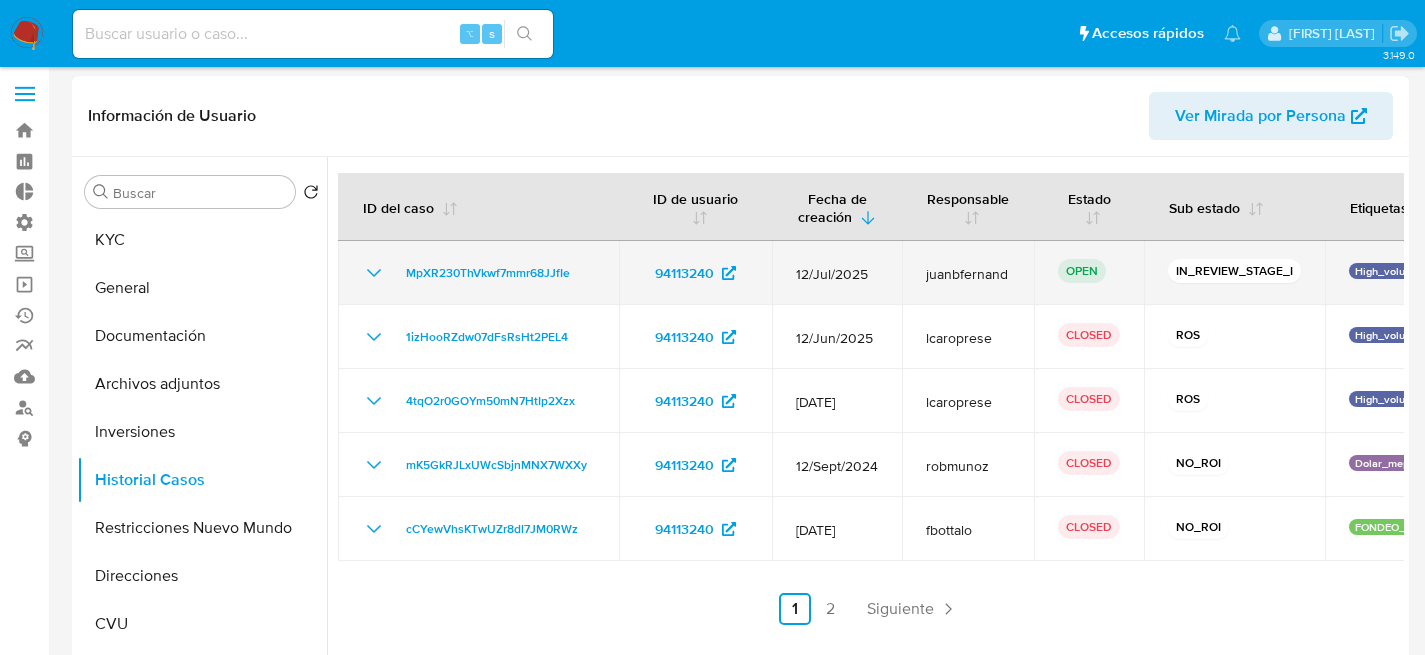 click on "juanbfernand" at bounding box center [968, 274] 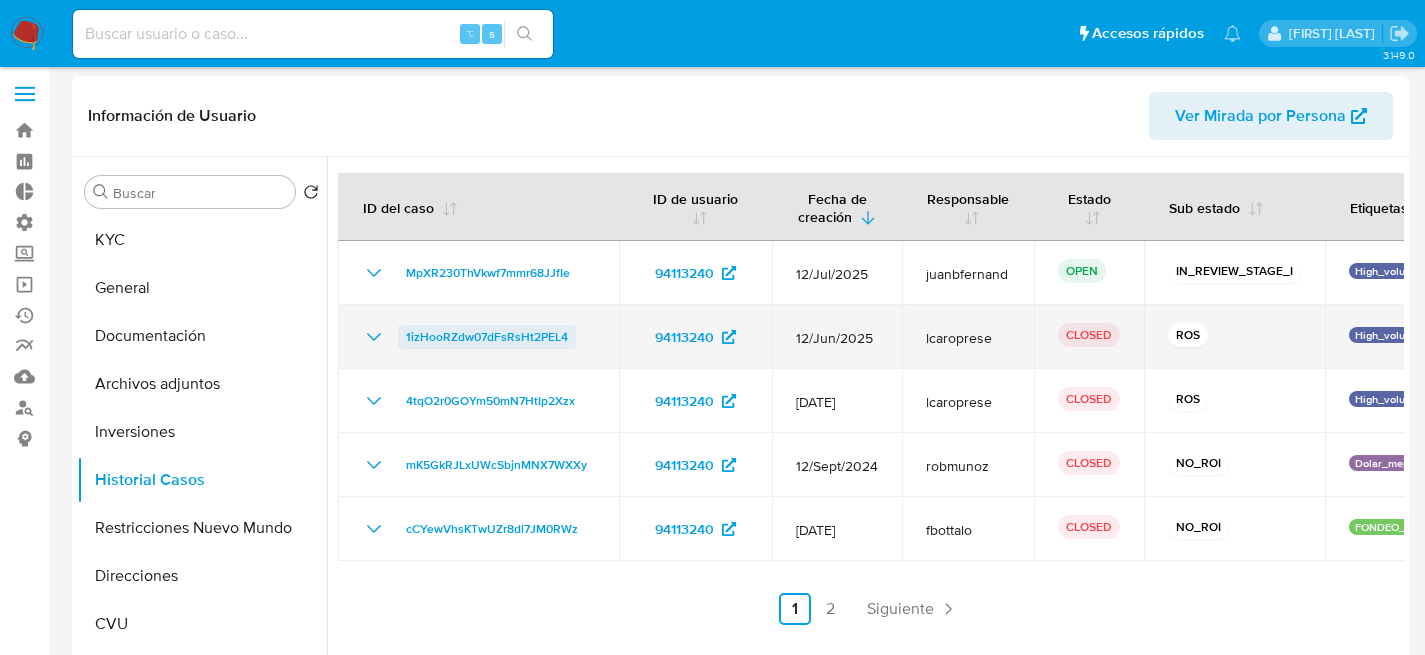 click on "1izHooRZdw07dFsRsHt2PEL4" at bounding box center (487, 337) 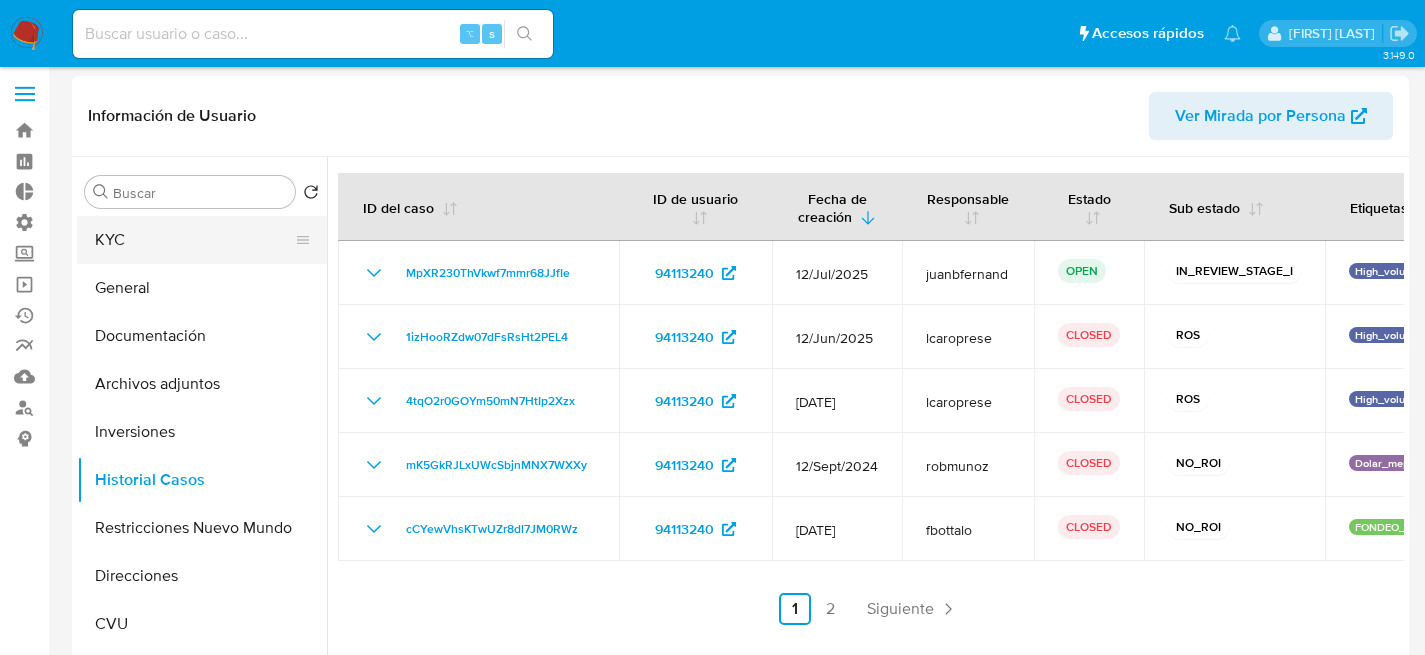 click on "KYC" at bounding box center [194, 240] 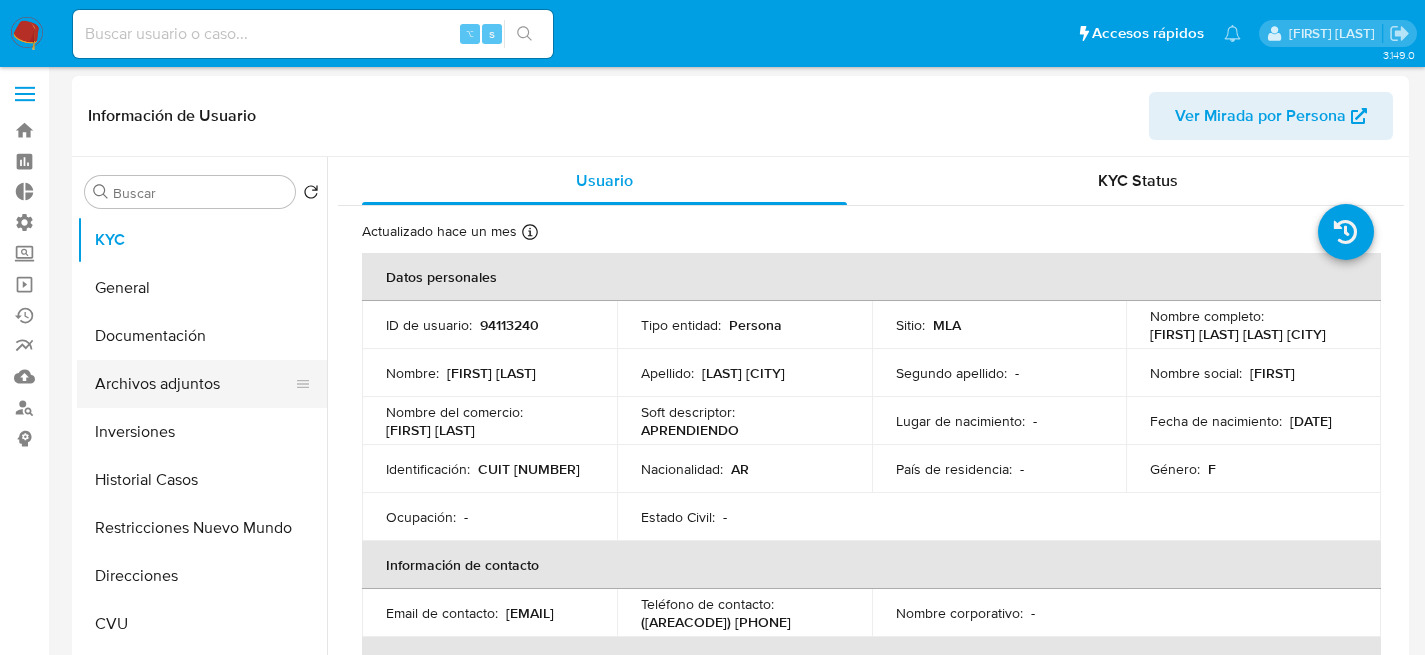 click on "Archivos adjuntos" at bounding box center (194, 384) 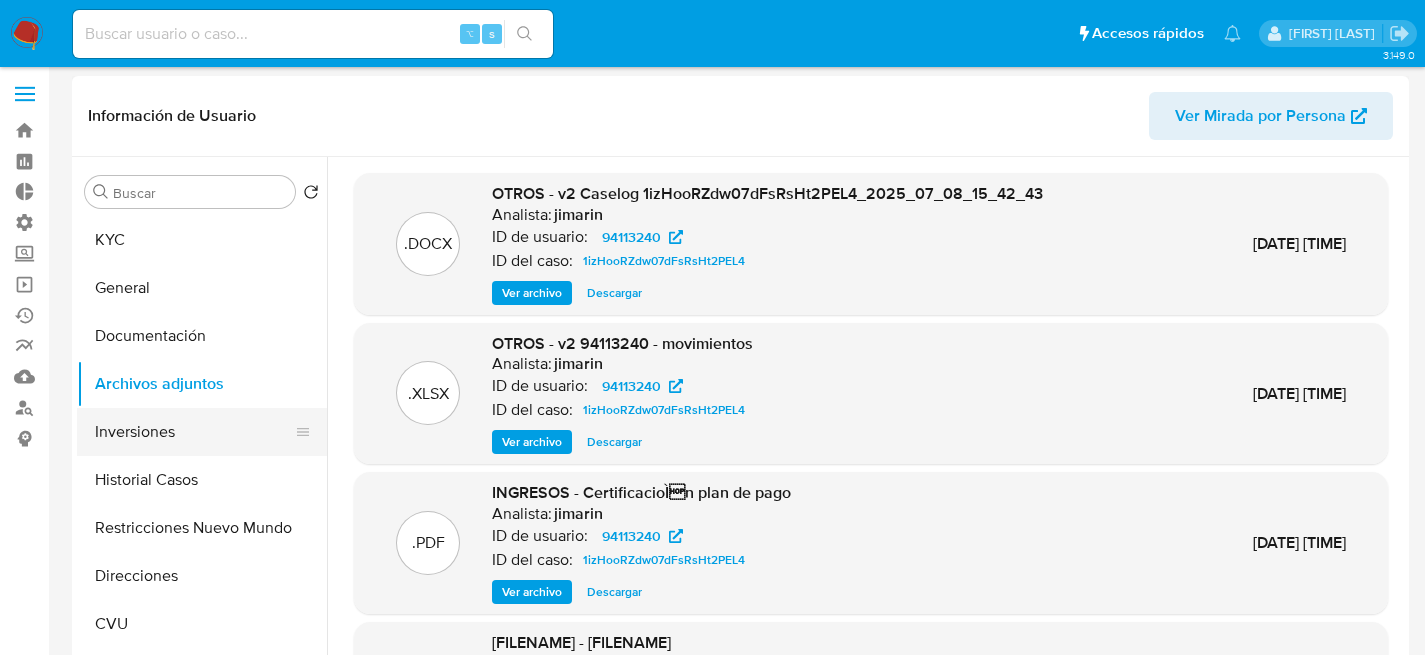click on "Inversiones" at bounding box center [194, 432] 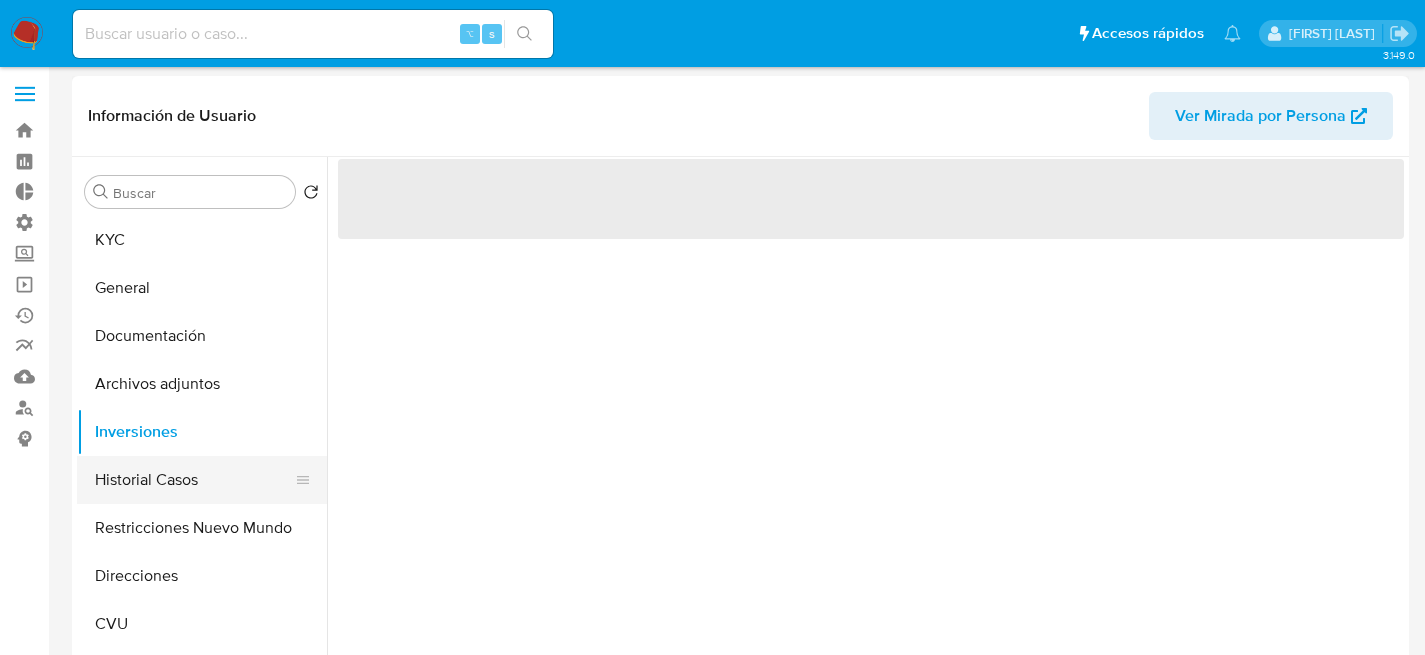 click on "Historial Casos" at bounding box center [194, 480] 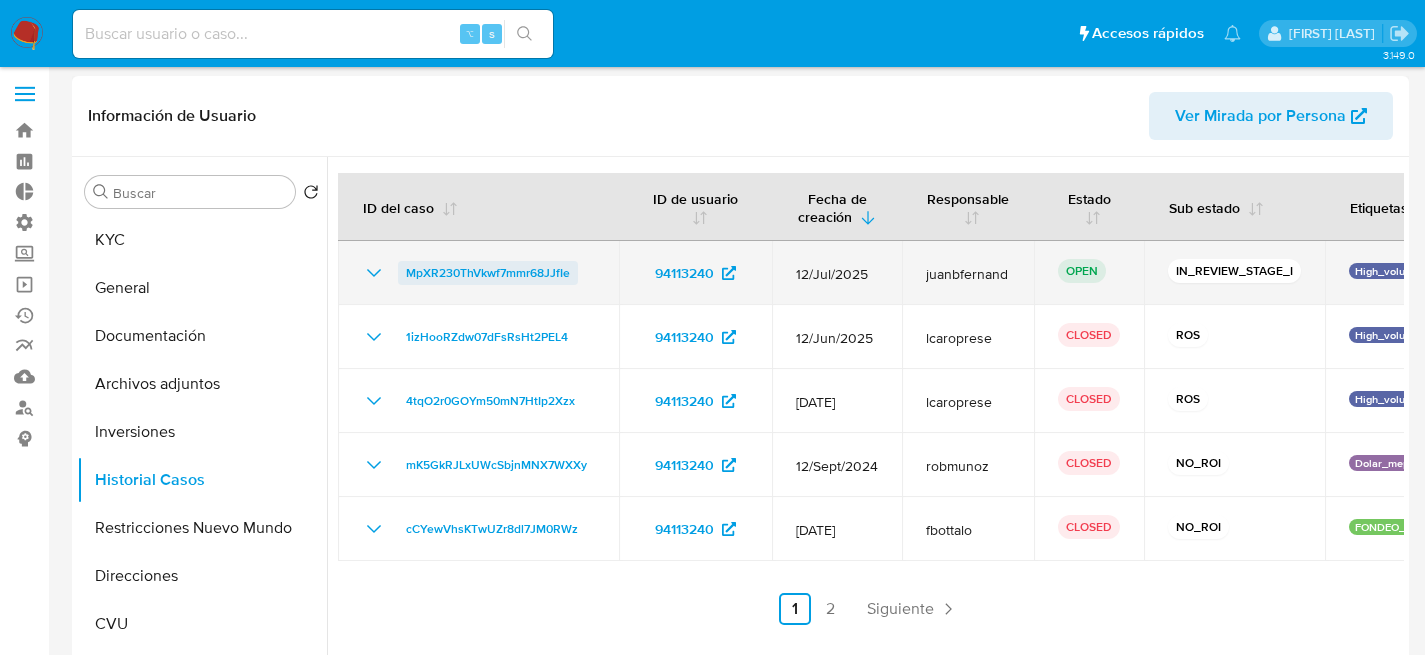 click on "MpXR230ThVkwf7mmr68JJfIe" at bounding box center (488, 273) 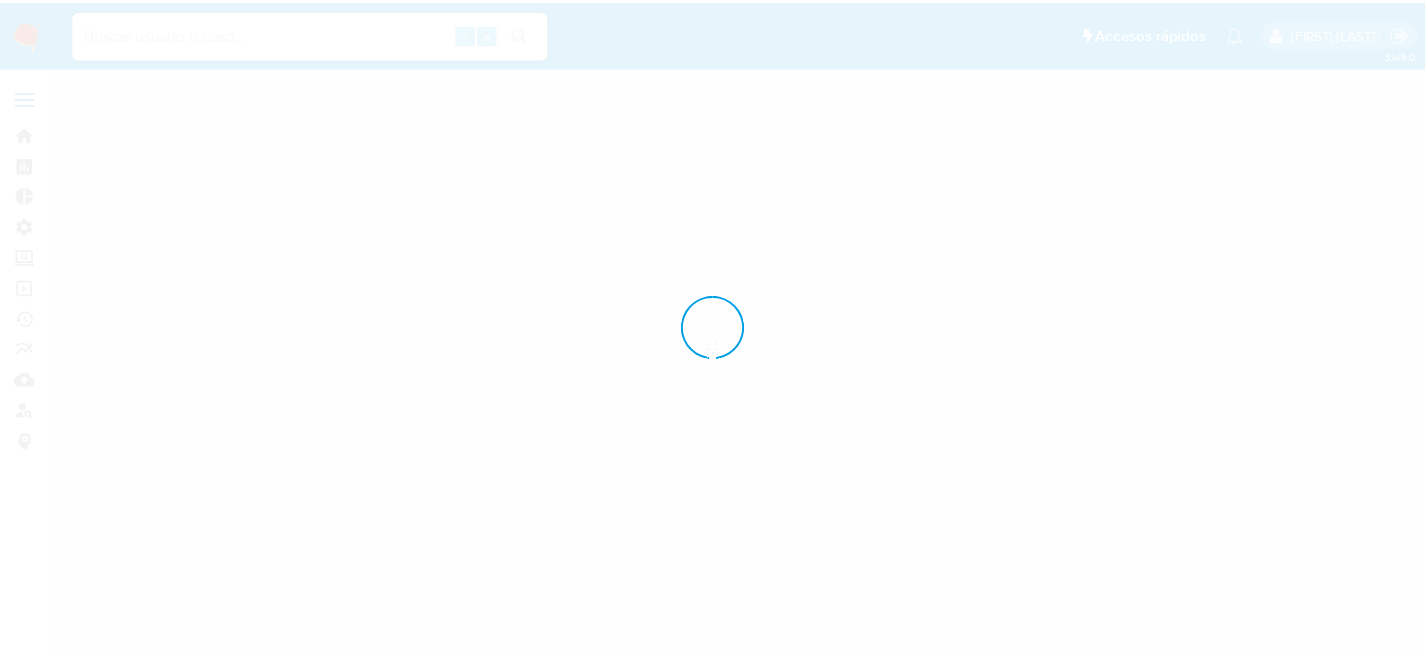 scroll, scrollTop: 0, scrollLeft: 0, axis: both 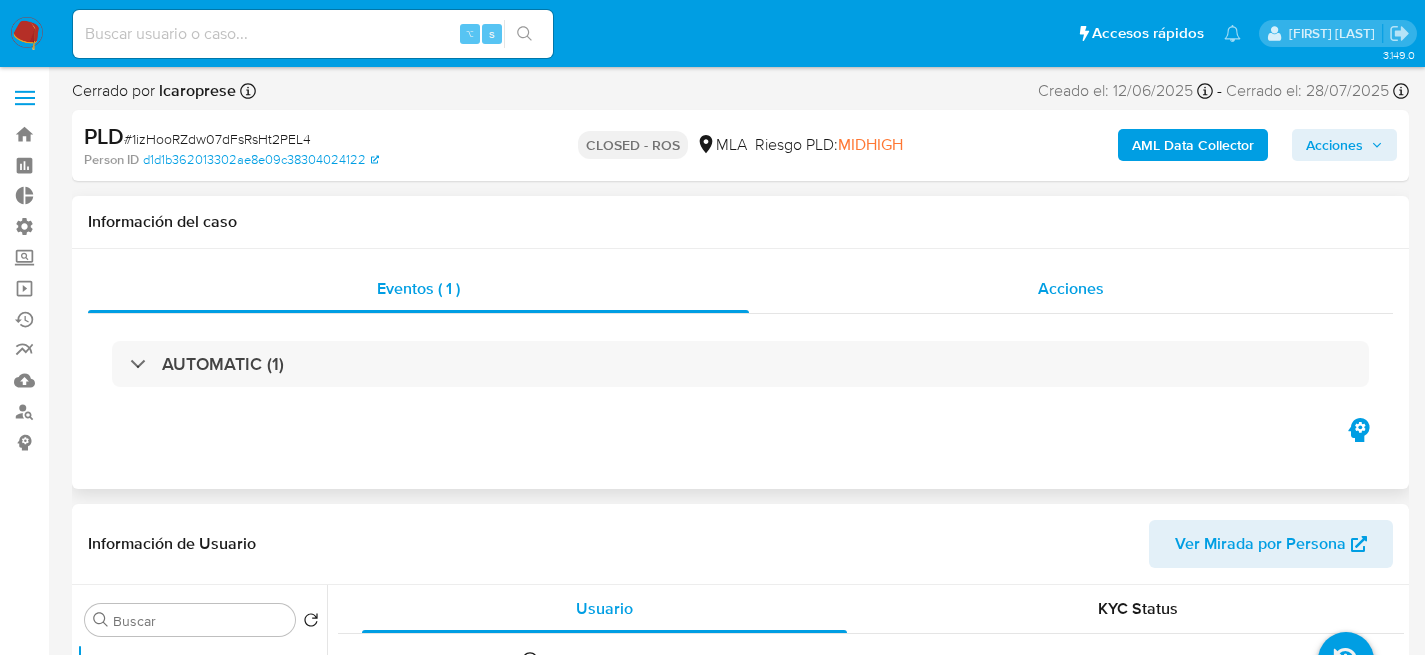 click on "Acciones" at bounding box center [1071, 288] 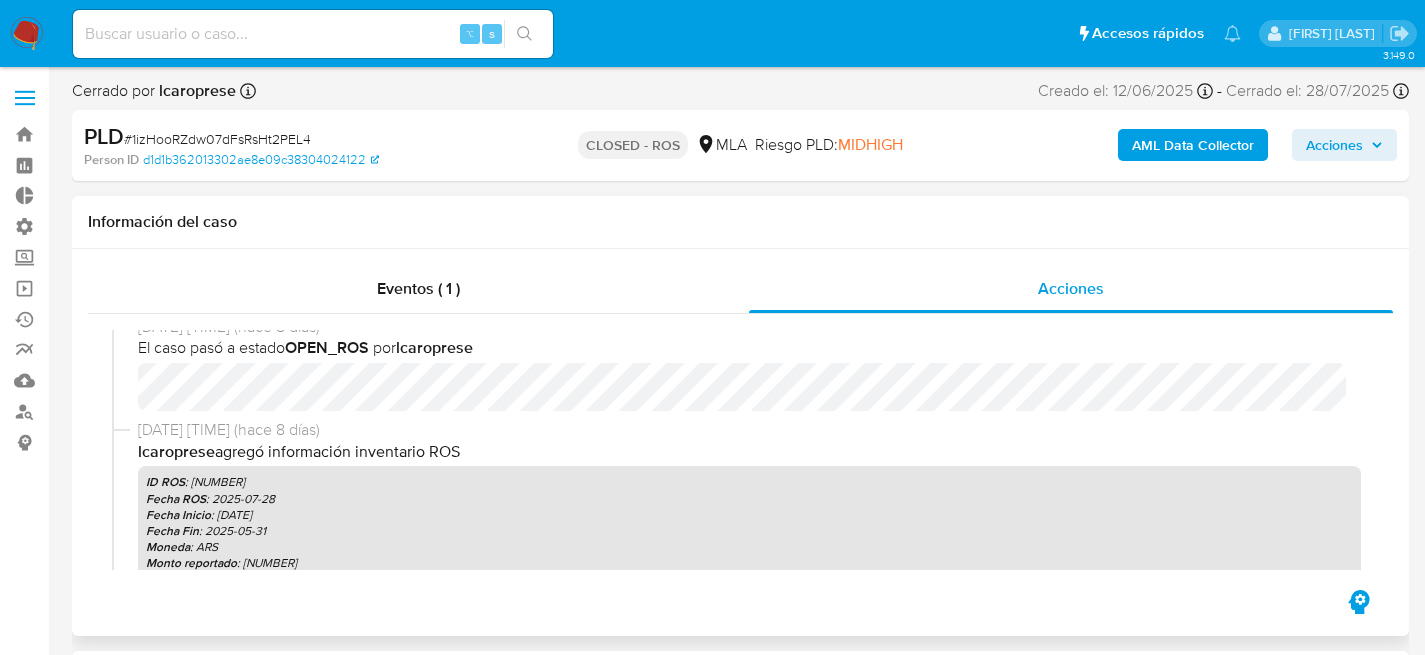 select on "10" 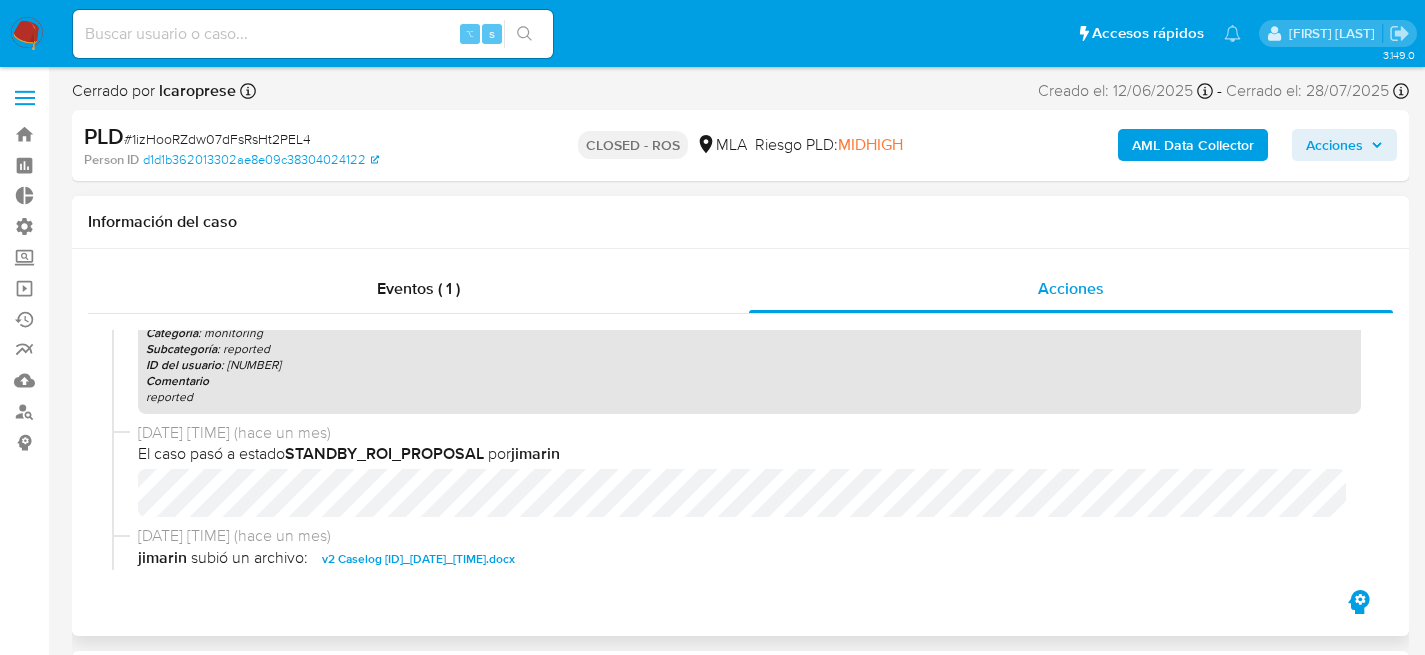 scroll, scrollTop: 942, scrollLeft: 0, axis: vertical 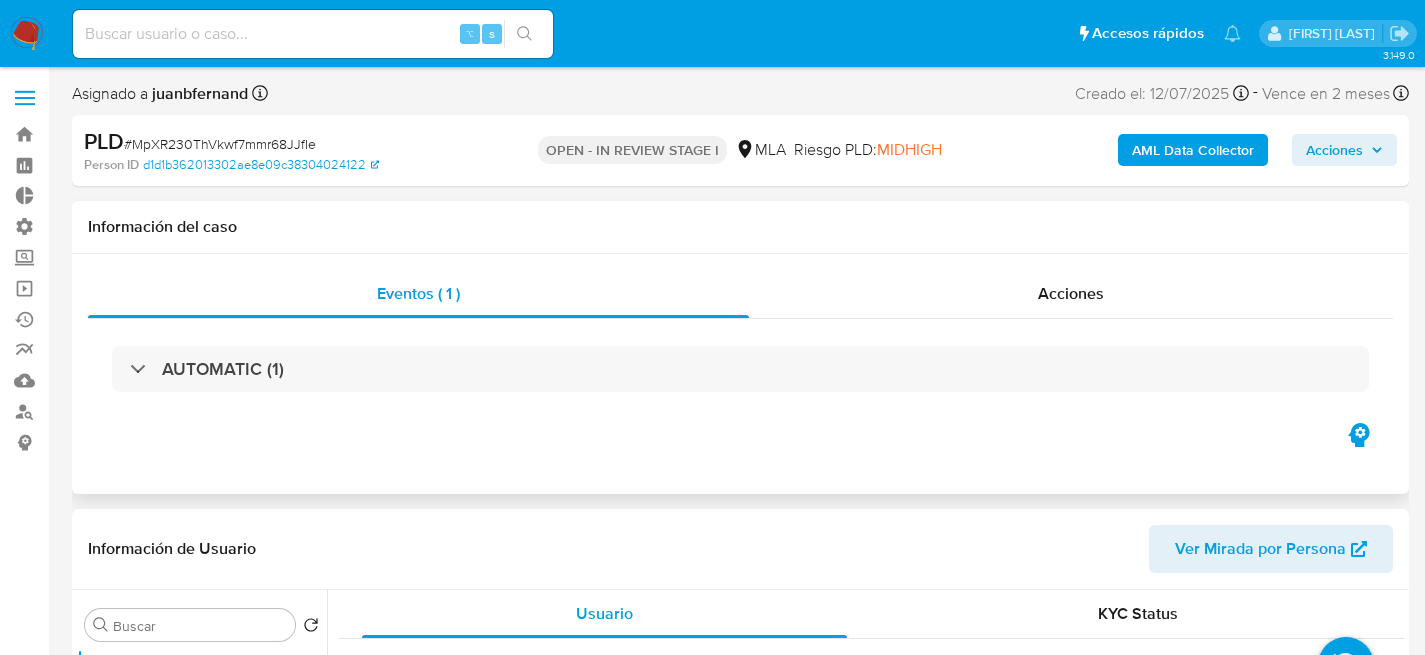 select on "10" 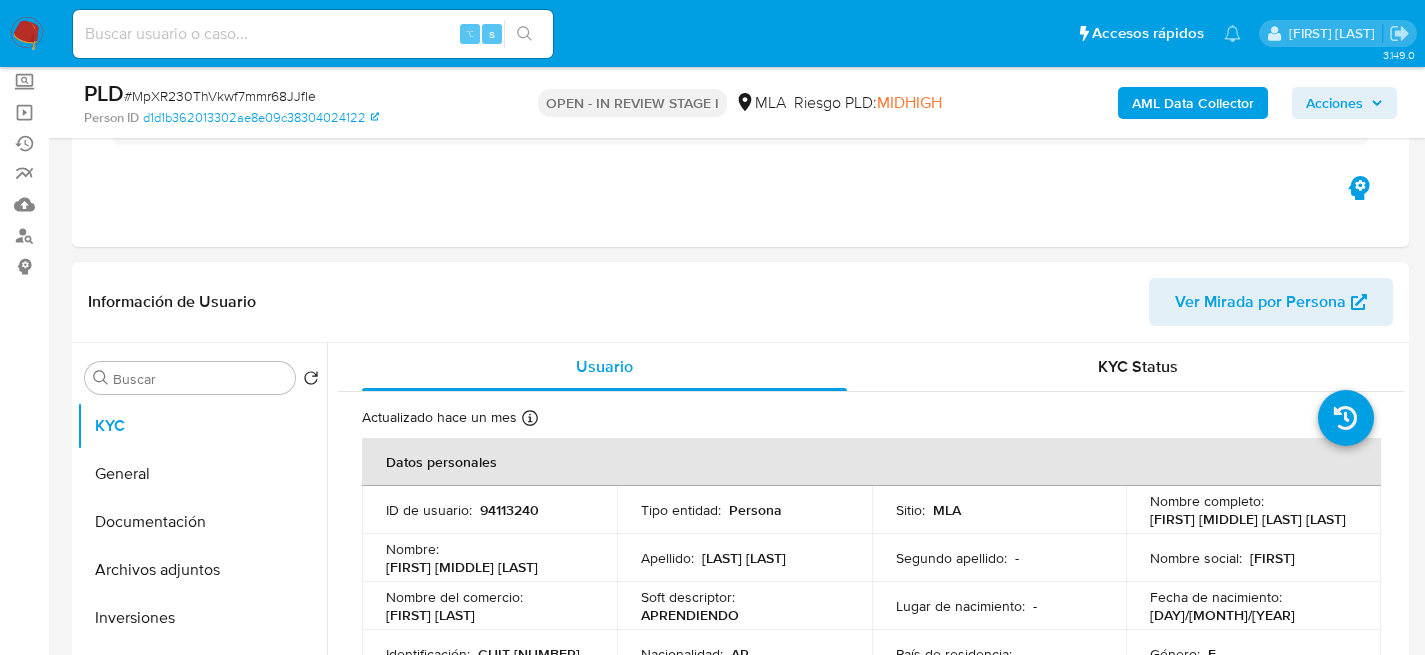 scroll, scrollTop: 323, scrollLeft: 0, axis: vertical 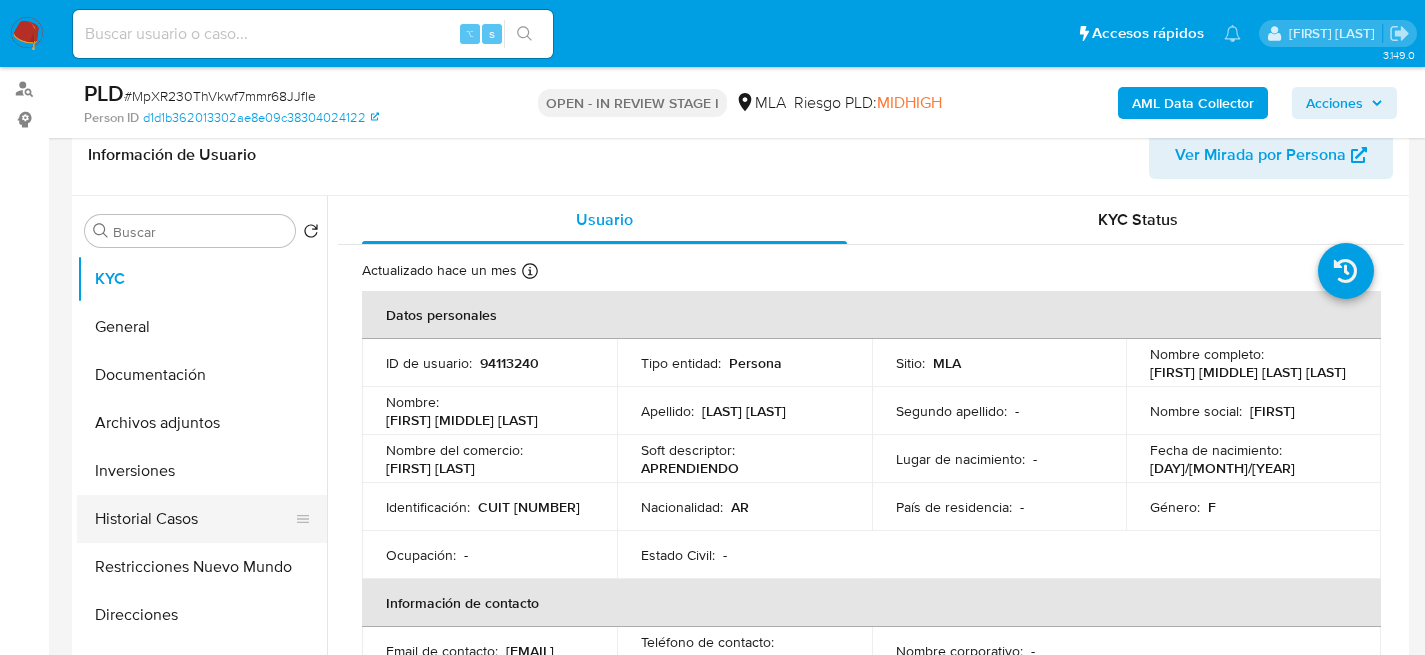 click on "Historial Casos" at bounding box center [194, 519] 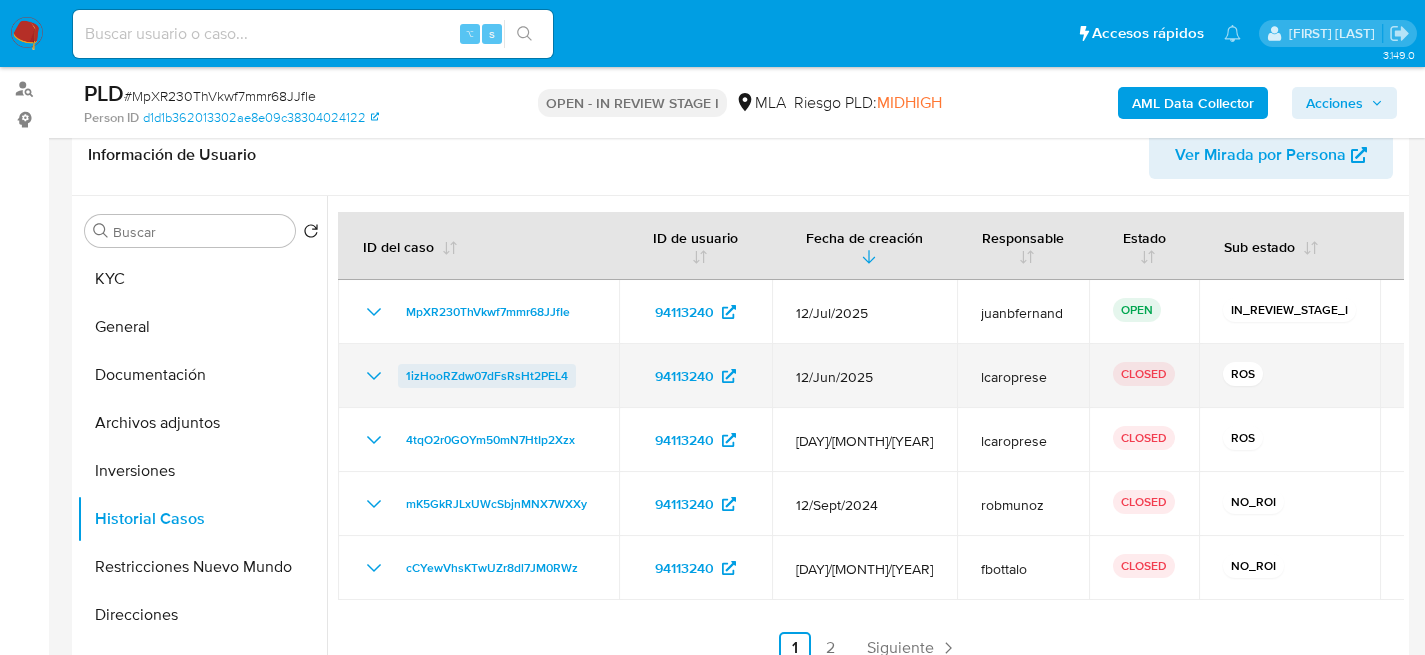 click on "1izHooRZdw07dFsRsHt2PEL4" at bounding box center [487, 376] 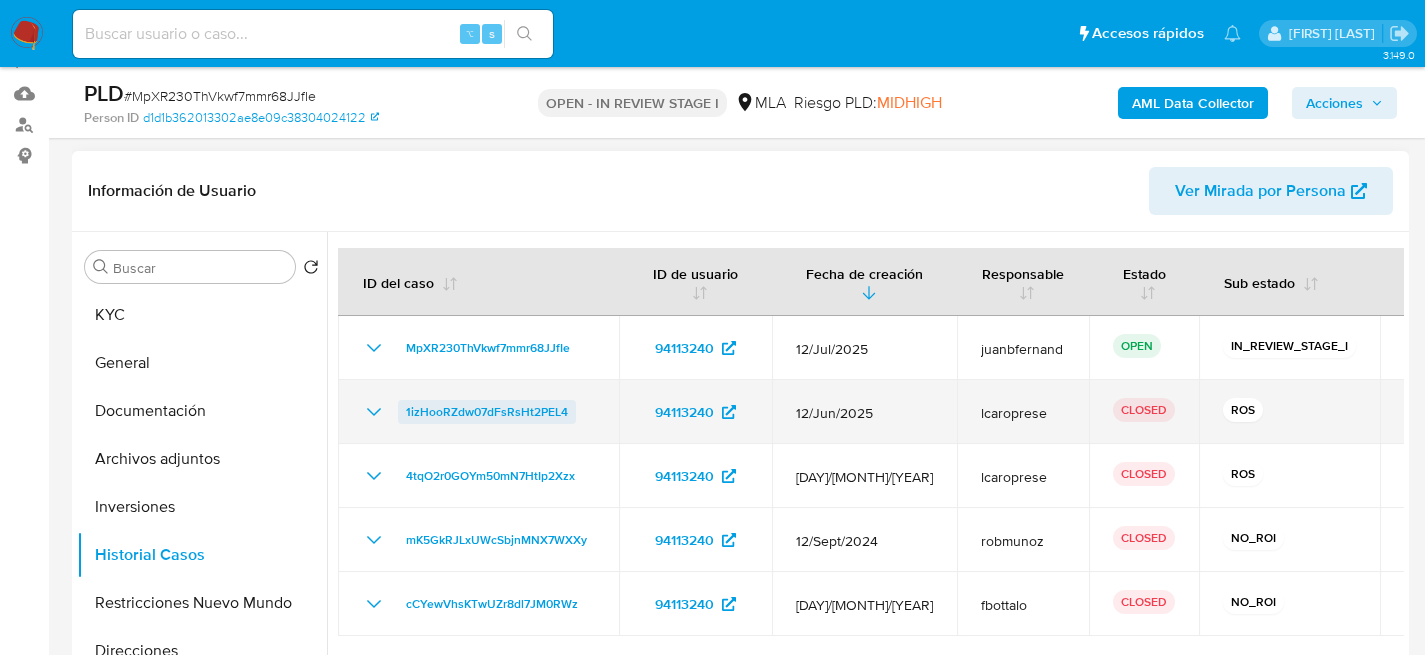 scroll, scrollTop: 285, scrollLeft: 0, axis: vertical 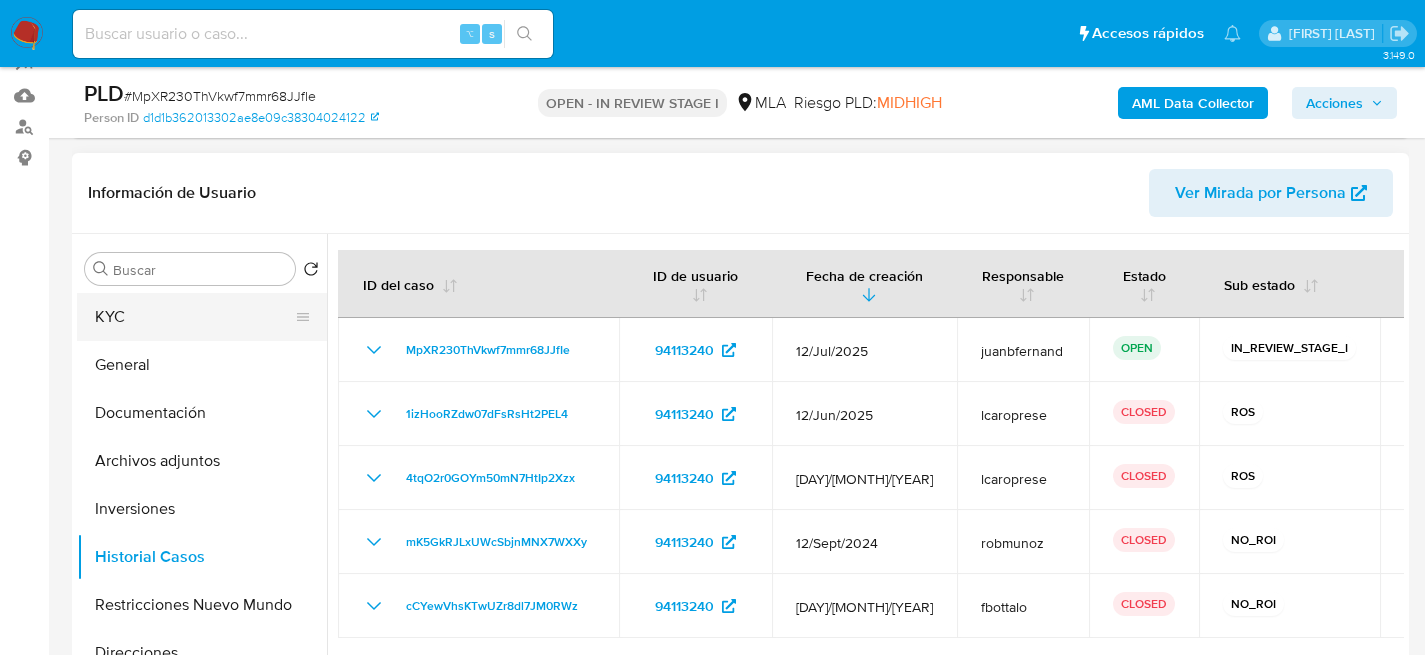 click on "KYC" at bounding box center [194, 317] 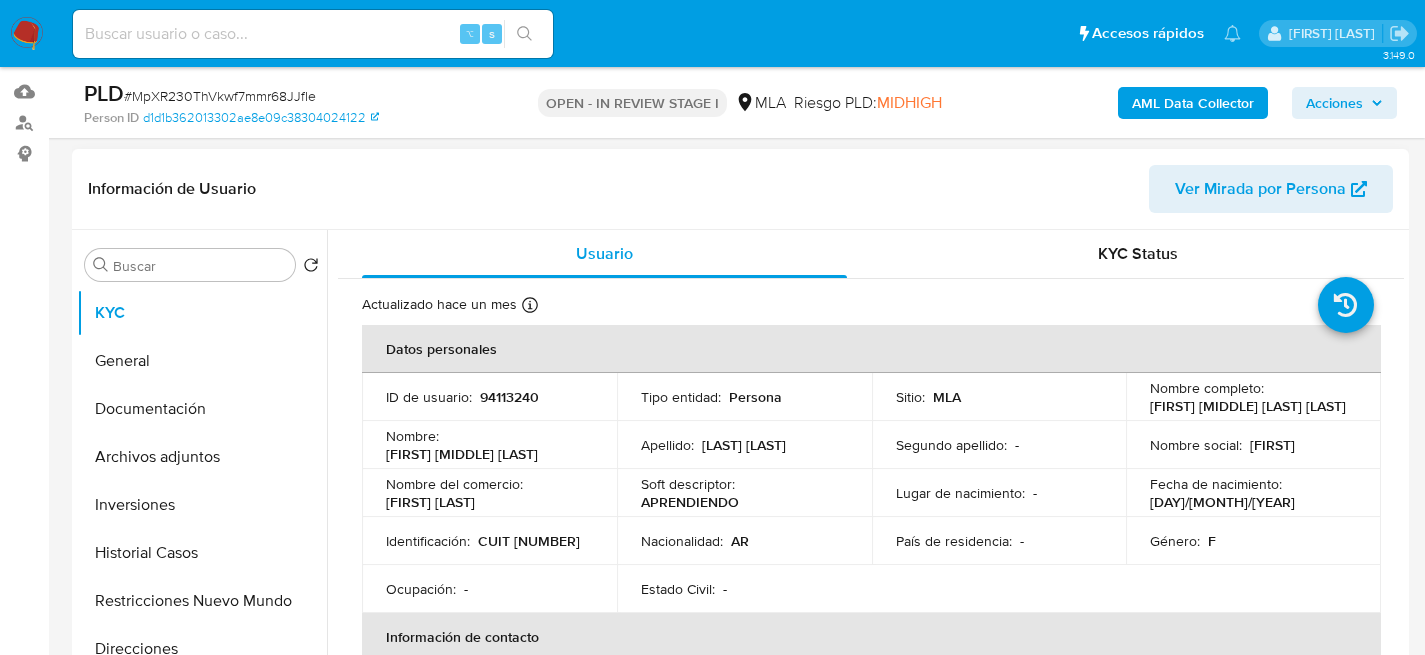 scroll, scrollTop: 289, scrollLeft: 0, axis: vertical 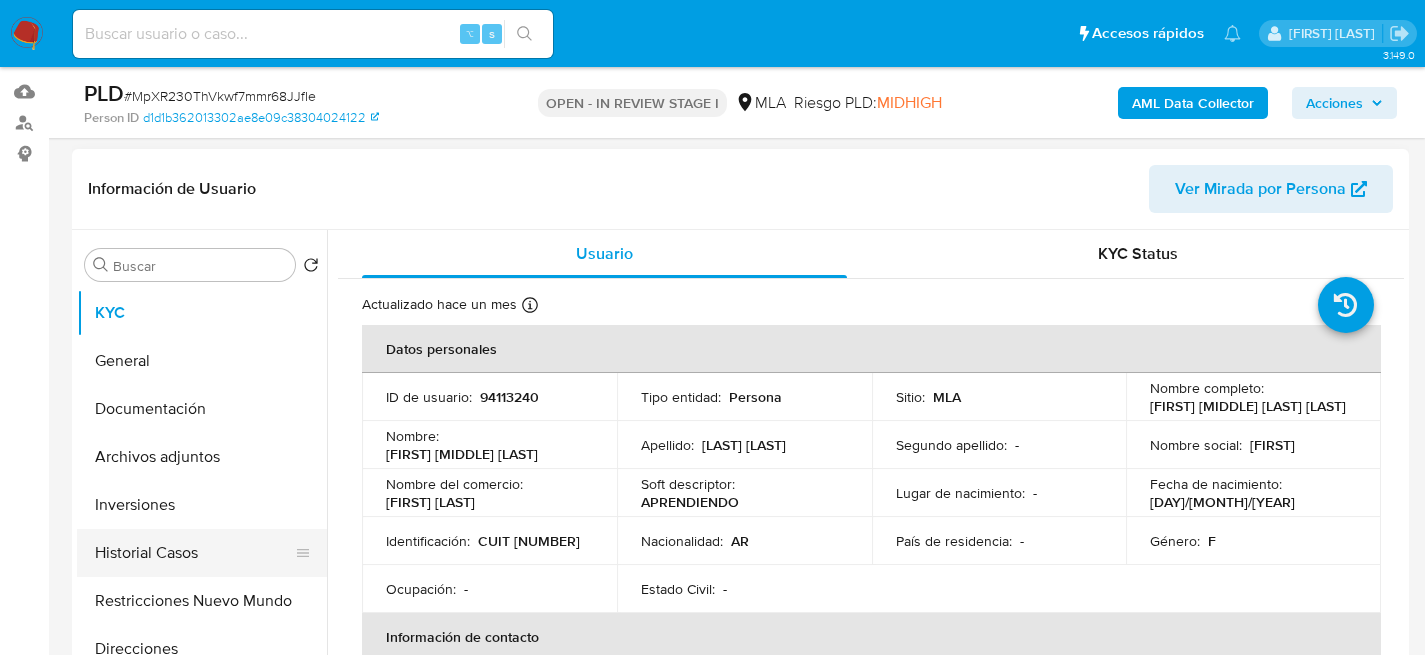 click on "Historial Casos" at bounding box center (194, 553) 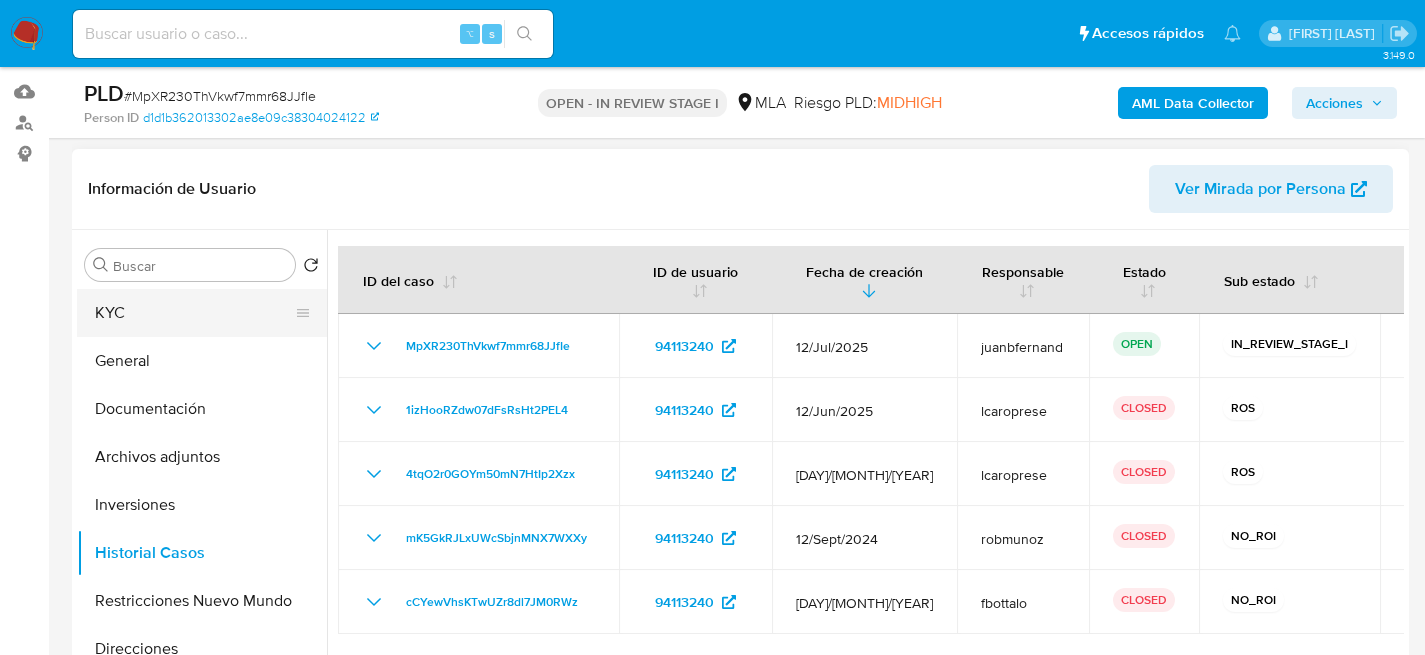 click on "KYC" at bounding box center [194, 313] 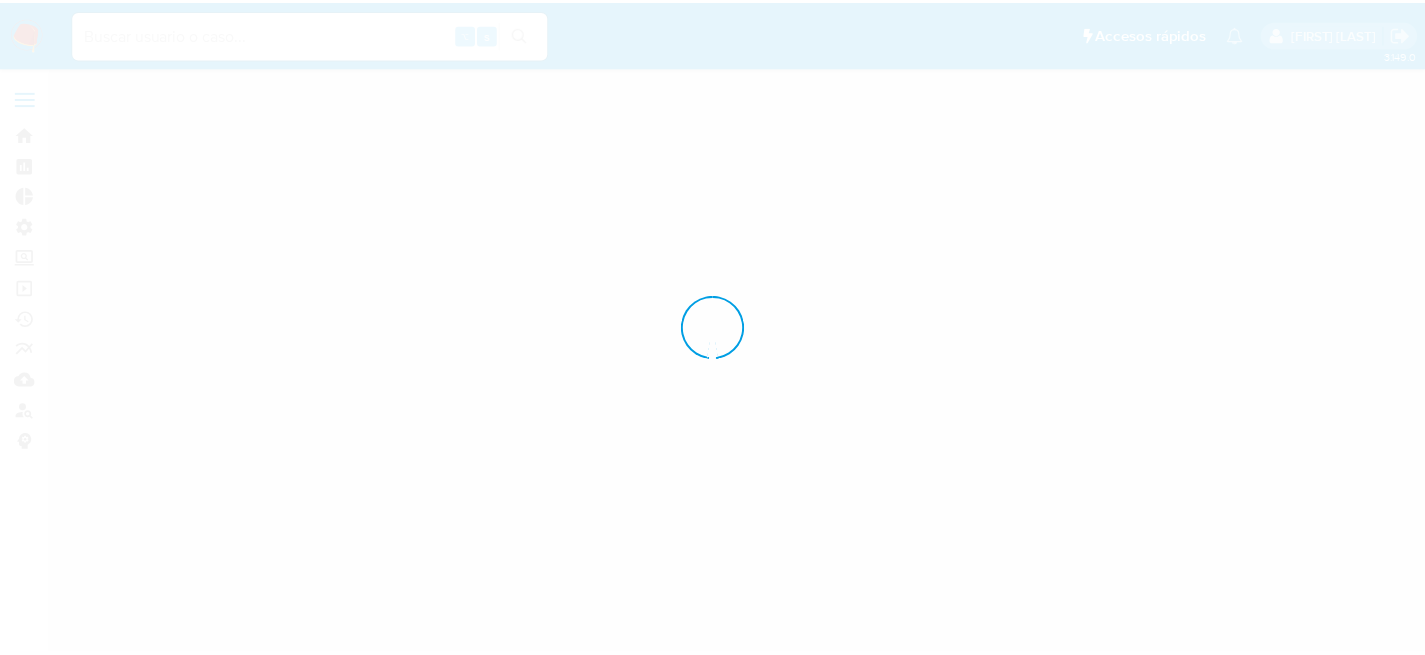 scroll, scrollTop: 0, scrollLeft: 0, axis: both 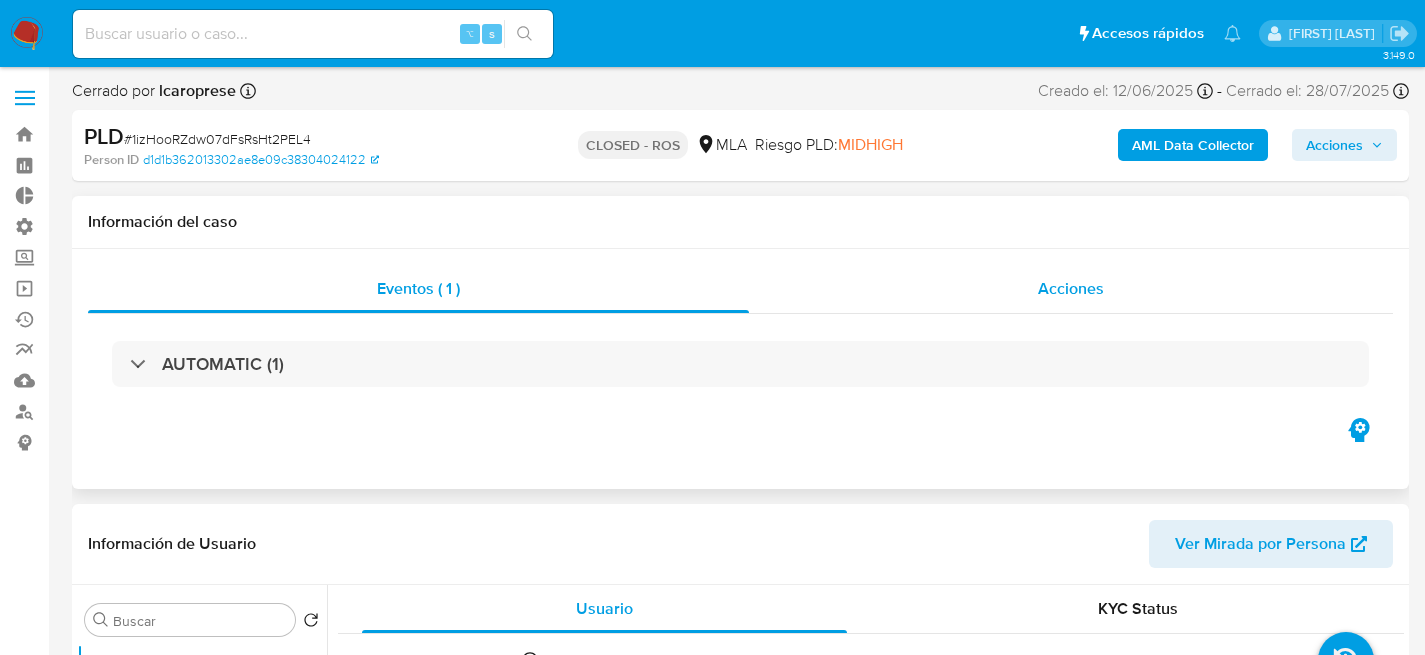 click on "Acciones" at bounding box center [1071, 289] 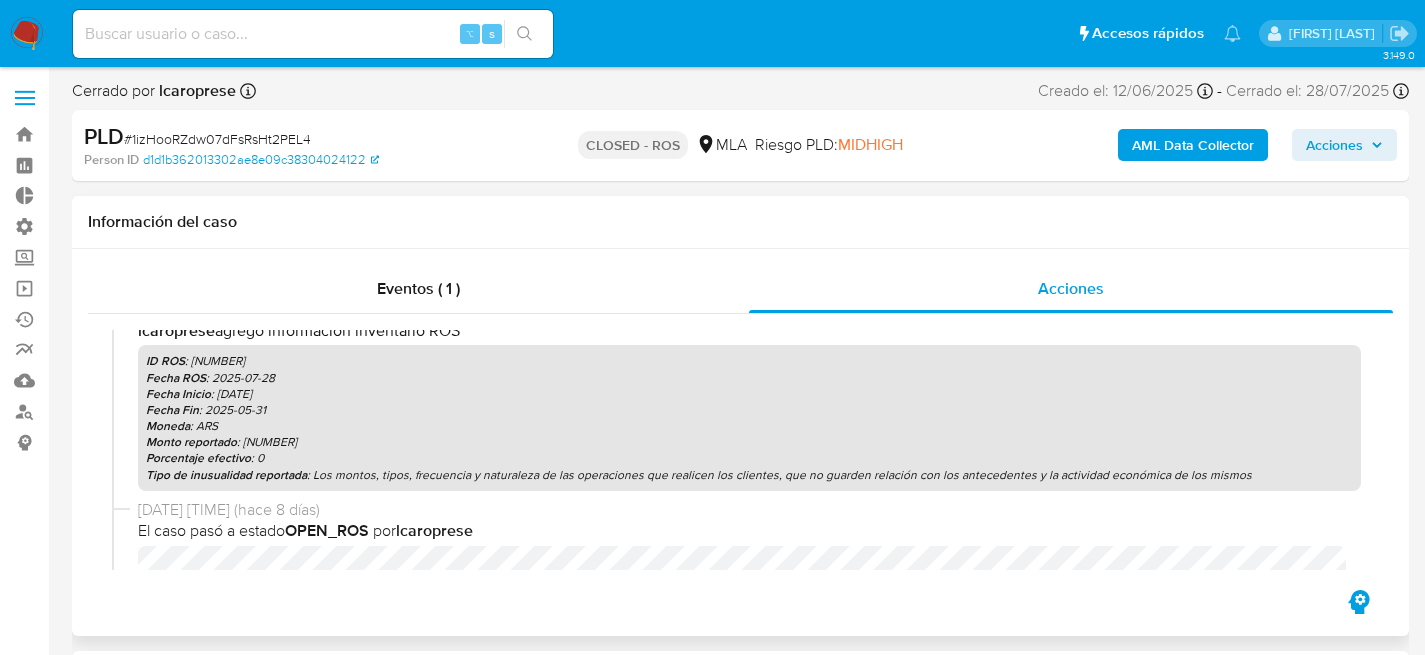 select on "10" 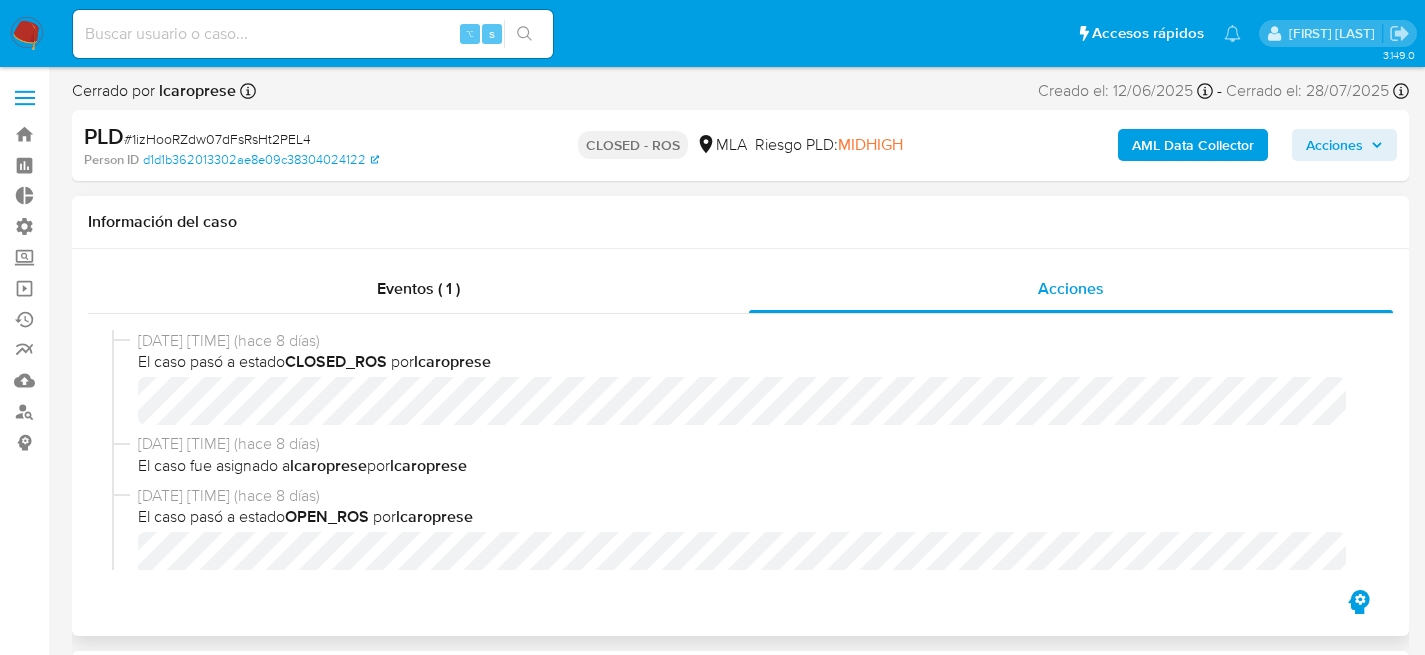 scroll, scrollTop: 0, scrollLeft: 0, axis: both 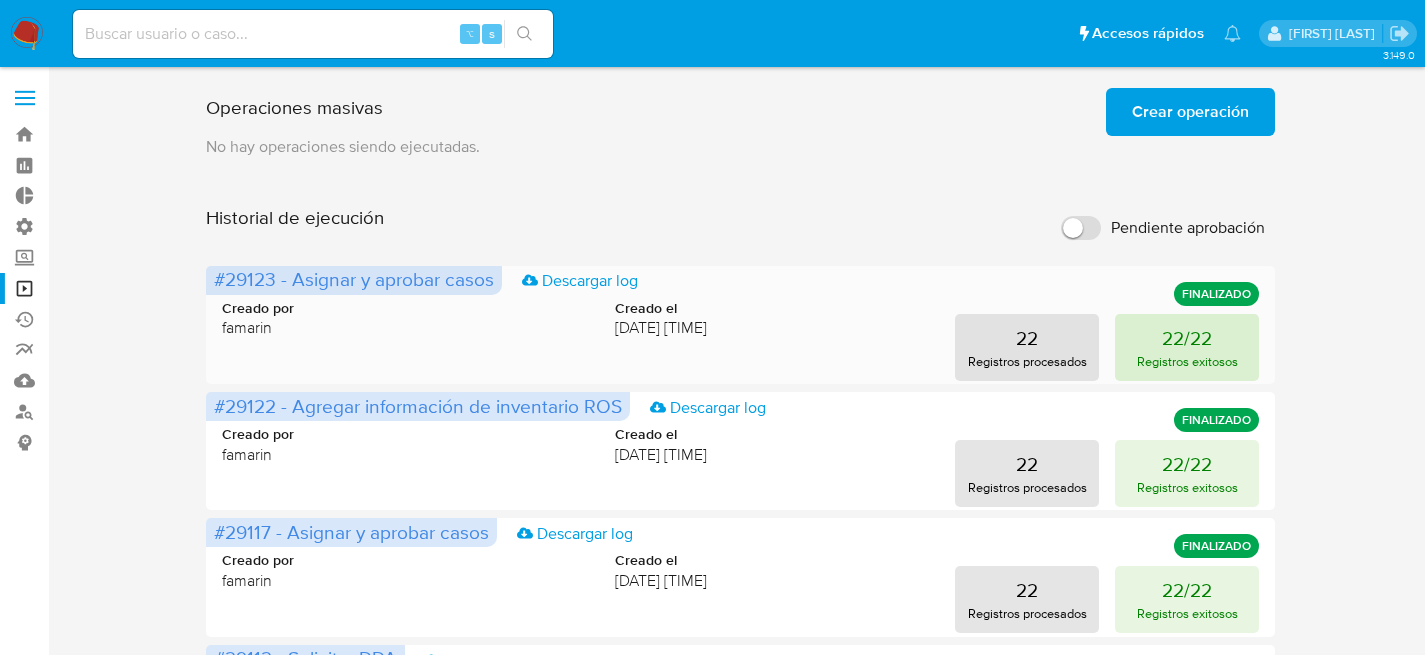 click on "22/22" at bounding box center (1187, 338) 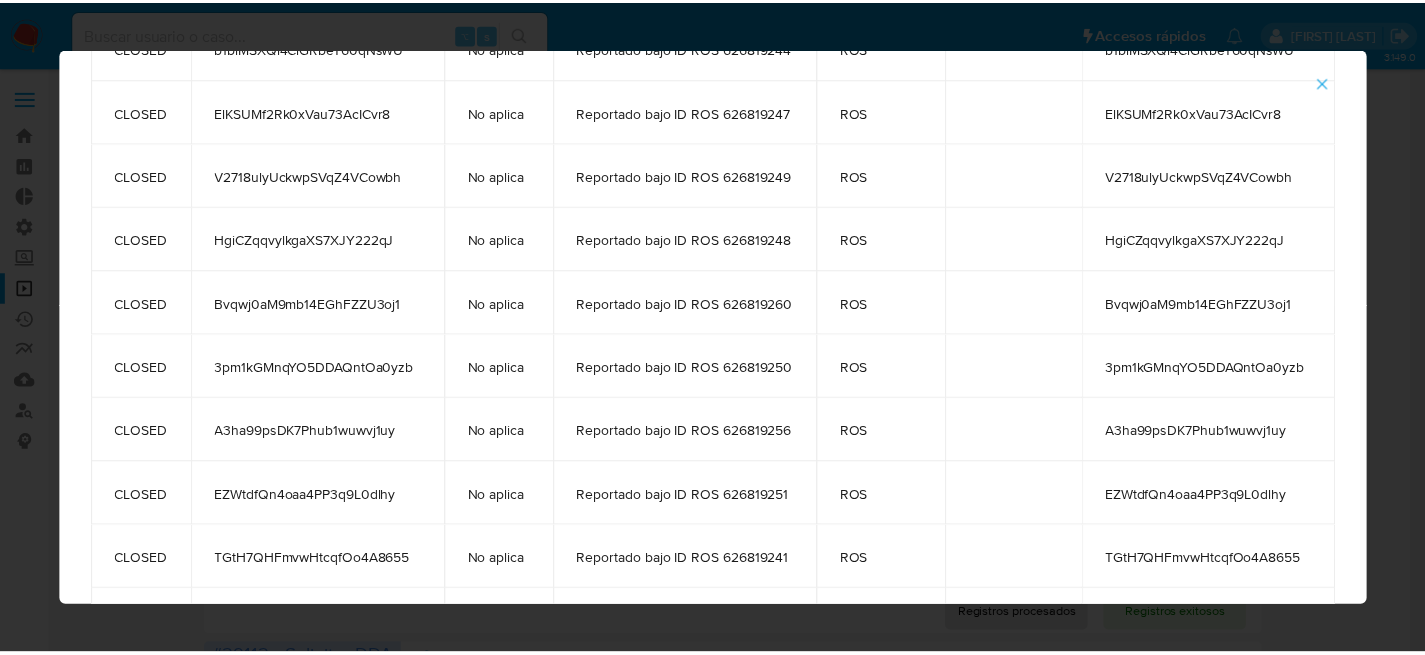 scroll, scrollTop: 0, scrollLeft: 0, axis: both 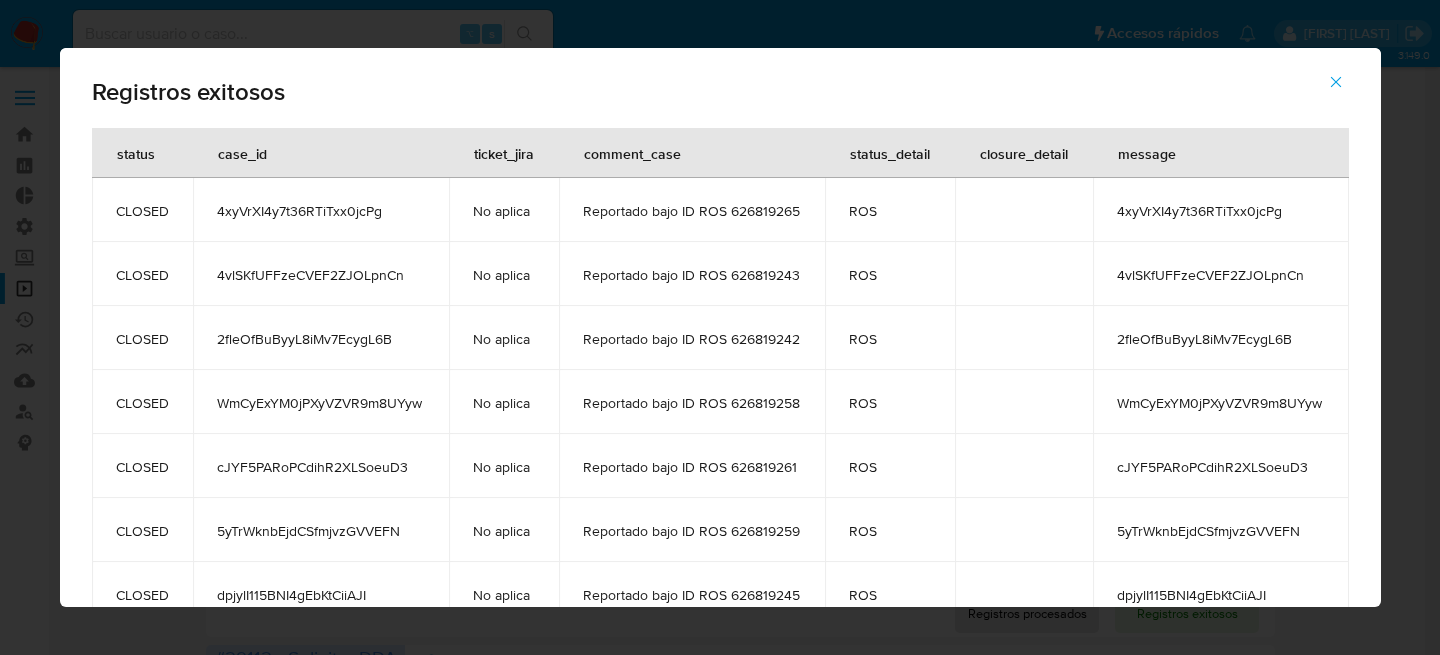 click 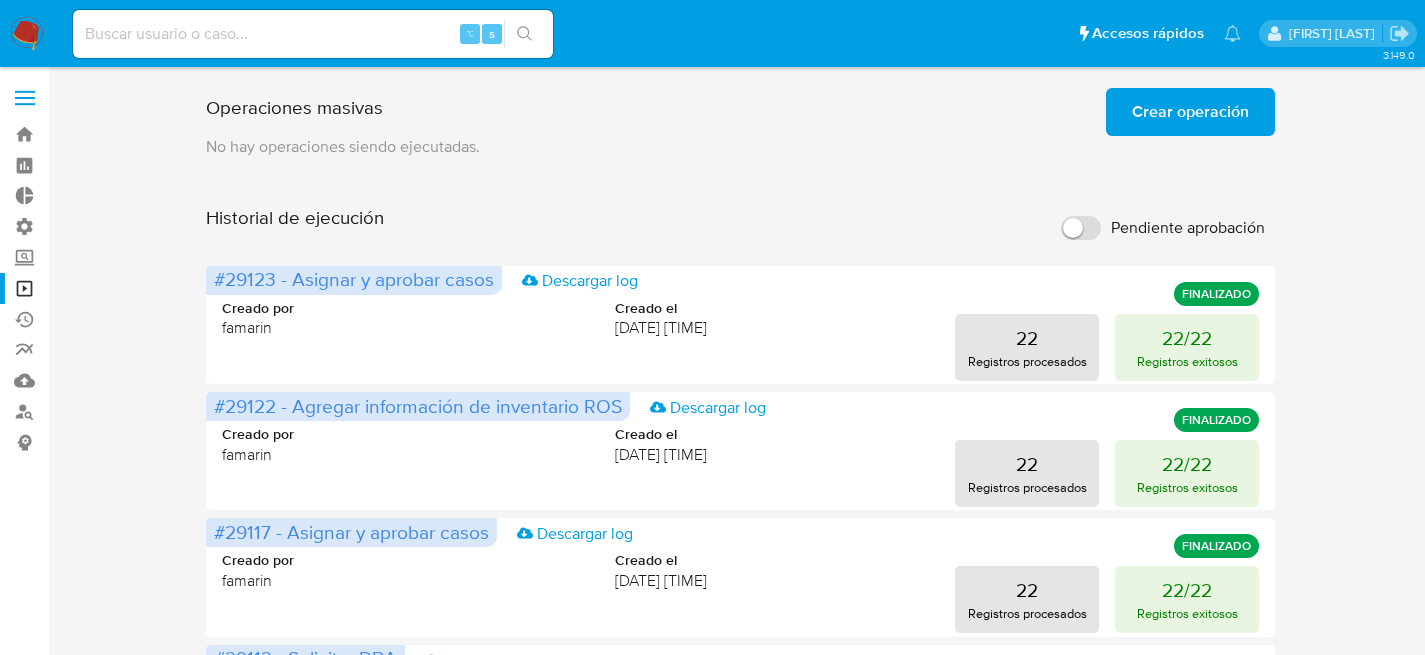 click on "Operaciones masivas Crear operación   Sólo puede haber hasta un máximo de 5 operaciones encoladas No hay operaciones siendo ejecutadas. Historial de ejecución Pendiente aprobación #29123 - Asignar y aprobar casos   Descargar log FINALIZADO Creado por [USERNAME] Creado el [DATE] [TIME] 22 Registros procesados 22/22 Registros exitosos #29122 - Agregar información de inventario ROS   Descargar log FINALIZADO Creado por [USERNAME] Creado el [DATE] [TIME] 22 Registros procesados 22/22 Registros exitosos #29117 - Asignar y aprobar casos   Descargar log FINALIZADO Creado por [USERNAME] Creado el [DATE] [TIME] 22 Registros procesados 22/22 Registros exitosos #29112 - Solicitar DDA   Descargar log FINALIZADO Creado por [USERNAME] Creado el [DATE] [TIME] 15925 Registros procesados 15925/15925 Registros exitosos #29107 - Cerrar casos masivamente   Descargar log PENDIENTE APROBACIÓN POR CORP Creado por [USERNAME] Creado el [DATE] [TIME] Cancelar 273 Registros procesados   Descargar log 338" at bounding box center (741, 833) 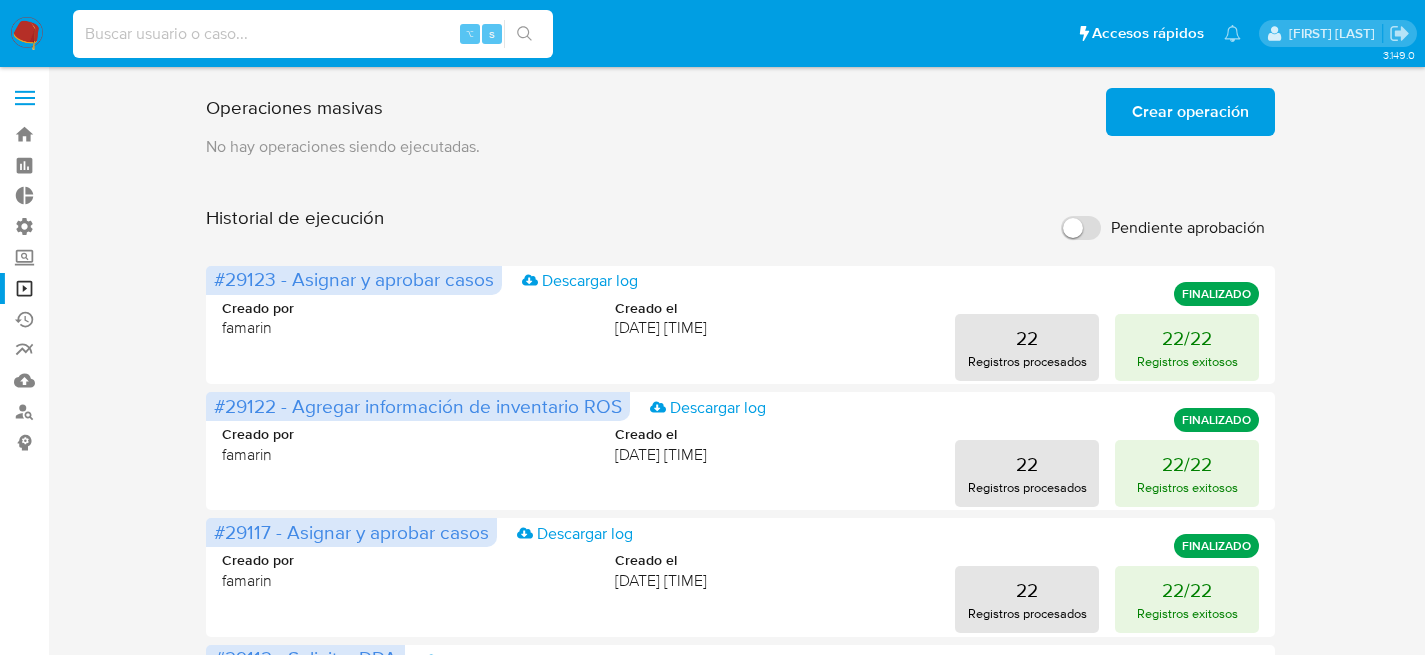 drag, startPoint x: 235, startPoint y: 44, endPoint x: 252, endPoint y: 37, distance: 18.384777 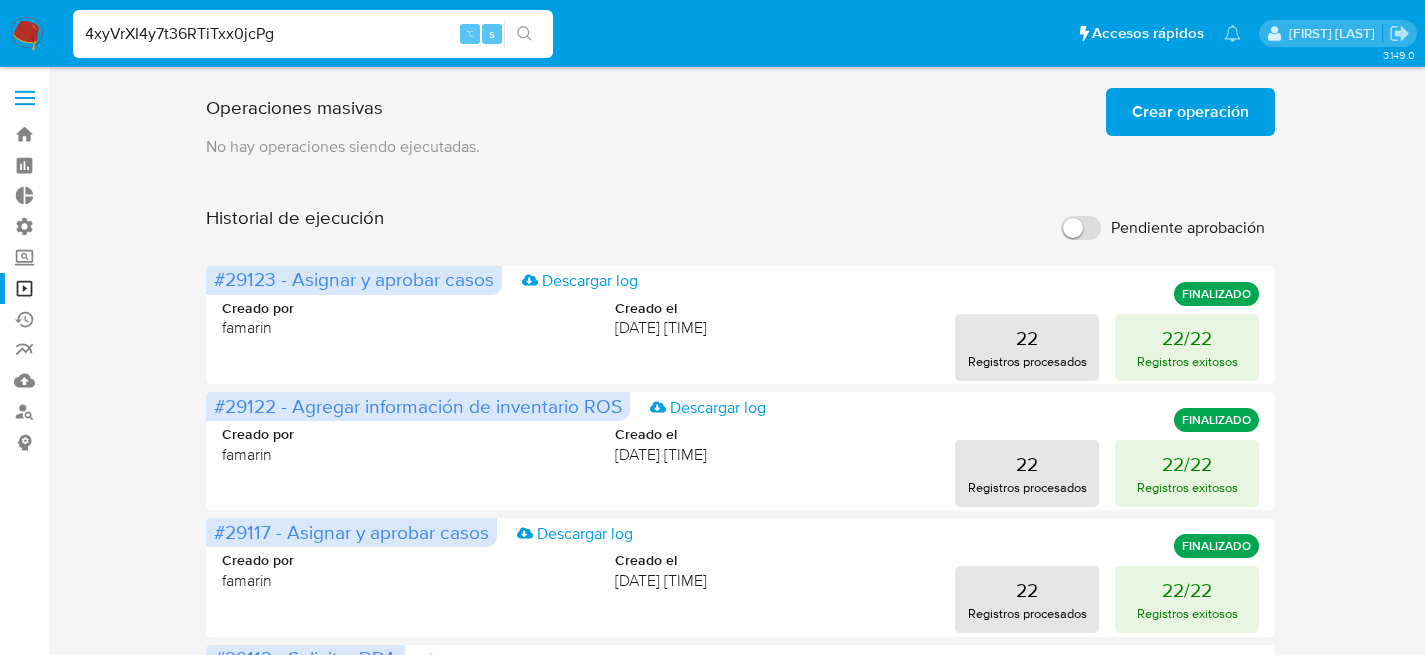 type on "4xyVrXI4y7t36RTiTxx0jcPg" 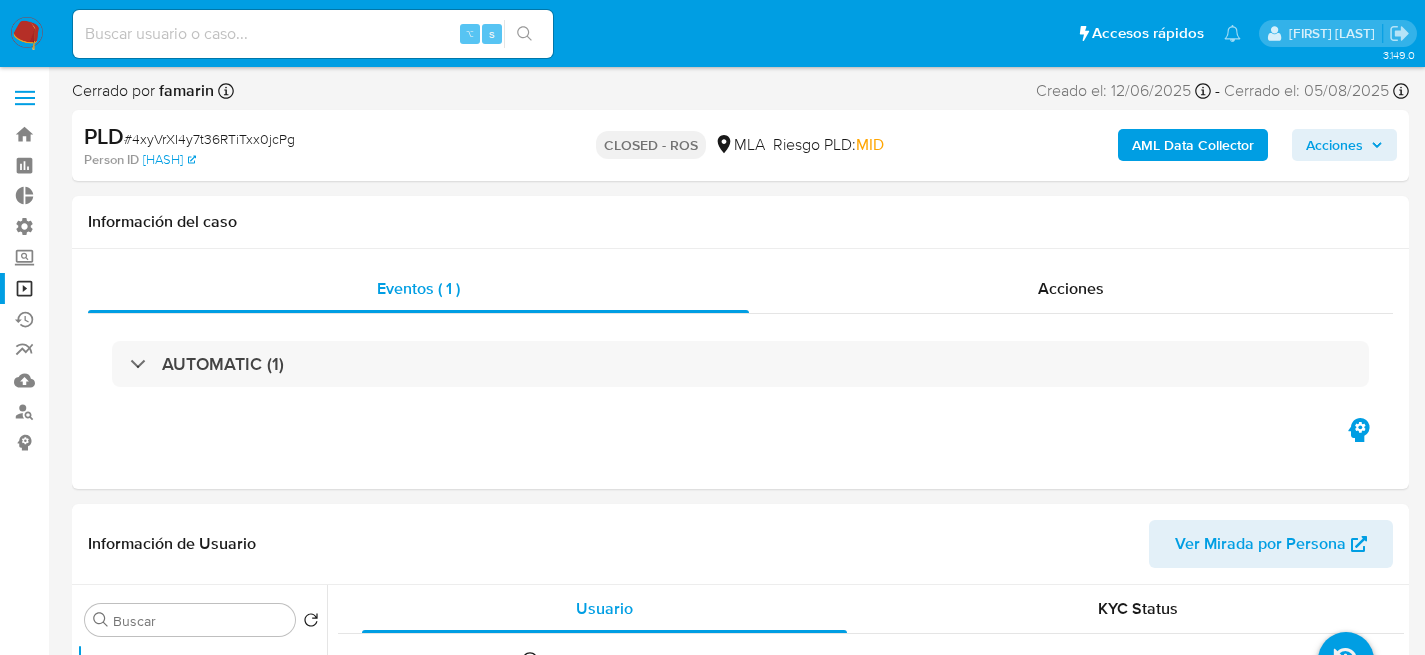 select on "10" 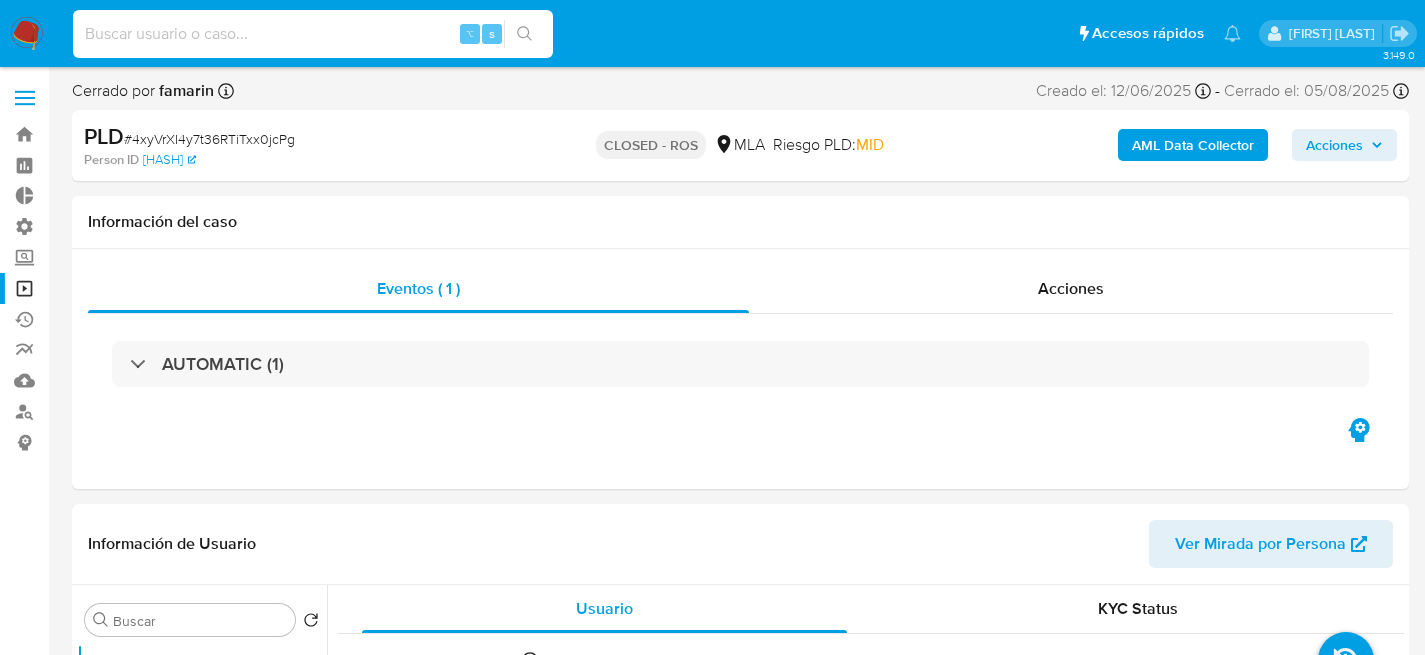 click at bounding box center [313, 34] 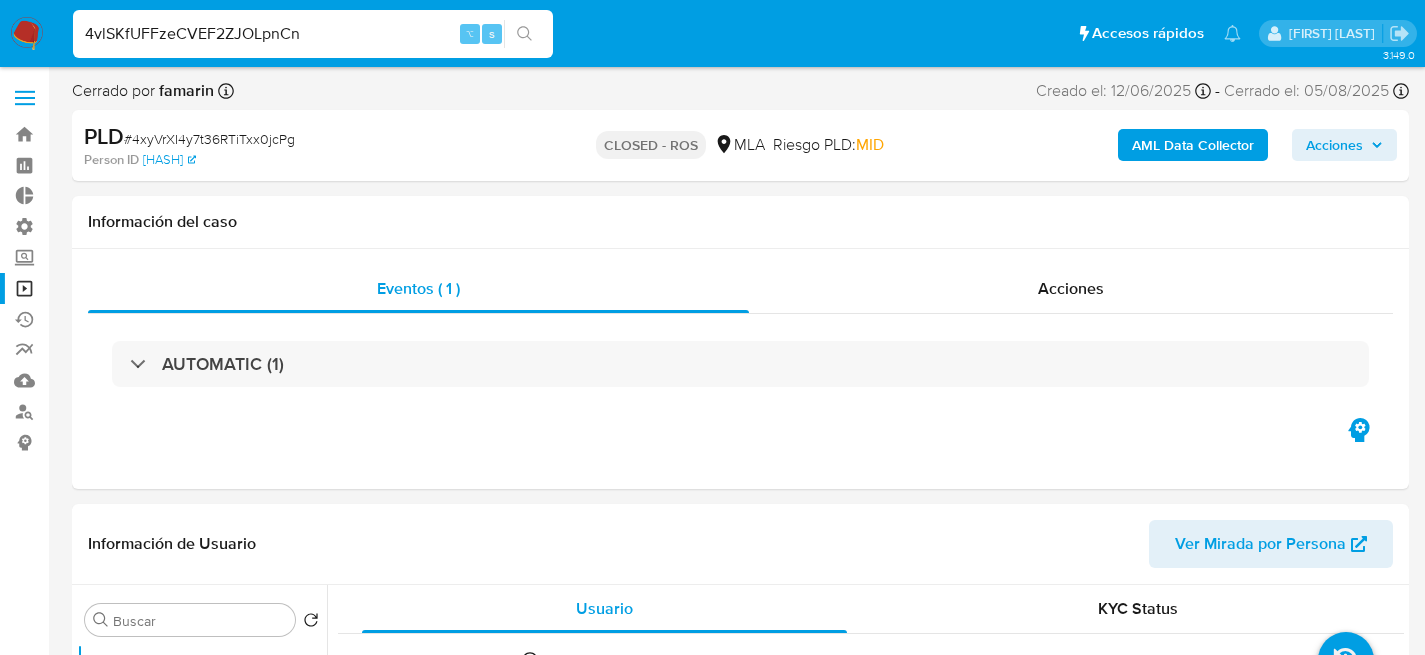 type on "4vlSKfUFFzeCVEF2ZJOLpnCn" 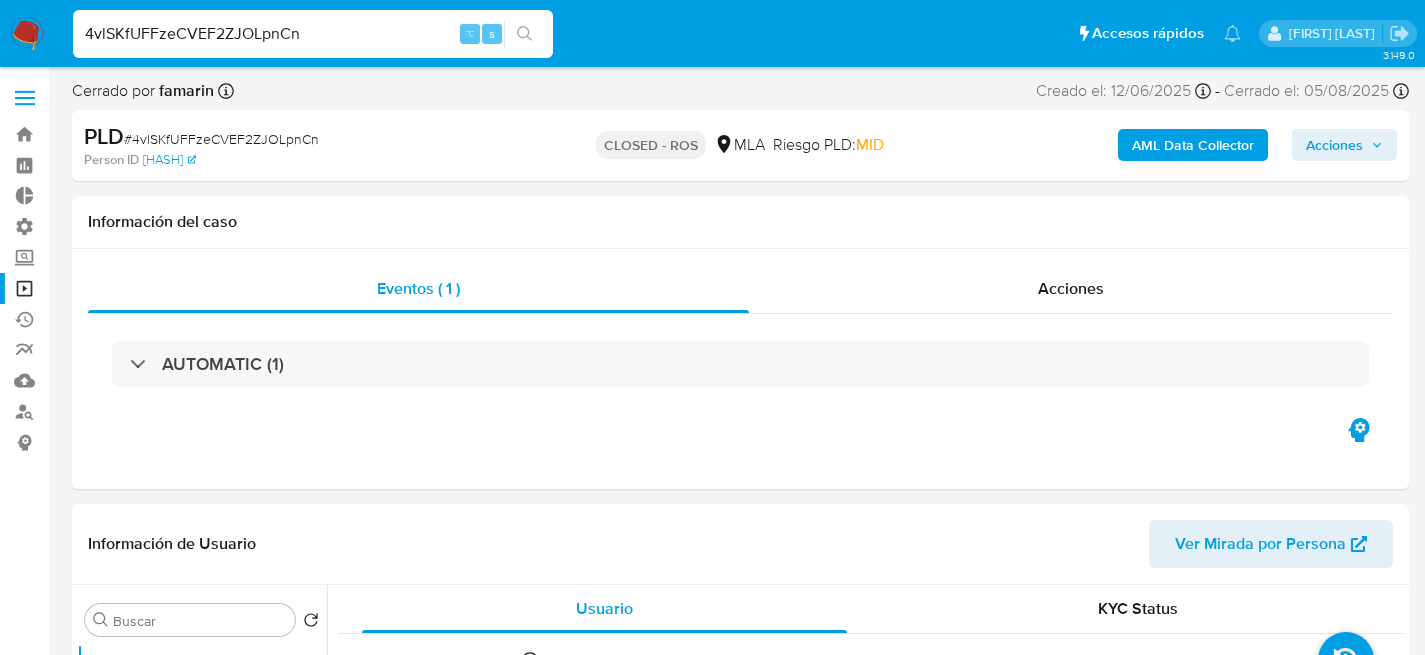 select on "10" 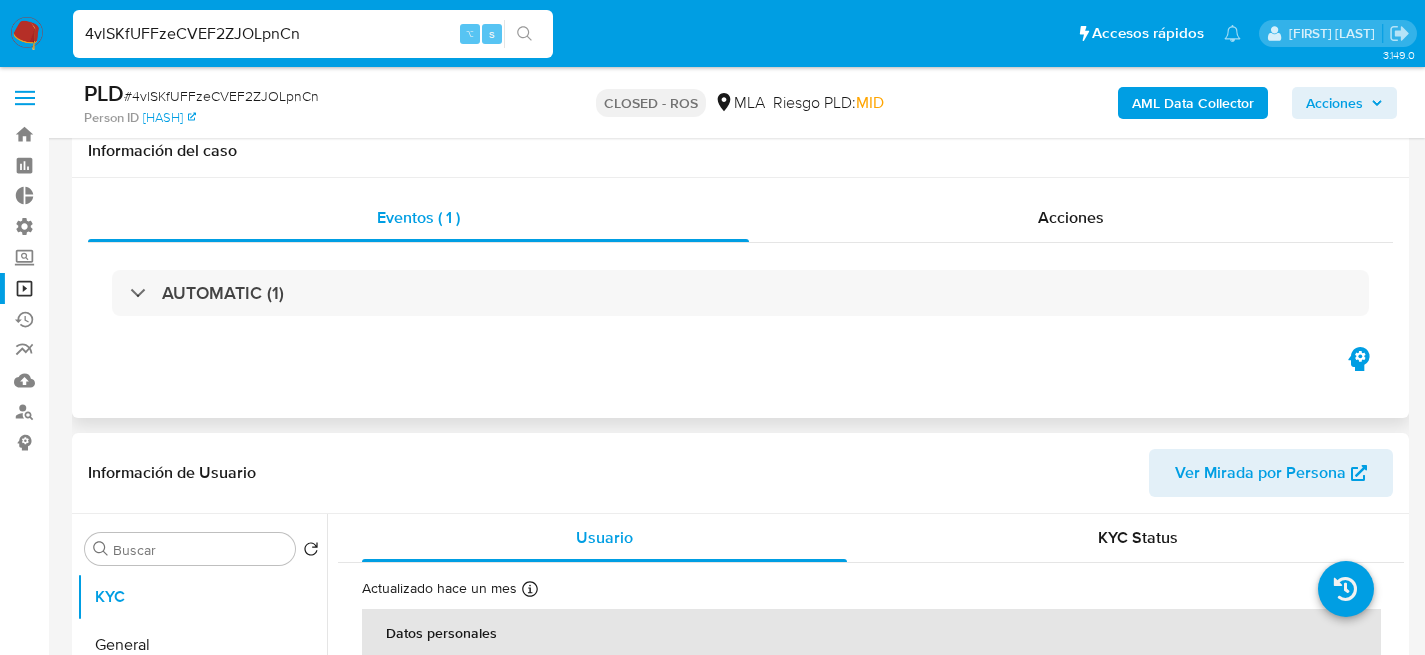 scroll, scrollTop: 336, scrollLeft: 0, axis: vertical 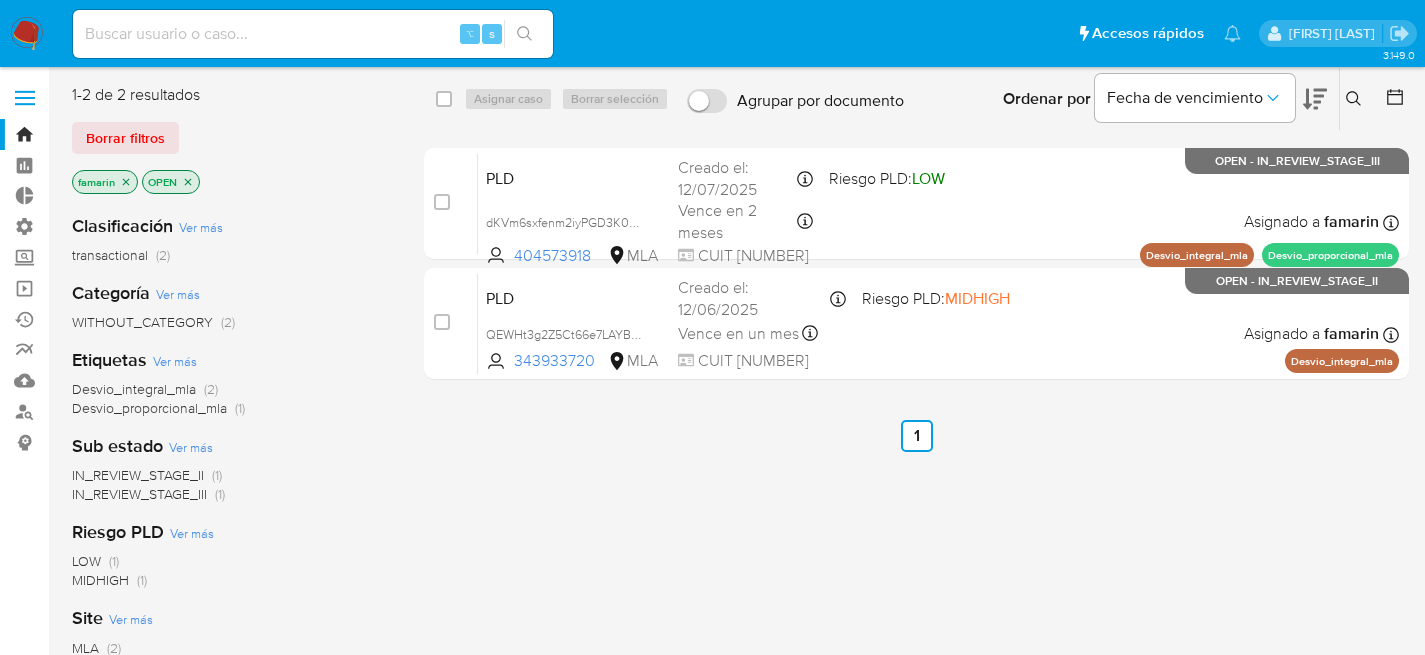 click on "⌥ s" at bounding box center (313, 34) 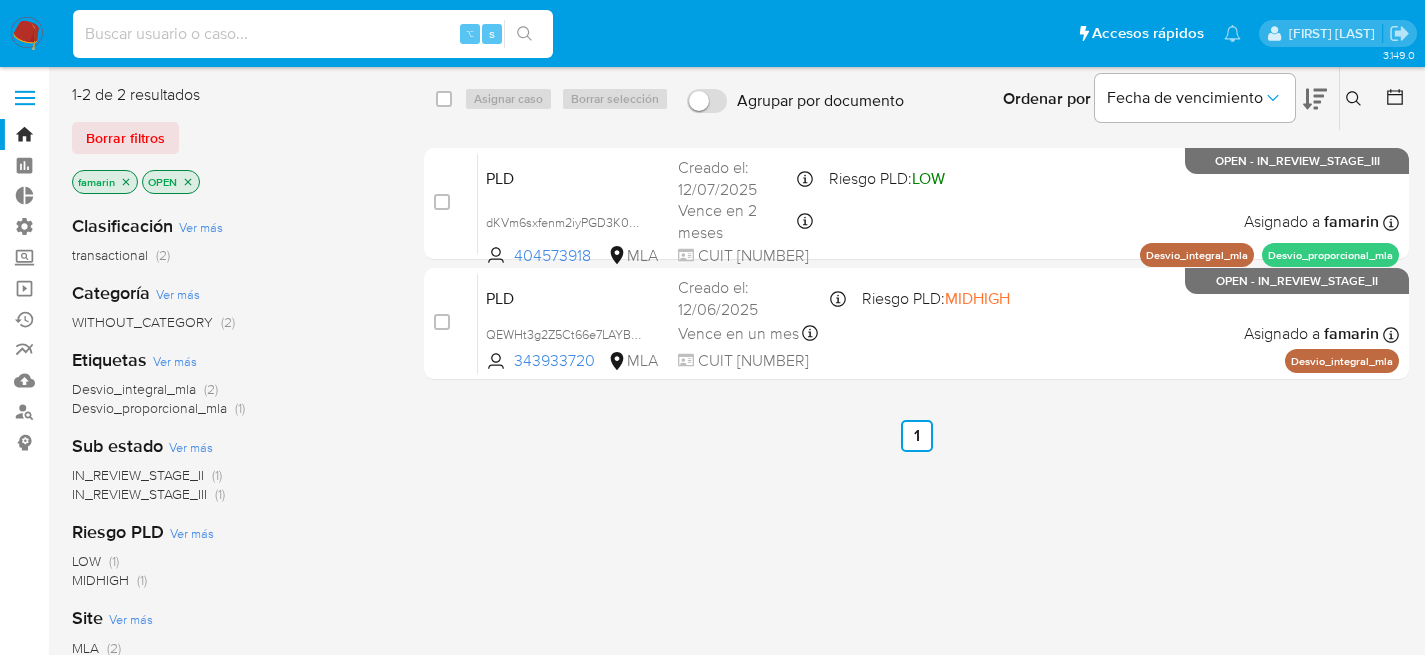 click at bounding box center [313, 34] 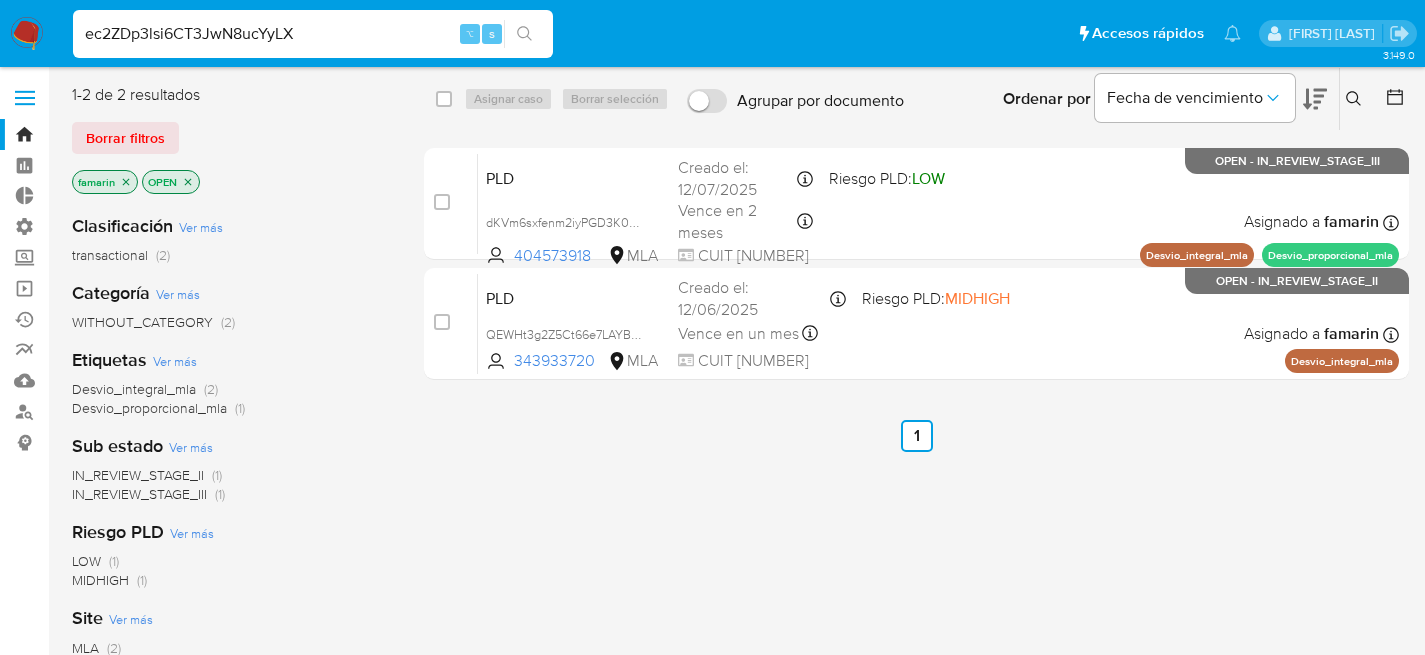 type on "ec2ZDp3lsi6CT3JwN8ucYyLX" 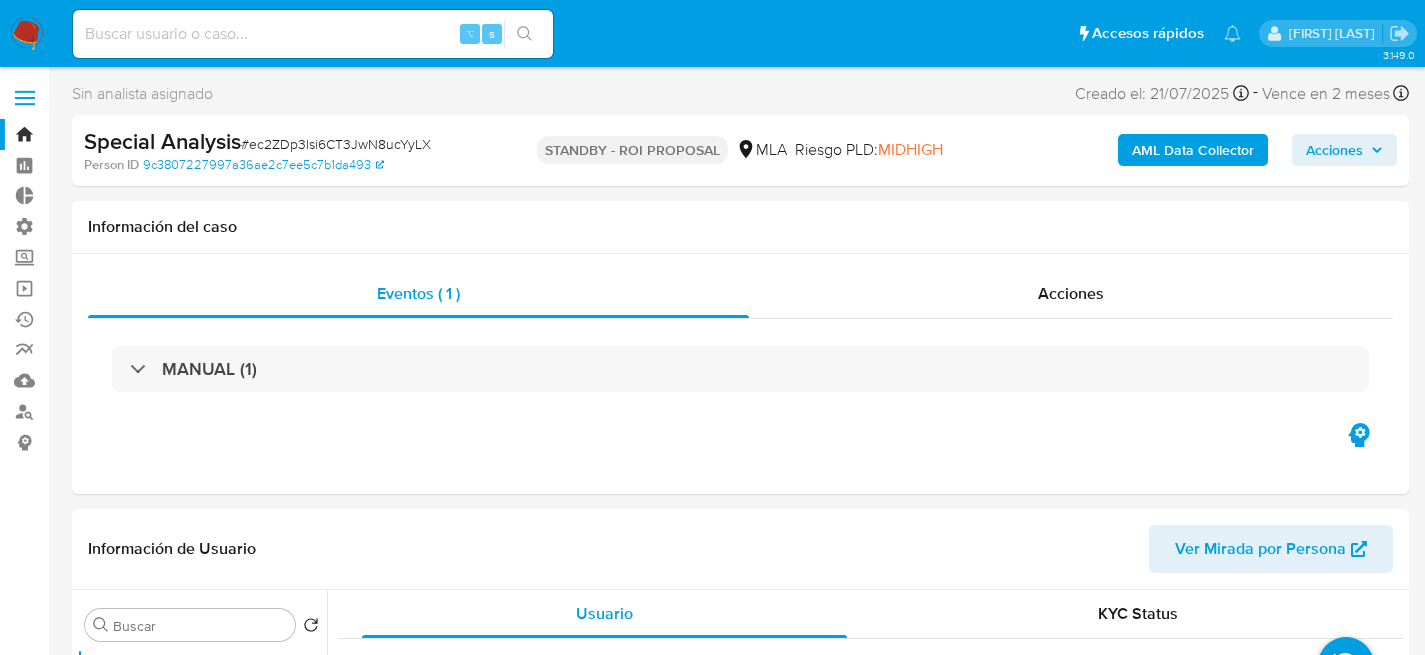 select on "10" 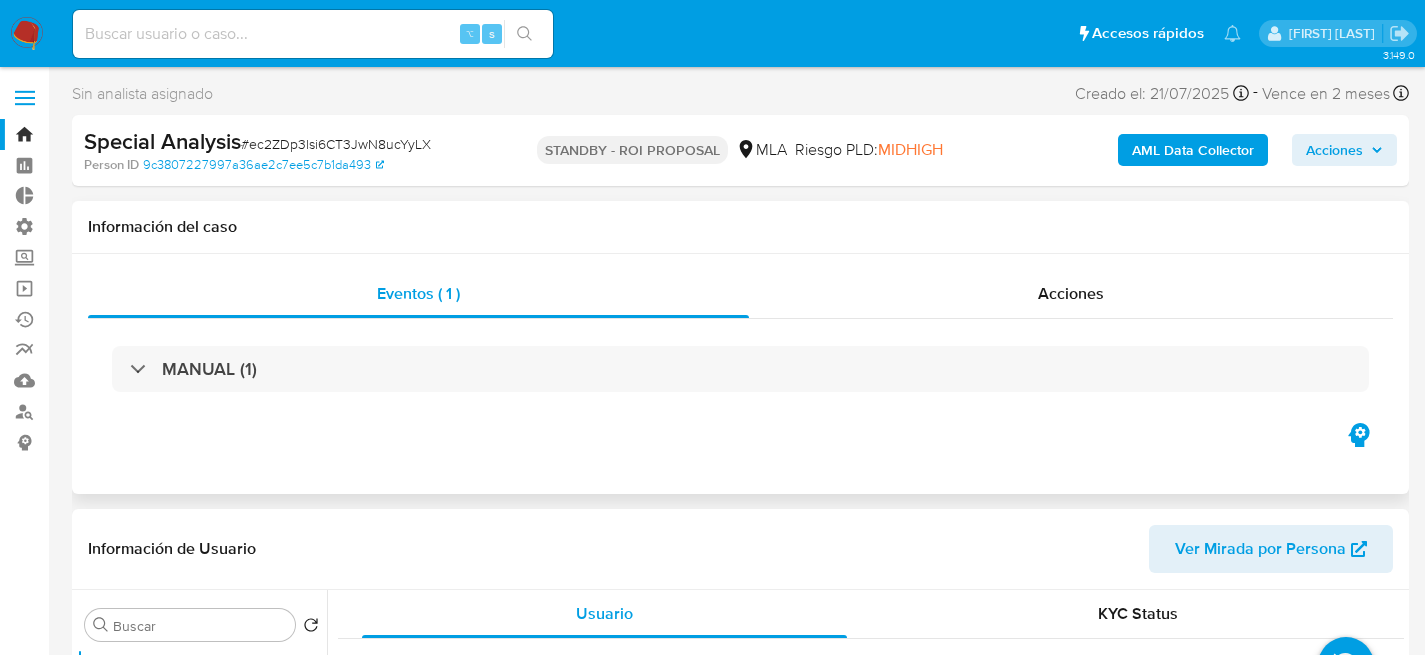 scroll, scrollTop: 365, scrollLeft: 0, axis: vertical 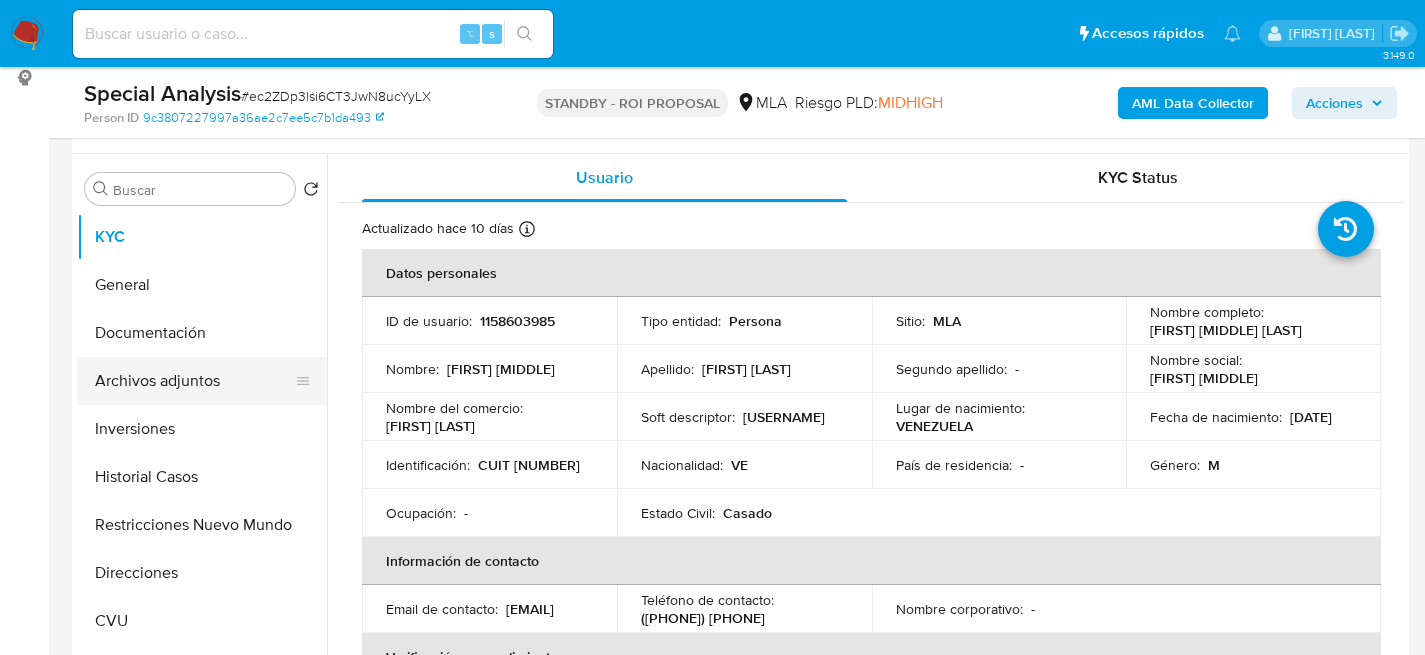 click on "Archivos adjuntos" at bounding box center (194, 381) 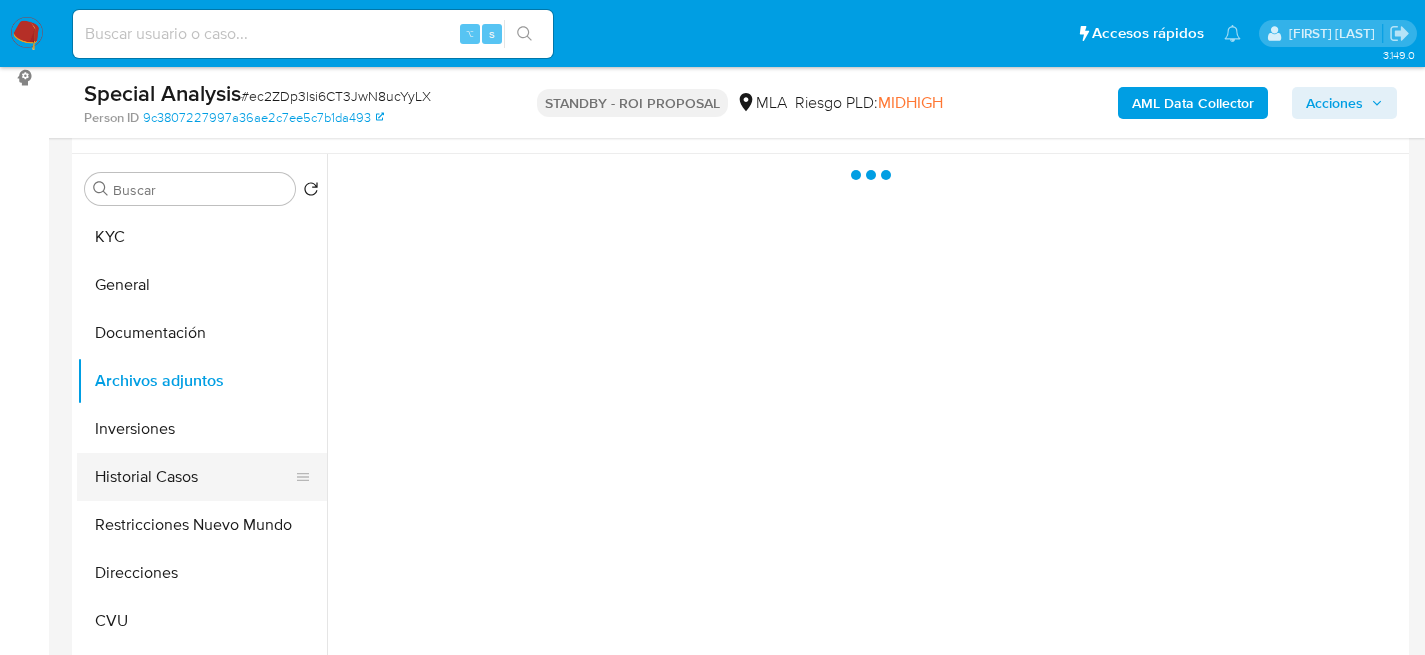 click on "Historial Casos" at bounding box center (194, 477) 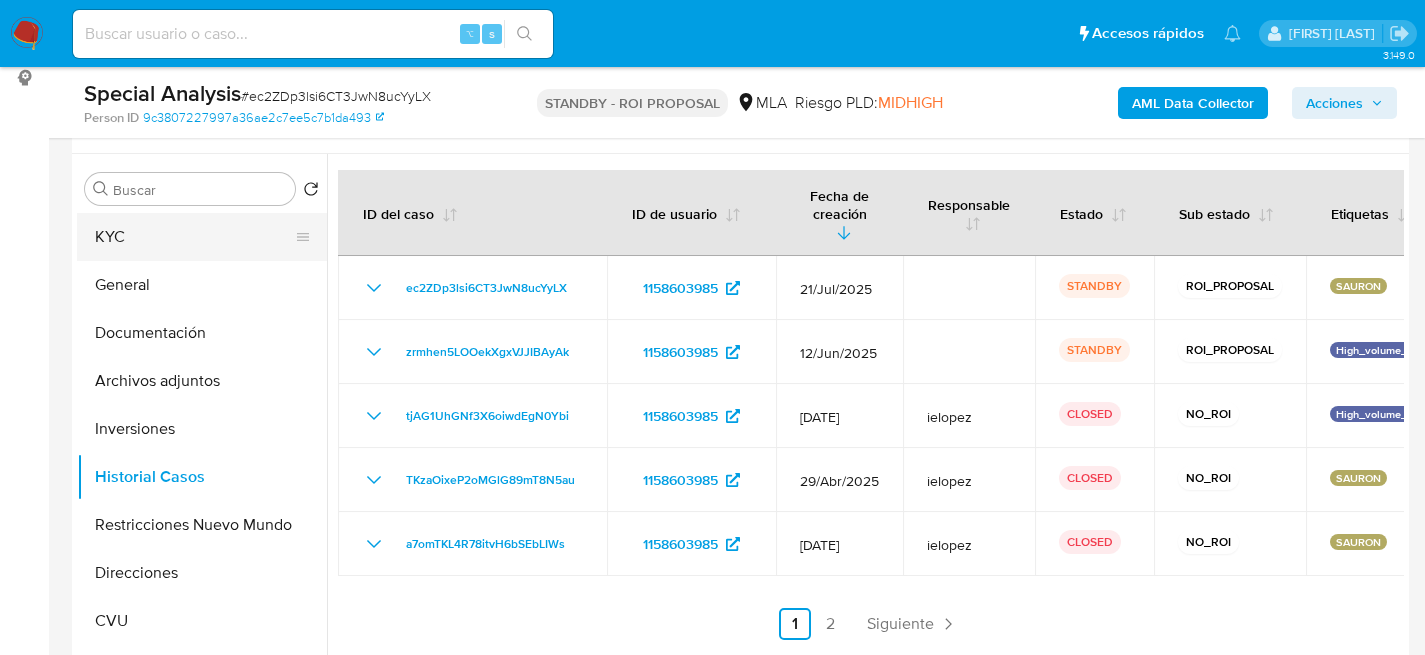 click on "KYC" at bounding box center (194, 237) 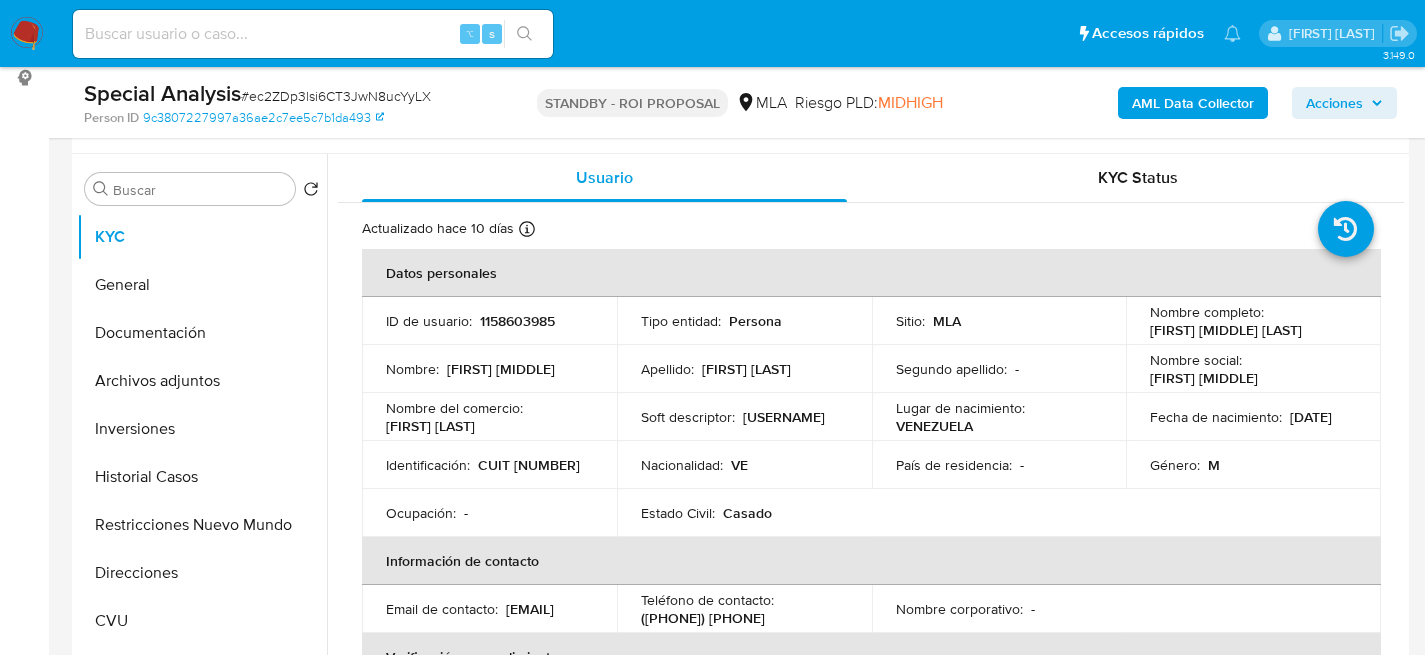 click on "# ec2ZDp3lsi6CT3JwN8ucYyLX" at bounding box center [336, 96] 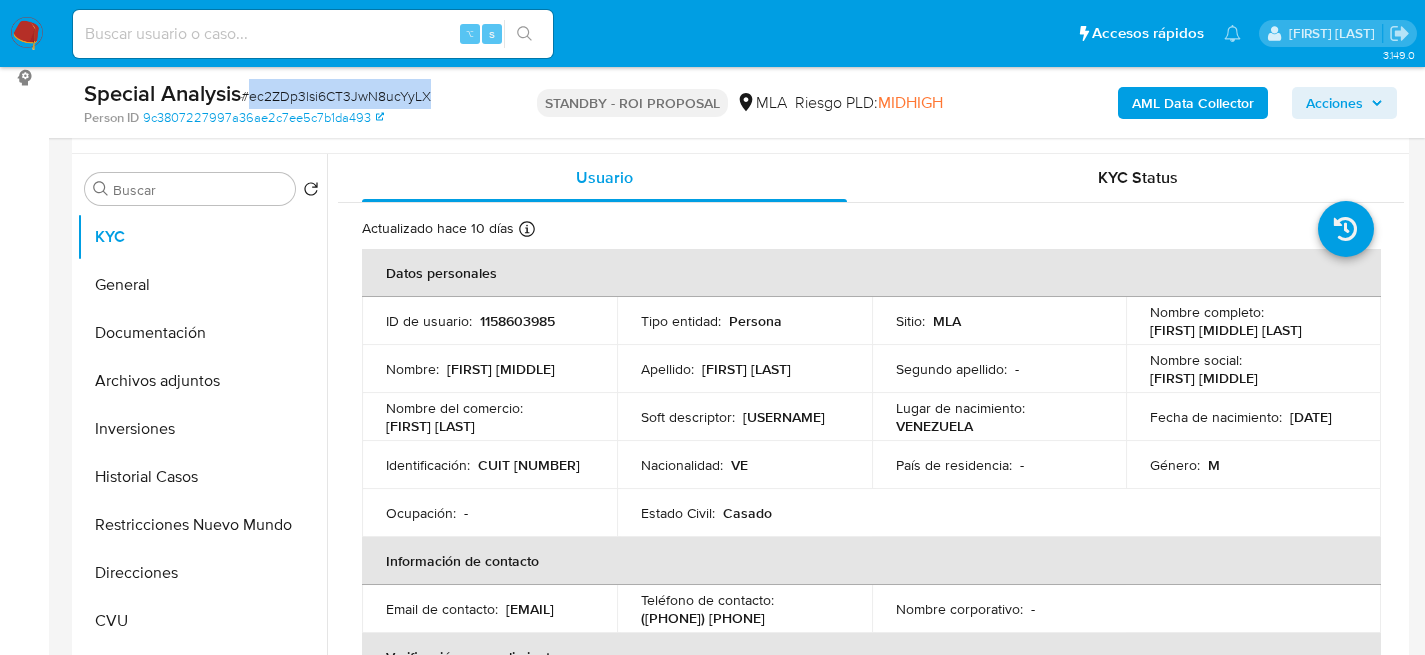 click on "# ec2ZDp3lsi6CT3JwN8ucYyLX" at bounding box center [336, 96] 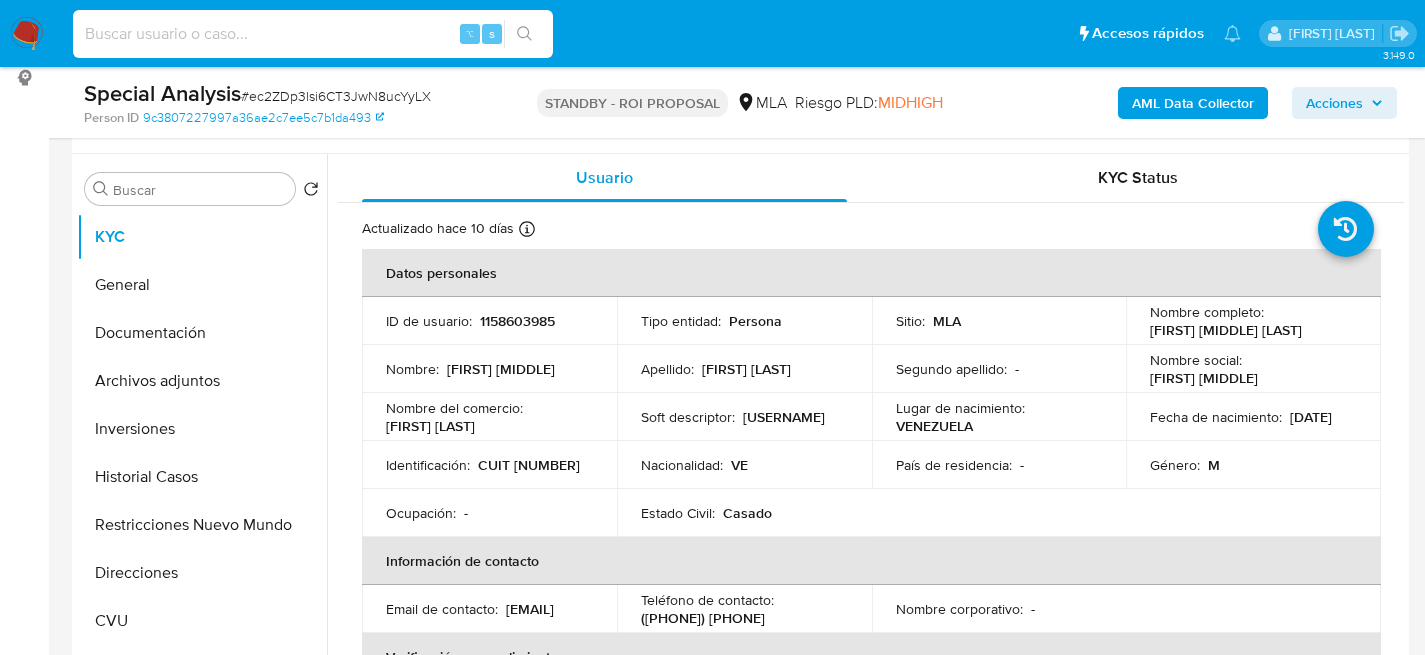 click at bounding box center (313, 34) 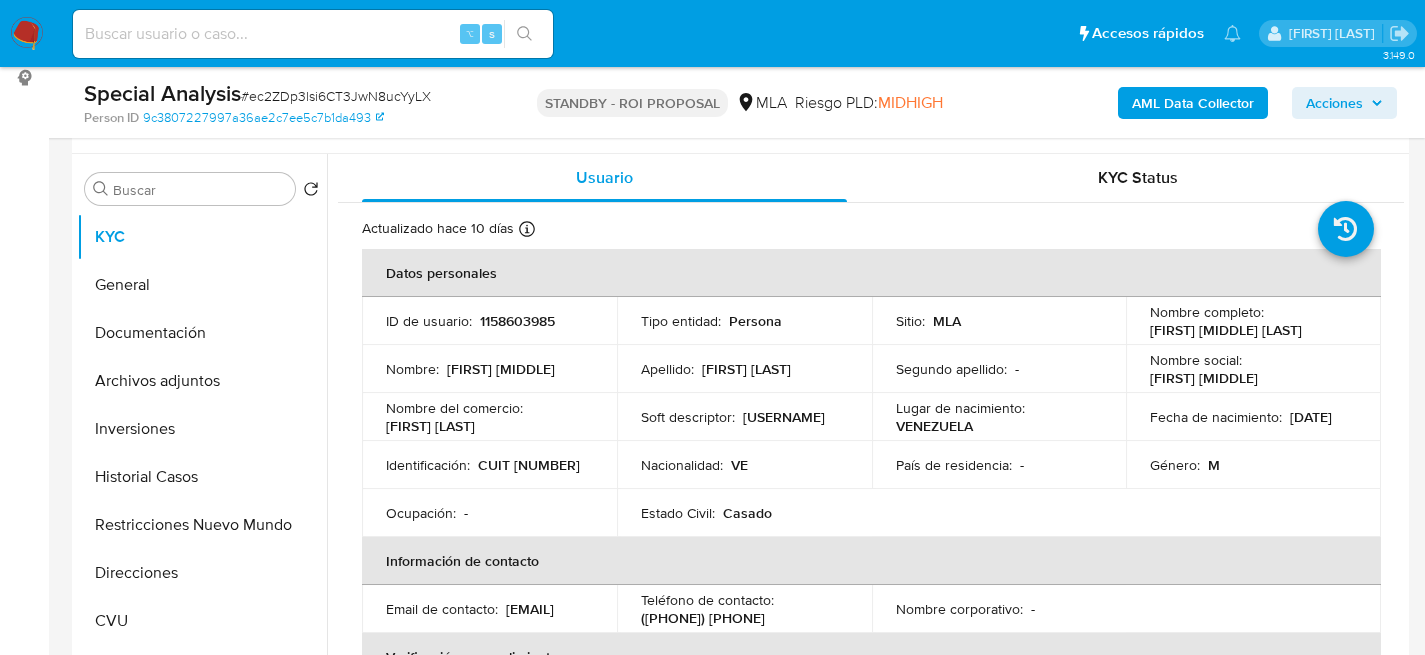 click at bounding box center (27, 34) 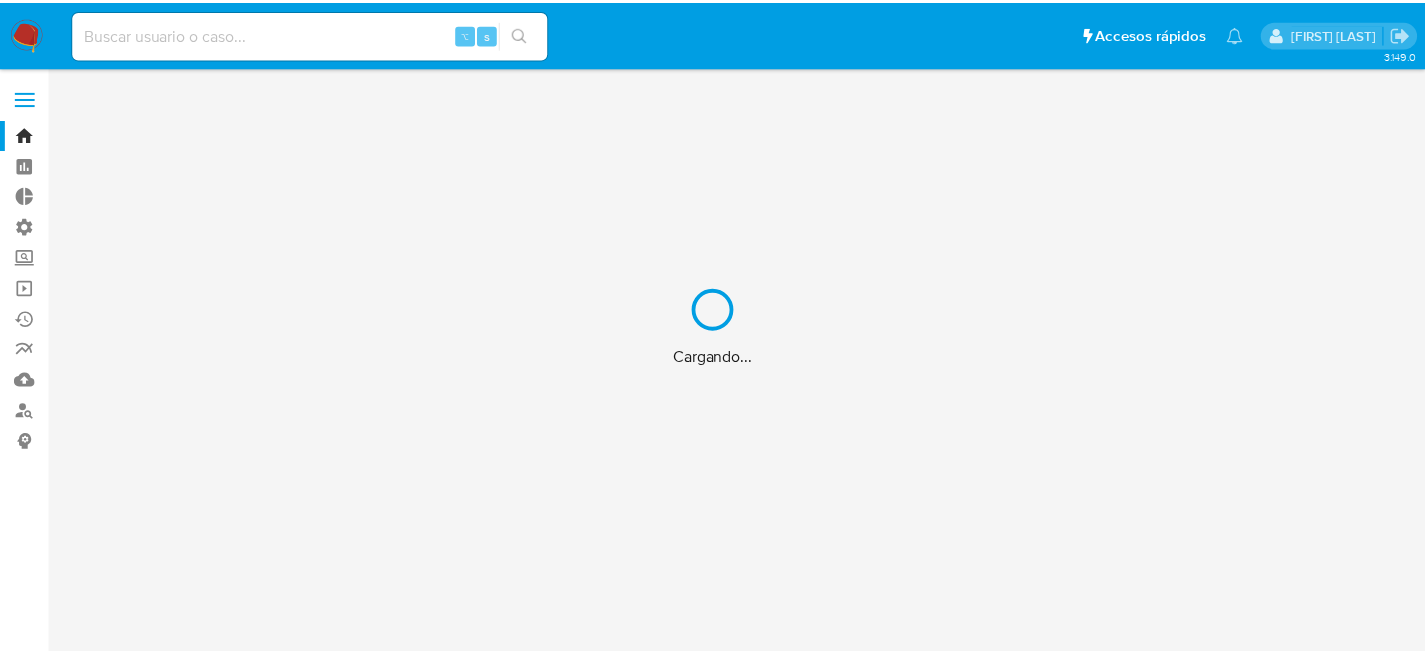 scroll, scrollTop: 0, scrollLeft: 0, axis: both 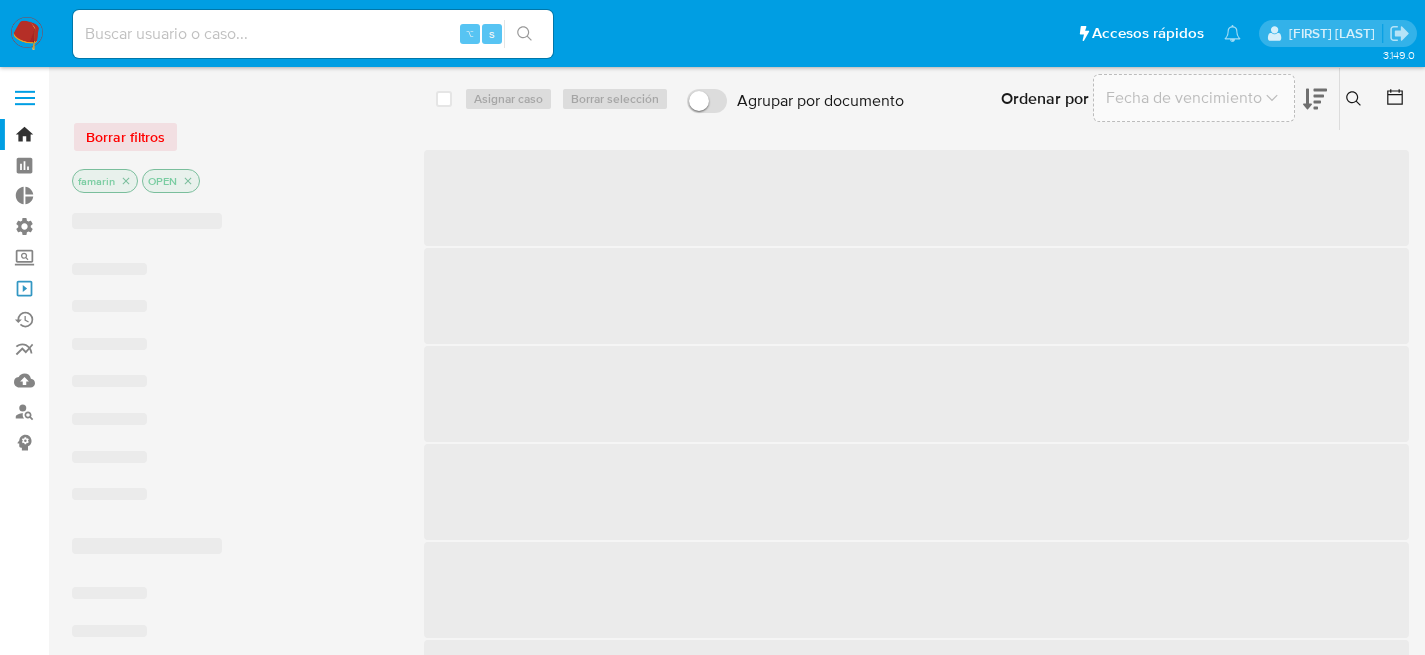 click on "Operaciones masivas" at bounding box center [119, 288] 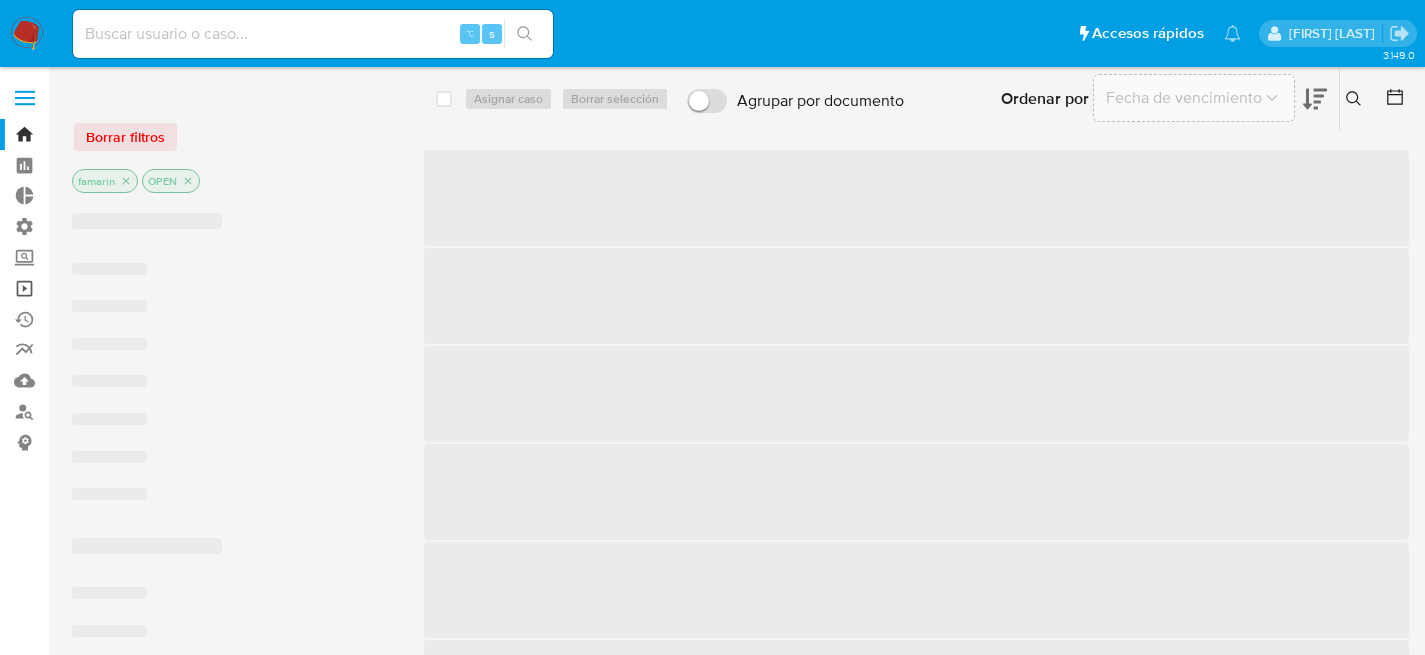 click on "Operaciones masivas" at bounding box center [119, 288] 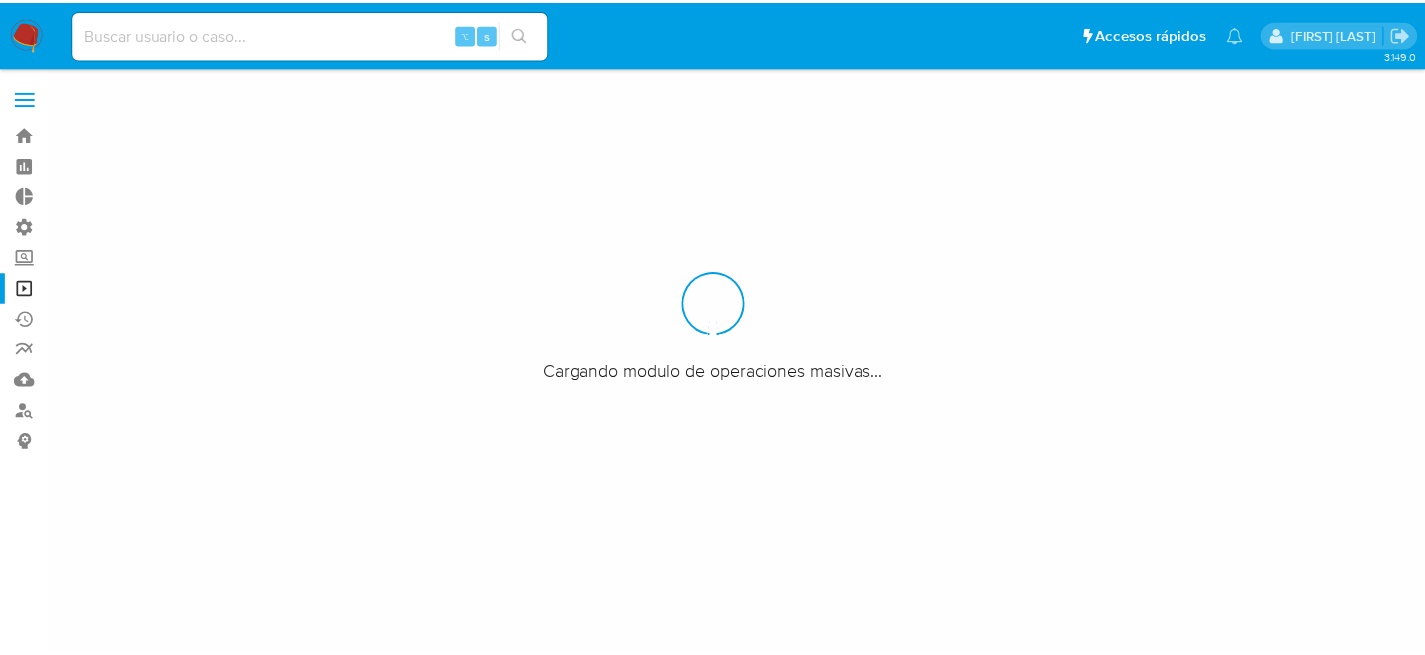 scroll, scrollTop: 0, scrollLeft: 0, axis: both 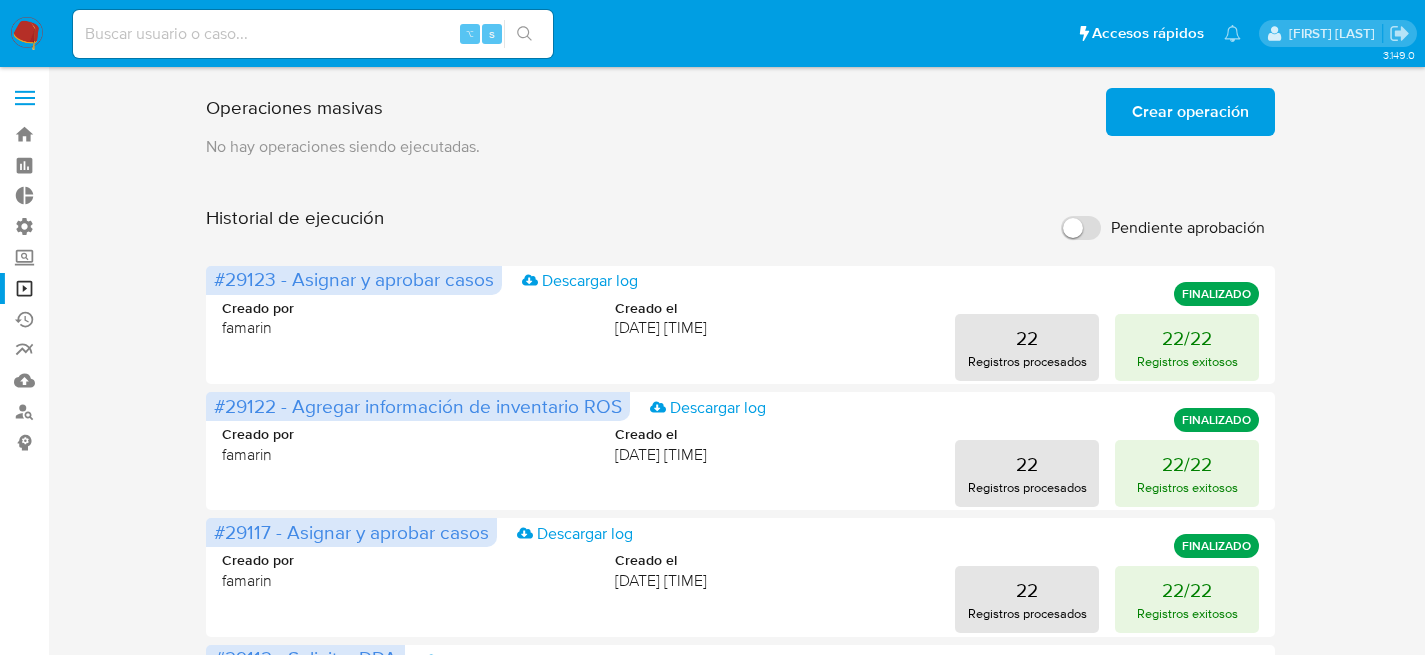 click on "Crear operación" at bounding box center (1190, 112) 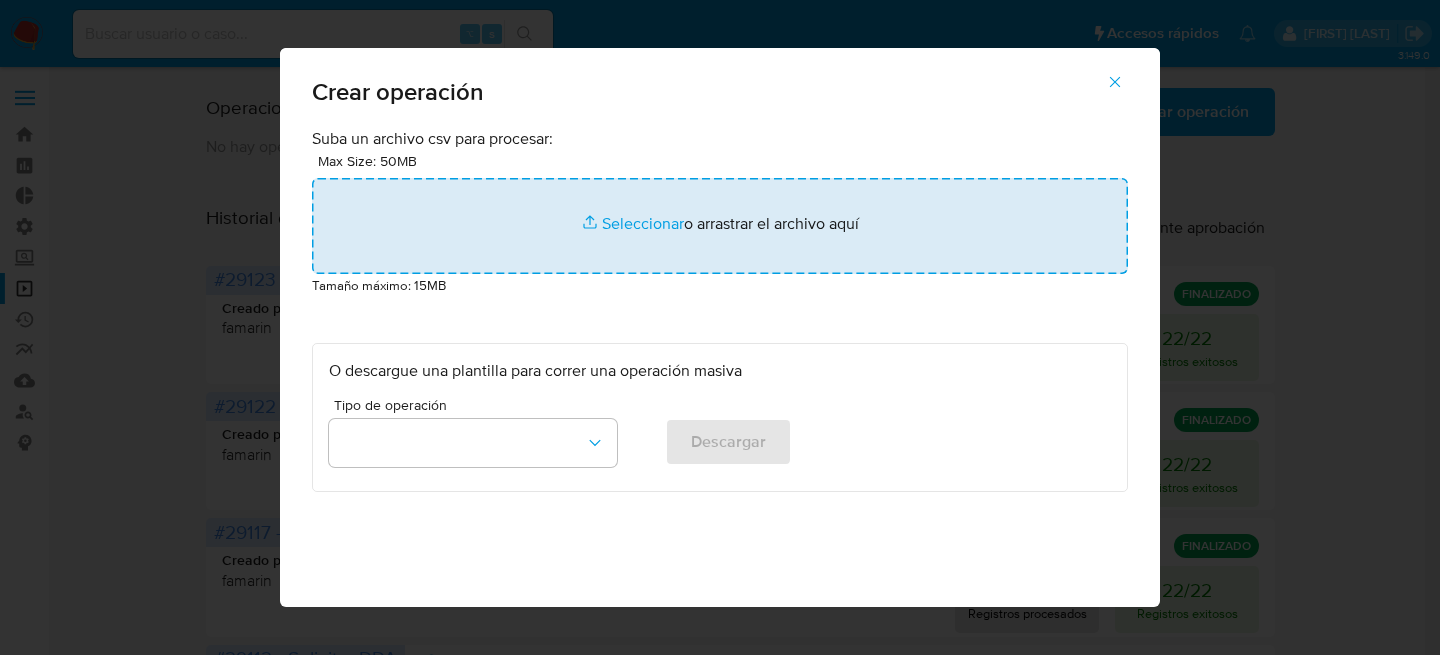 click at bounding box center (720, 226) 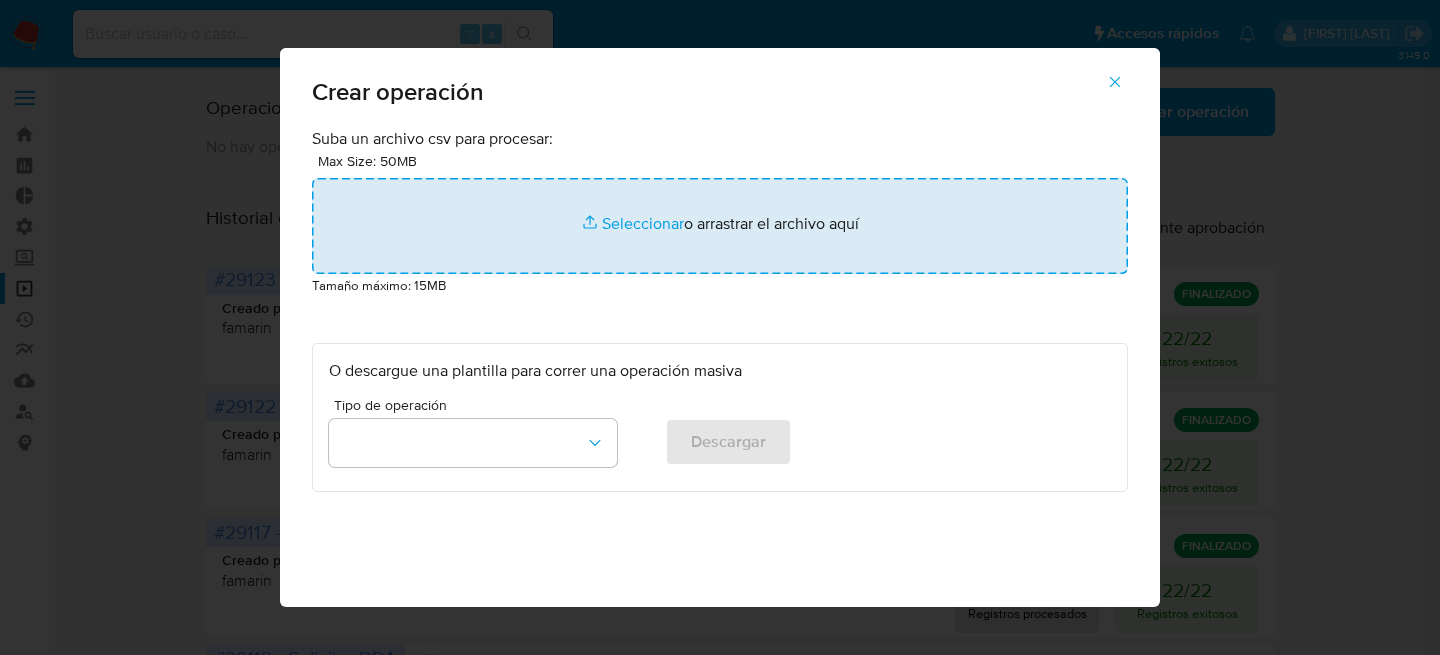 type on "C:\fakepath\Macro para ROS - Facu - Paso2.csv" 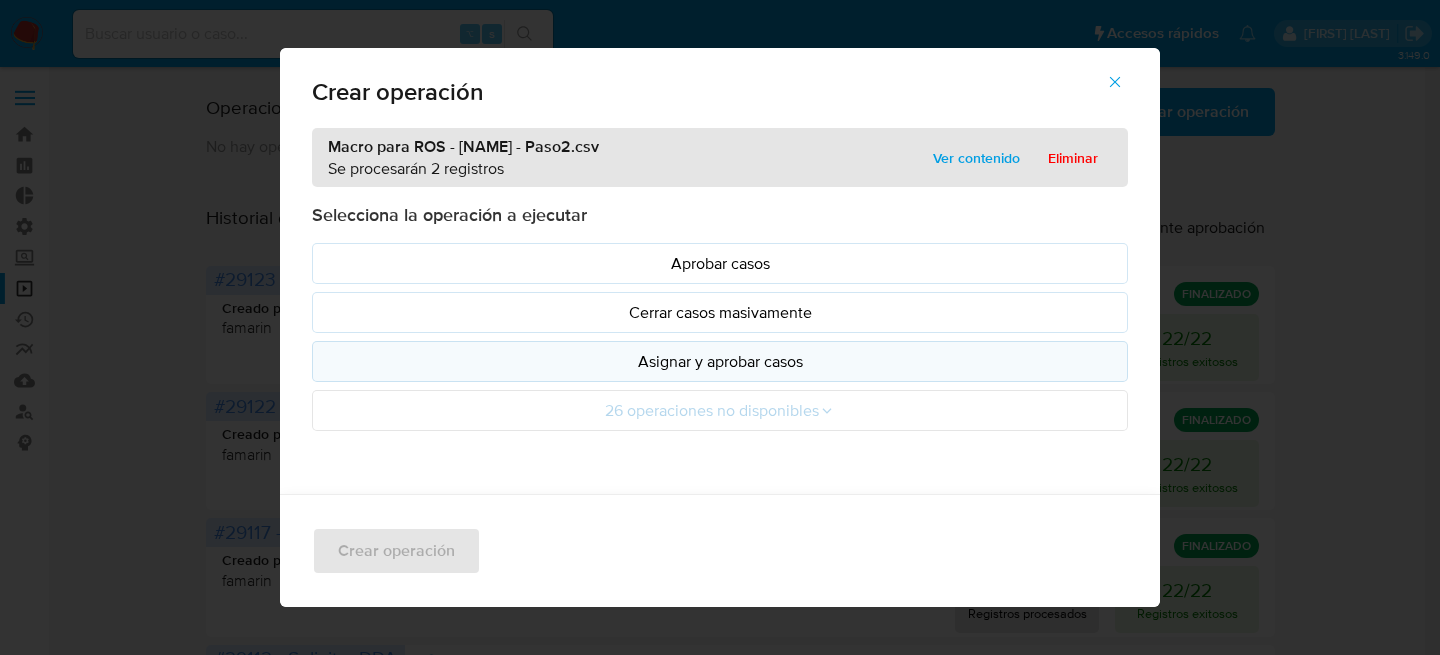 click on "Asignar y aprobar casos" at bounding box center [720, 361] 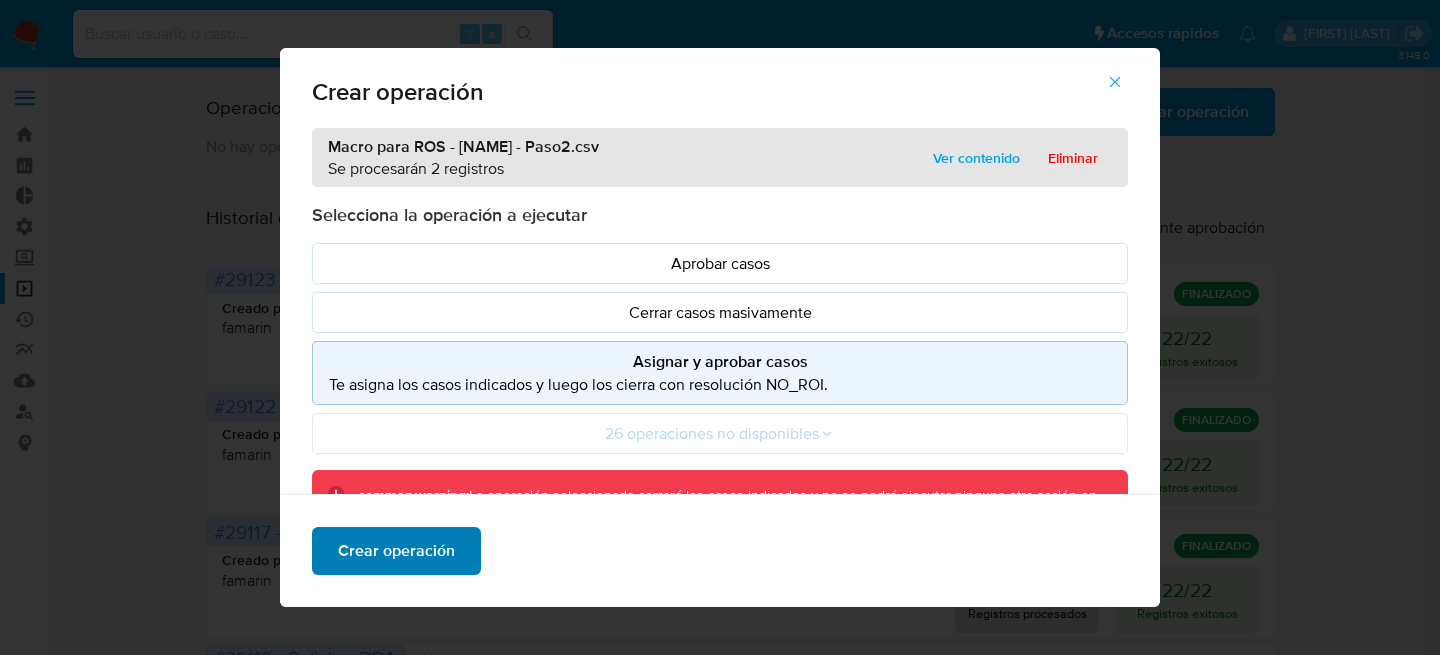 click on "Crear operación" at bounding box center [396, 551] 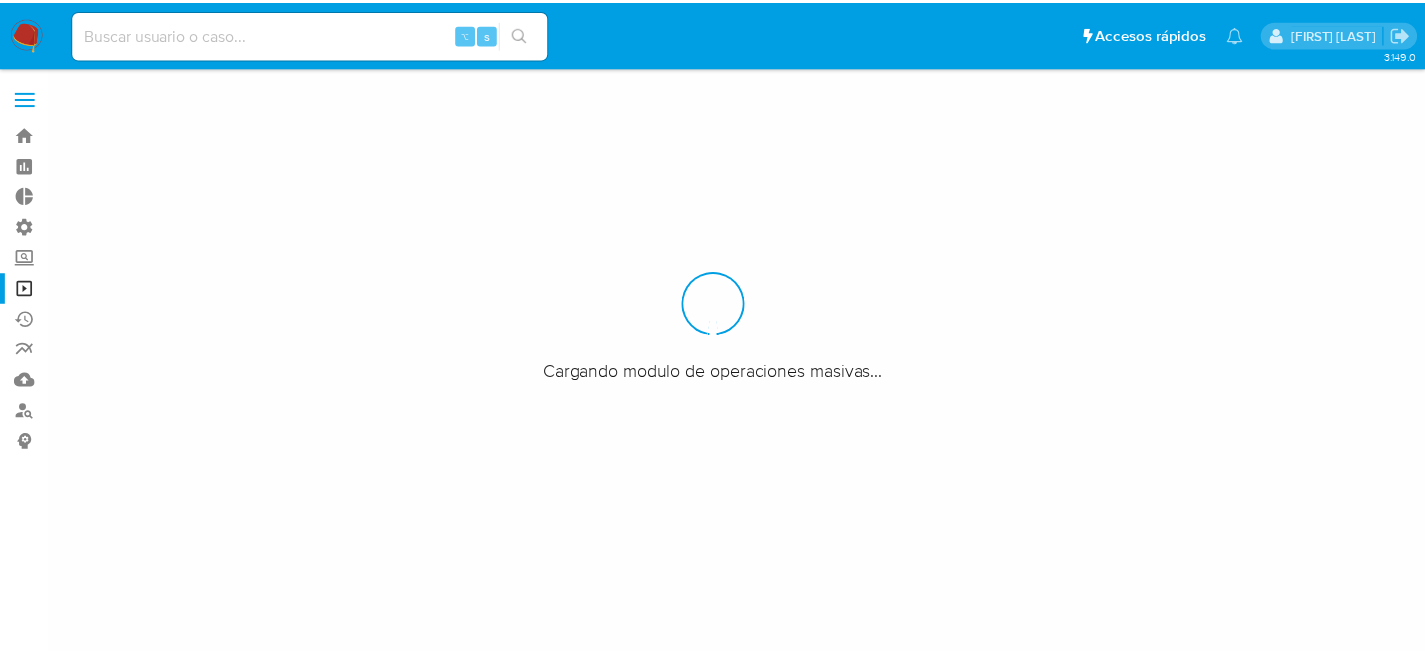 scroll, scrollTop: 0, scrollLeft: 0, axis: both 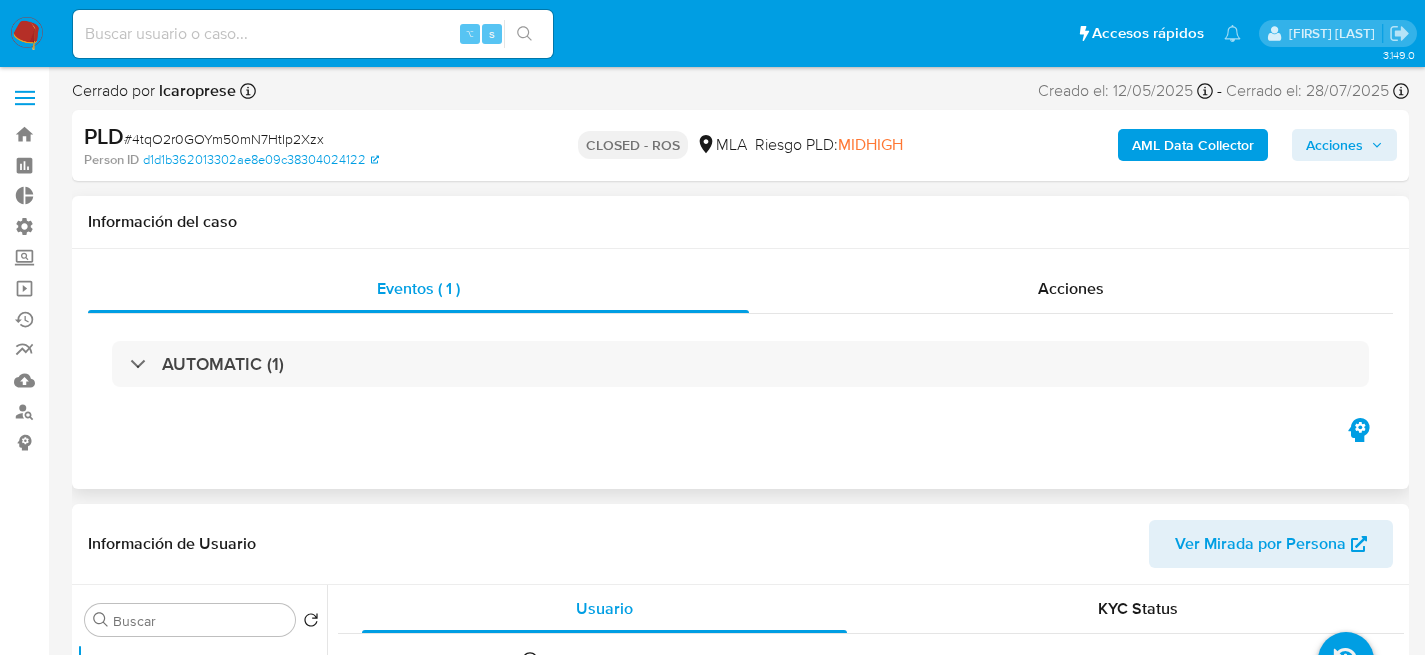 click on "Eventos ( 1 ) Acciones AUTOMATIC (1)" at bounding box center (740, 369) 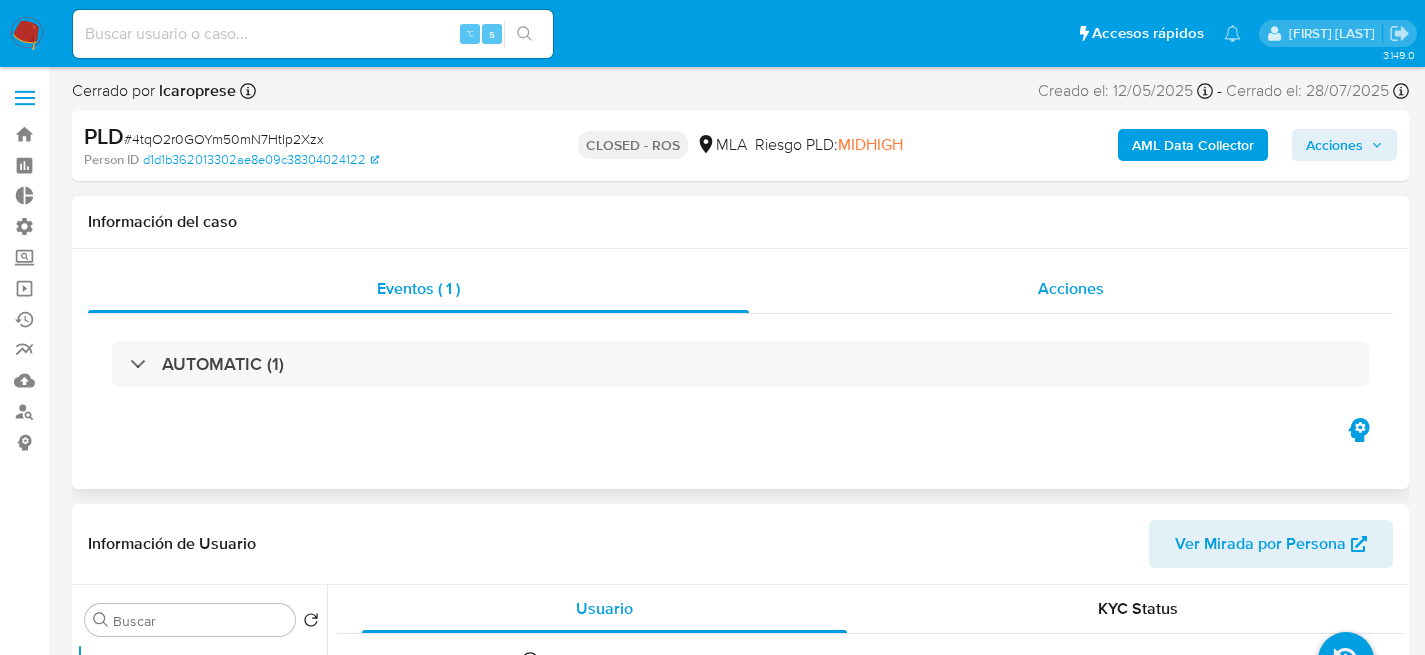 click on "Acciones" at bounding box center (1071, 289) 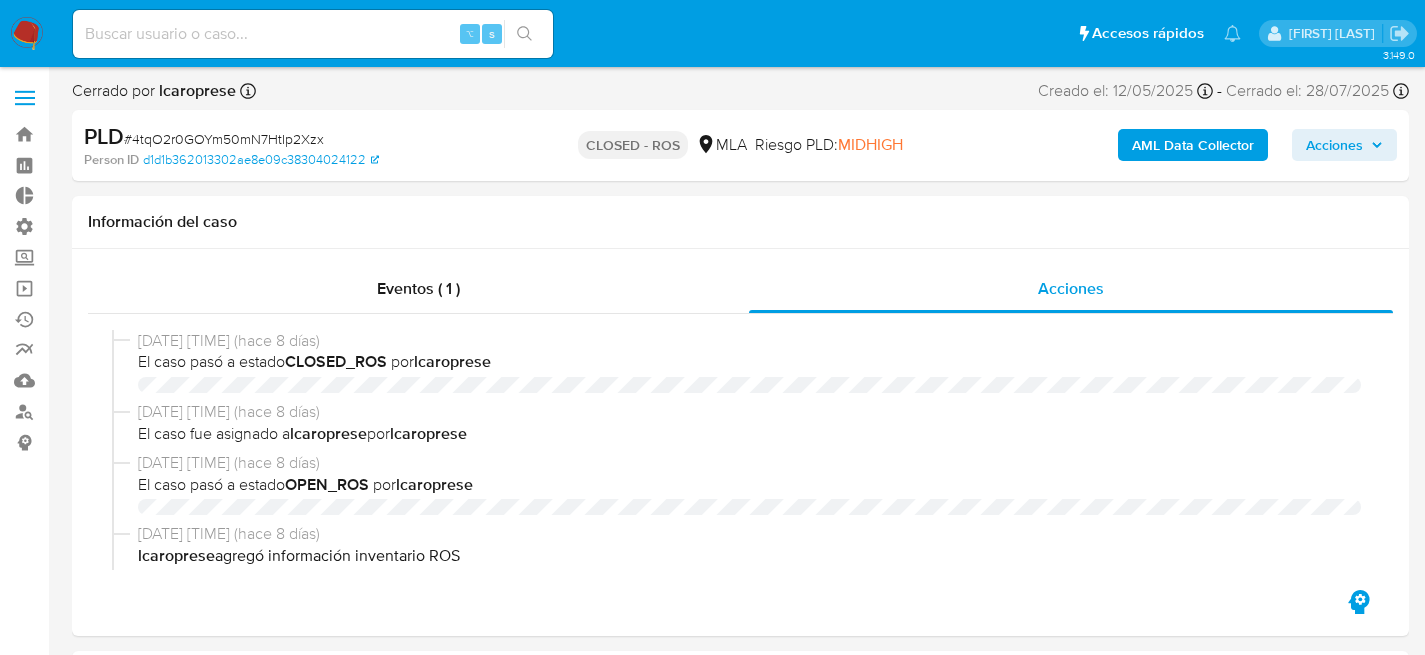 select on "10" 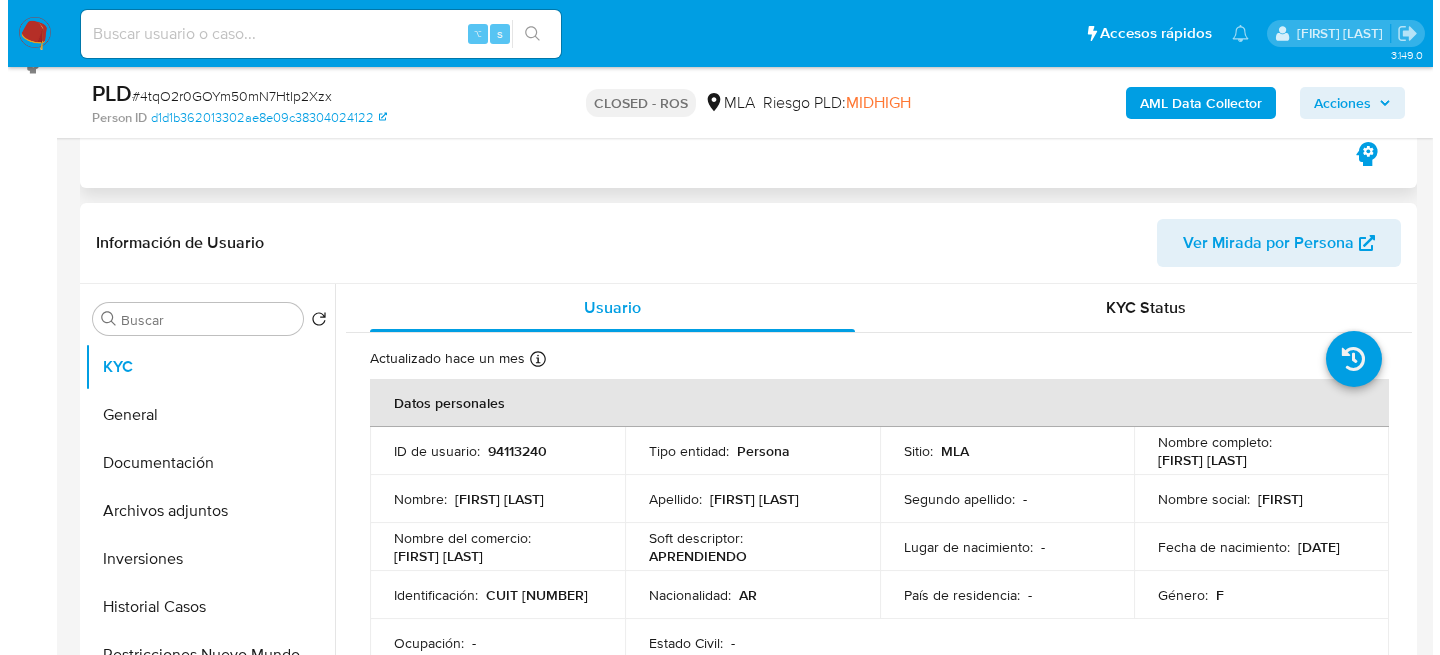 scroll, scrollTop: 448, scrollLeft: 0, axis: vertical 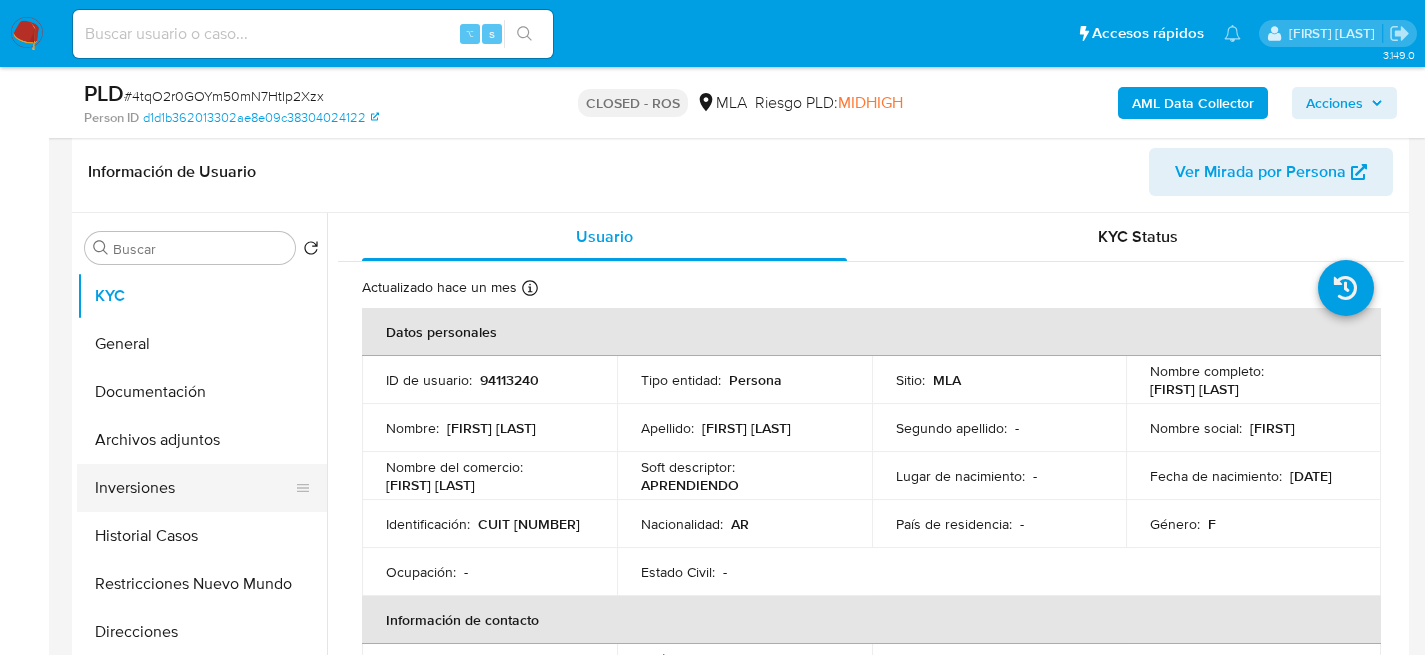 click on "Inversiones" at bounding box center [194, 488] 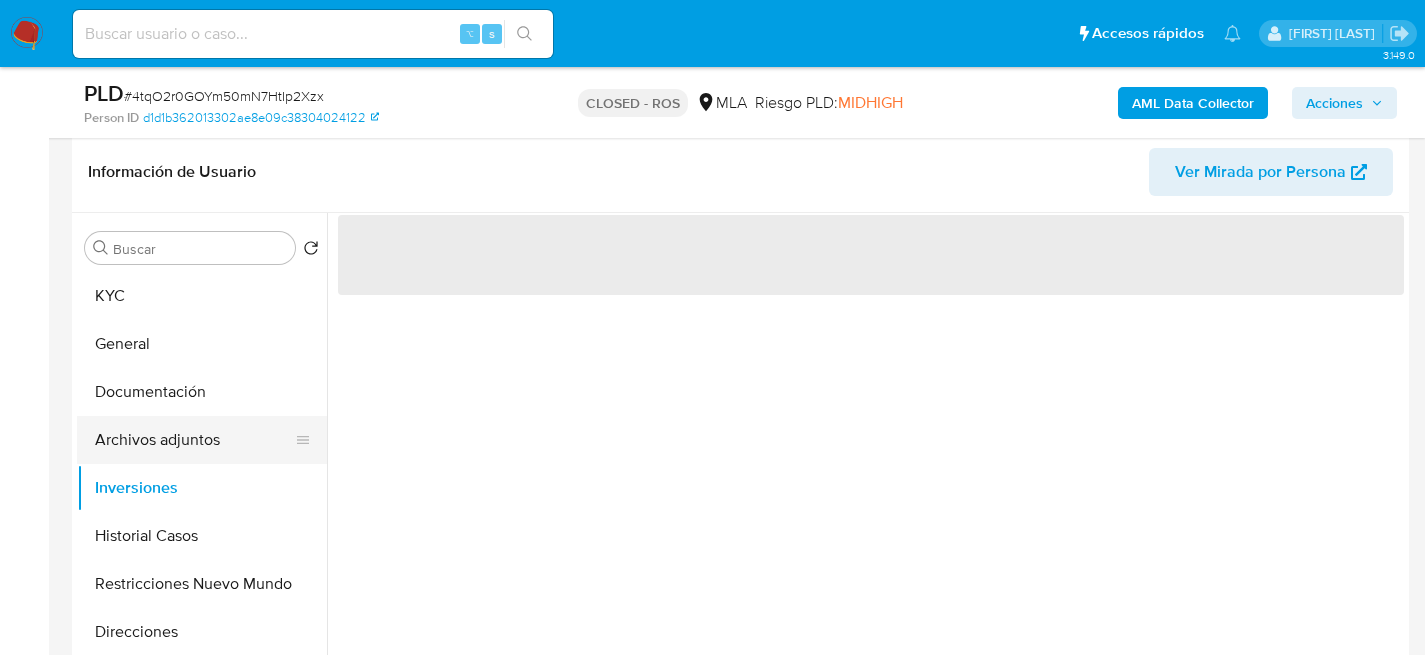 click on "Archivos adjuntos" at bounding box center [194, 440] 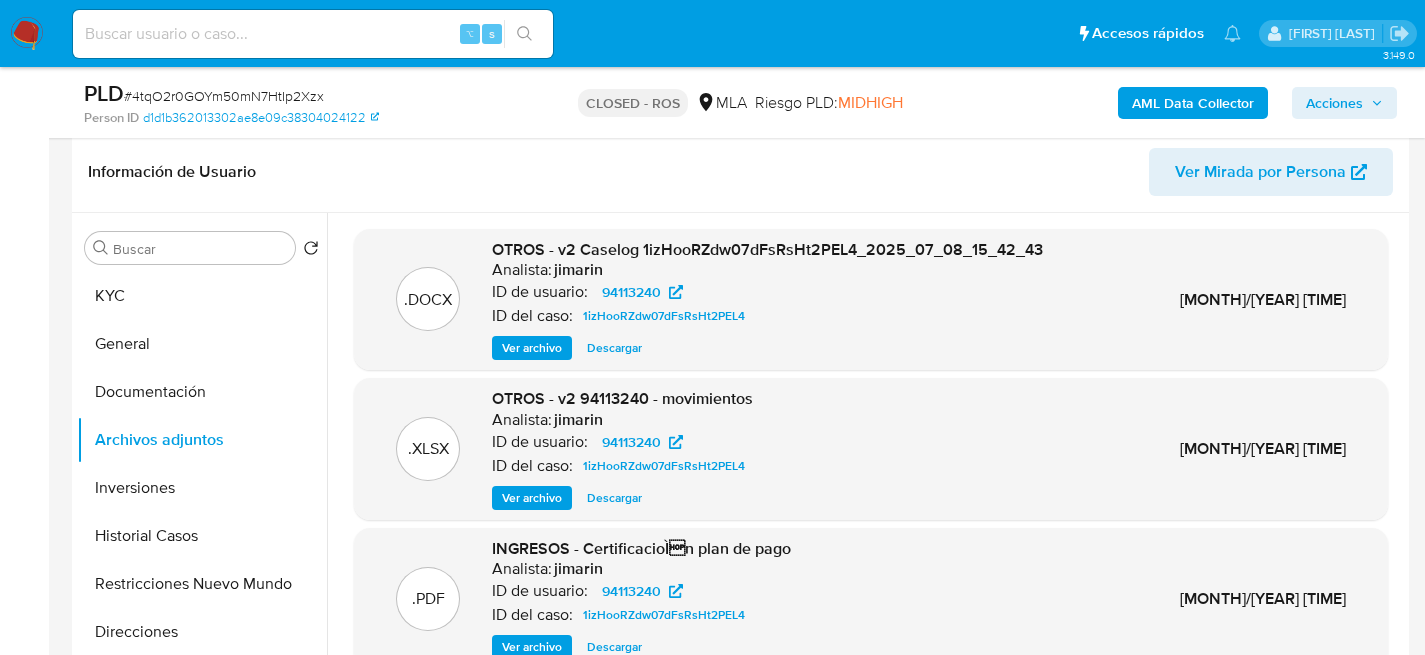 click on "Ver archivo" at bounding box center (532, 348) 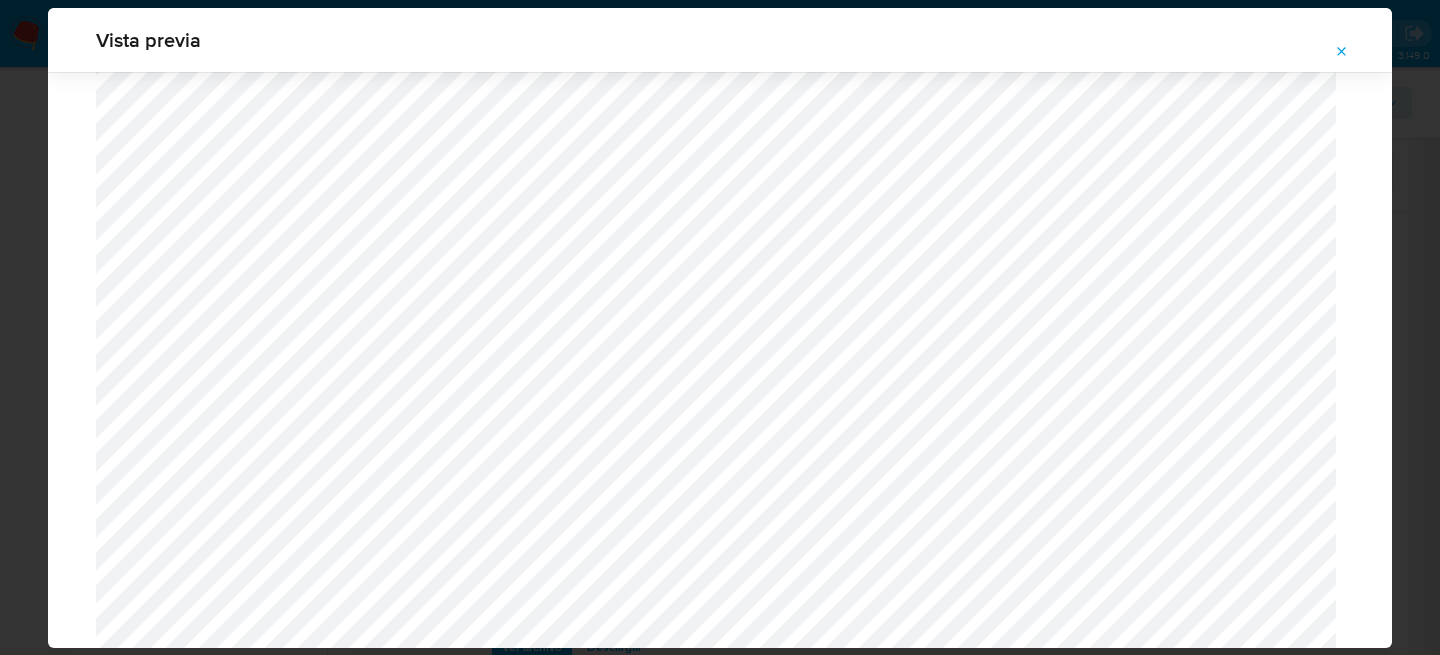 scroll, scrollTop: 1213, scrollLeft: 0, axis: vertical 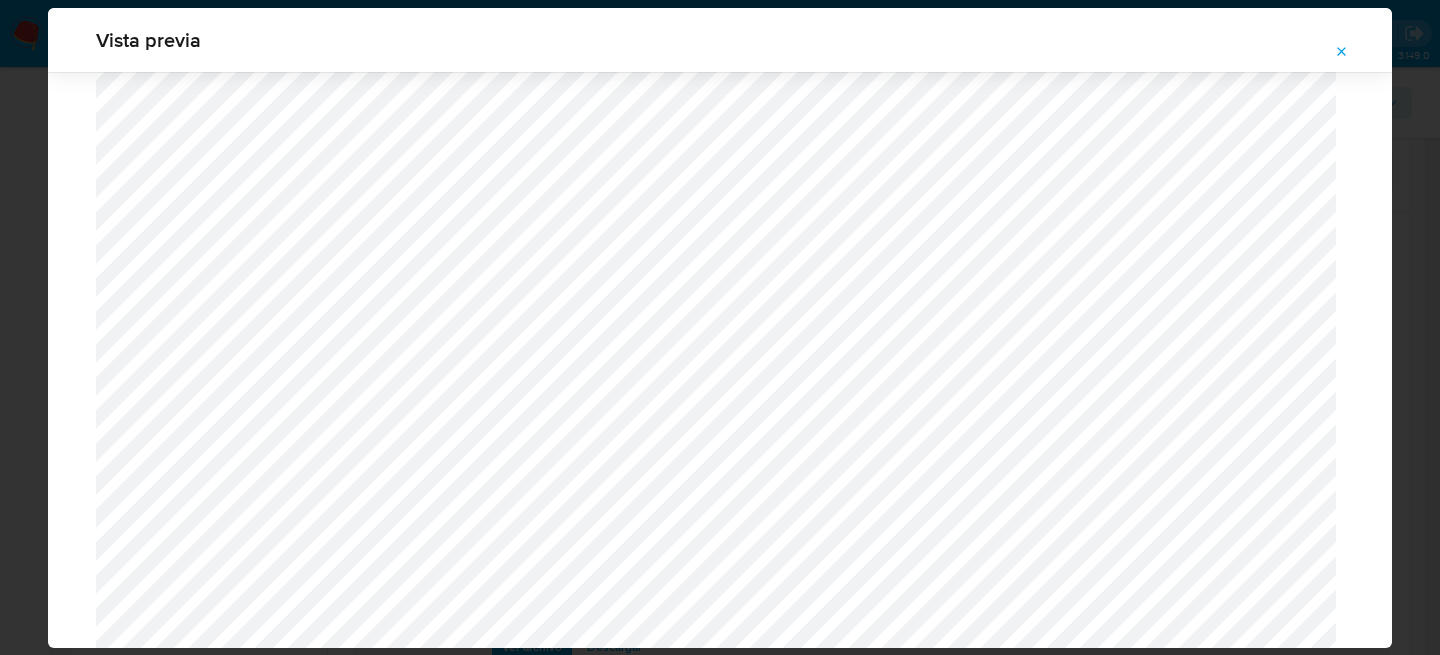 click on "Vista previa" at bounding box center [720, 327] 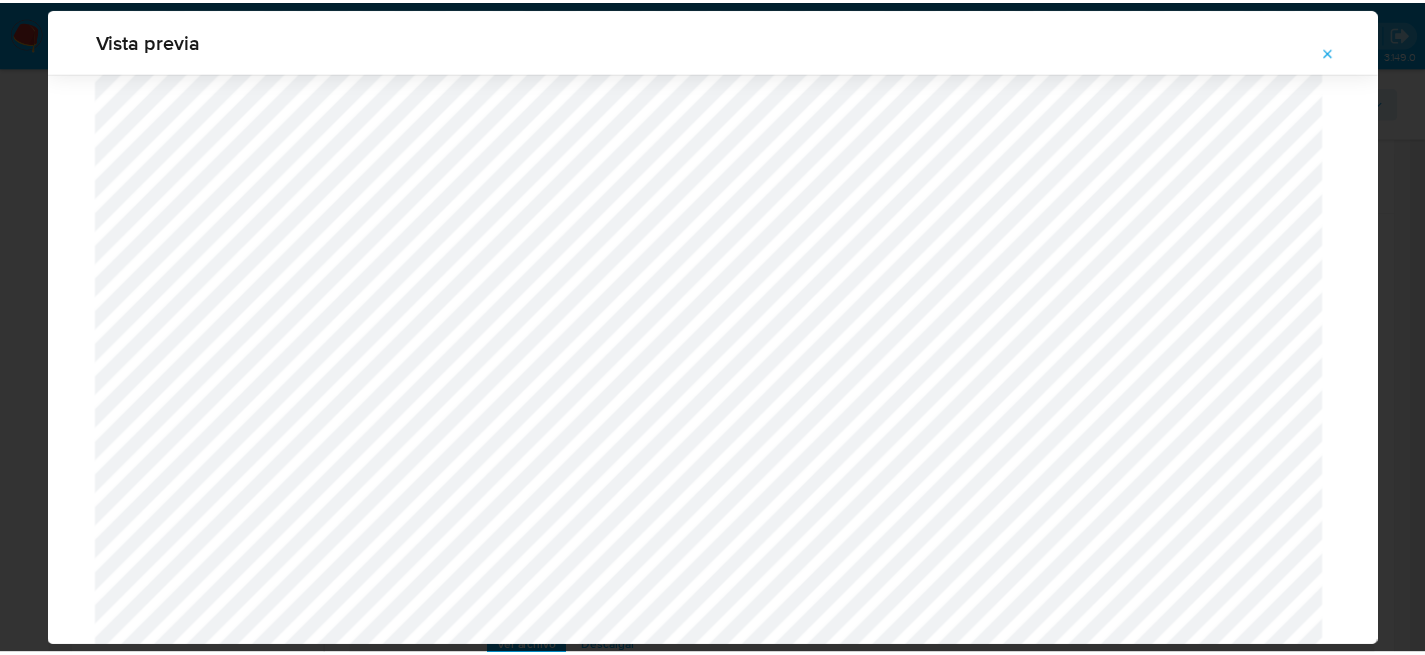scroll, scrollTop: 64, scrollLeft: 0, axis: vertical 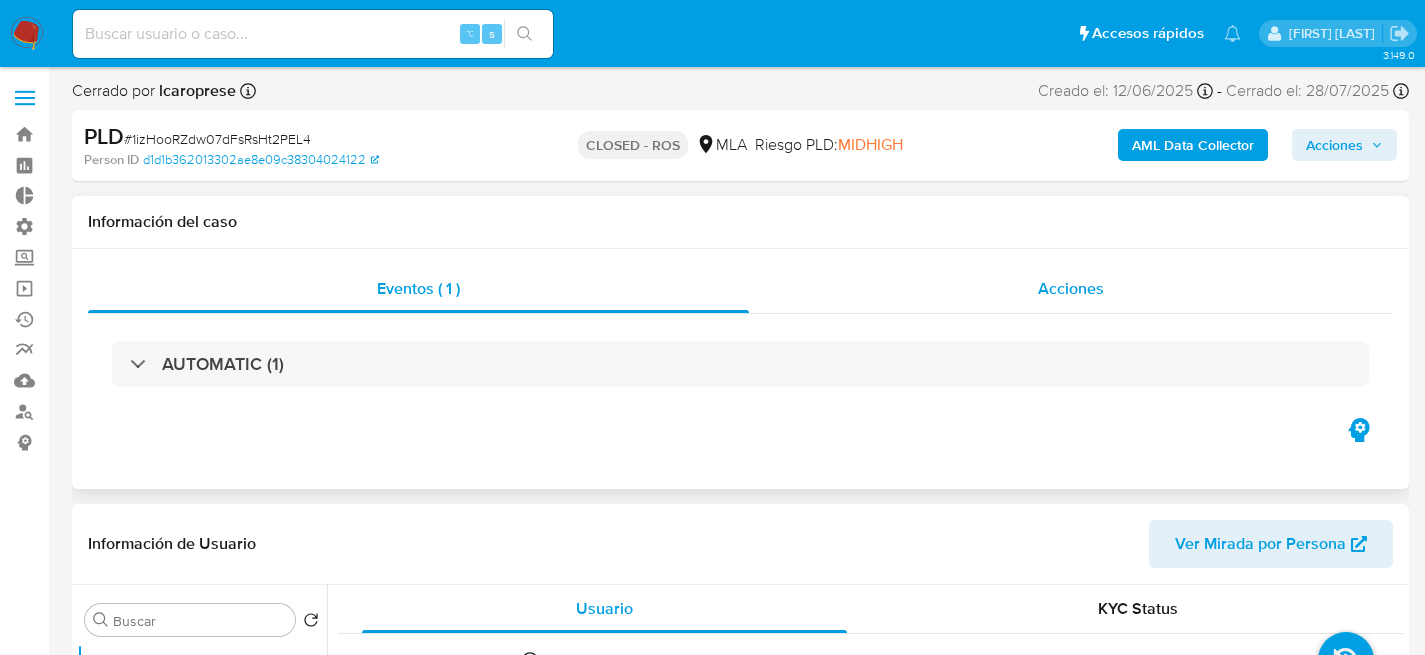 click on "Acciones" at bounding box center (1071, 289) 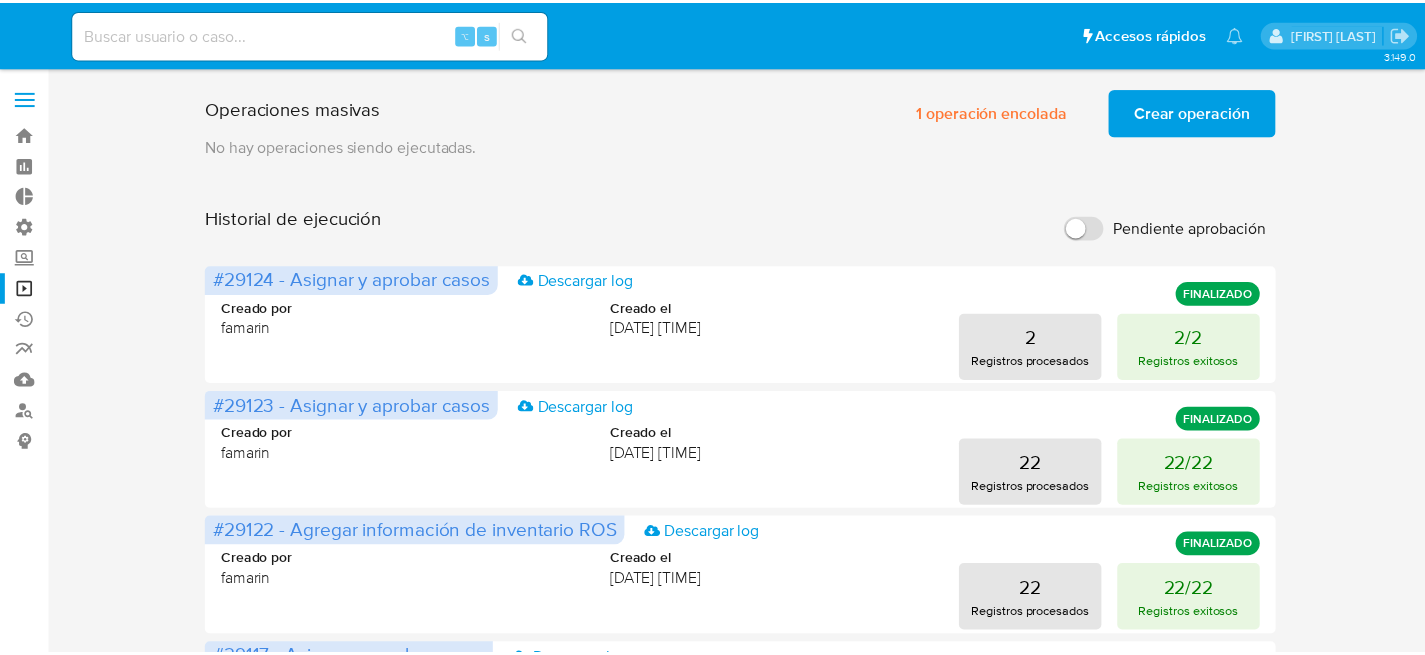 scroll, scrollTop: 0, scrollLeft: 0, axis: both 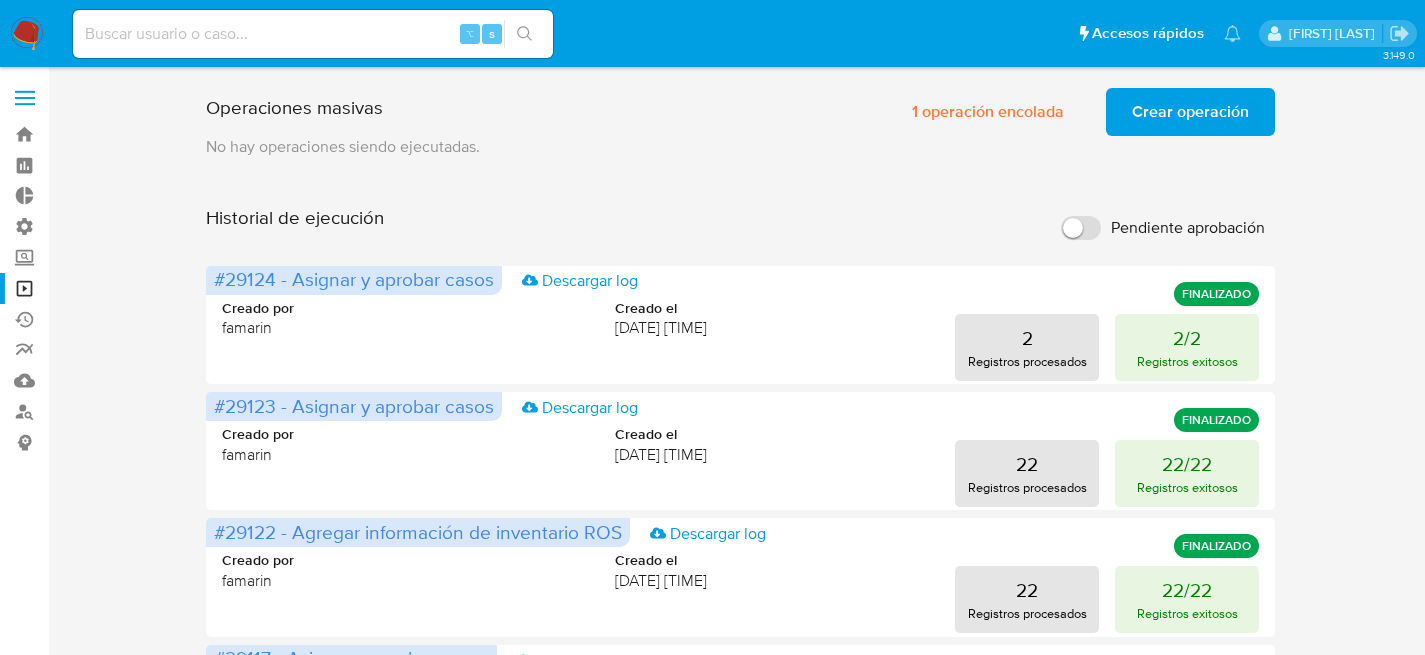 click on "Operaciones masivas 1 operación encolada Crear operación   Sólo puede haber hasta un máximo de 5 operaciones encoladas No hay operaciones siendo ejecutadas. Historial de ejecución Pendiente aprobación #29124 - Asignar y aprobar casos   Descargar log FINALIZADO Creado por [PERSON] Creado el [DATE] [TIME] 2 Registros procesados 2/2 Registros exitosos #29123 - Asignar y aprobar casos   Descargar log FINALIZADO Creado por [PERSON] Creado el [DATE] [TIME] 22 Registros procesados 22/22 Registros exitosos #29122 - Agregar información de inventario ROS   Descargar log FINALIZADO Creado por [PERSON] Creado el [DATE] [TIME] 22 Registros procesados 22/22 Registros exitosos #29117 - Asignar y aprobar casos   Descargar log FINALIZADO Creado por [PERSON] Creado el [DATE] [TIME] 22 Registros procesados 22/22 Registros exitosos #29112 - Solicitar DDA   Descargar log FINALIZADO Creado por [PERSON] Creado el [DATE] [TIME] 15925 Registros procesados 15925/15925 Registros exitosos   338" at bounding box center [741, 833] 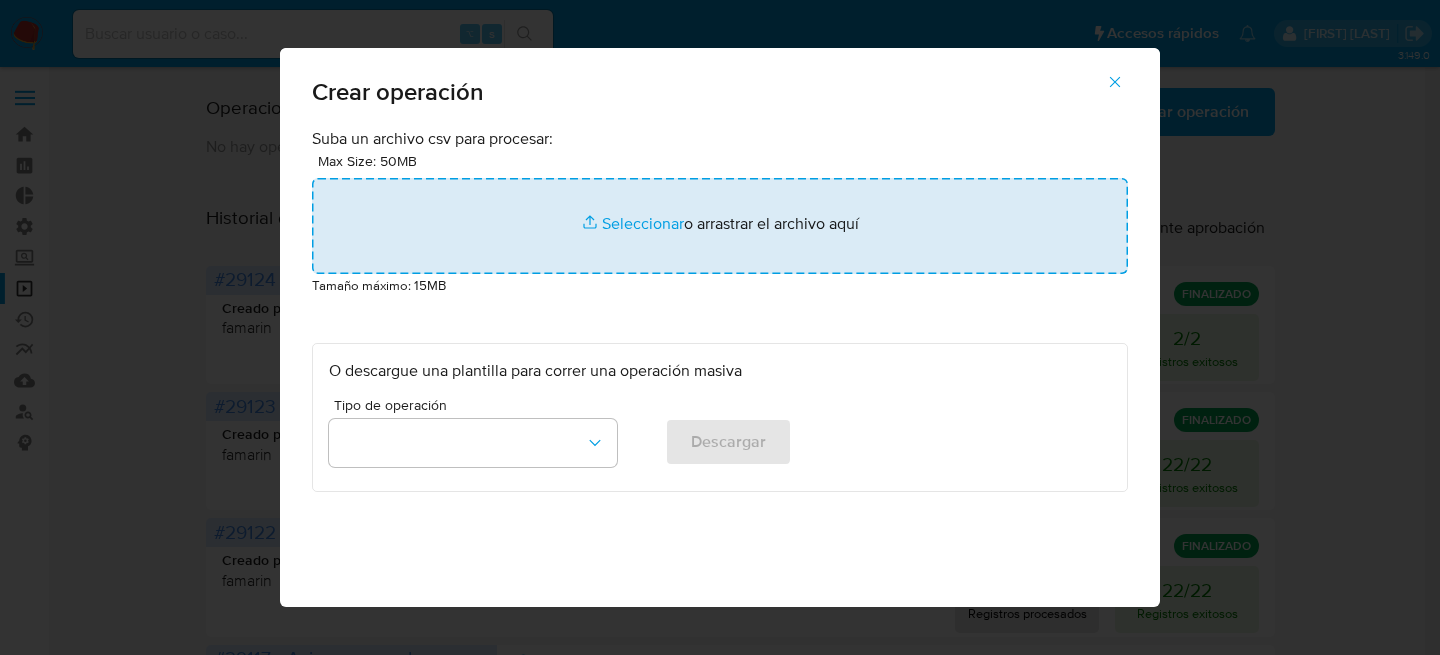 click at bounding box center (720, 226) 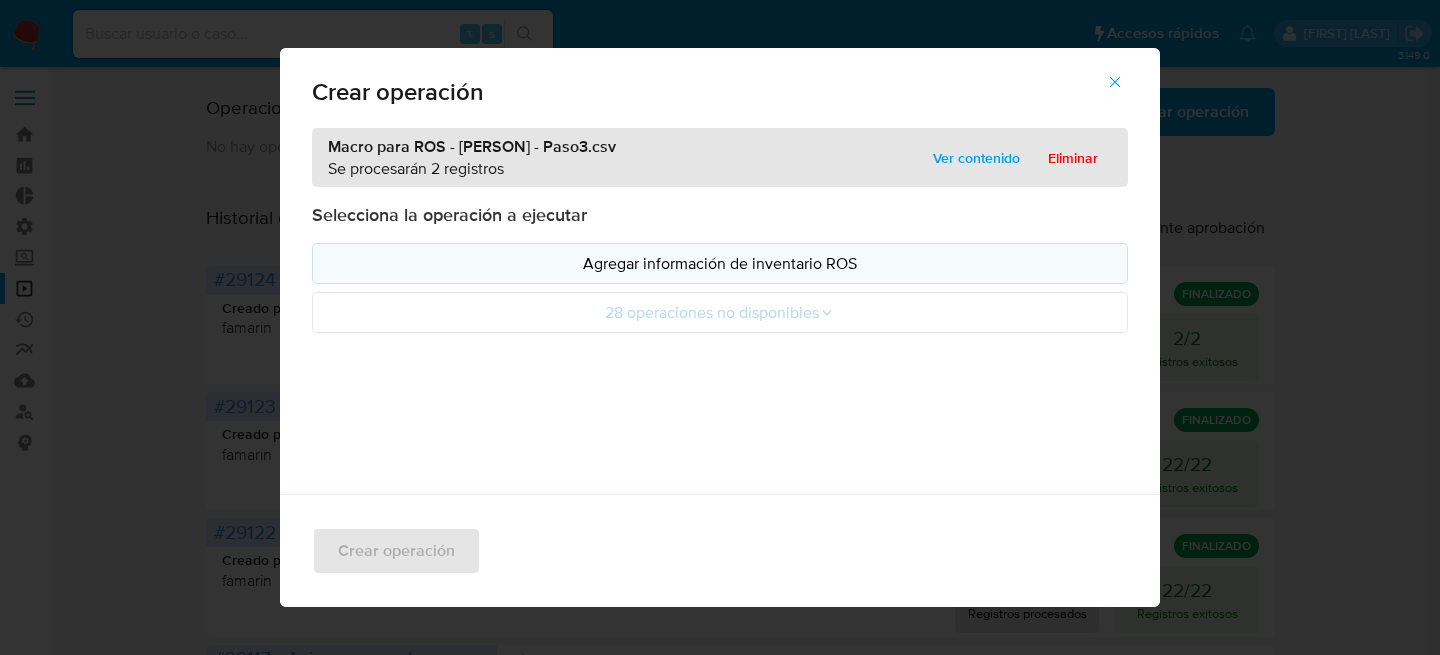 click on "Agregar información de inventario ROS" at bounding box center [720, 263] 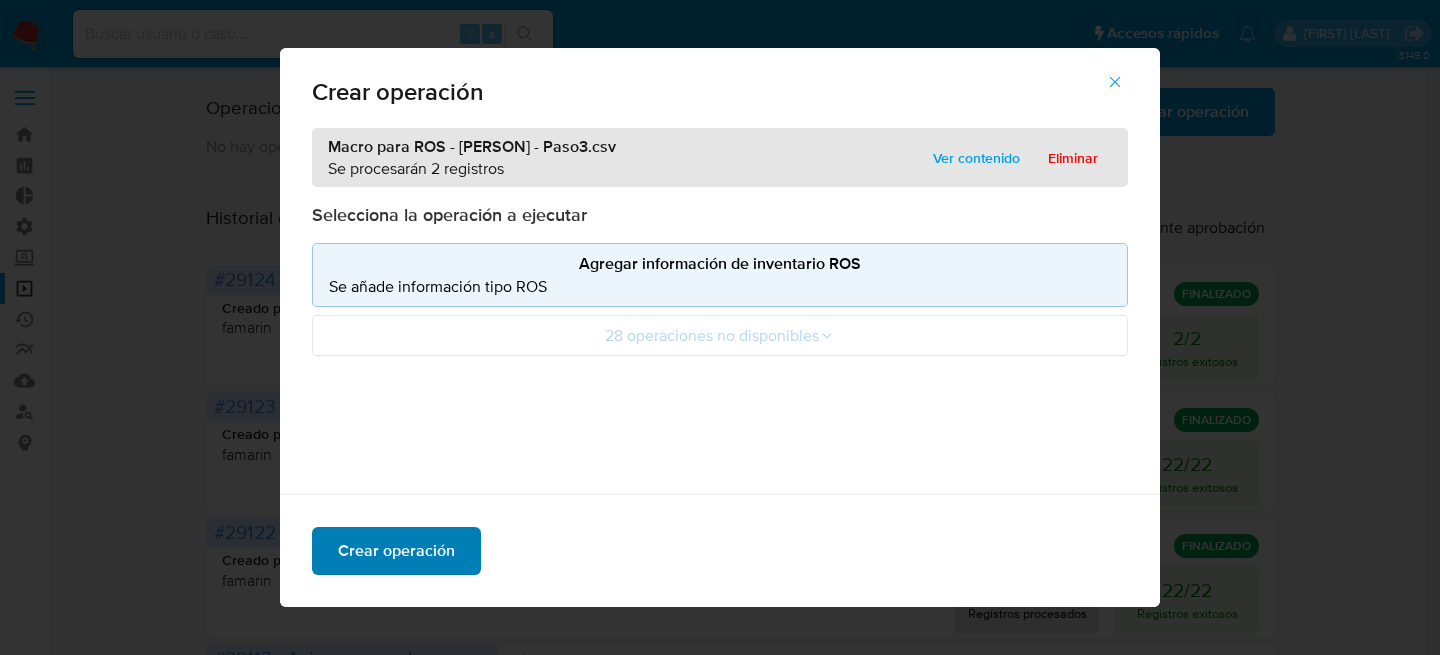 click on "Crear operación" at bounding box center (396, 551) 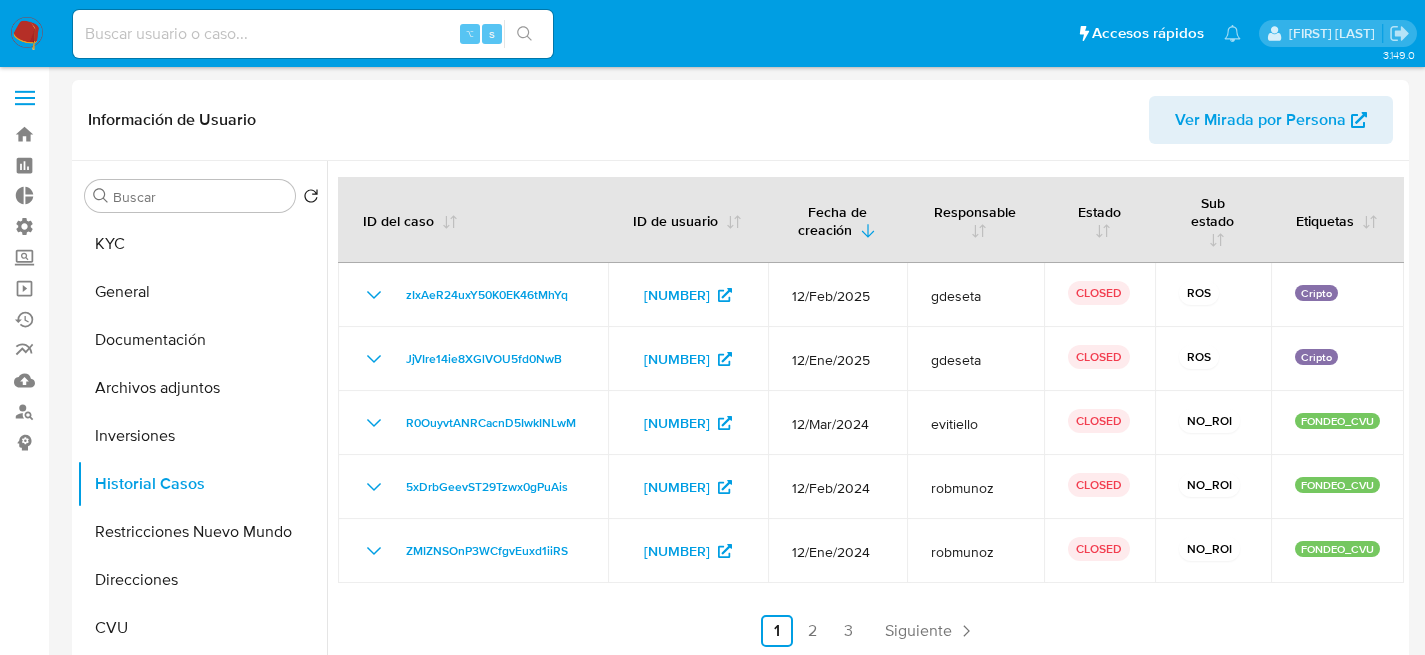select on "10" 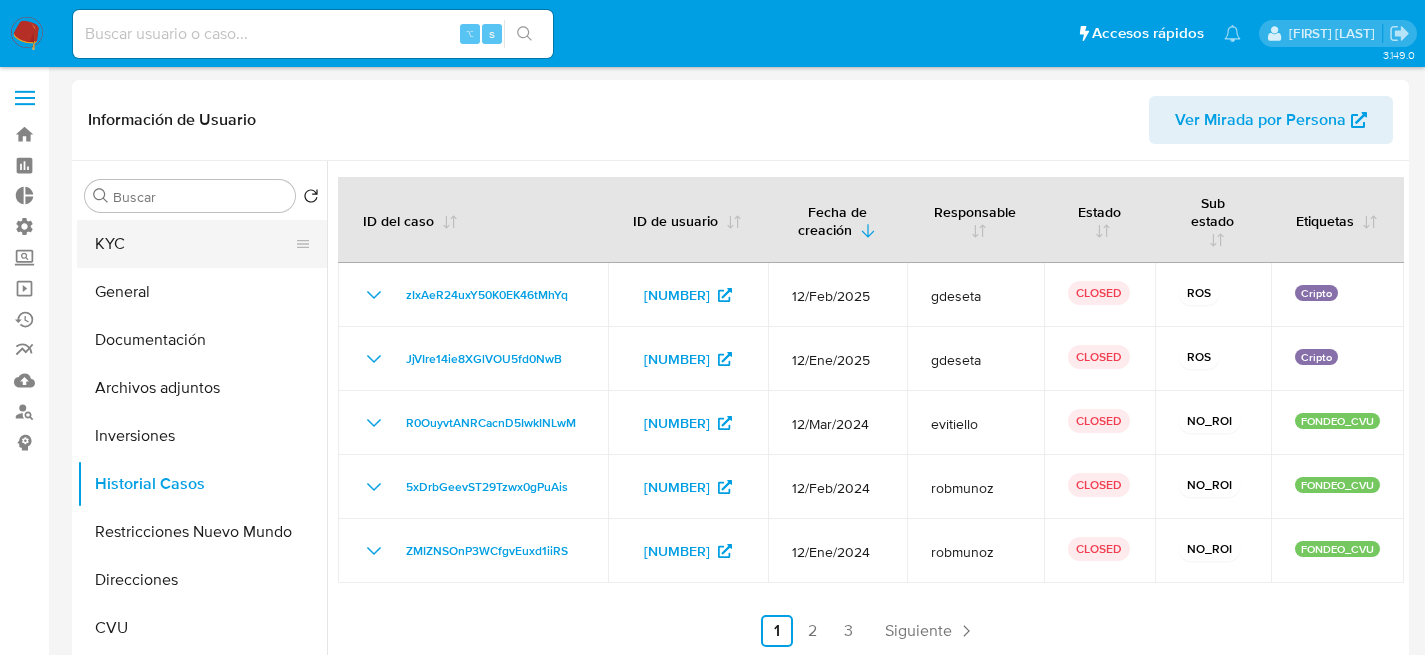 scroll, scrollTop: 0, scrollLeft: 0, axis: both 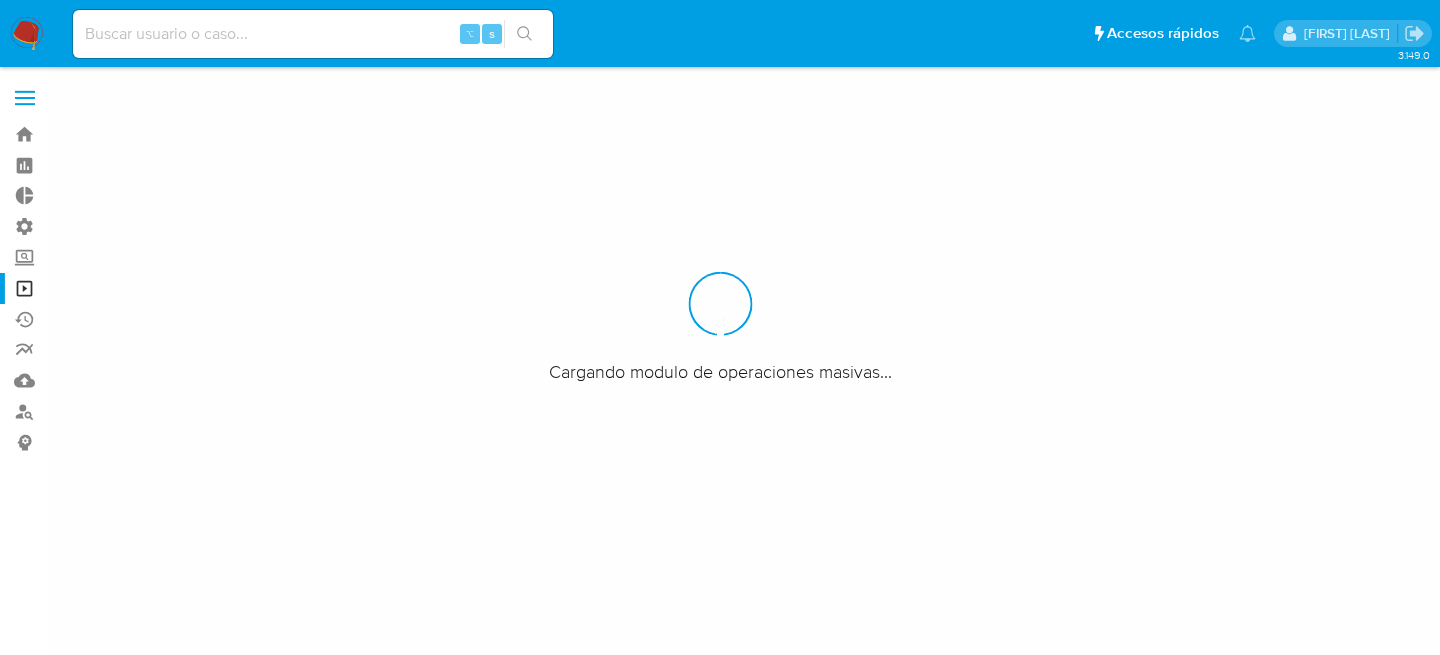 click at bounding box center (720, 327) 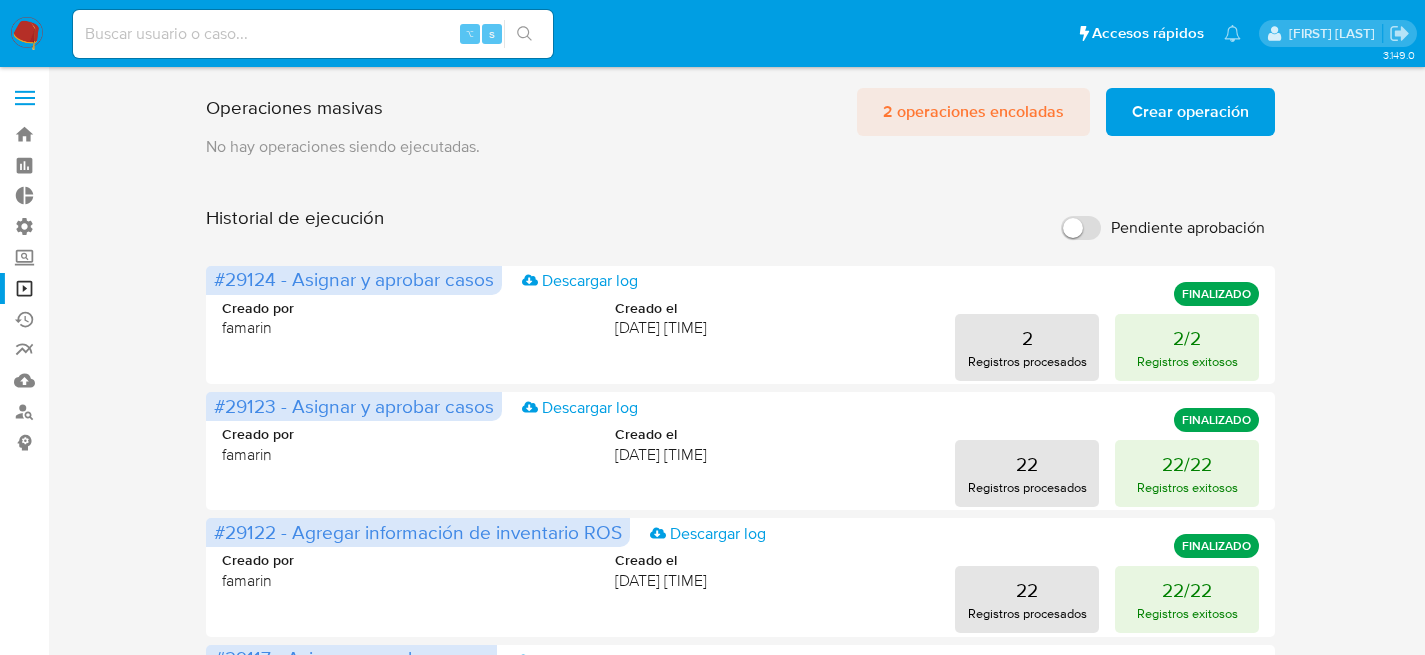 click on "2 operaciones encoladas" at bounding box center [973, 112] 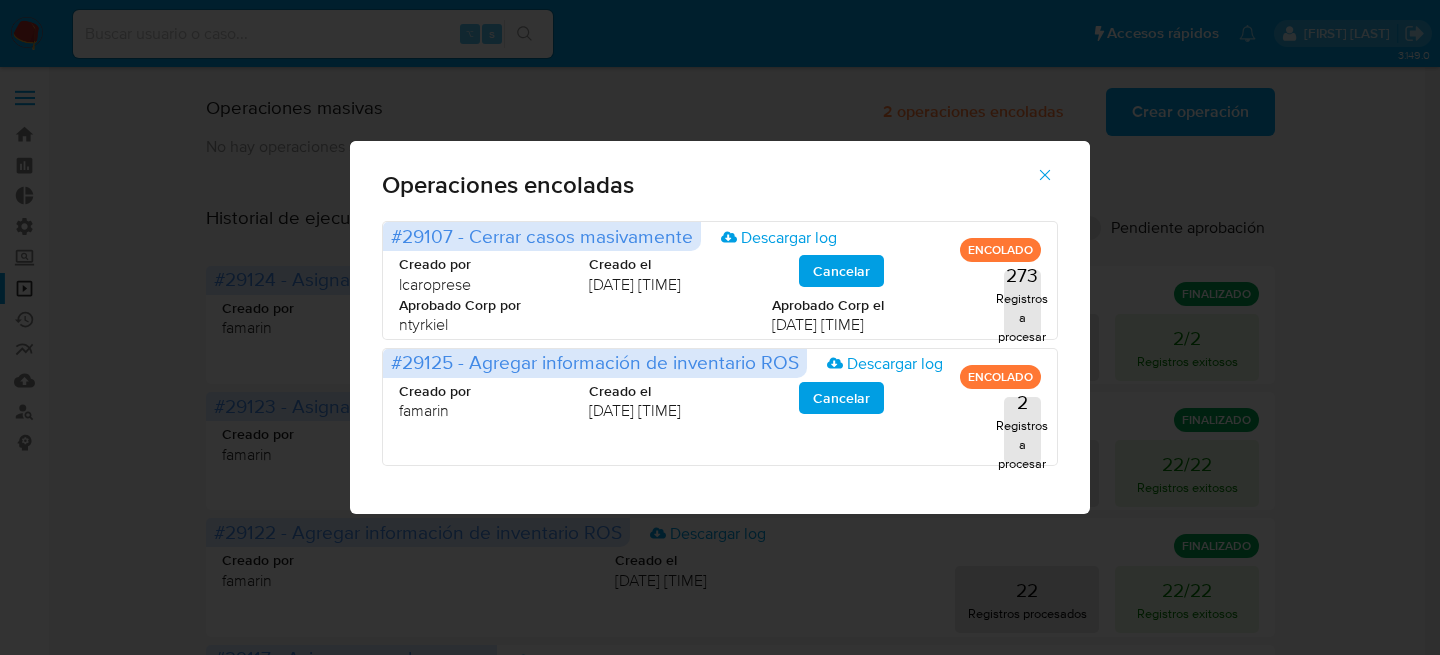 click on "Operaciones encoladas #29107 - Cerrar casos masivamente  Descargar log ENCOLADO Creado por [USERNAME] Creado el [DATE] [TIME] Cancelar Aprobado Corp  por [USERNAME] Aprobado Corp  el [DATE] [TIME] 273 Registros a procesar #29125 - Agregar información de inventario ROS  Descargar log ENCOLADO Creado por [USERNAME] Creado el [DATE] [TIME] Cancelar 2 Registros a procesar" at bounding box center (720, 327) 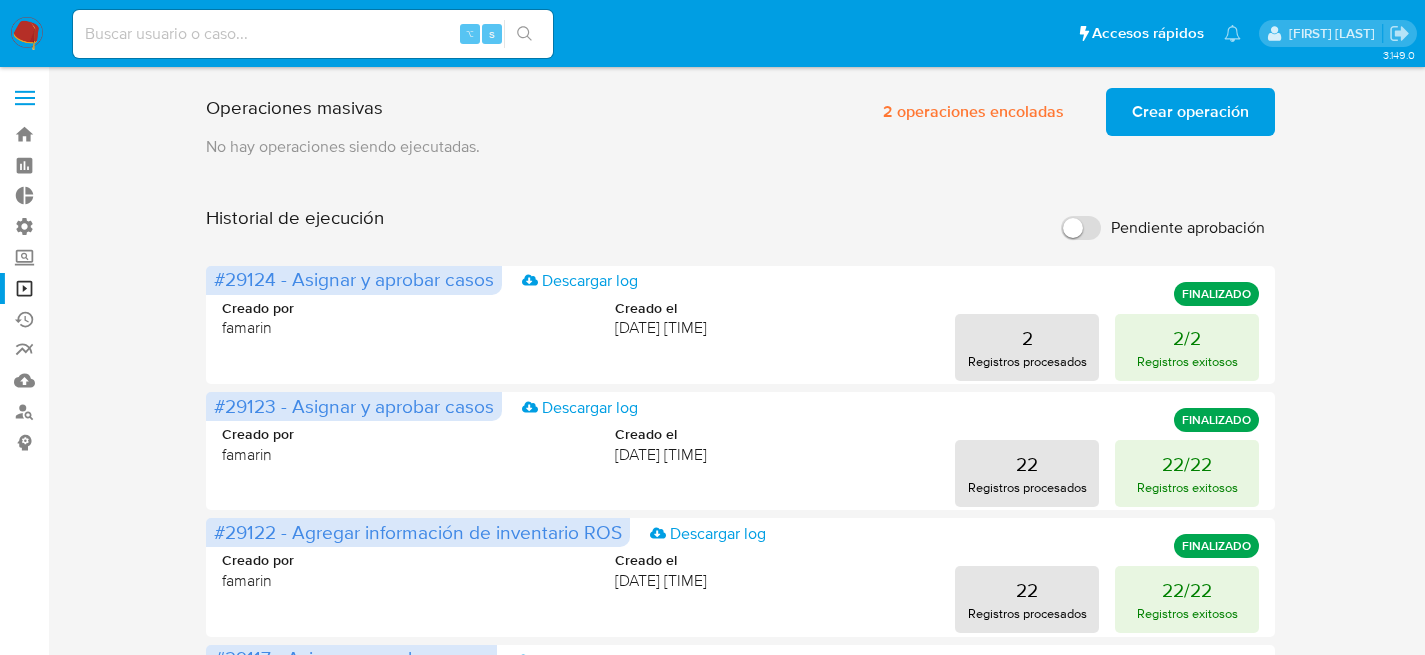 click at bounding box center [313, 34] 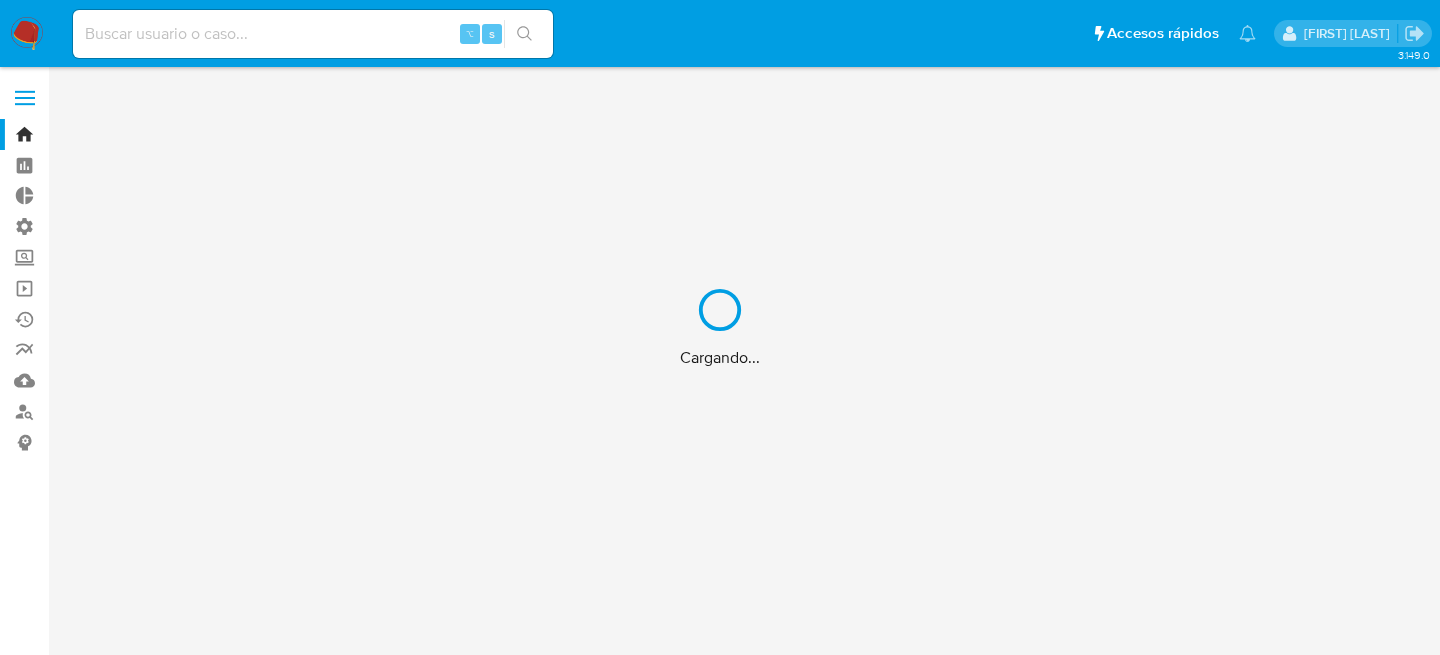 scroll, scrollTop: 0, scrollLeft: 0, axis: both 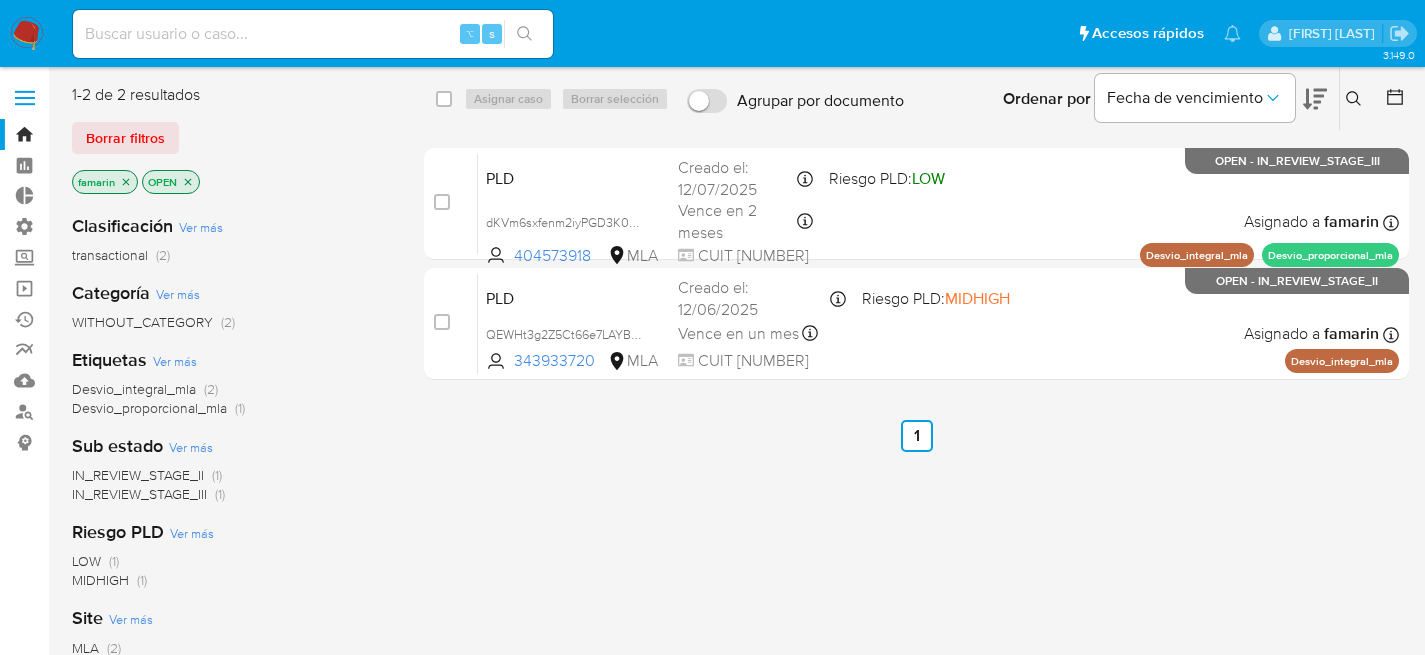 click at bounding box center (313, 34) 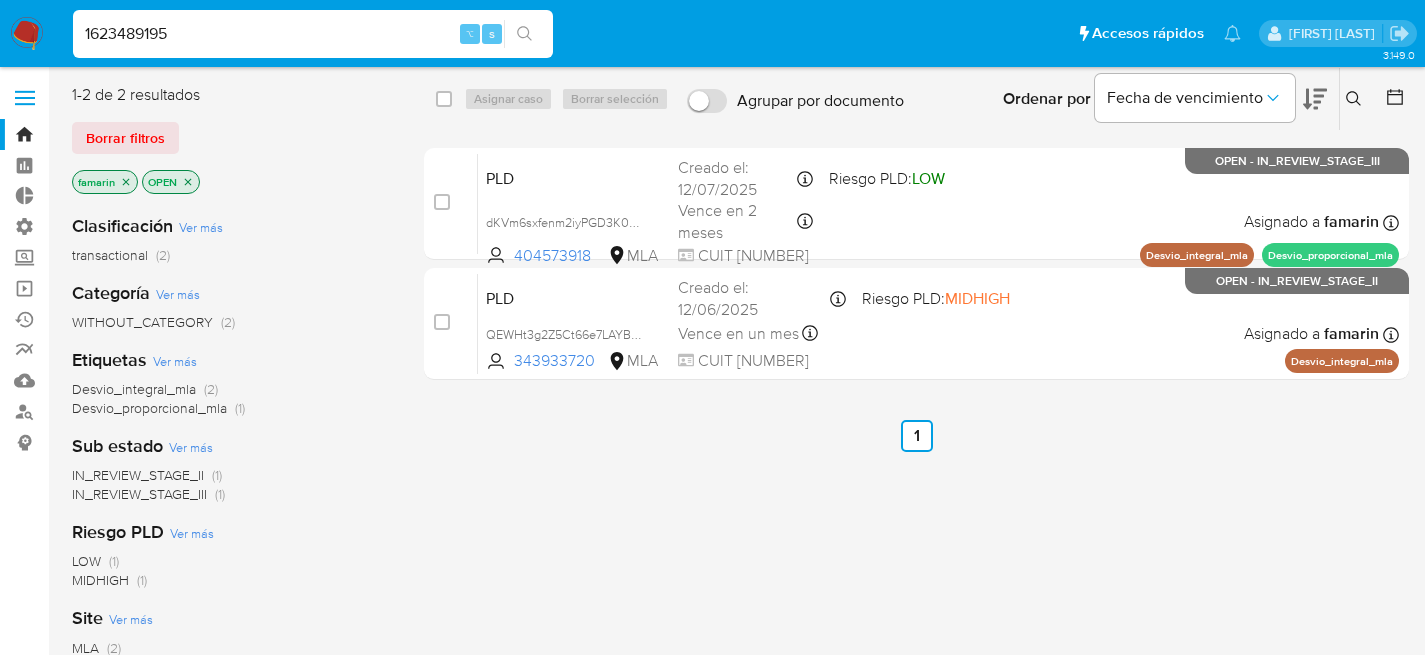 type on "1623489195" 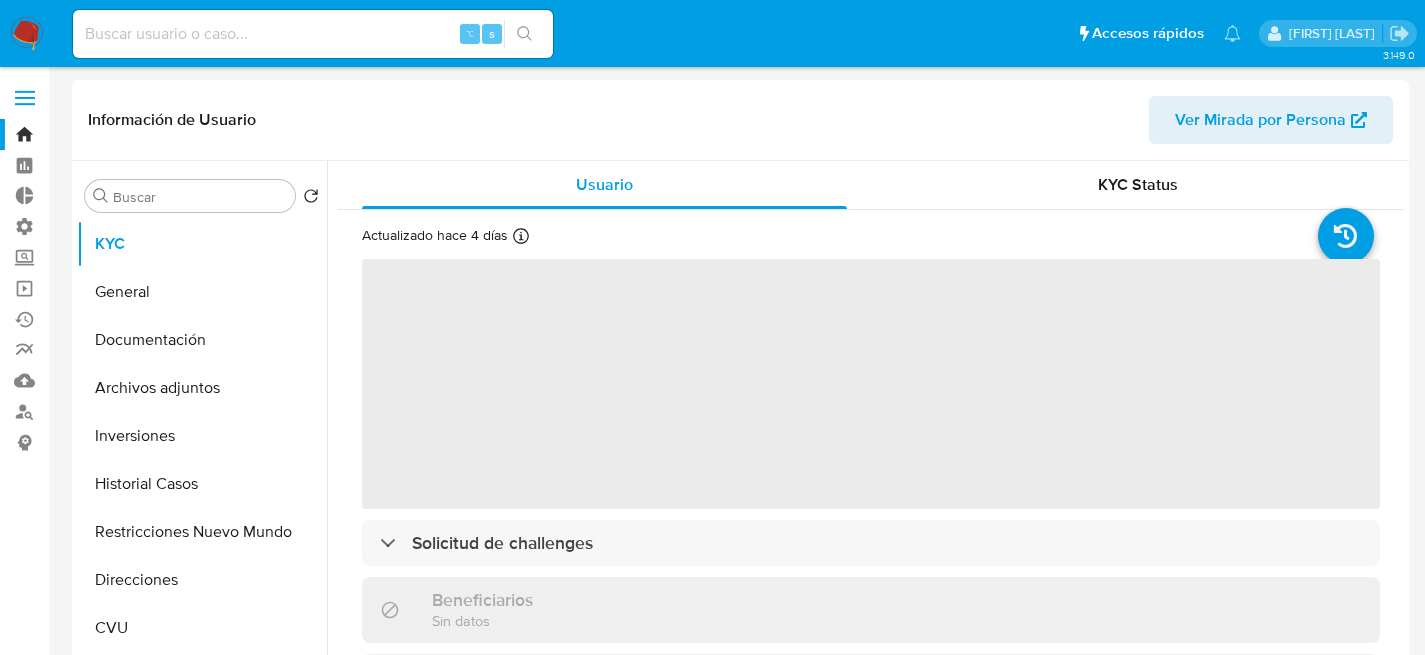 select on "10" 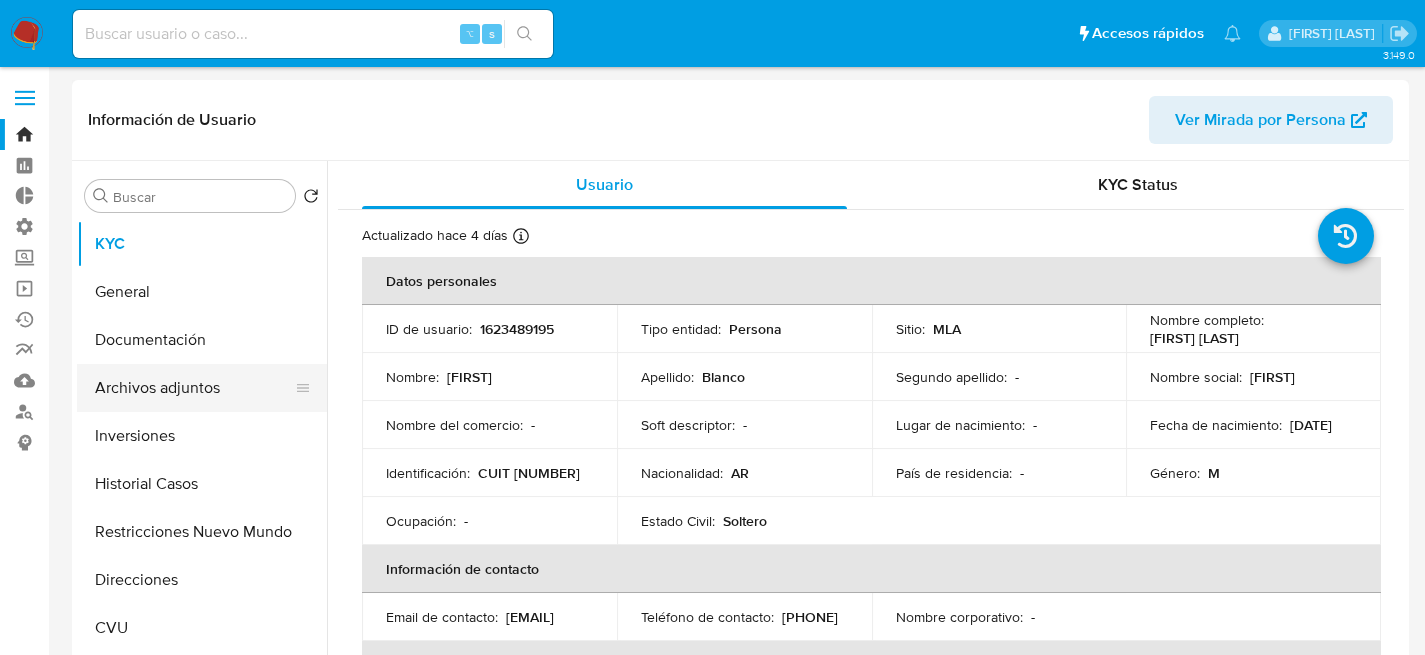 click on "Archivos adjuntos" at bounding box center (194, 388) 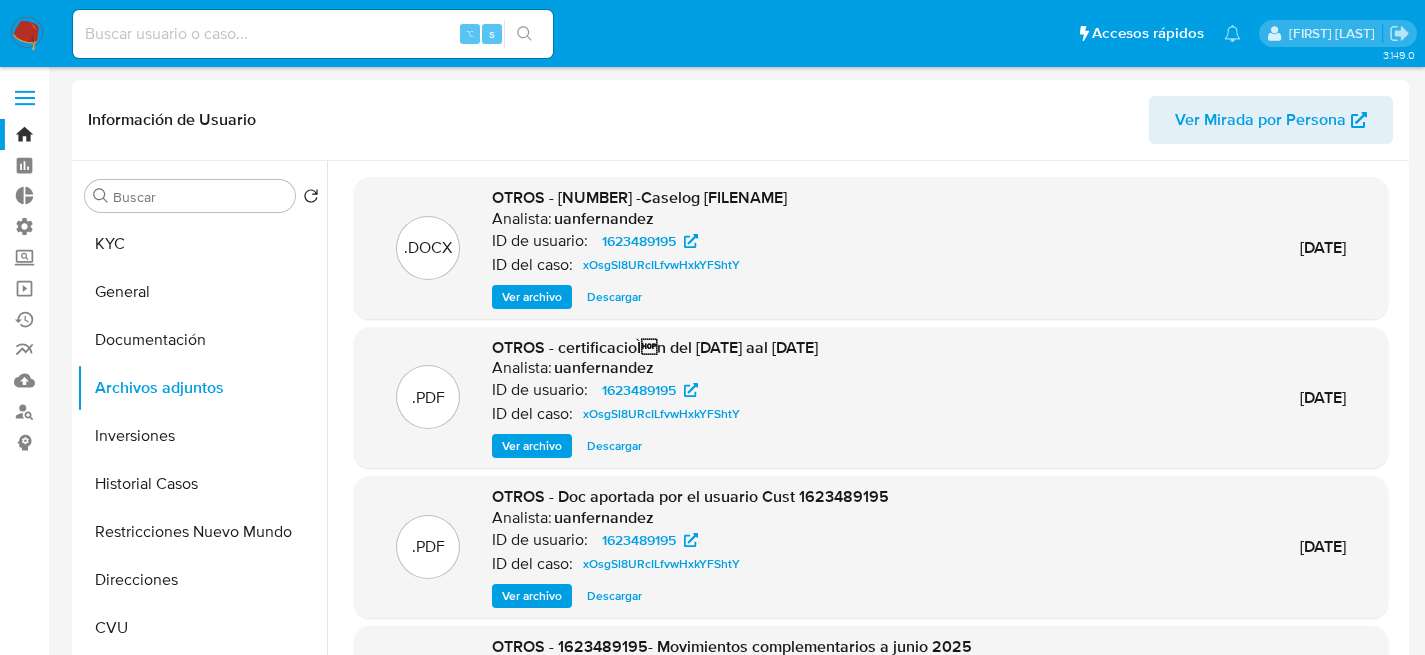 click on "Ver archivo" at bounding box center (532, 297) 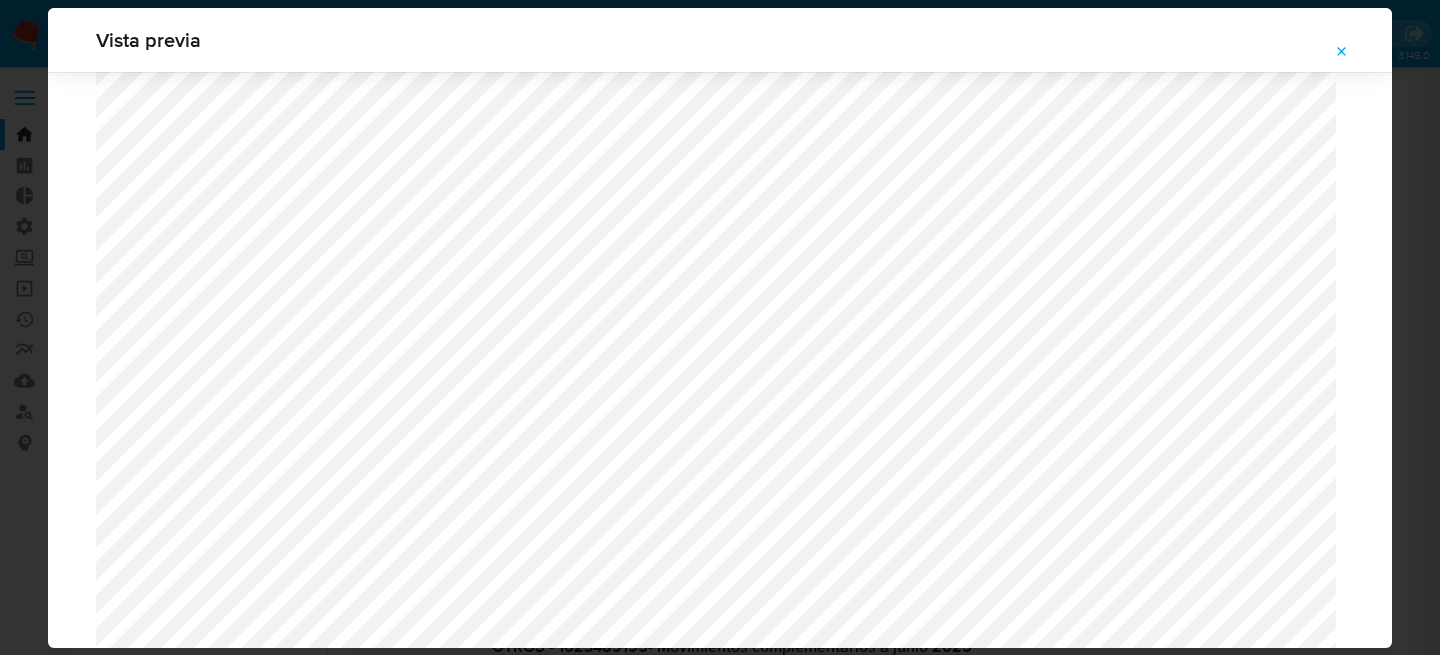 scroll, scrollTop: 2282, scrollLeft: 0, axis: vertical 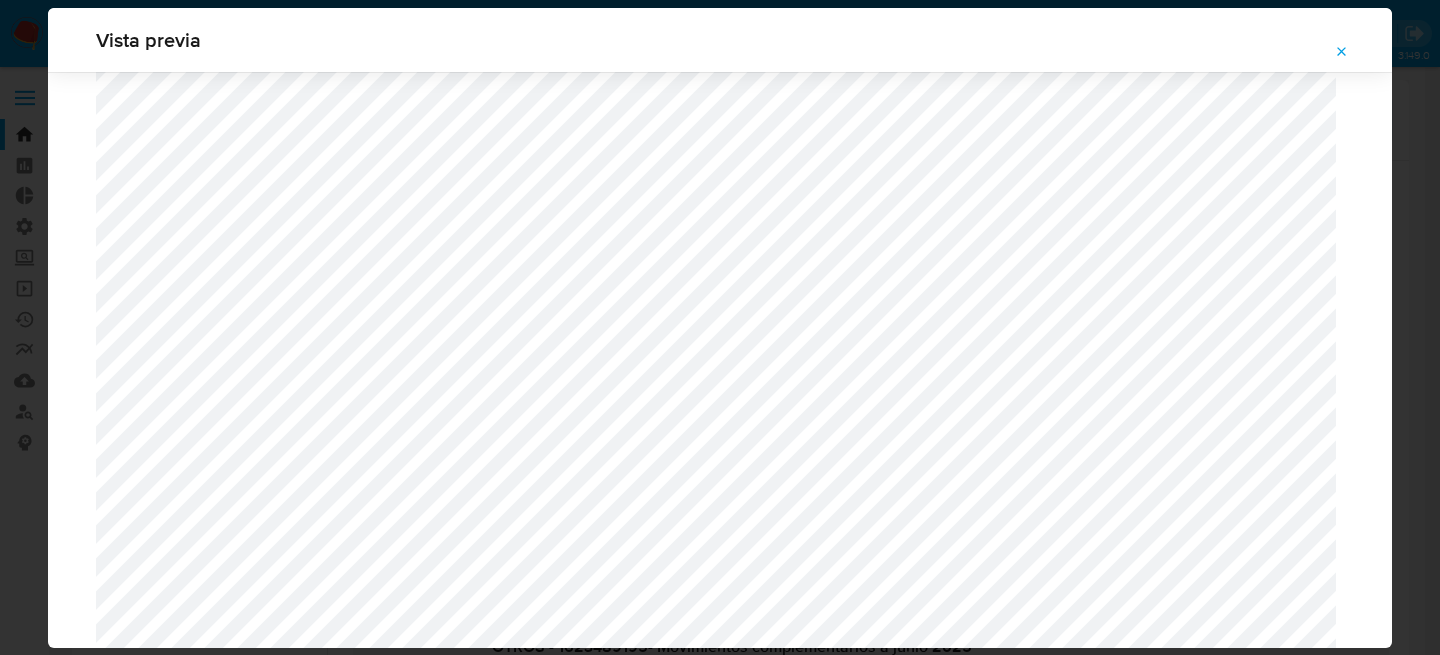 click 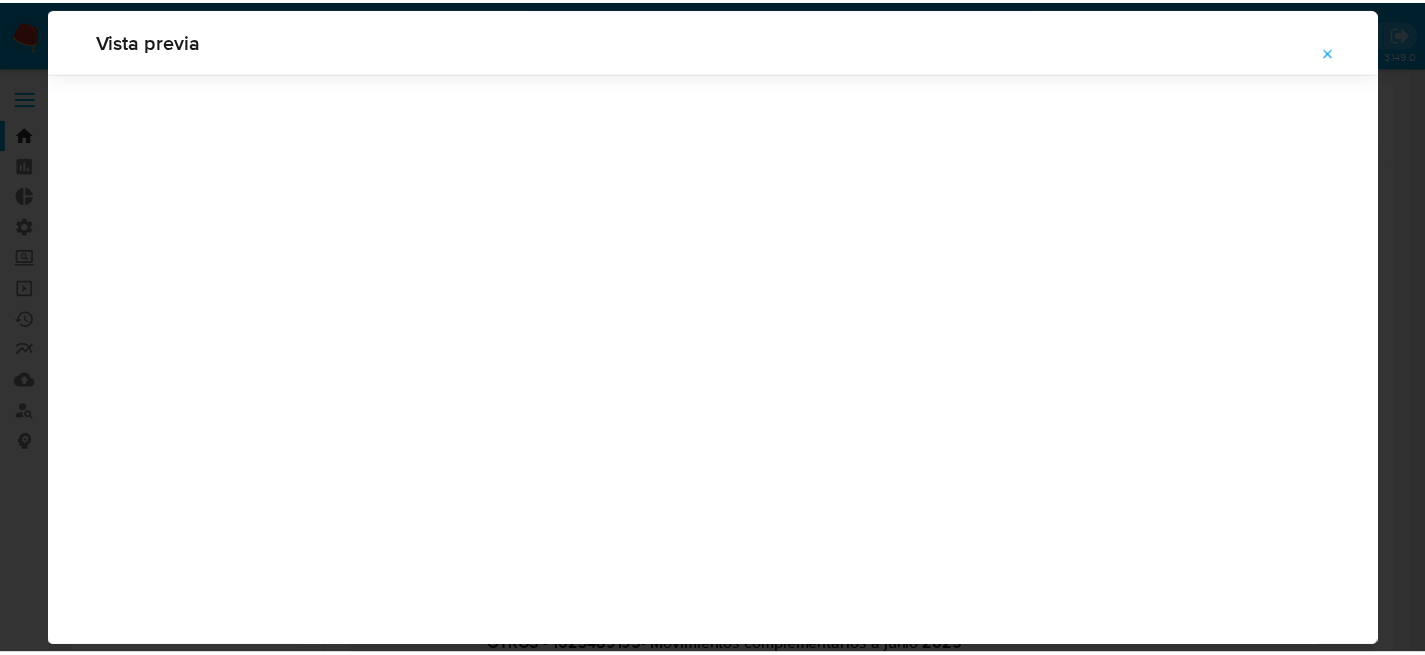 scroll, scrollTop: 64, scrollLeft: 0, axis: vertical 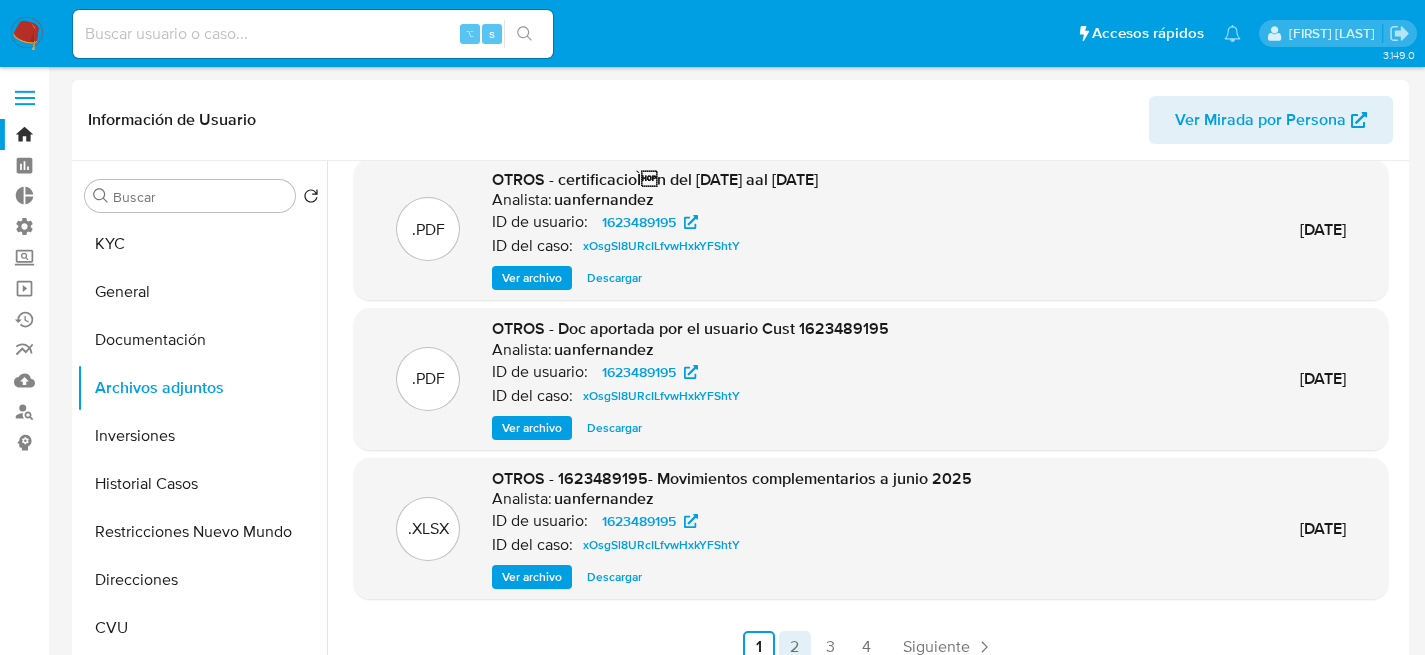 click on "2" at bounding box center [795, 647] 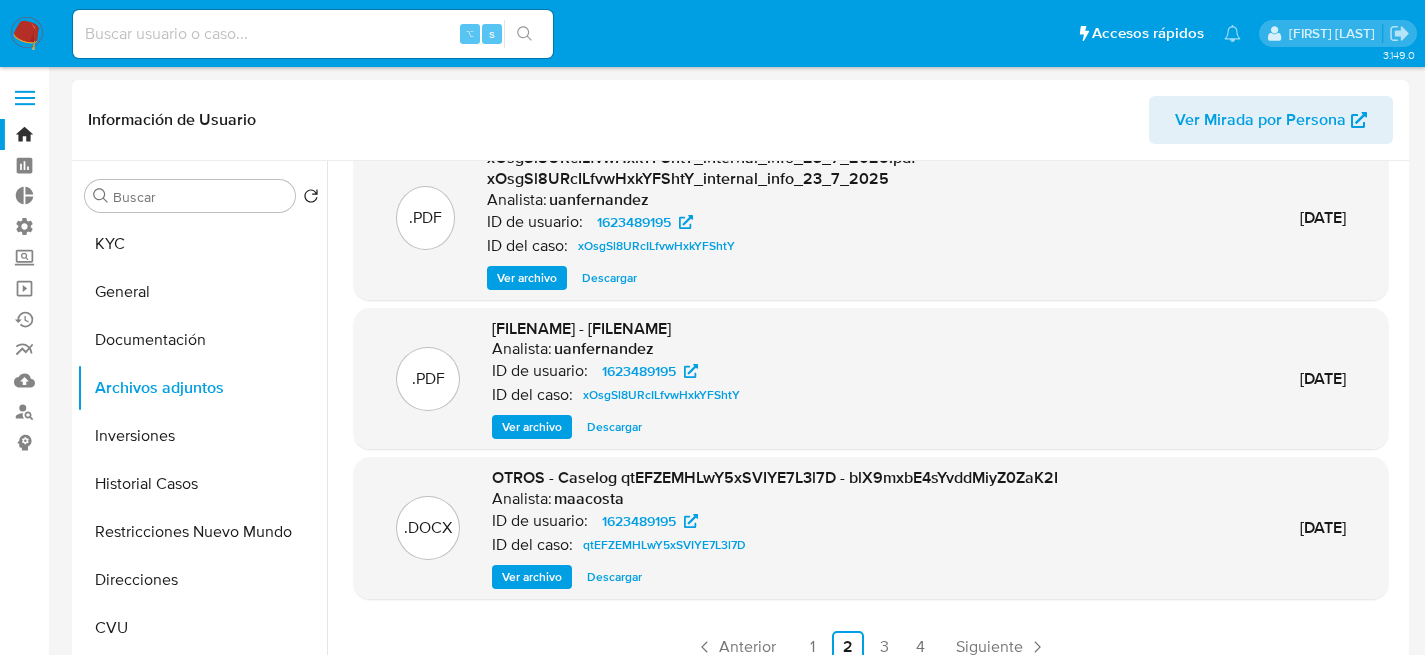 scroll, scrollTop: 233, scrollLeft: 0, axis: vertical 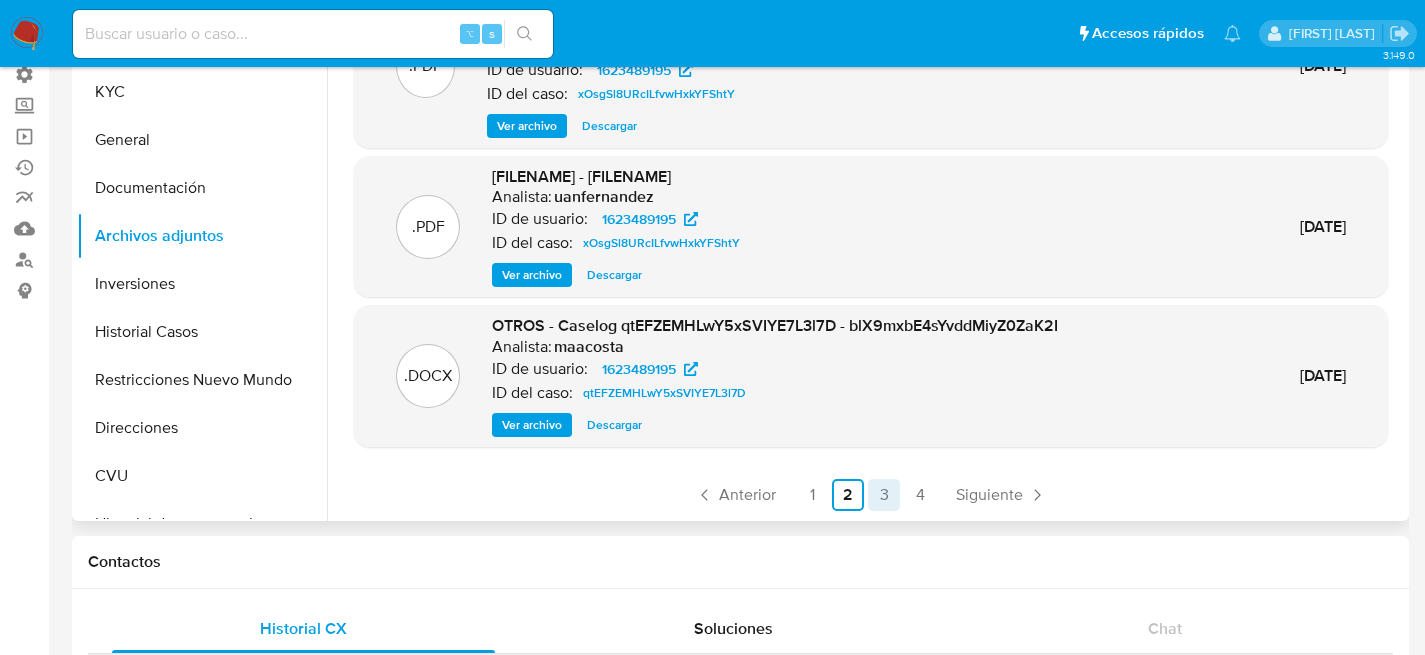 click on "3" at bounding box center (884, 495) 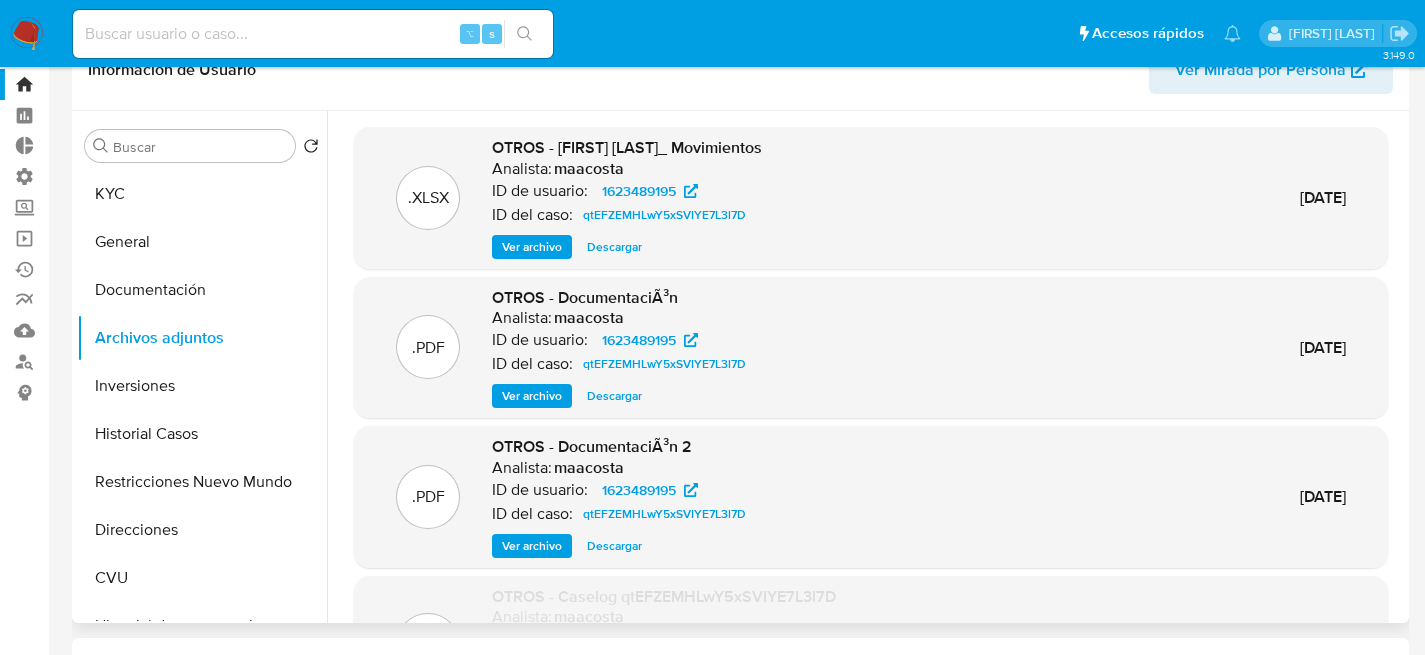 scroll, scrollTop: 0, scrollLeft: 0, axis: both 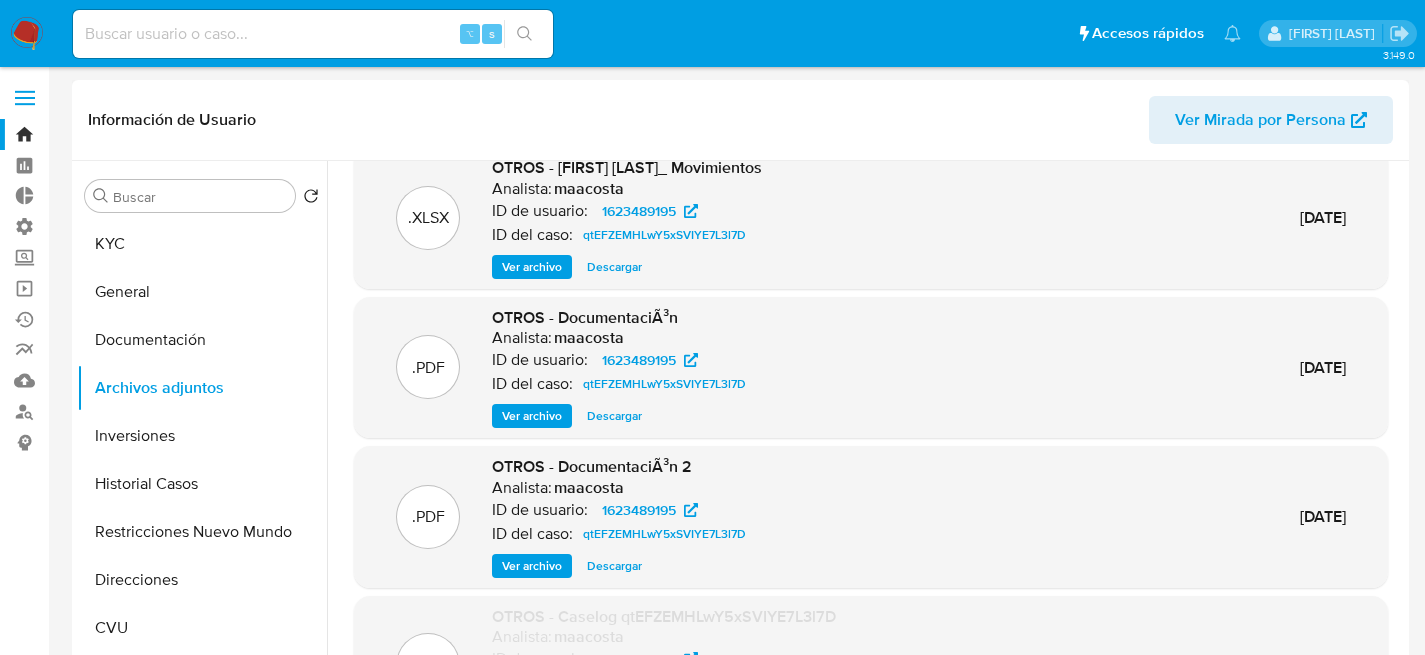 click on "Ver archivo" at bounding box center [532, 416] 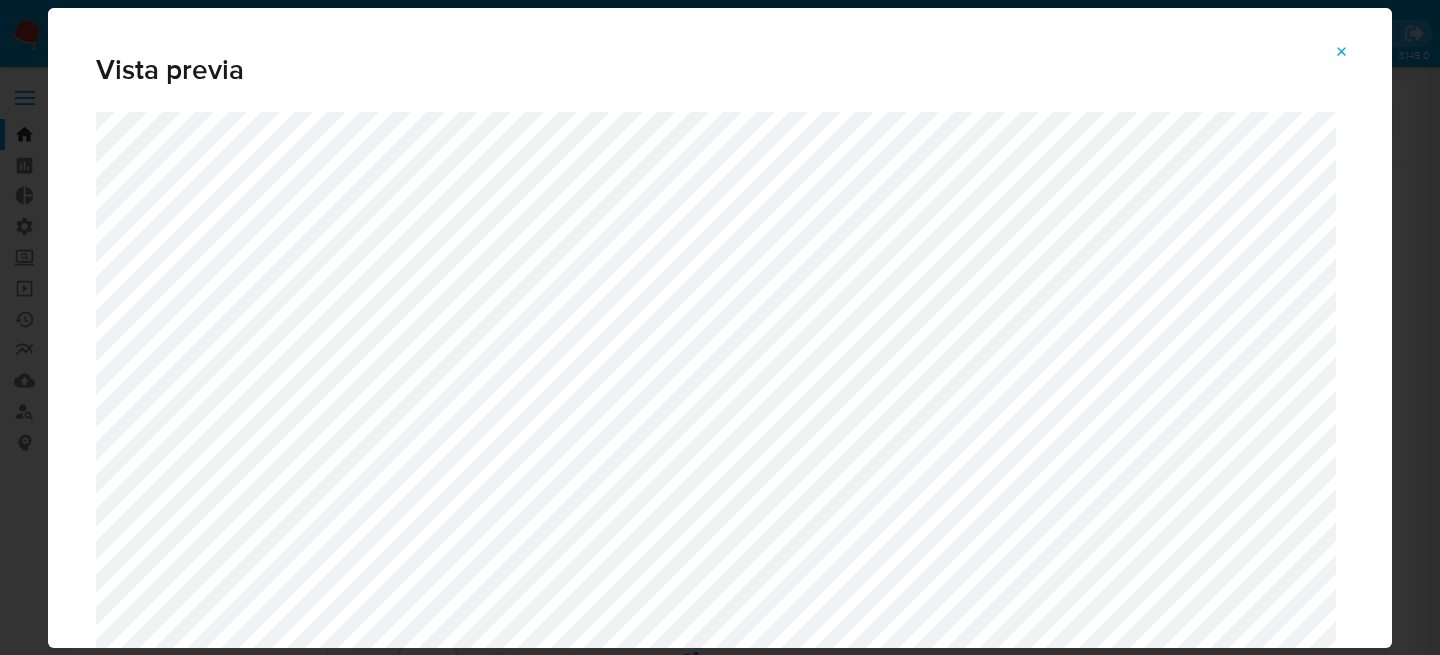 click 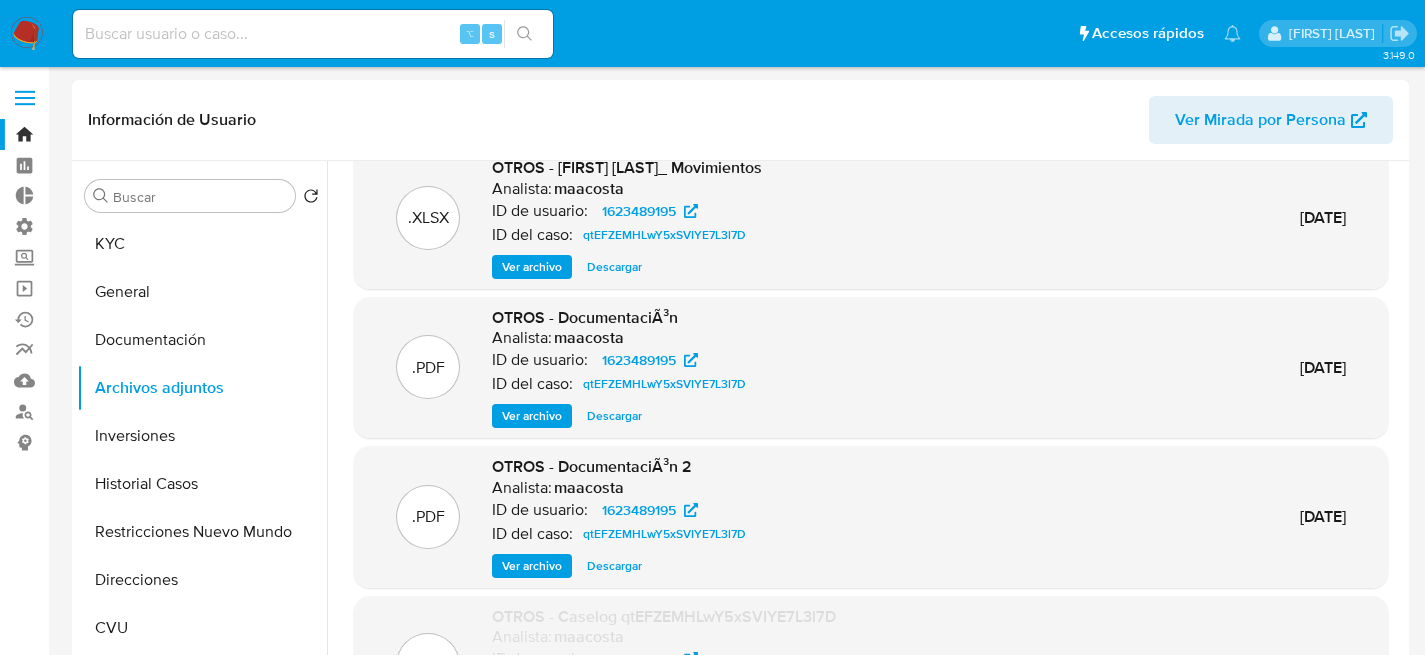 click on "Ver archivo" at bounding box center [532, 566] 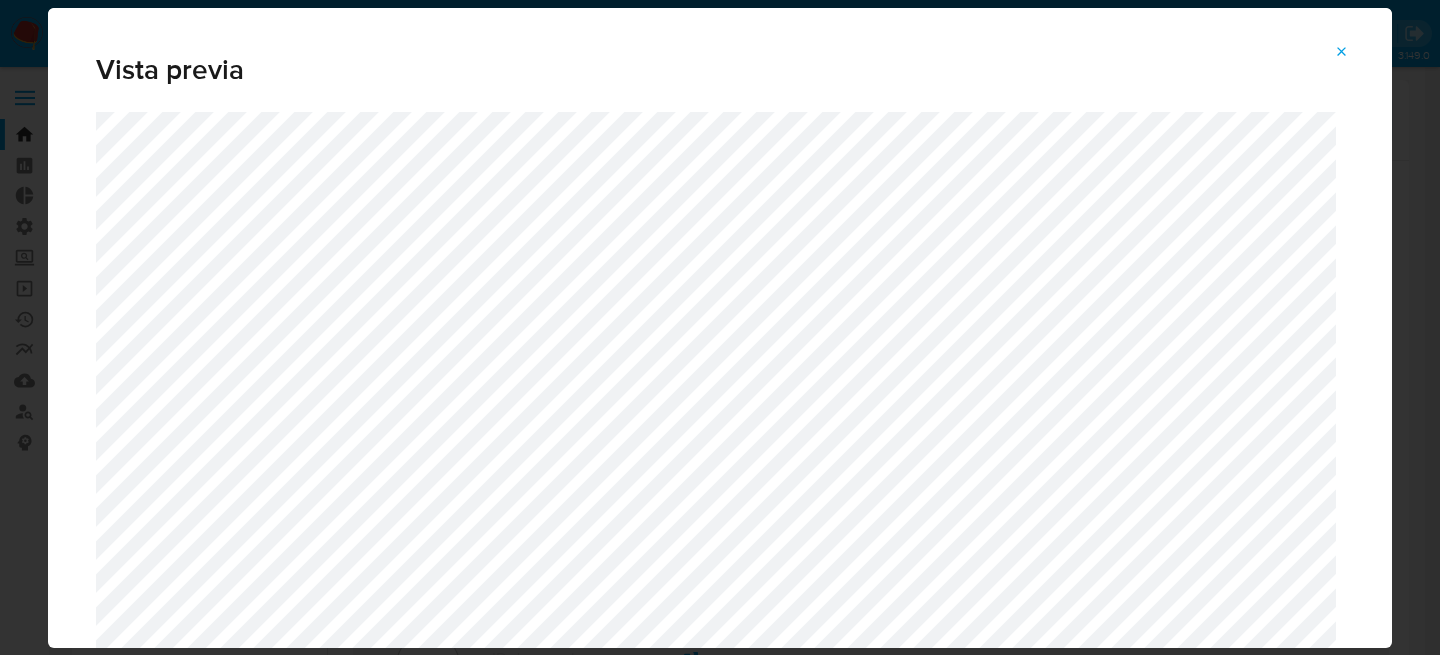 click 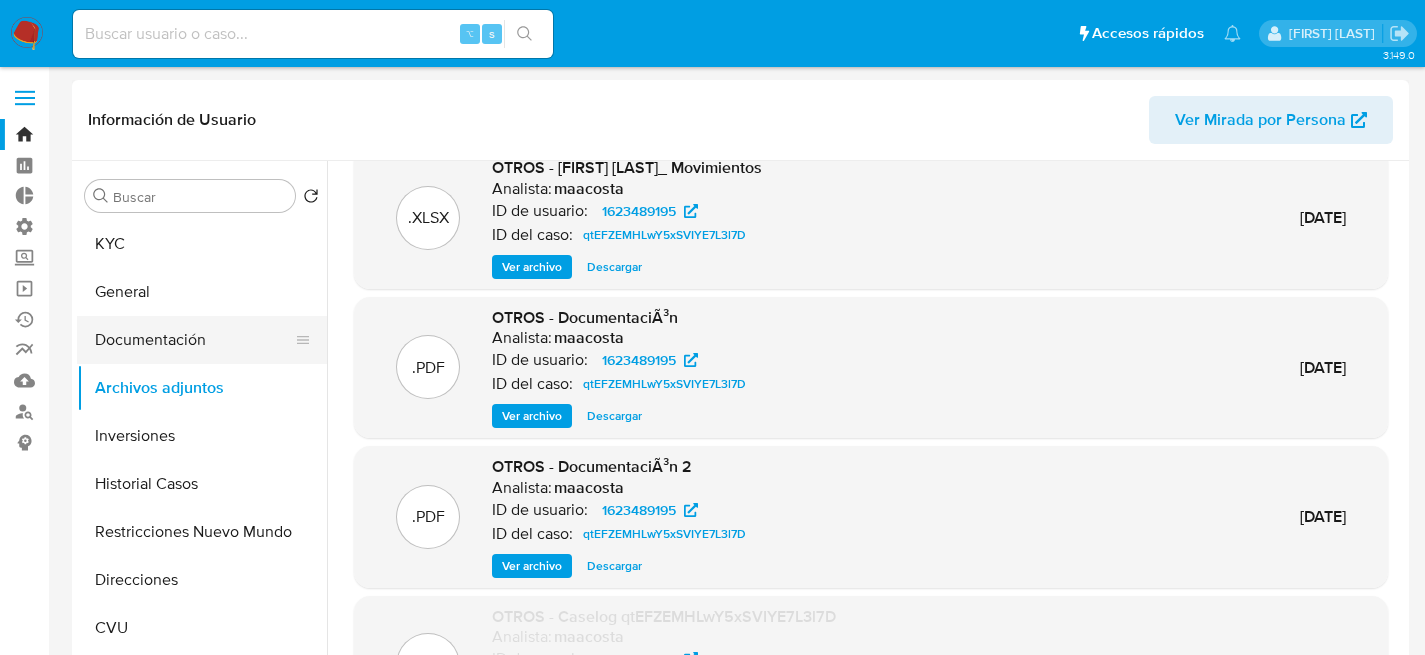 click on "Documentación" at bounding box center [194, 340] 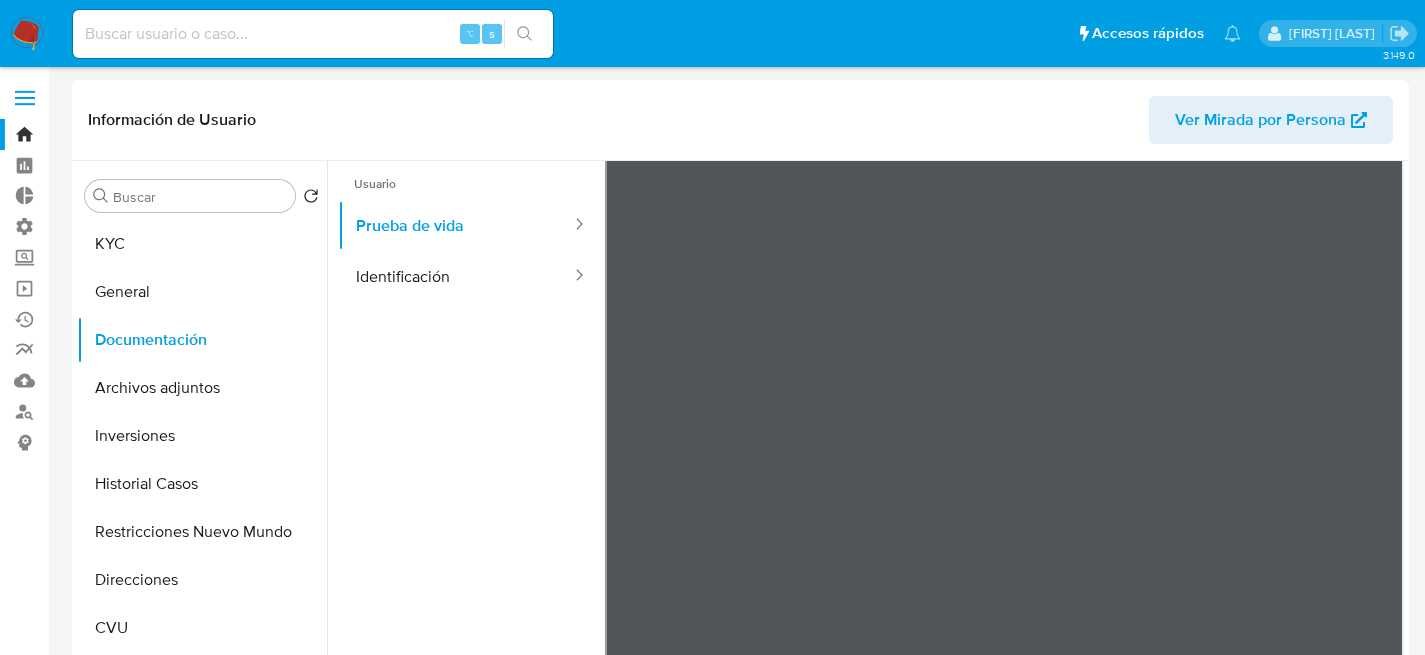 scroll, scrollTop: 55, scrollLeft: 0, axis: vertical 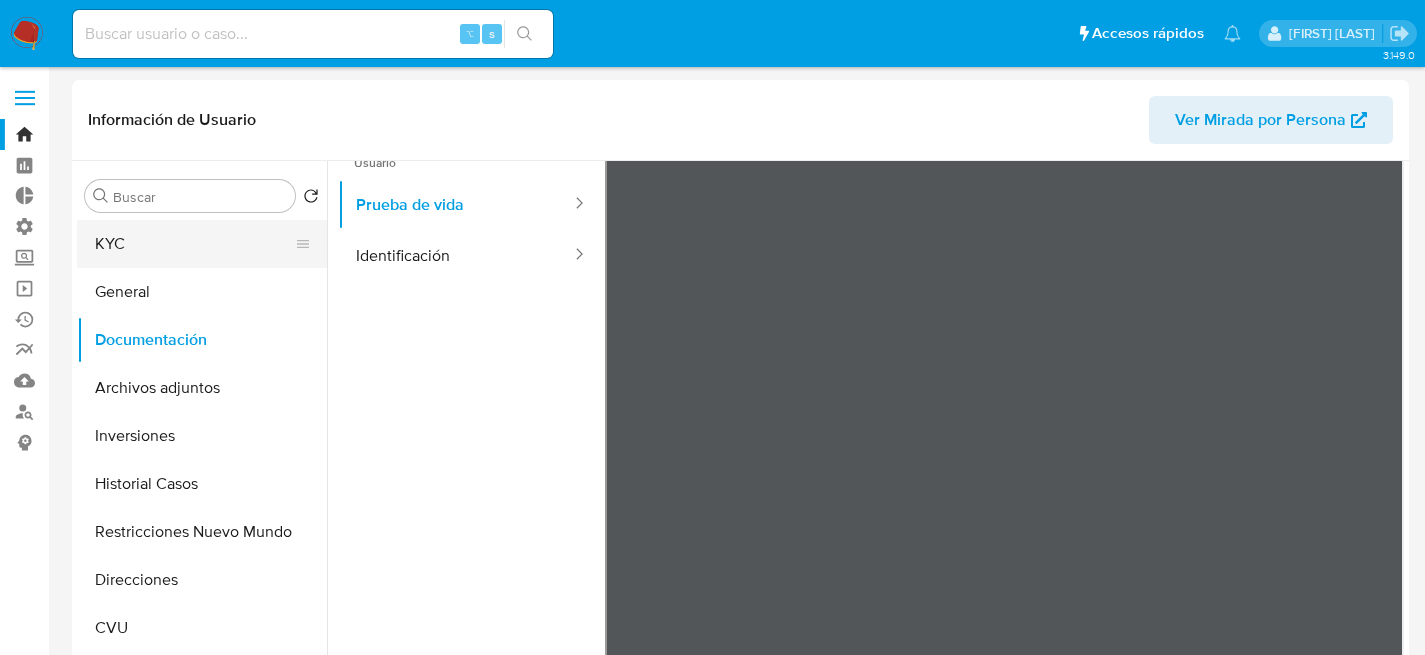 click on "KYC" at bounding box center (194, 244) 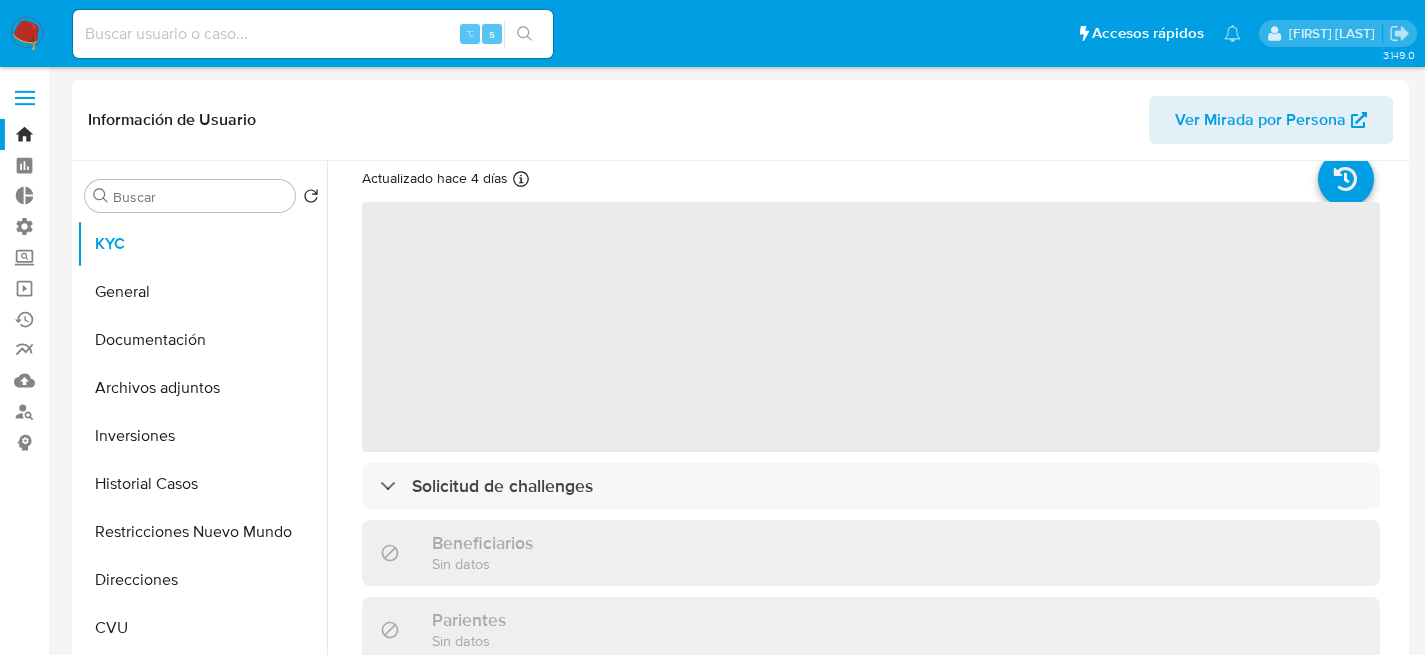 scroll, scrollTop: 94, scrollLeft: 0, axis: vertical 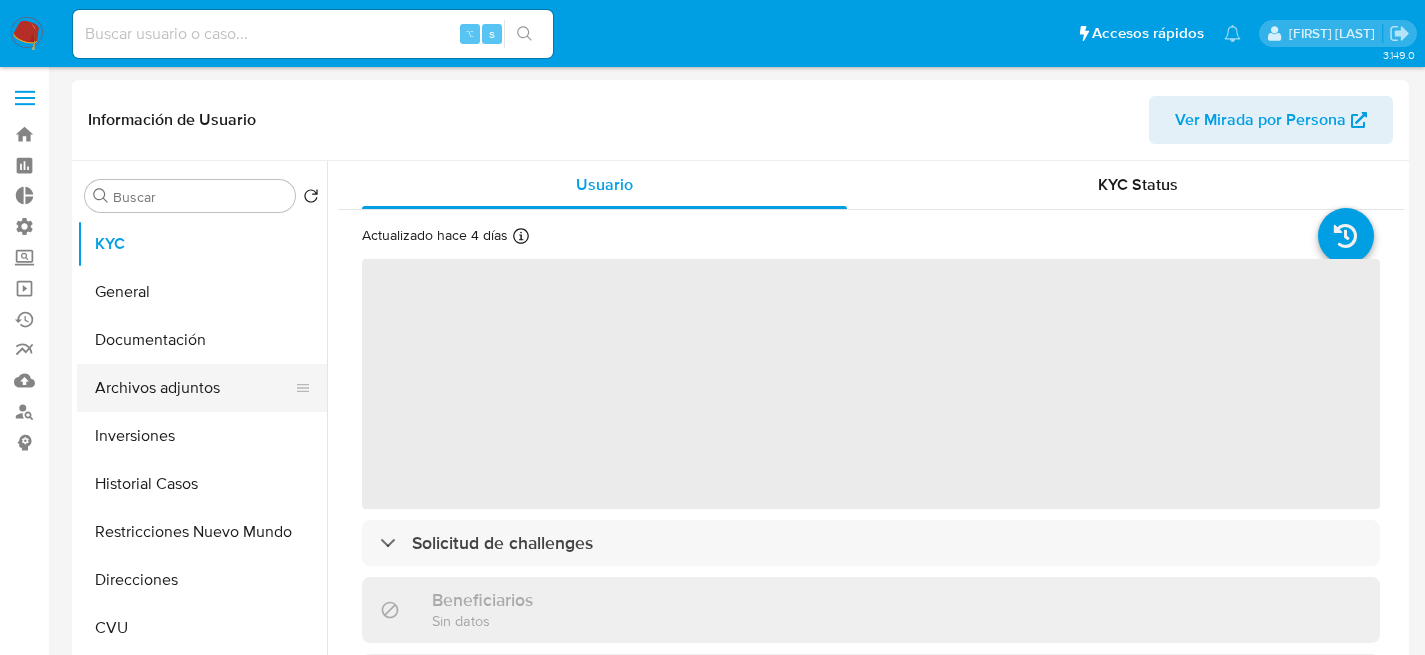 drag, startPoint x: 173, startPoint y: 398, endPoint x: 200, endPoint y: 405, distance: 27.89265 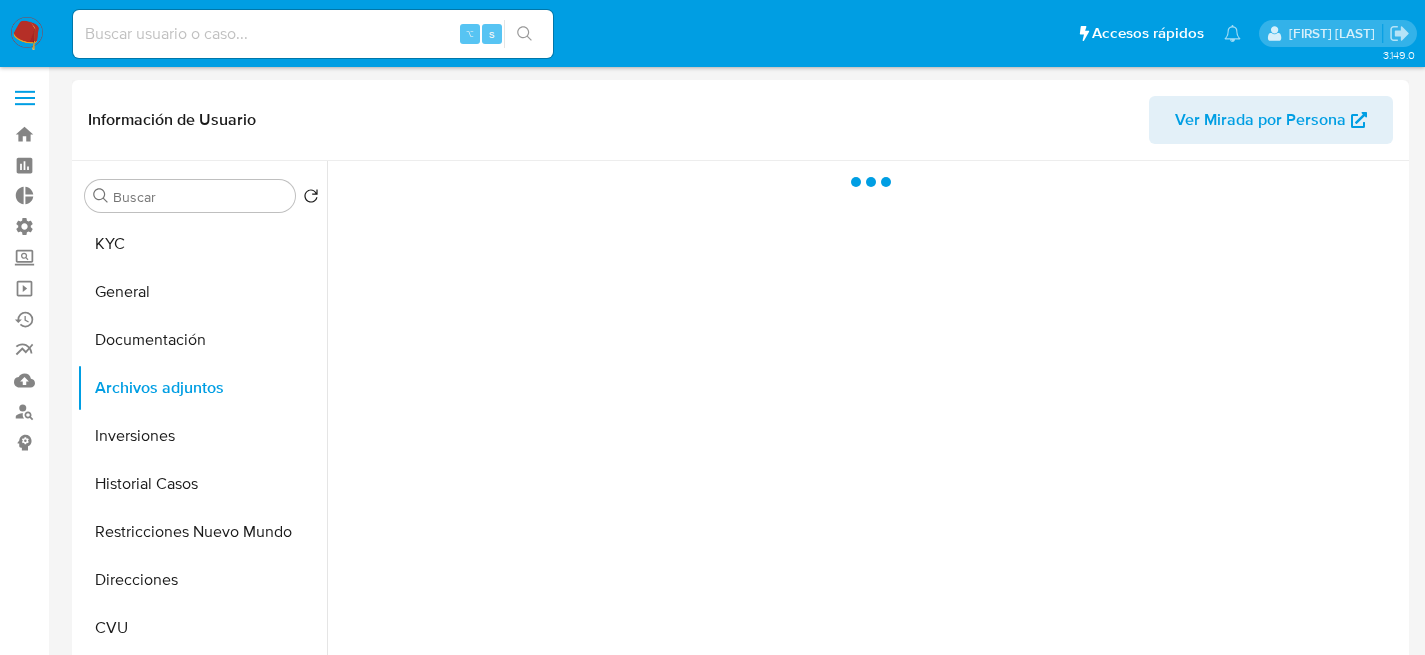 select on "10" 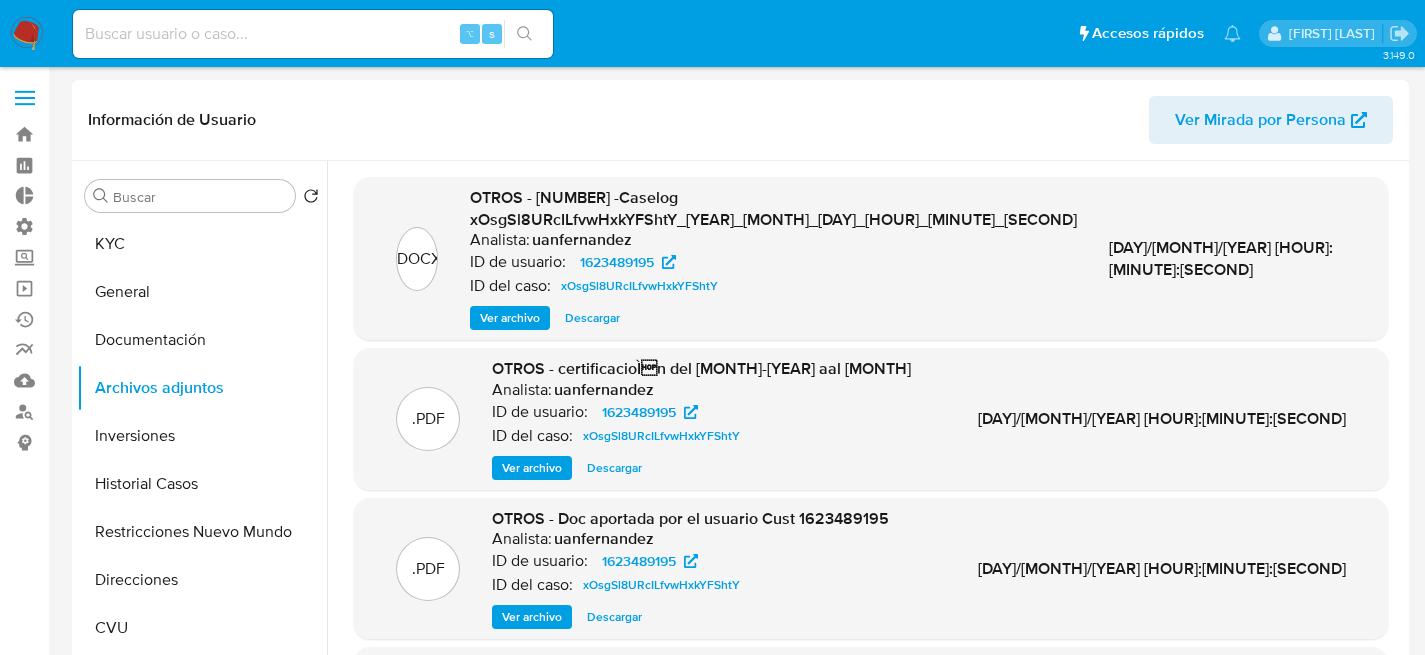 click on "Ver archivo" at bounding box center (532, 468) 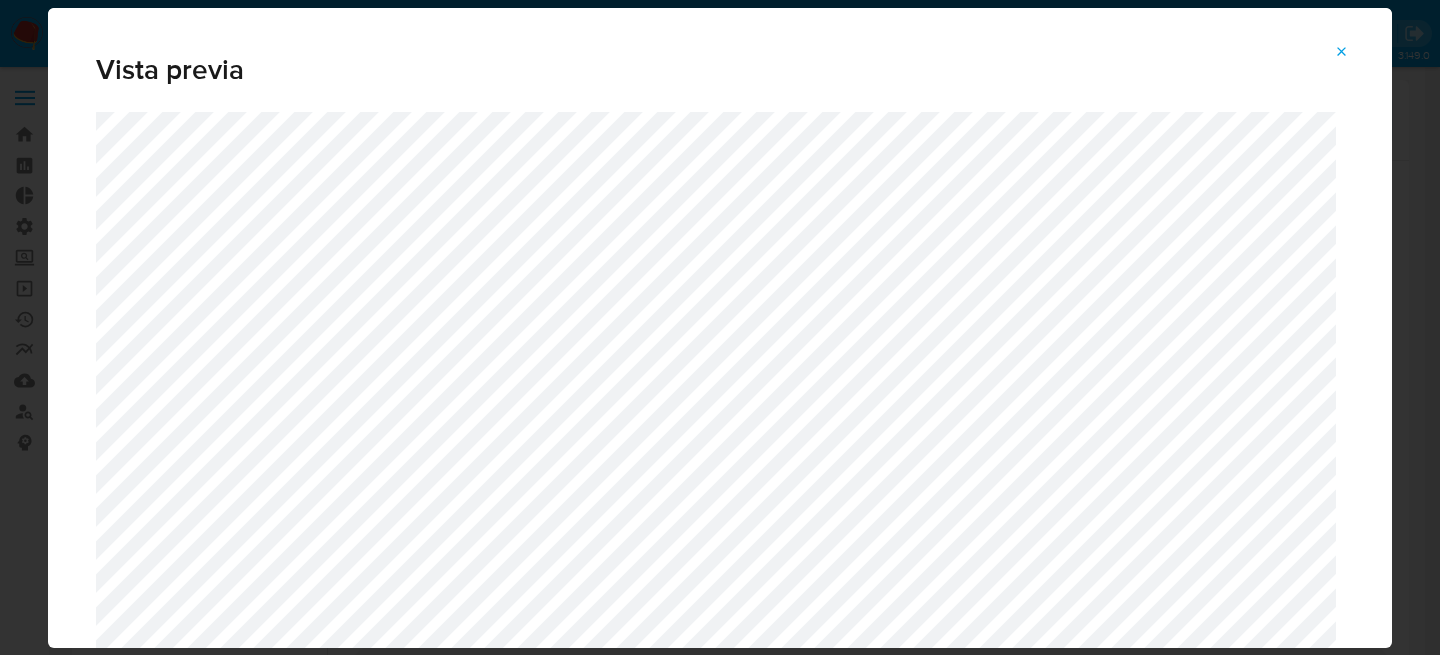 click on "Vista previa" at bounding box center [720, 327] 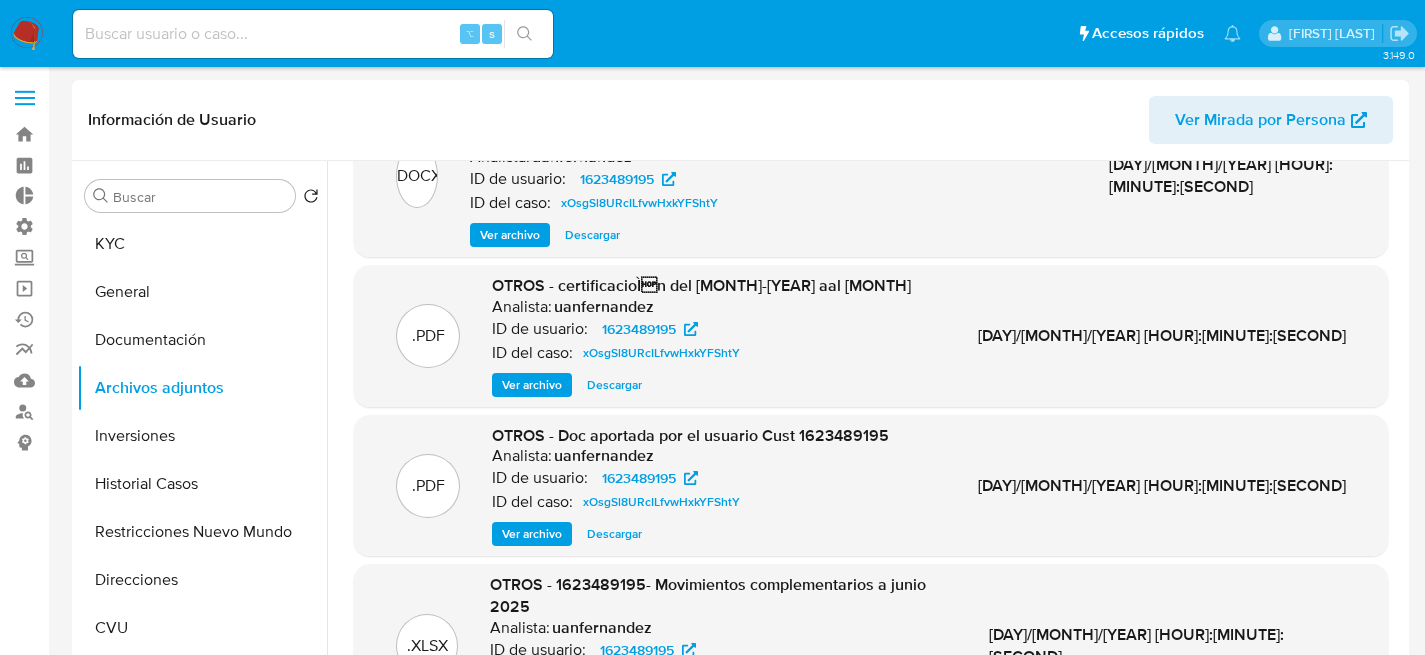 scroll, scrollTop: 168, scrollLeft: 0, axis: vertical 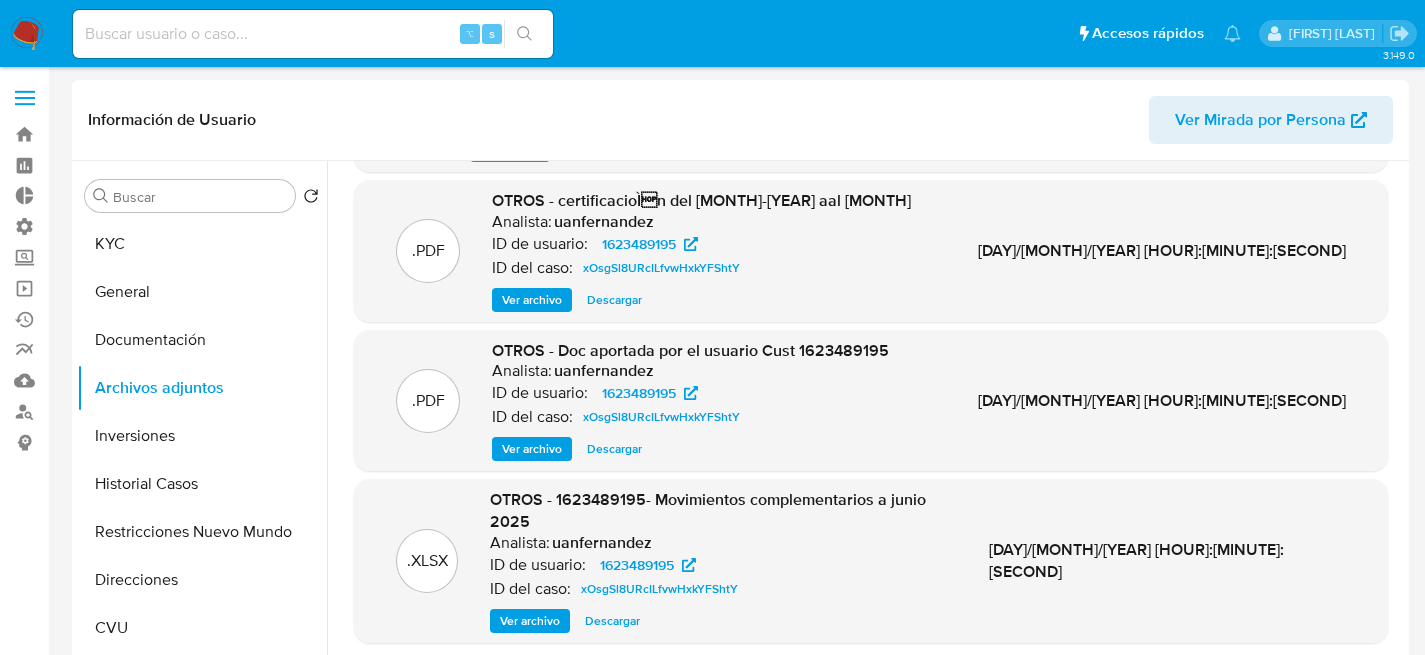 click on "Ver archivo" at bounding box center [532, 449] 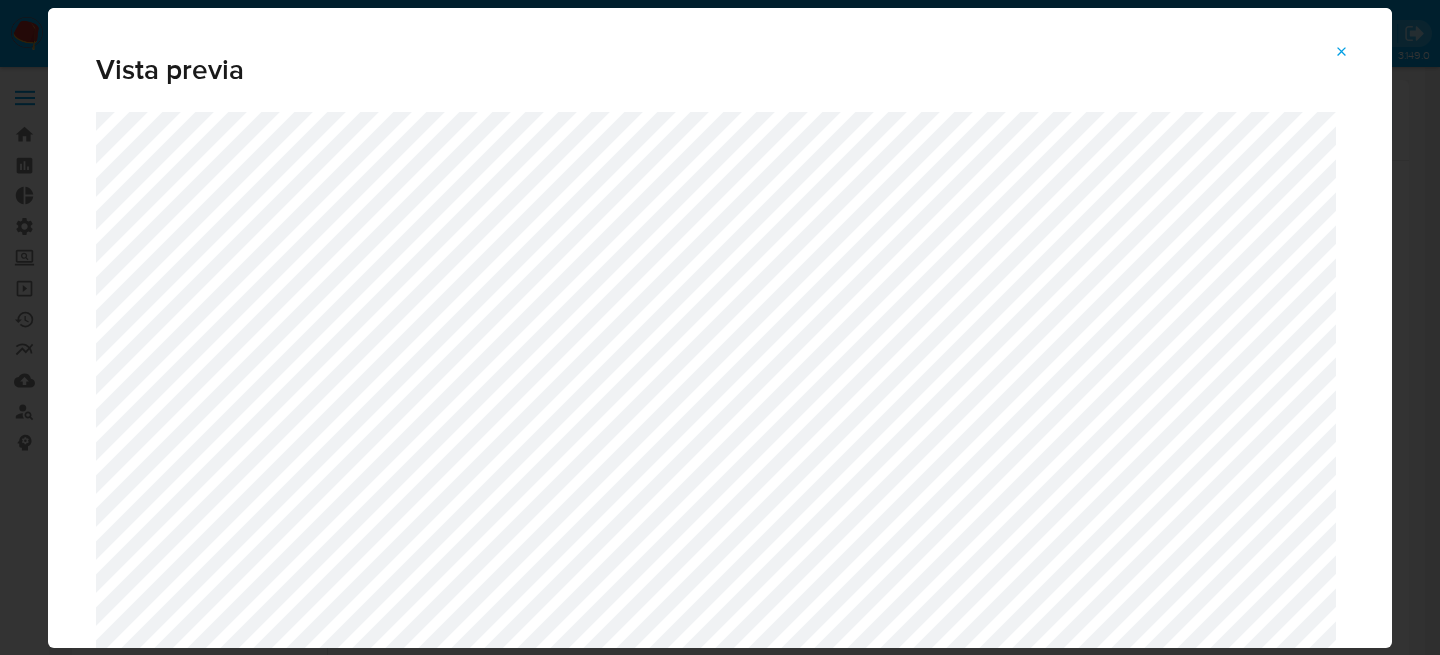 click at bounding box center (1342, 52) 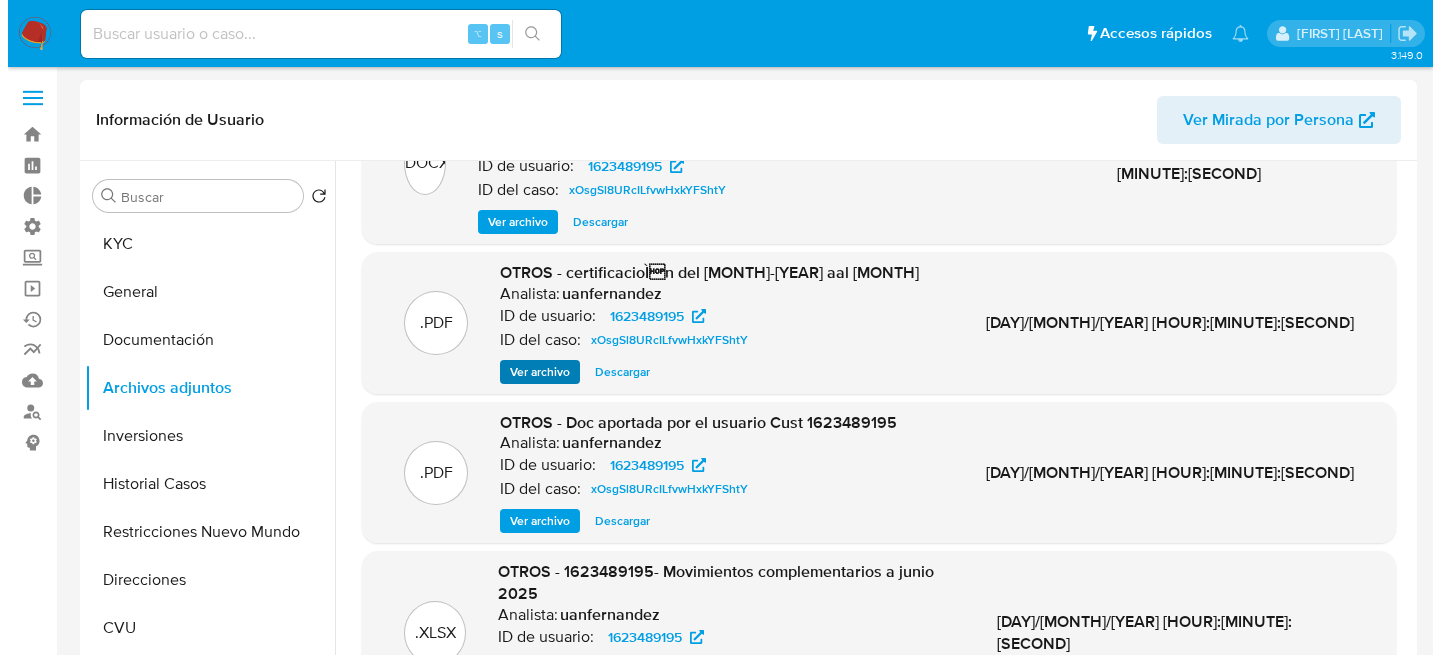 scroll, scrollTop: 168, scrollLeft: 0, axis: vertical 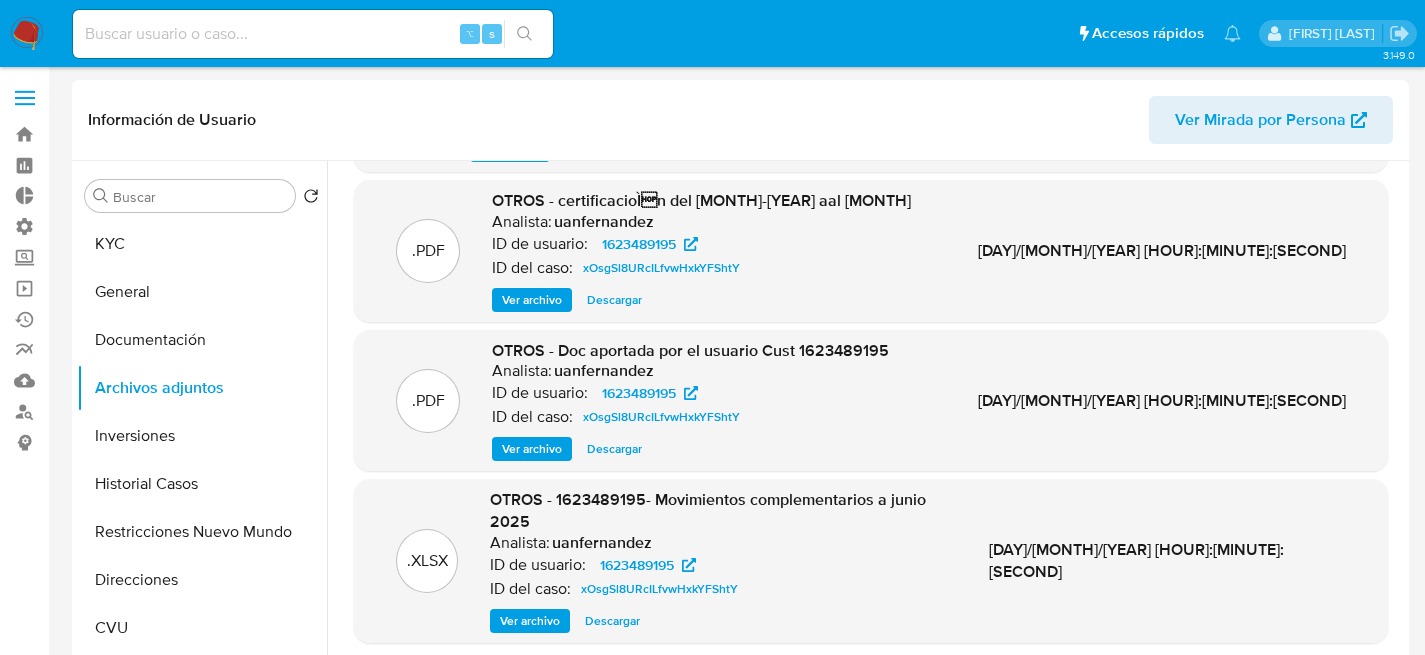 click on "Ver archivo" at bounding box center (532, 300) 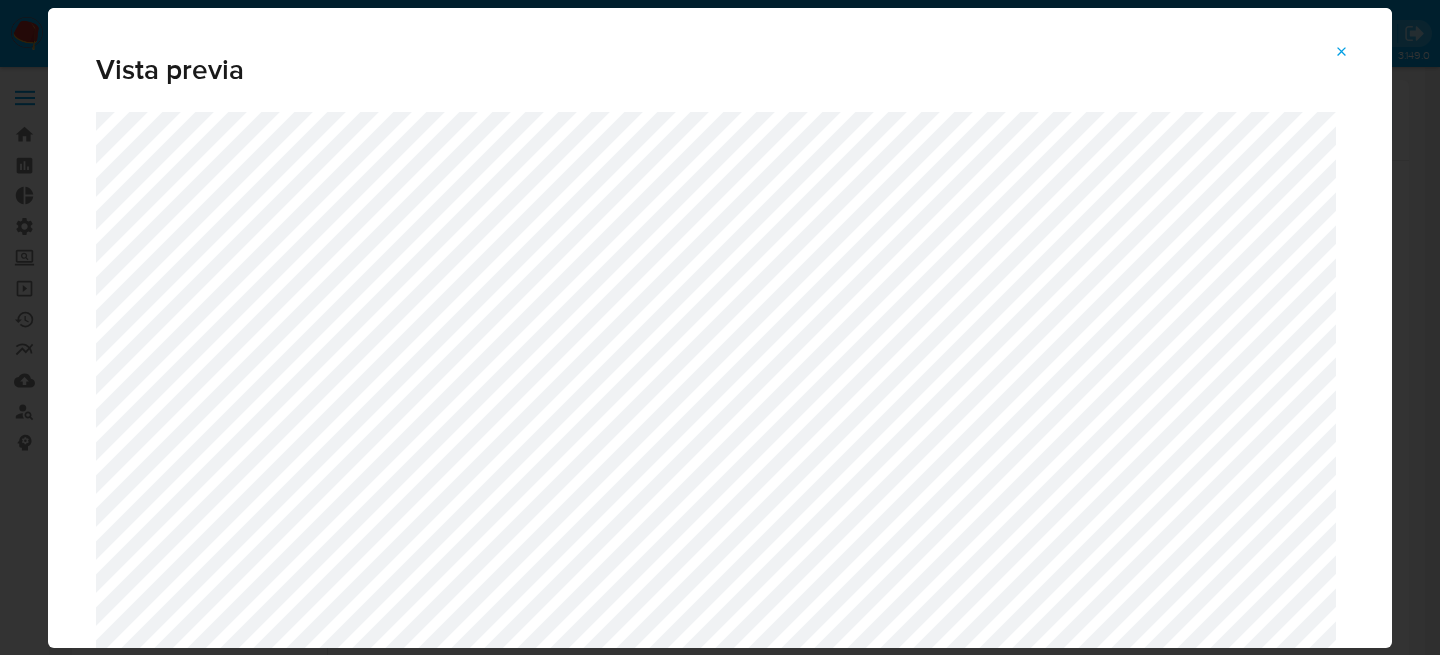 click on "Vista previa" at bounding box center [720, 60] 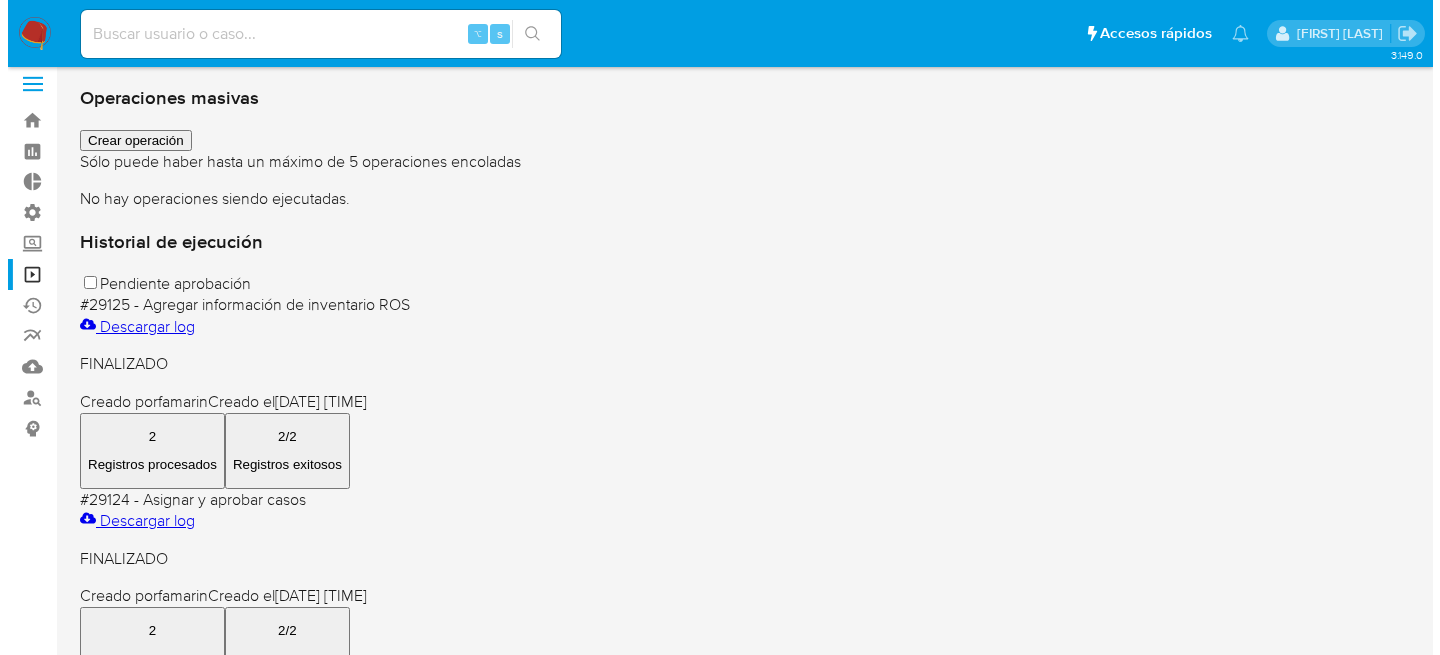 scroll, scrollTop: 0, scrollLeft: 0, axis: both 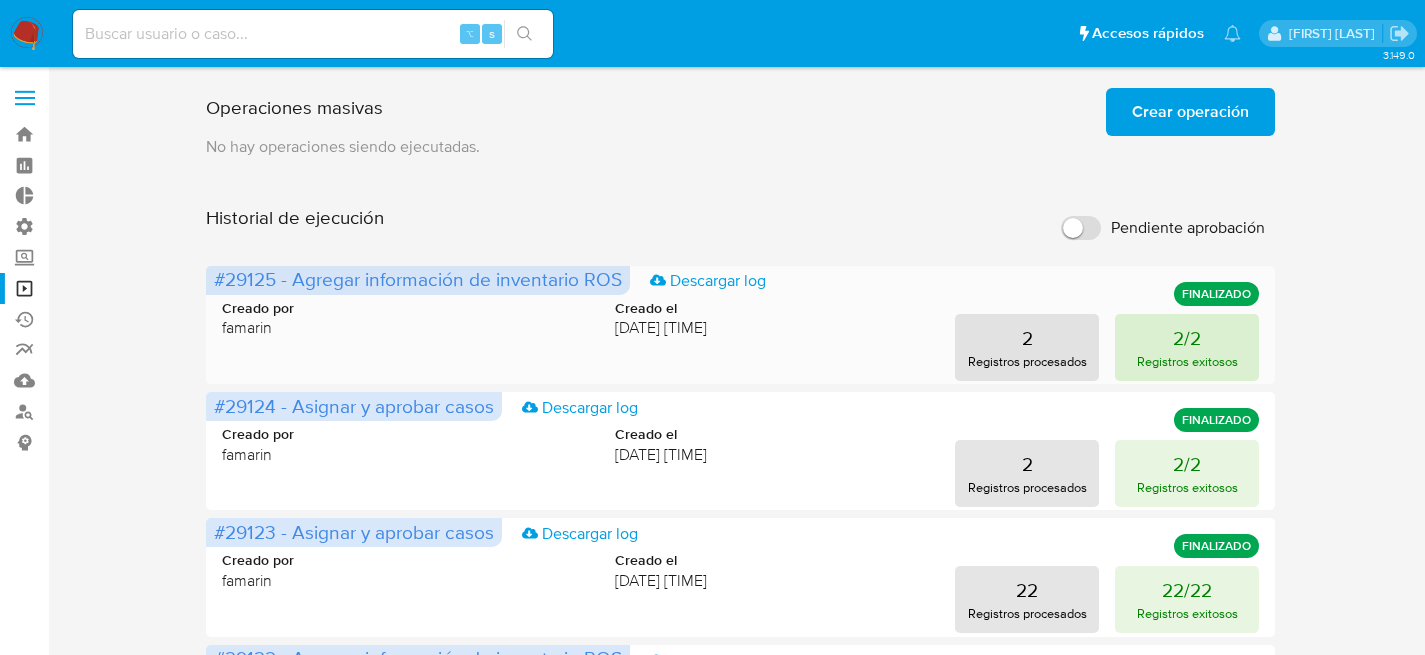 click on "2/2 Registros exitosos" at bounding box center [1187, 347] 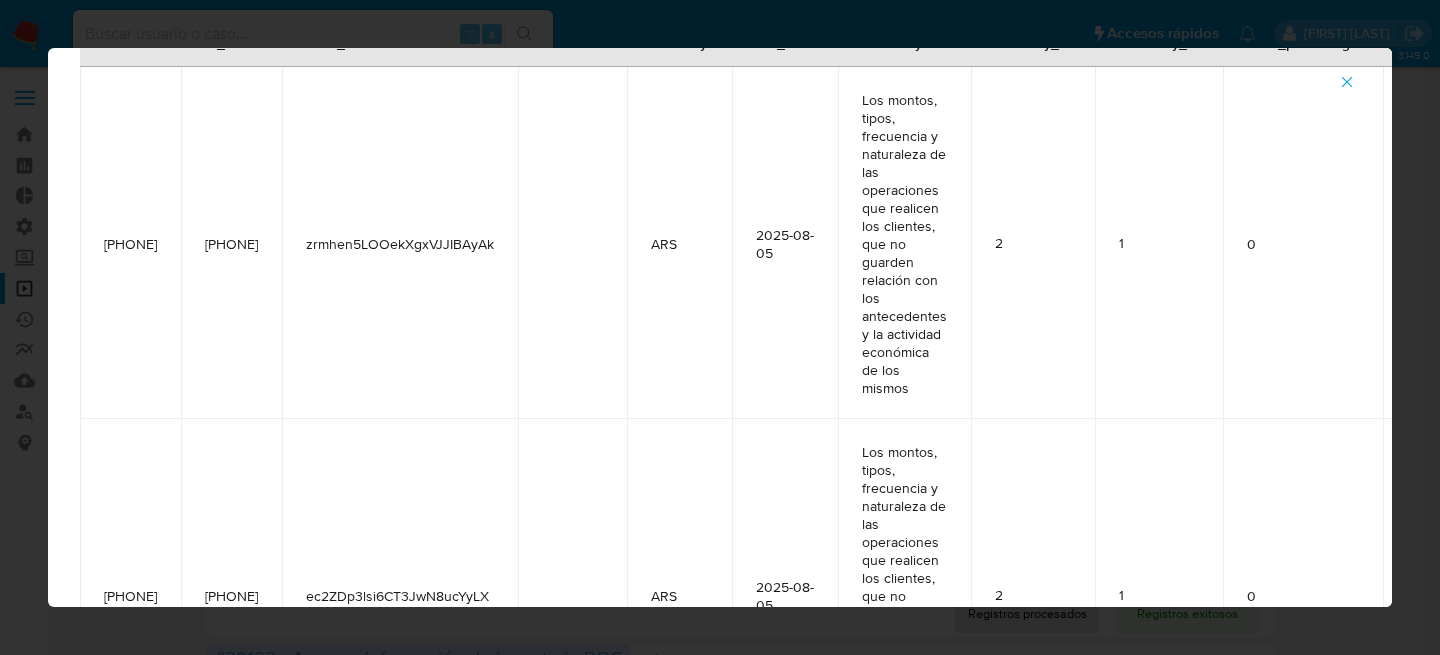 scroll, scrollTop: 0, scrollLeft: 0, axis: both 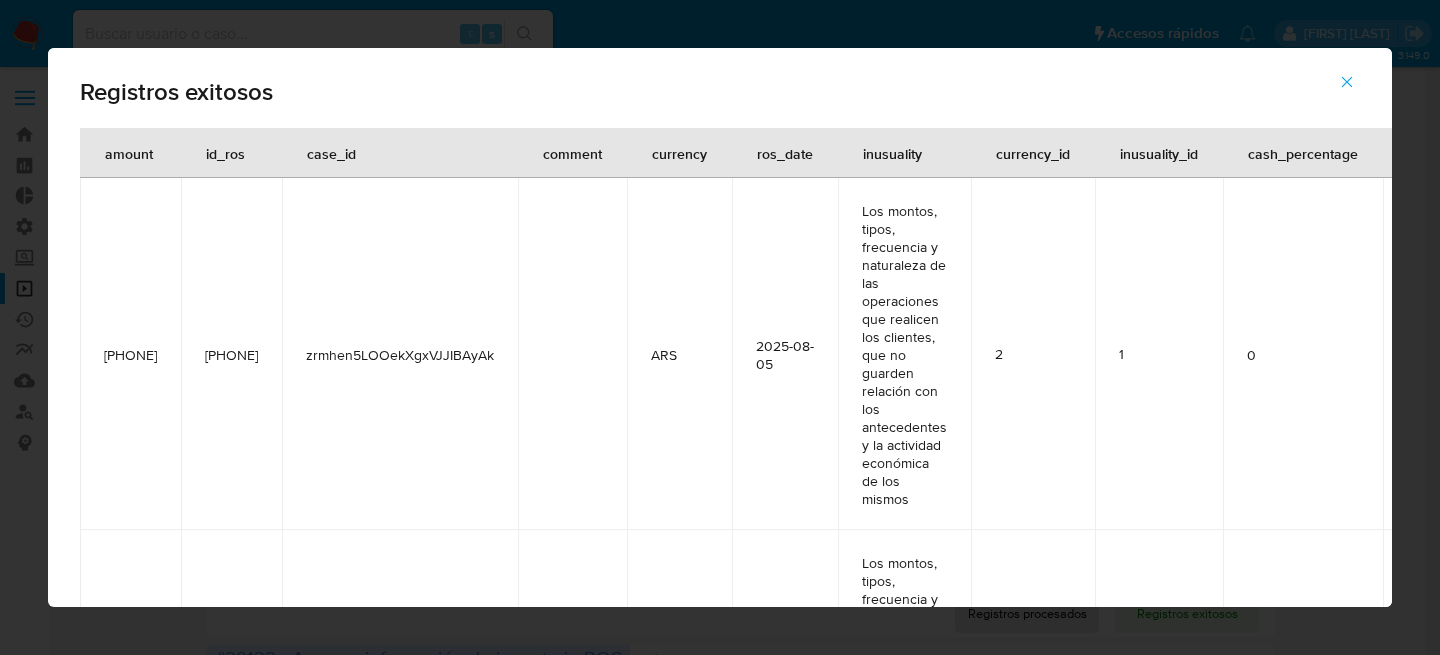 click 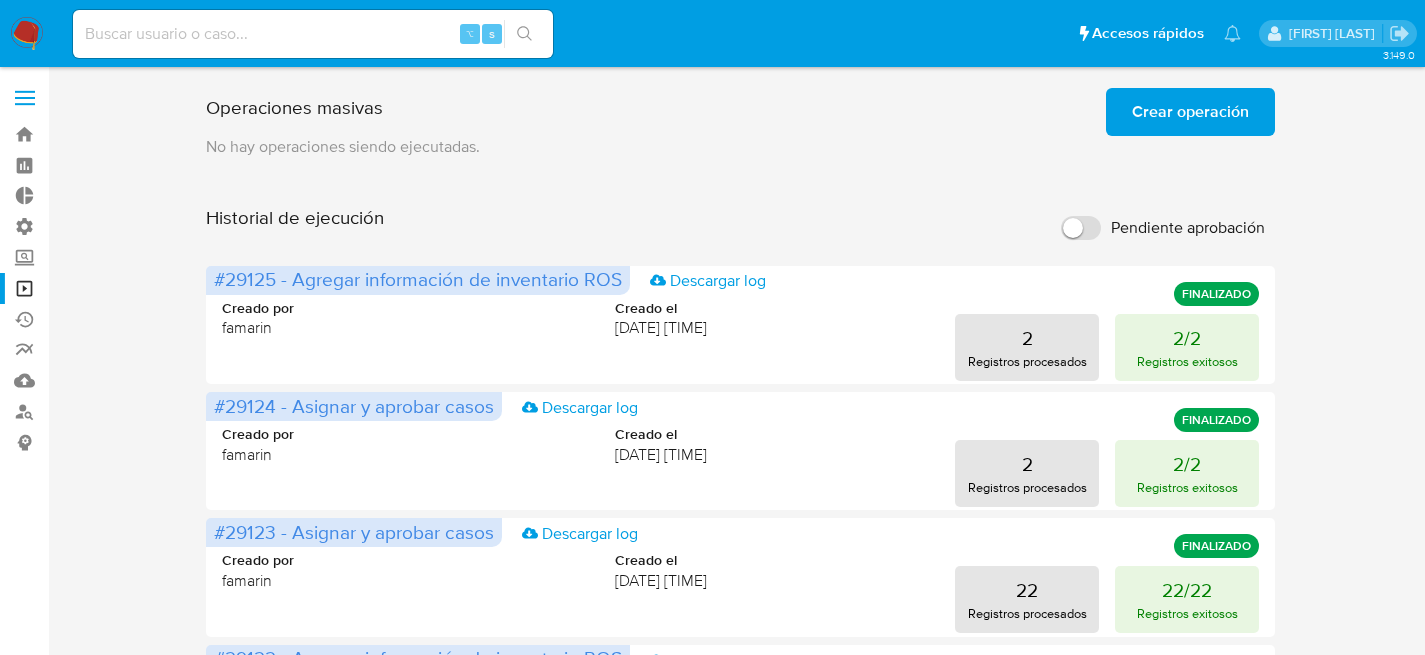 click on "Crear operación" at bounding box center (1190, 112) 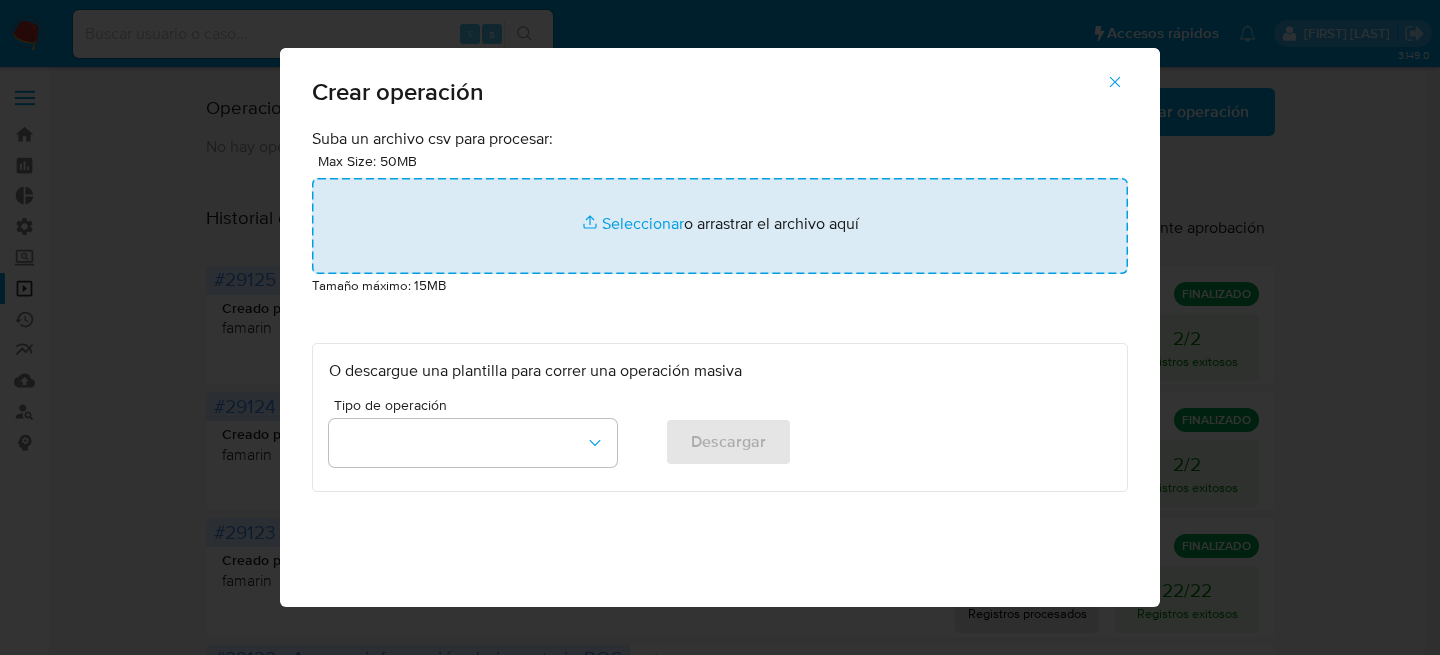 click at bounding box center [720, 226] 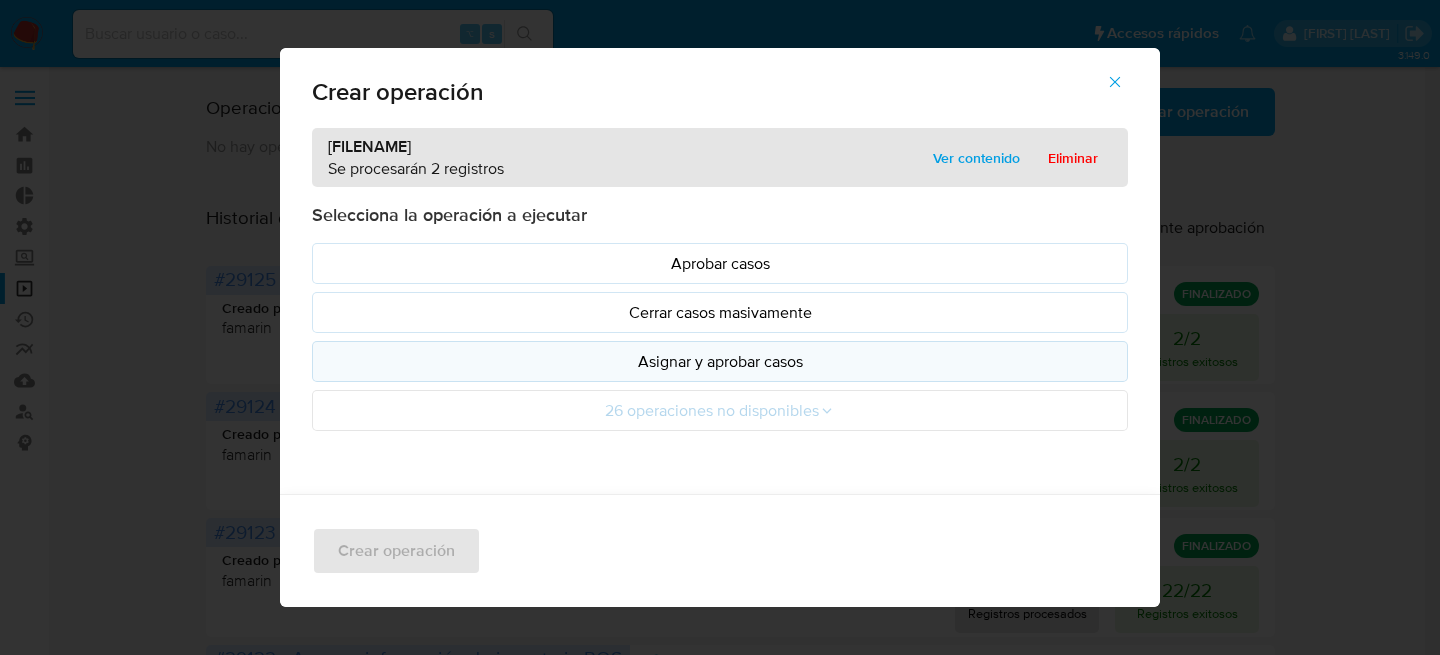 click on "Asignar y aprobar casos" at bounding box center [720, 361] 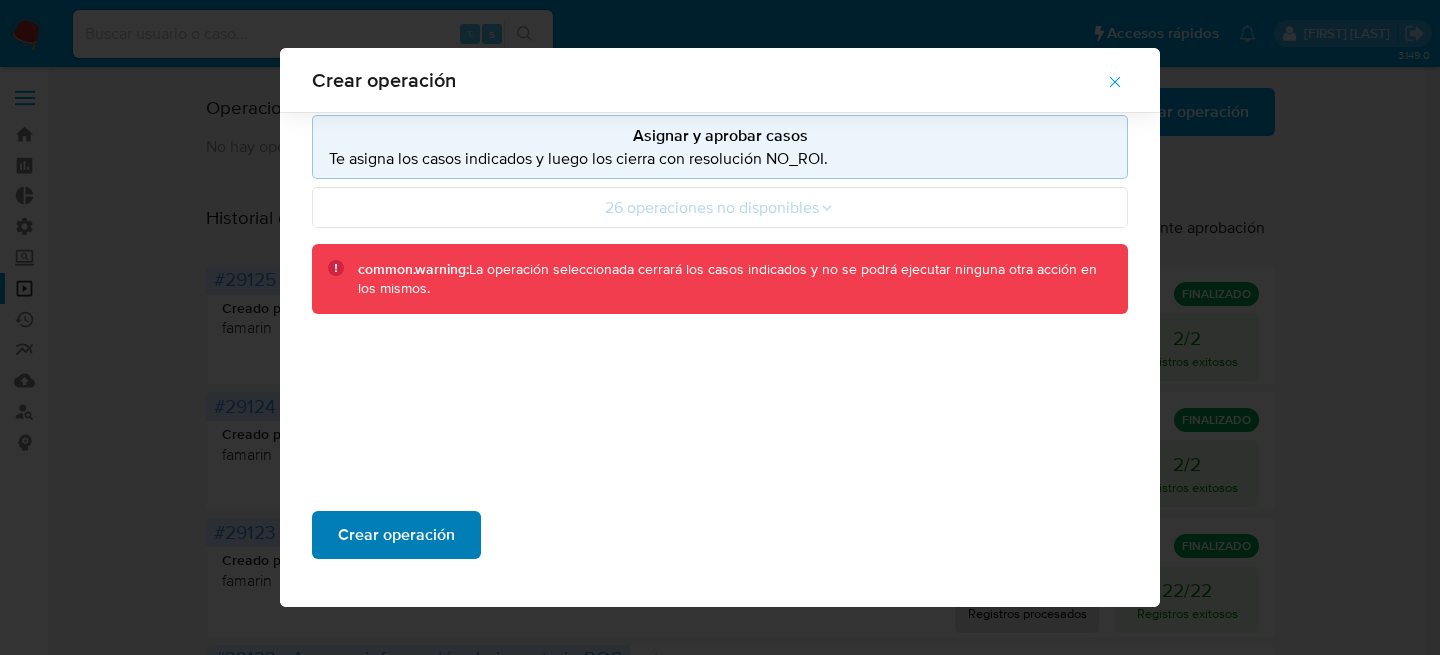 click on "Crear operación" at bounding box center (396, 535) 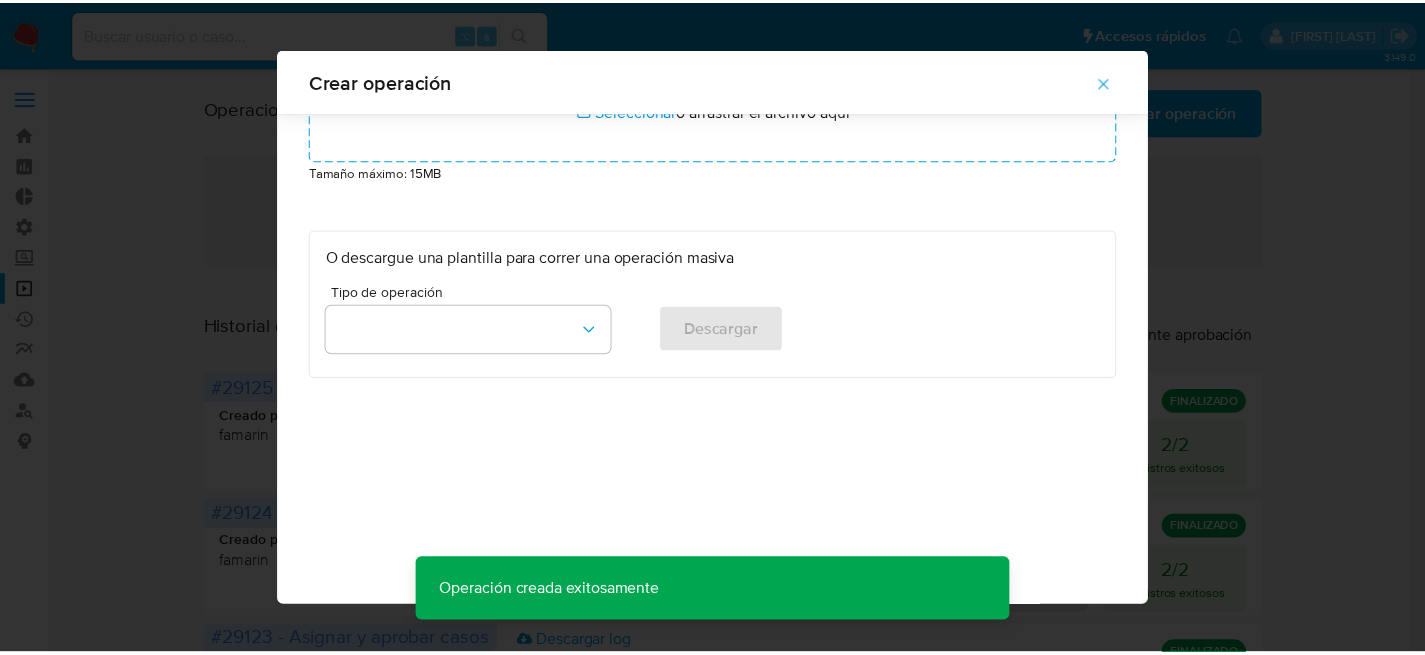 scroll, scrollTop: 97, scrollLeft: 0, axis: vertical 